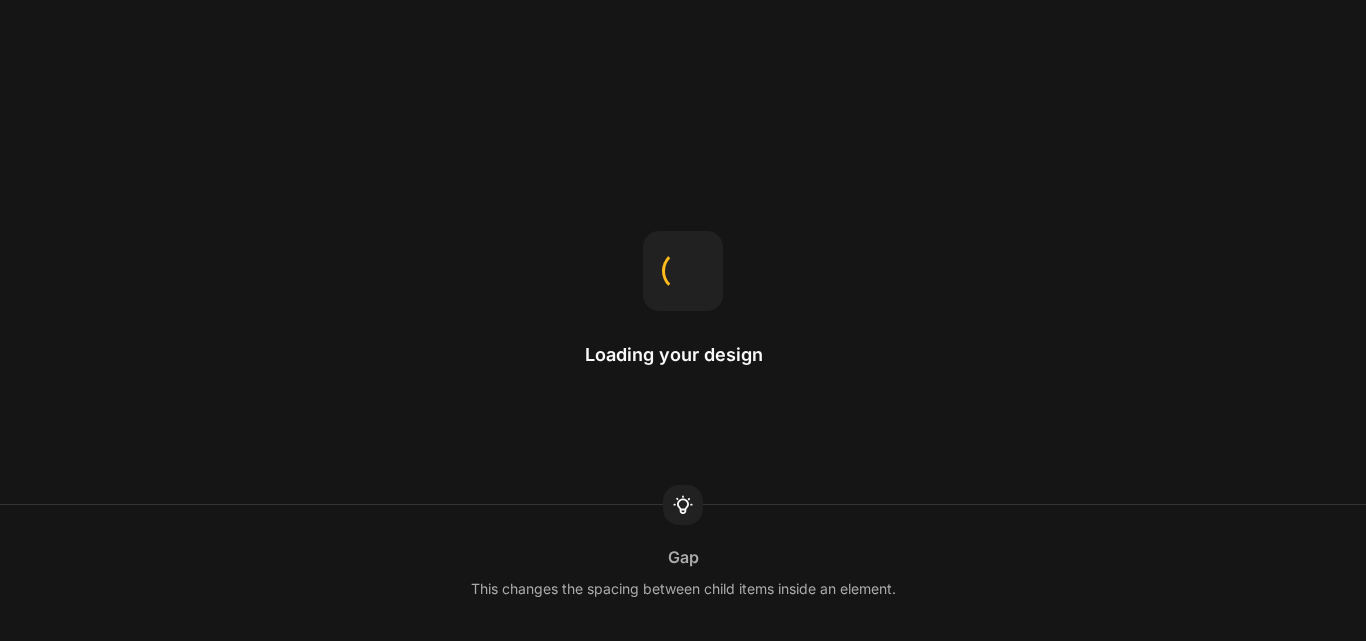 scroll, scrollTop: 0, scrollLeft: 0, axis: both 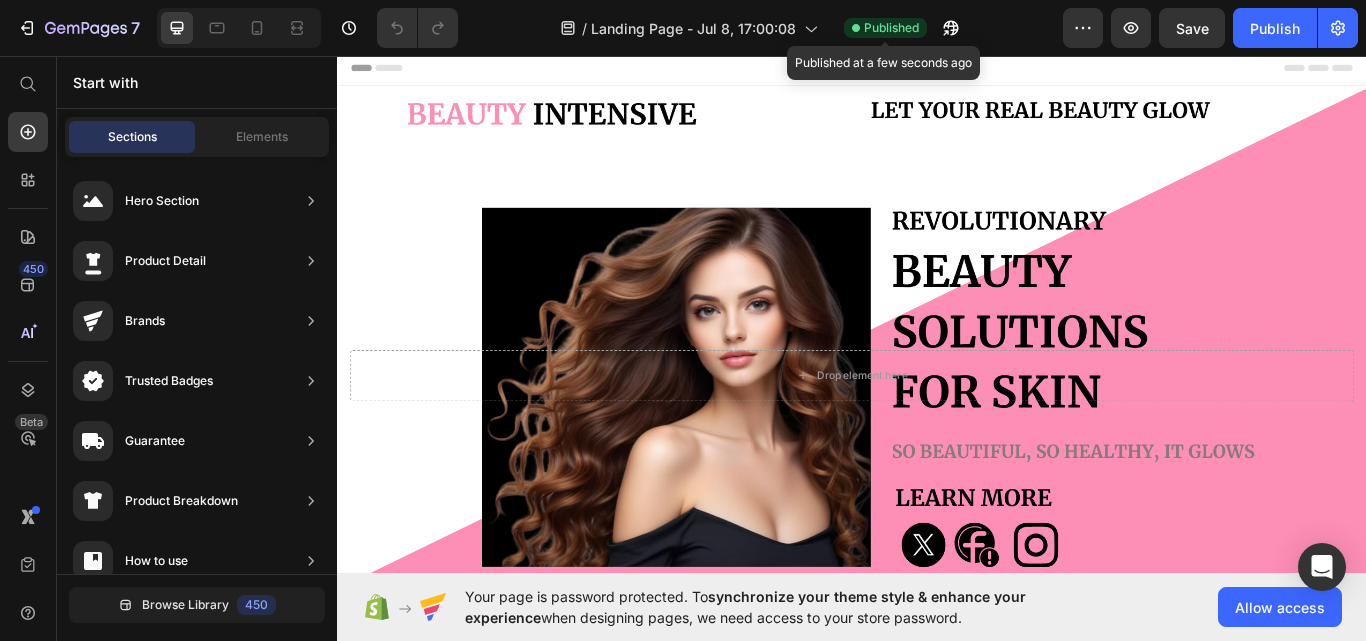 click on "Published" at bounding box center (891, 28) 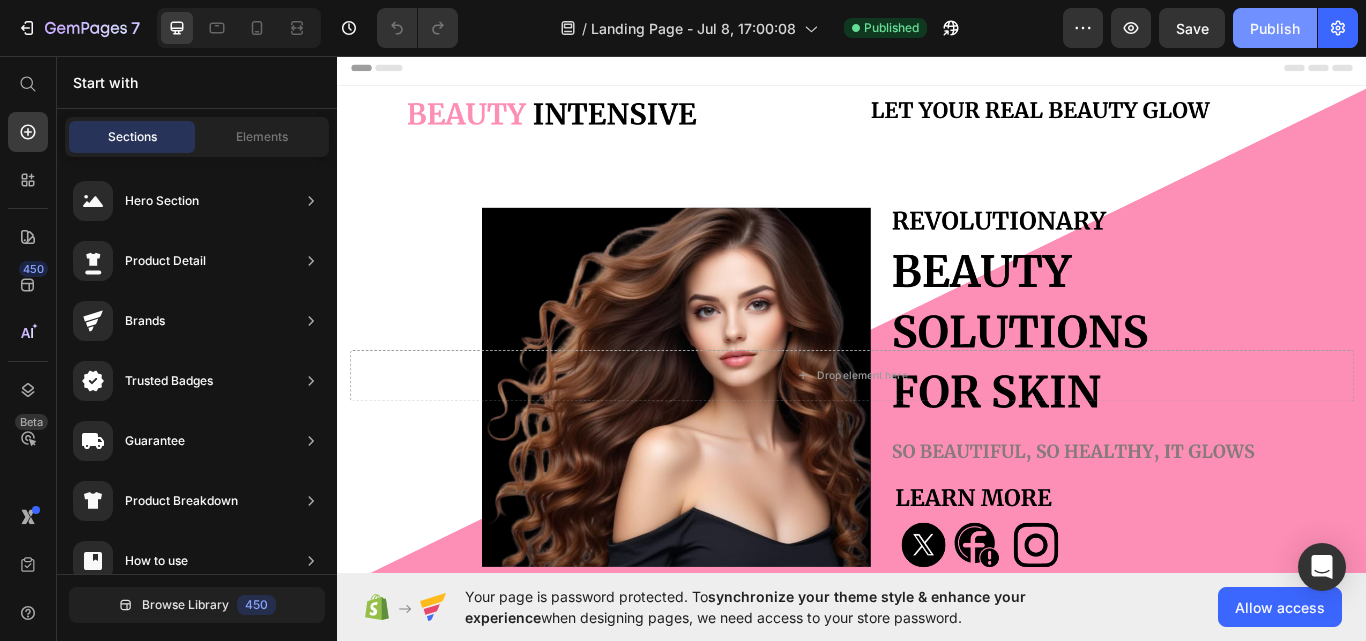 click on "Publish" at bounding box center (1275, 28) 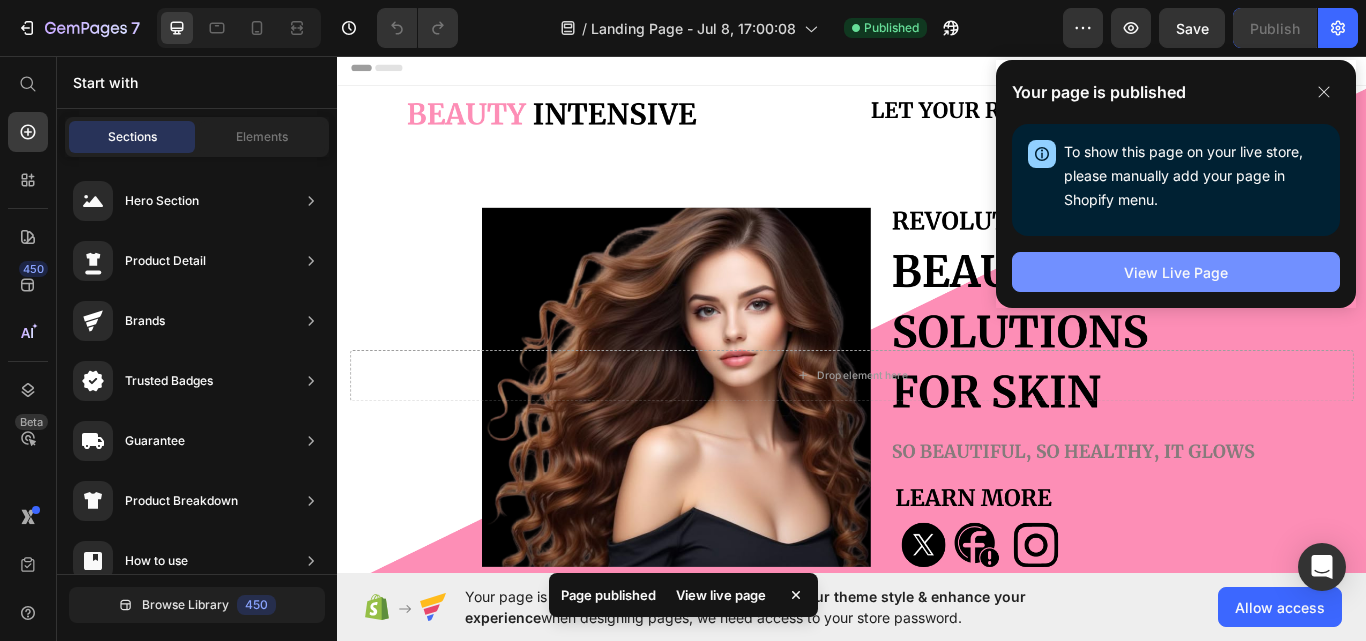 click on "View Live Page" at bounding box center [1176, 272] 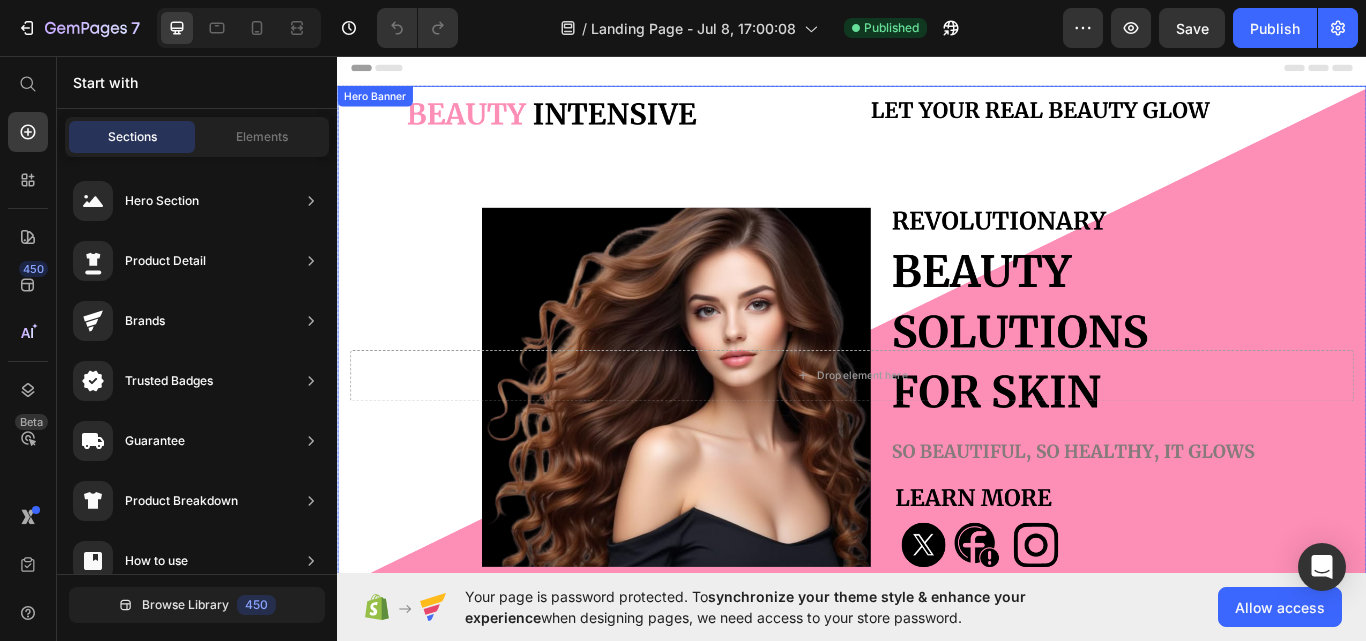 click at bounding box center (937, 429) 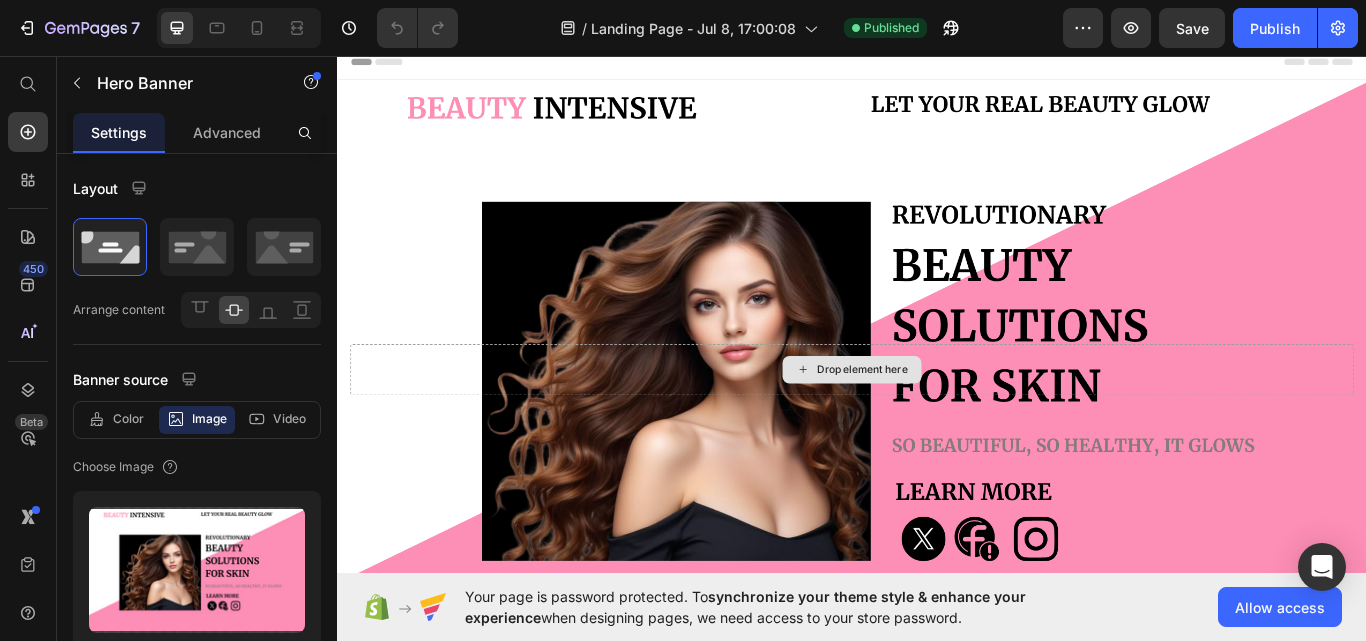 scroll, scrollTop: 0, scrollLeft: 0, axis: both 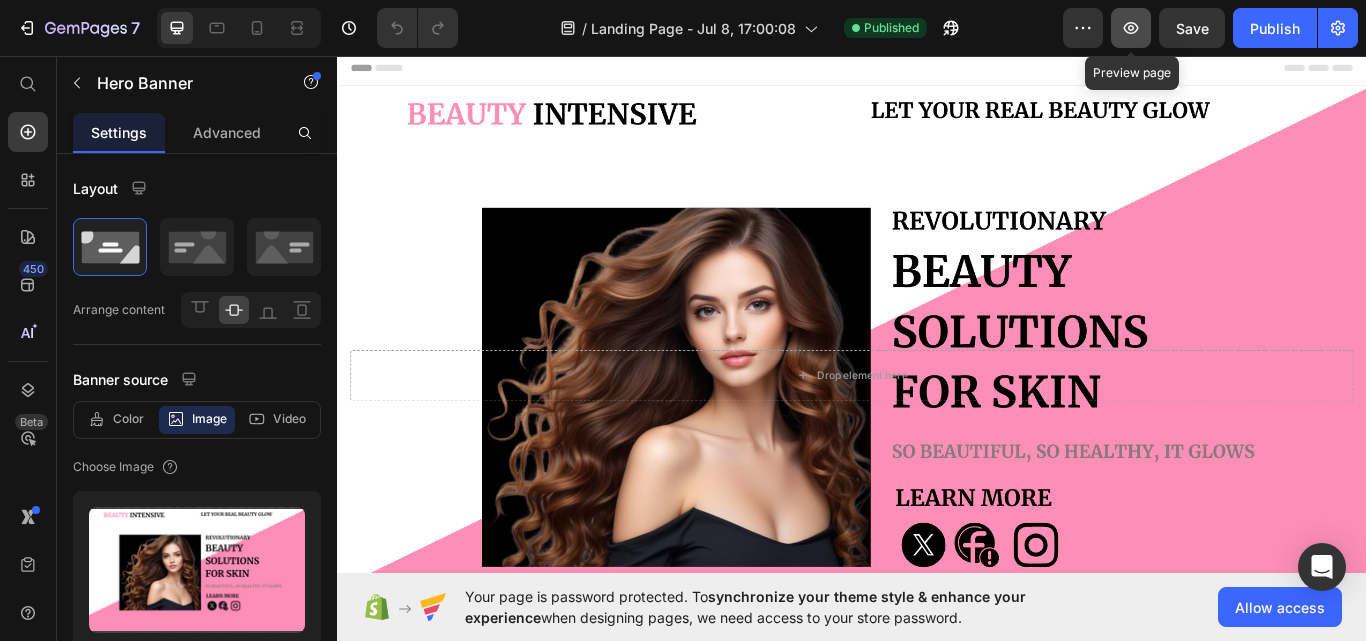 click 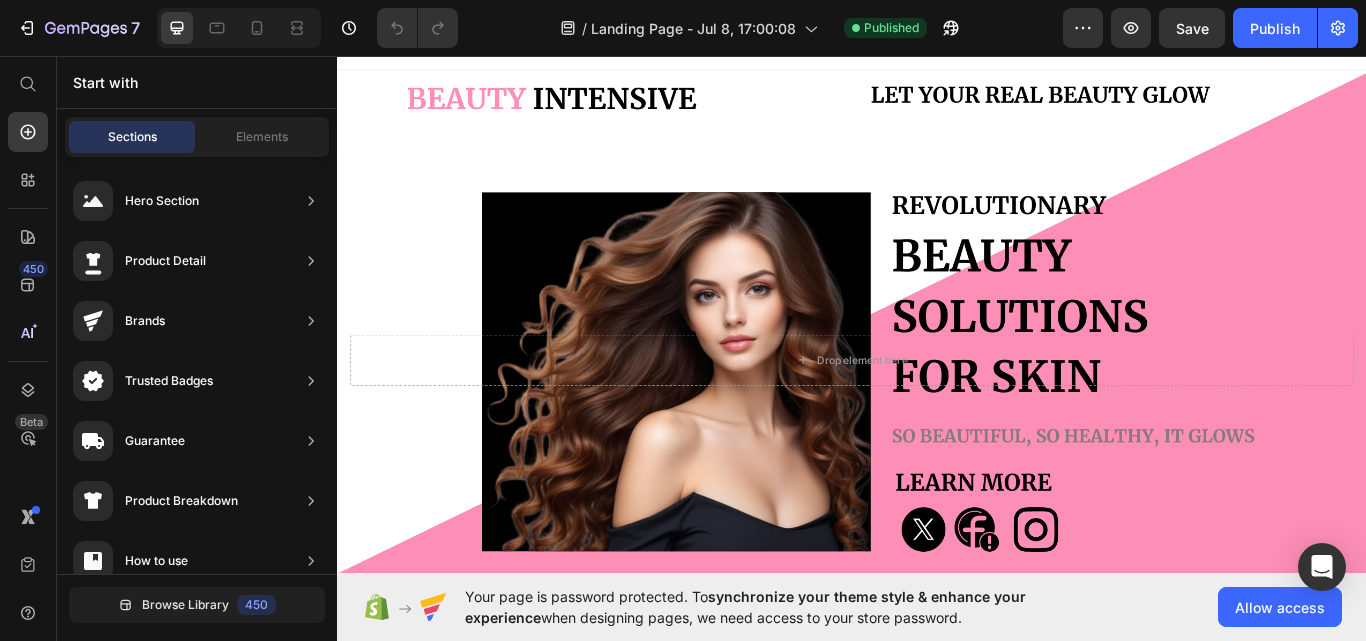 scroll, scrollTop: 0, scrollLeft: 0, axis: both 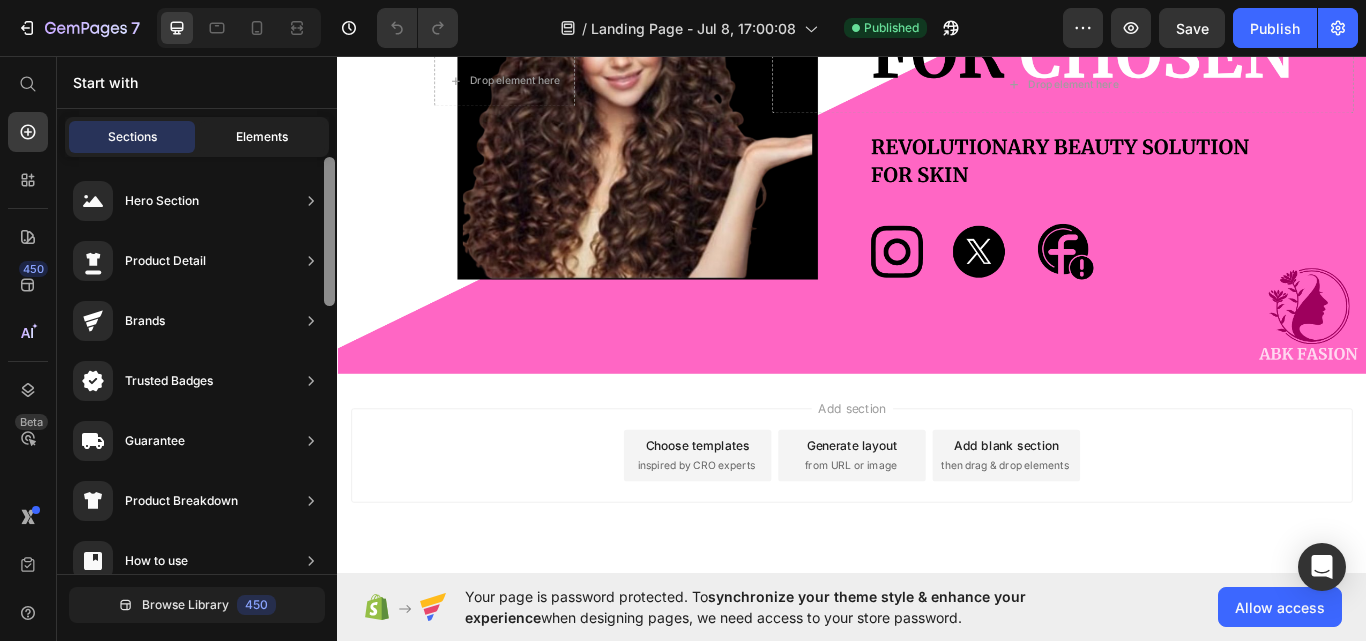 drag, startPoint x: 329, startPoint y: 278, endPoint x: 293, endPoint y: 130, distance: 152.31546 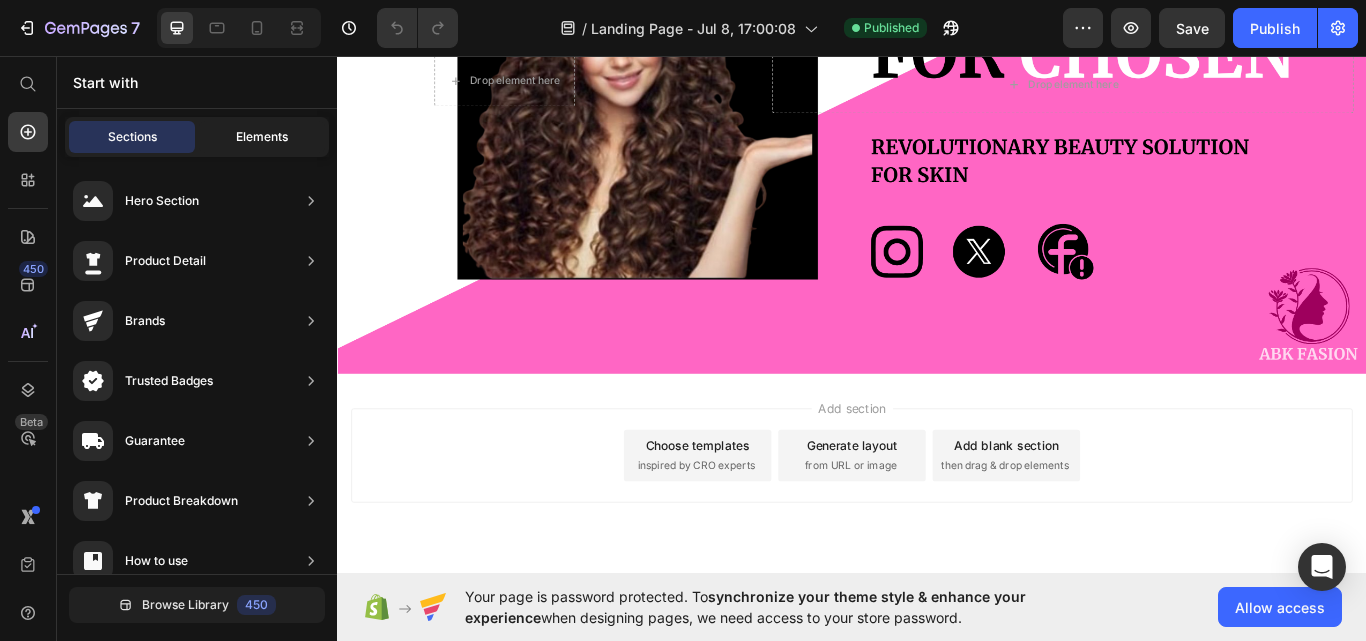 click on "Elements" at bounding box center [262, 137] 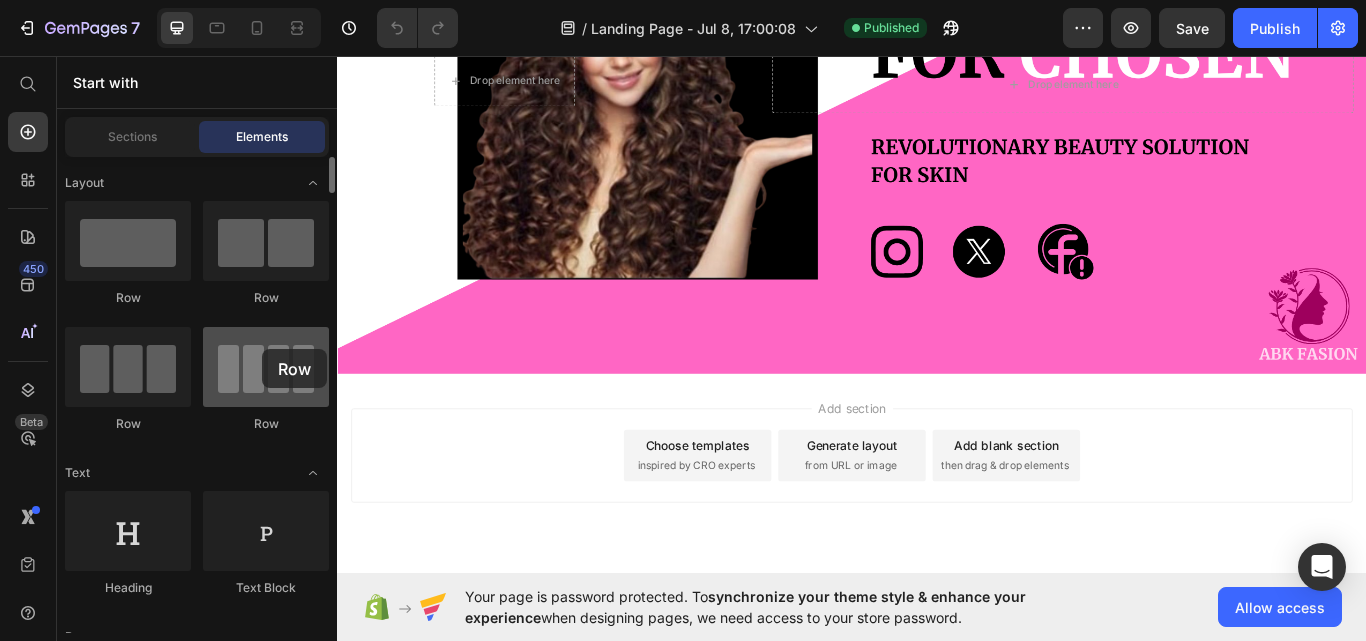 drag, startPoint x: 140, startPoint y: 240, endPoint x: 262, endPoint y: 349, distance: 163.60013 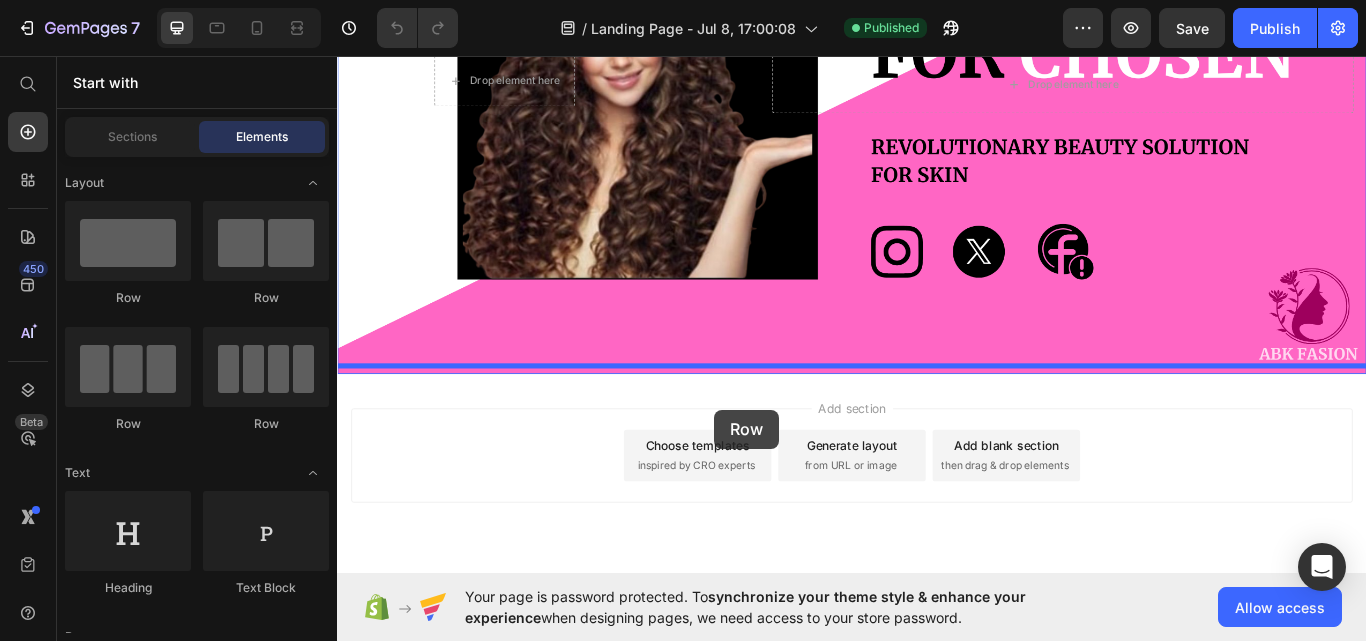 scroll, scrollTop: 3408, scrollLeft: 0, axis: vertical 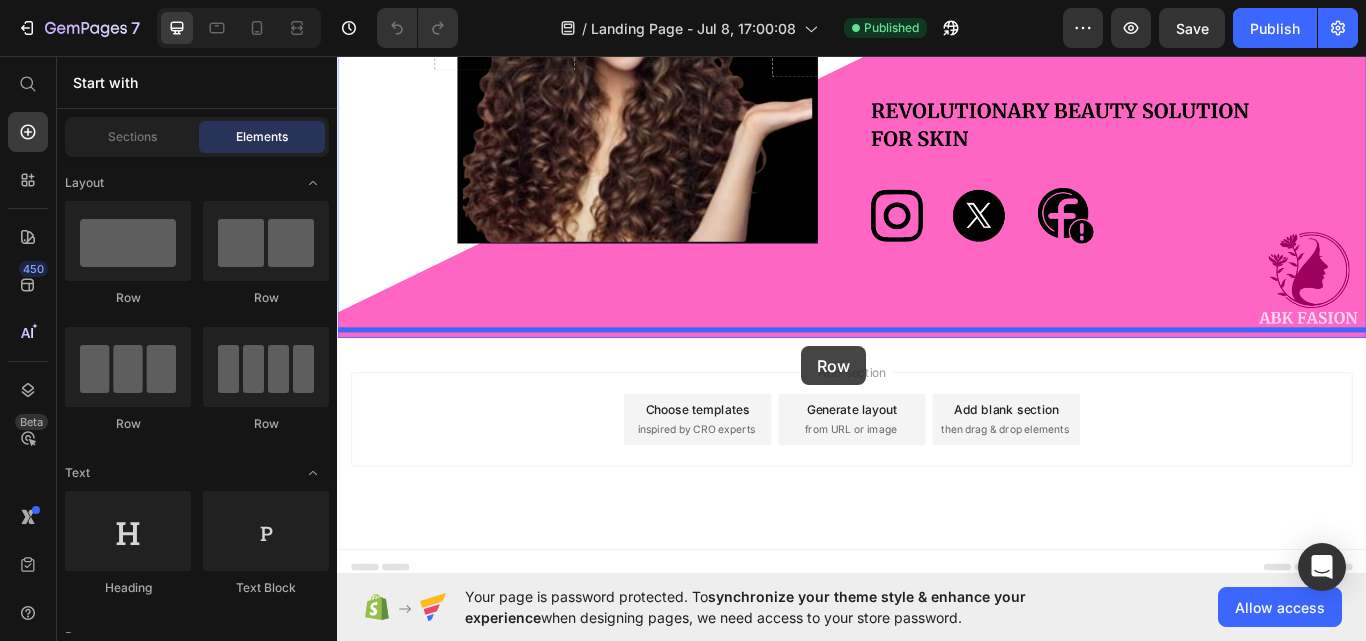 drag, startPoint x: 491, startPoint y: 300, endPoint x: 878, endPoint y: 395, distance: 398.48965 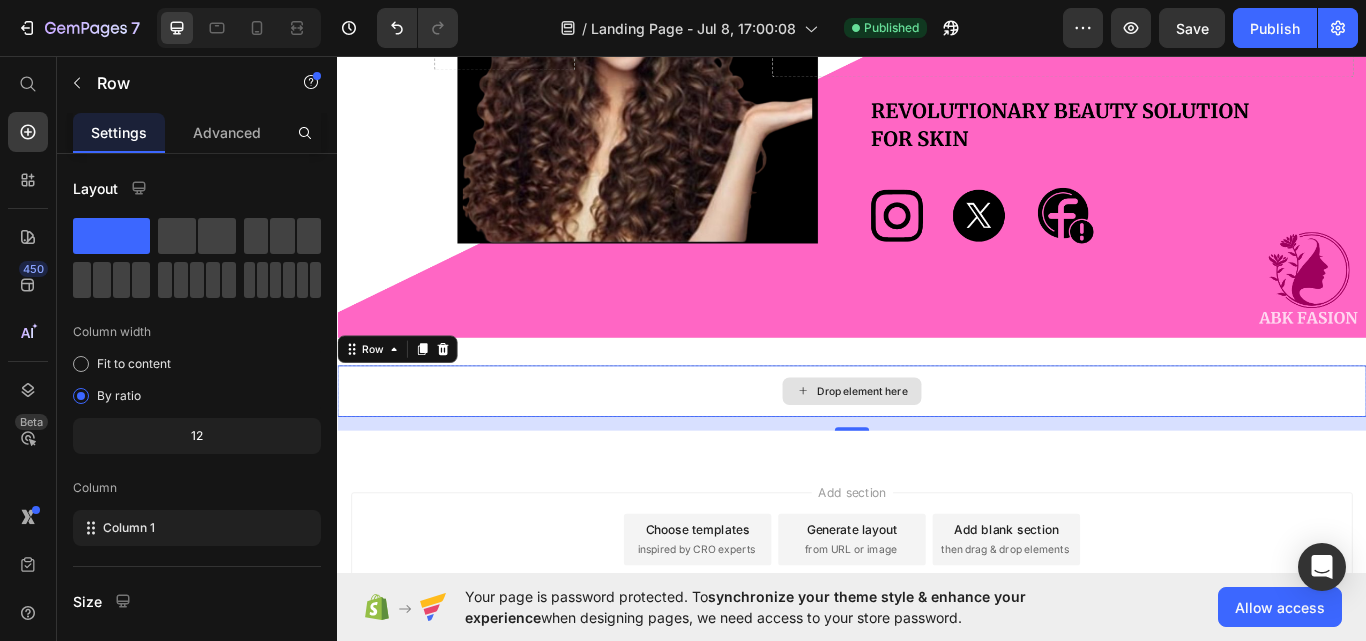 click on "Drop element here" at bounding box center (949, 448) 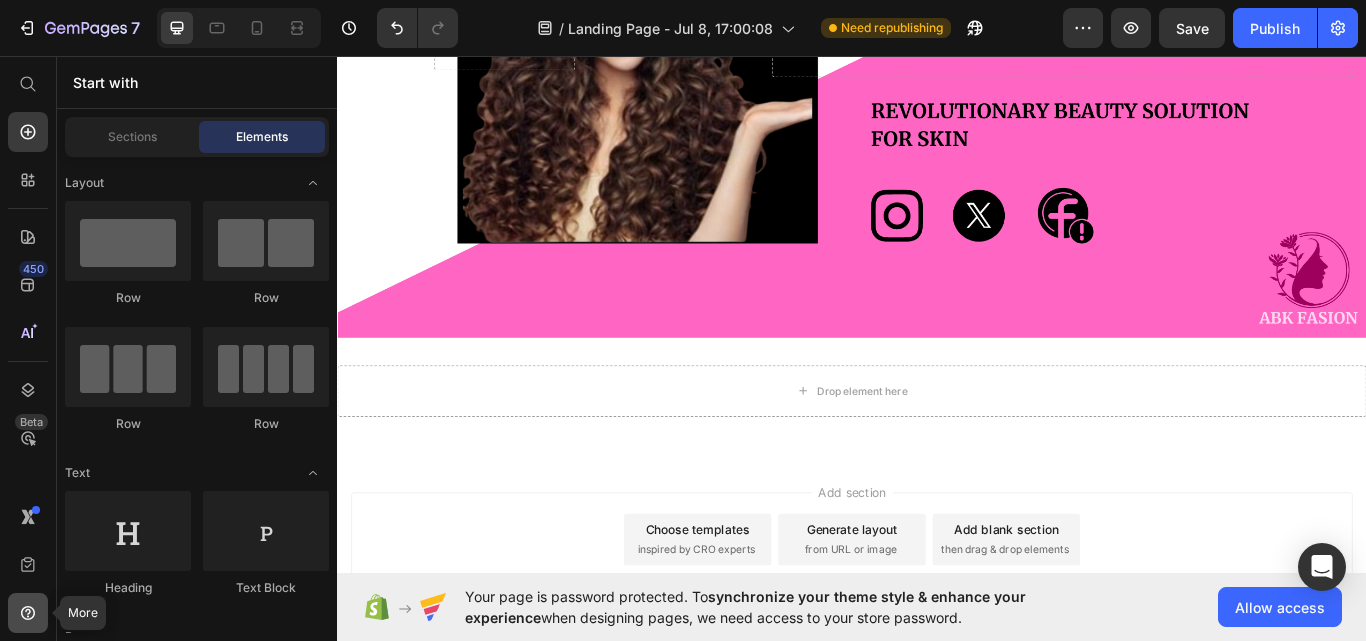 click 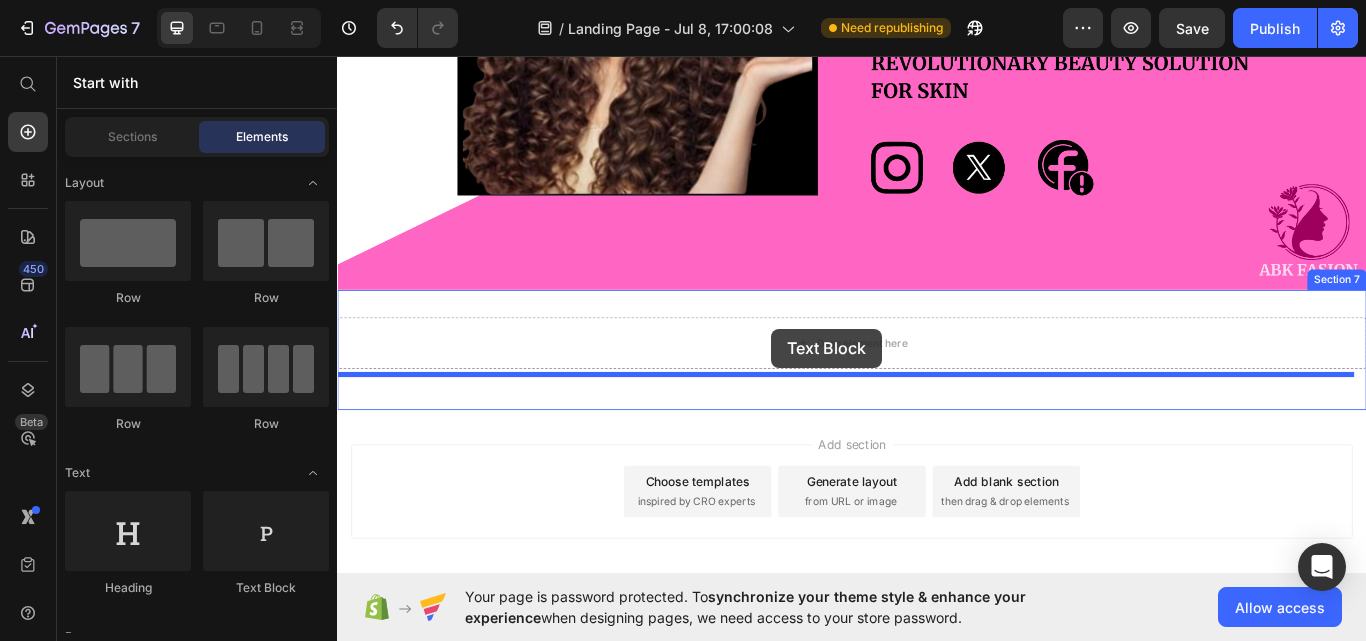 scroll, scrollTop: 3488, scrollLeft: 0, axis: vertical 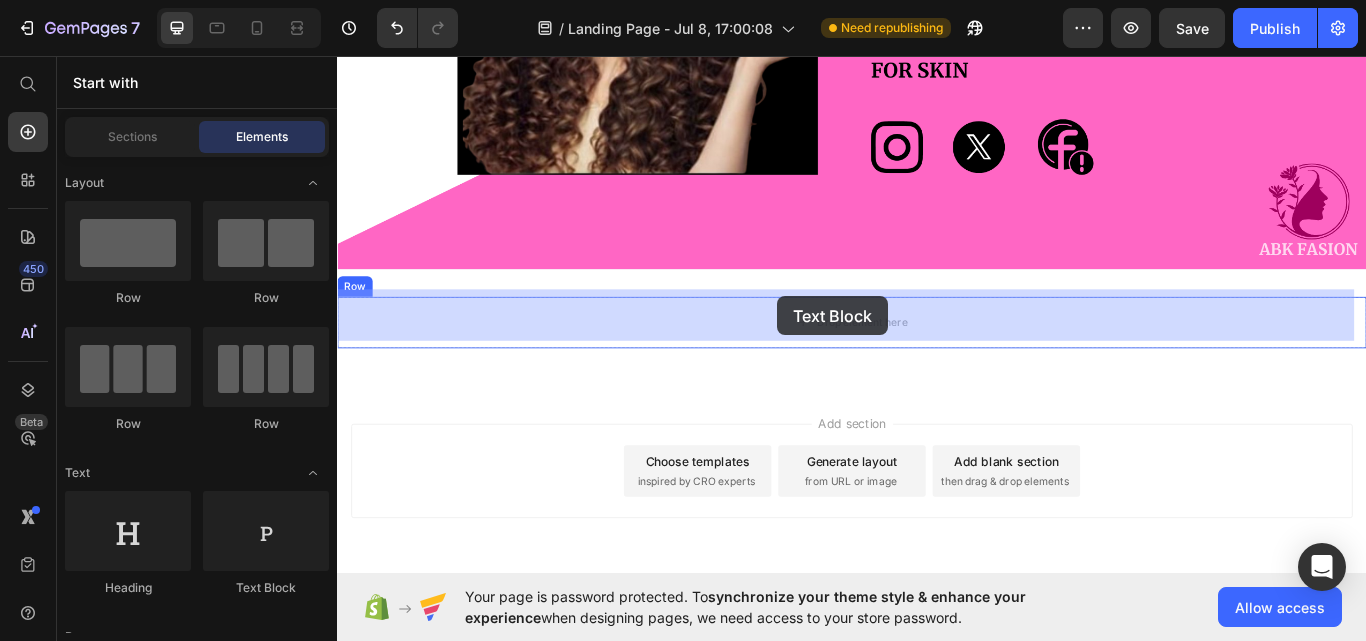 drag, startPoint x: 592, startPoint y: 592, endPoint x: 850, endPoint y: 337, distance: 362.75198 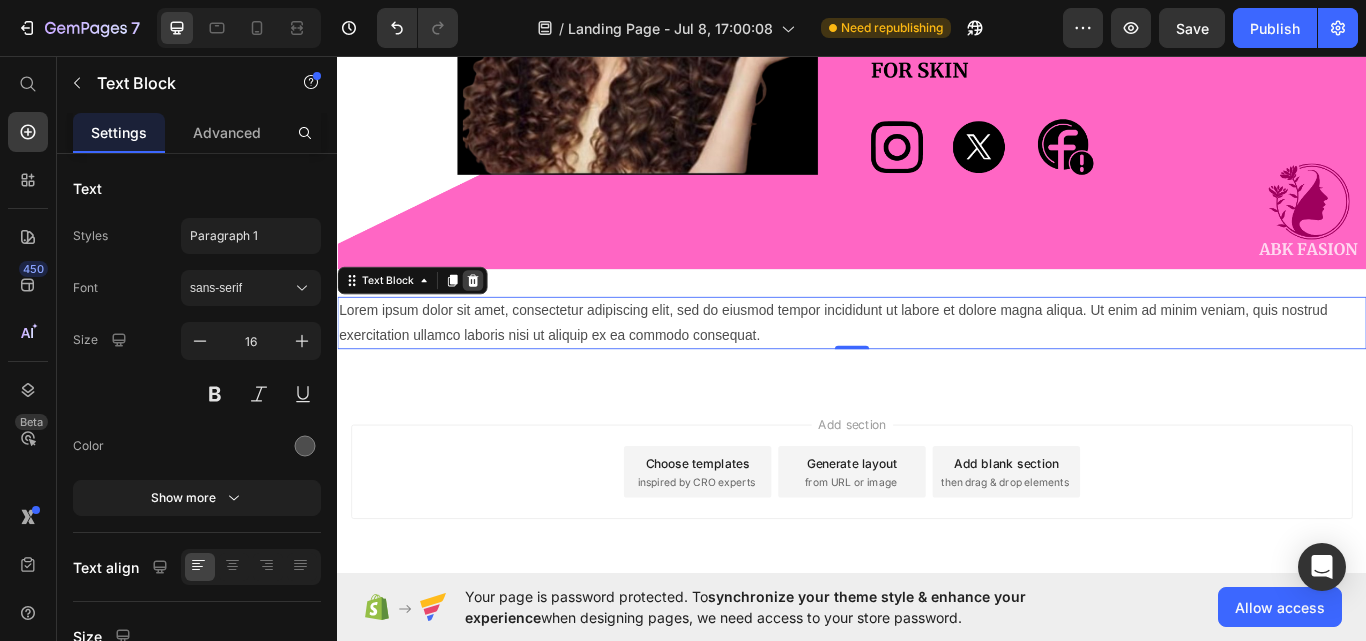 click 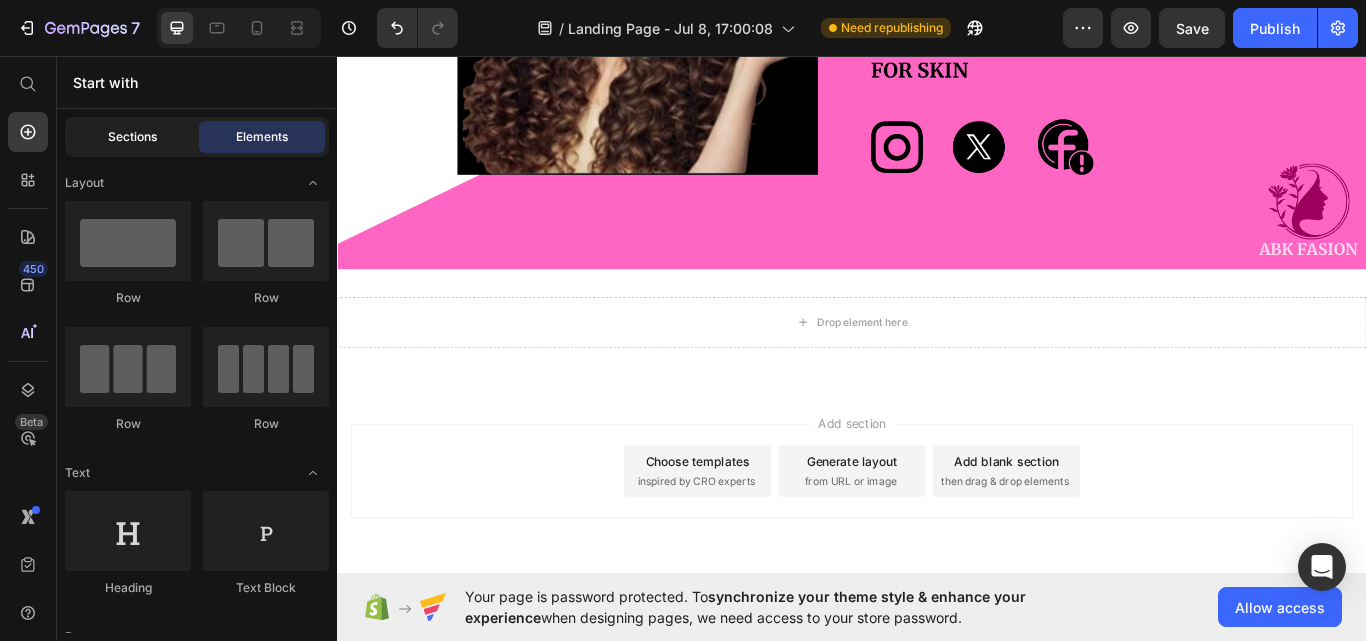 click on "Sections" at bounding box center [132, 137] 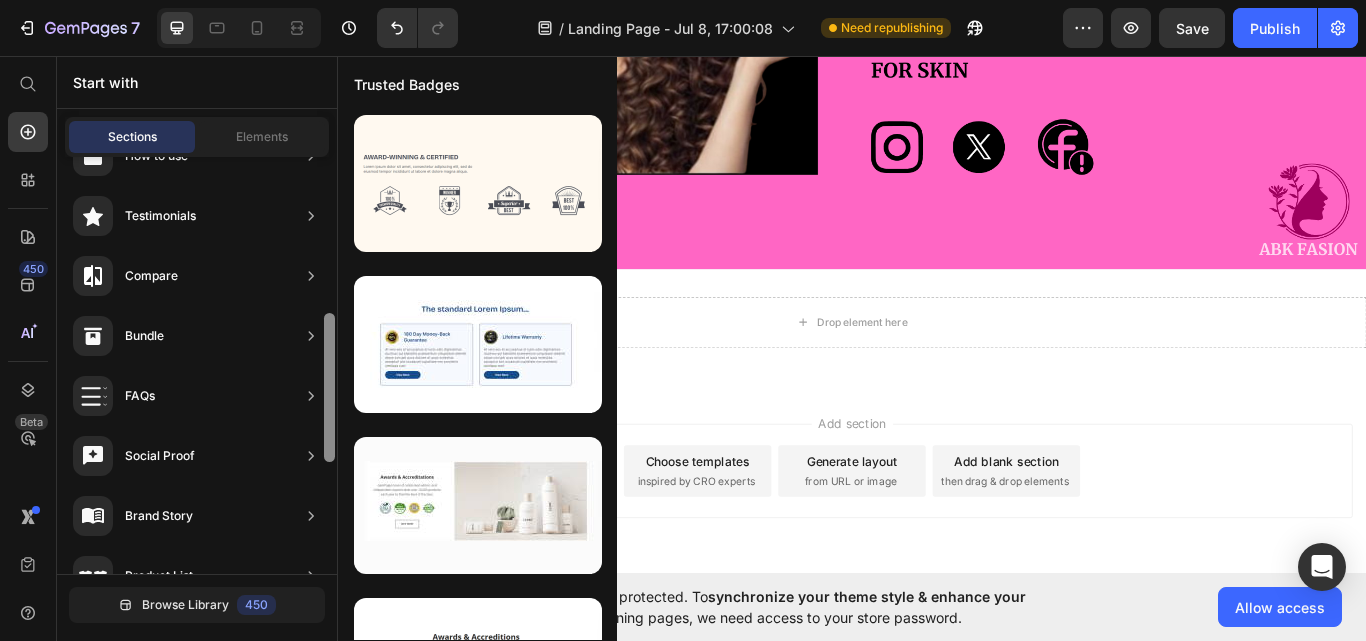 scroll, scrollTop: 413, scrollLeft: 0, axis: vertical 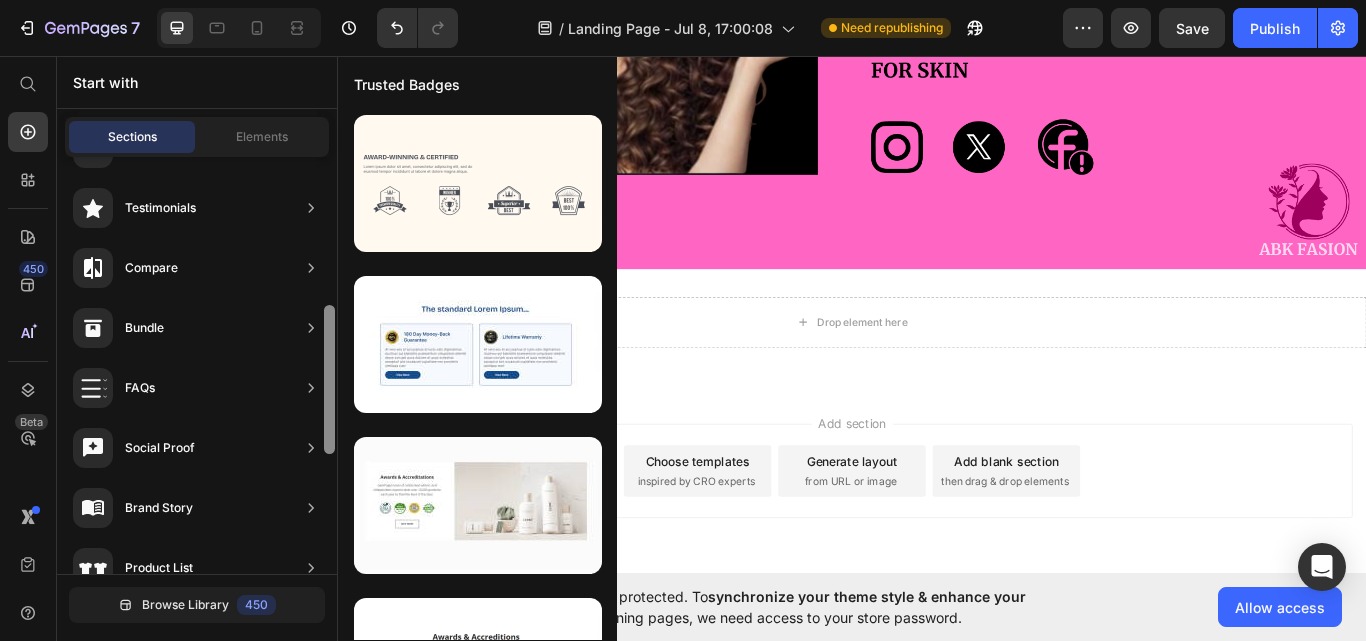 drag, startPoint x: 328, startPoint y: 225, endPoint x: 328, endPoint y: 374, distance: 149 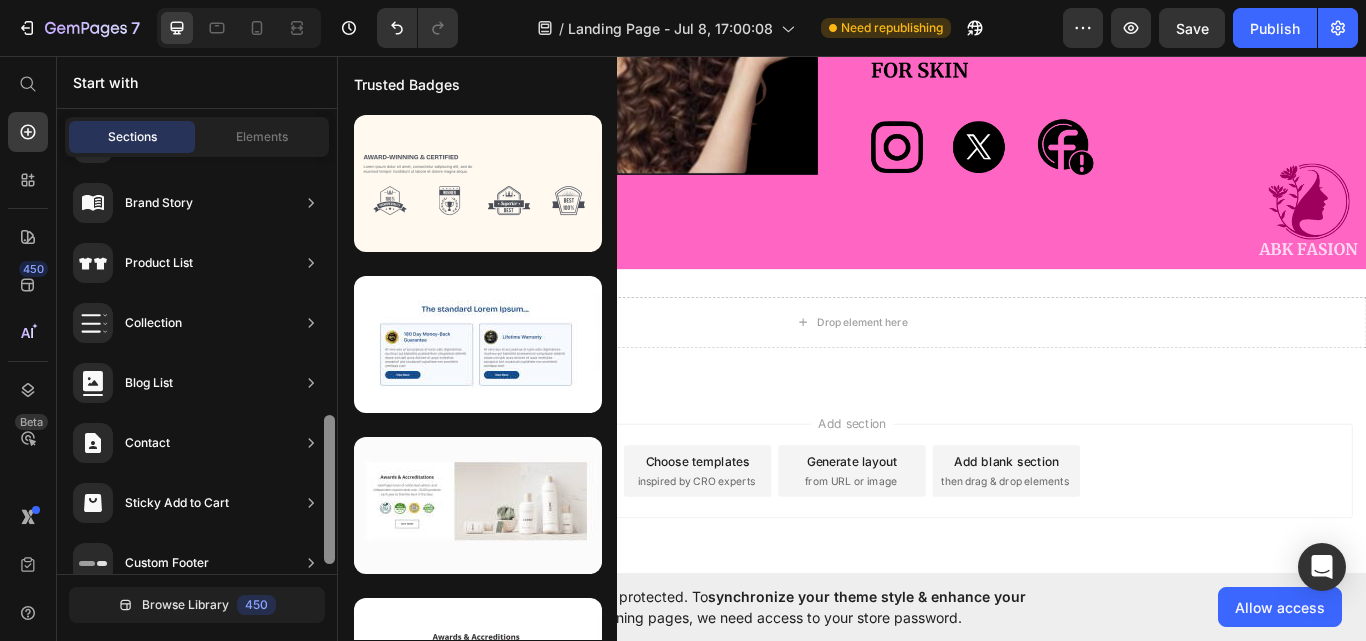 scroll, scrollTop: 743, scrollLeft: 0, axis: vertical 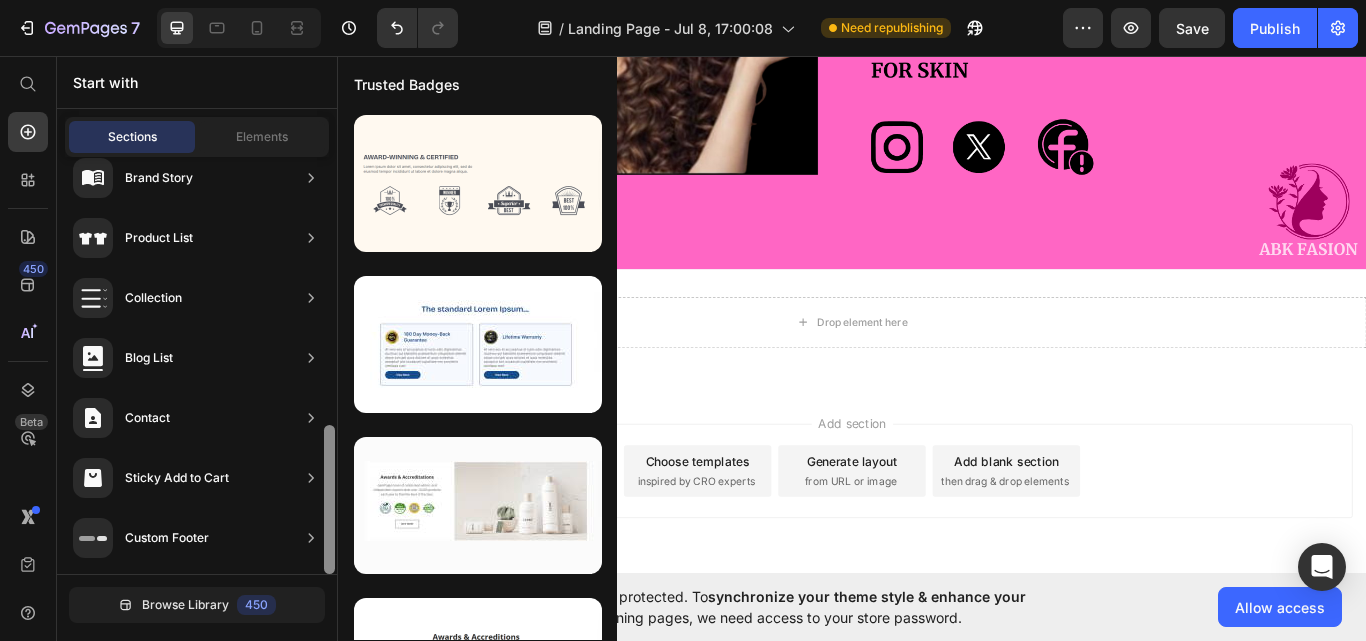 drag, startPoint x: 328, startPoint y: 374, endPoint x: 329, endPoint y: 525, distance: 151.00331 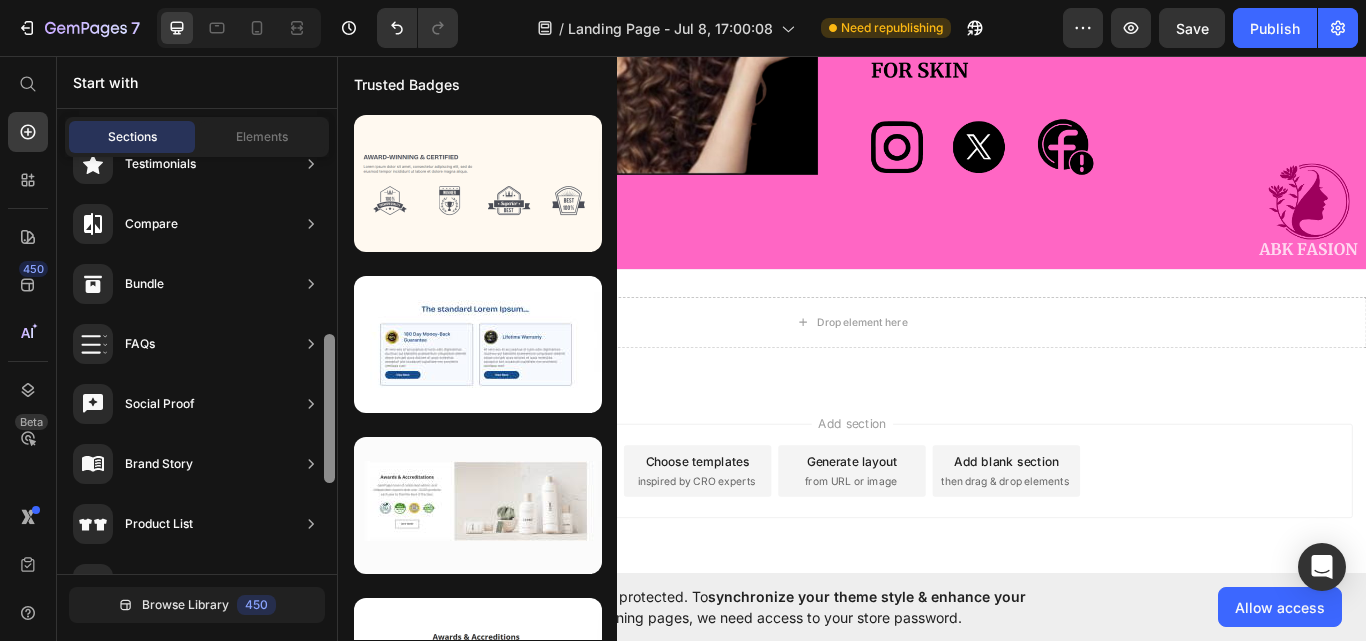 scroll, scrollTop: 449, scrollLeft: 0, axis: vertical 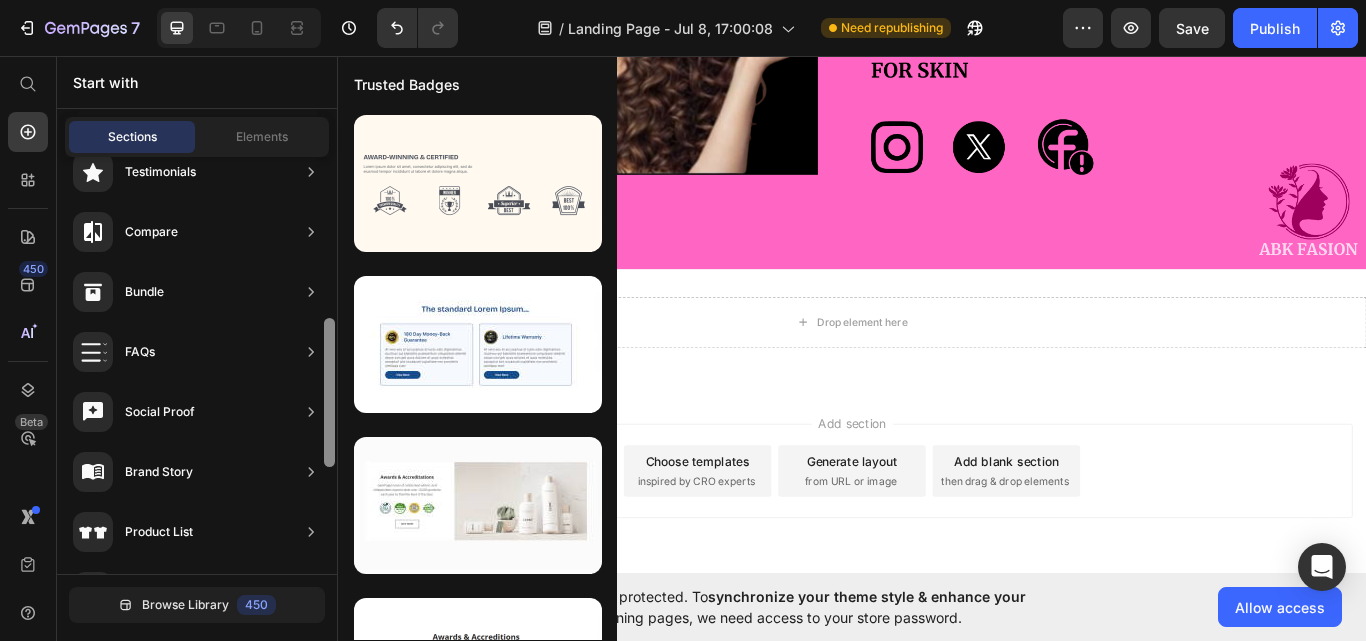 drag, startPoint x: 327, startPoint y: 502, endPoint x: 332, endPoint y: 396, distance: 106.11786 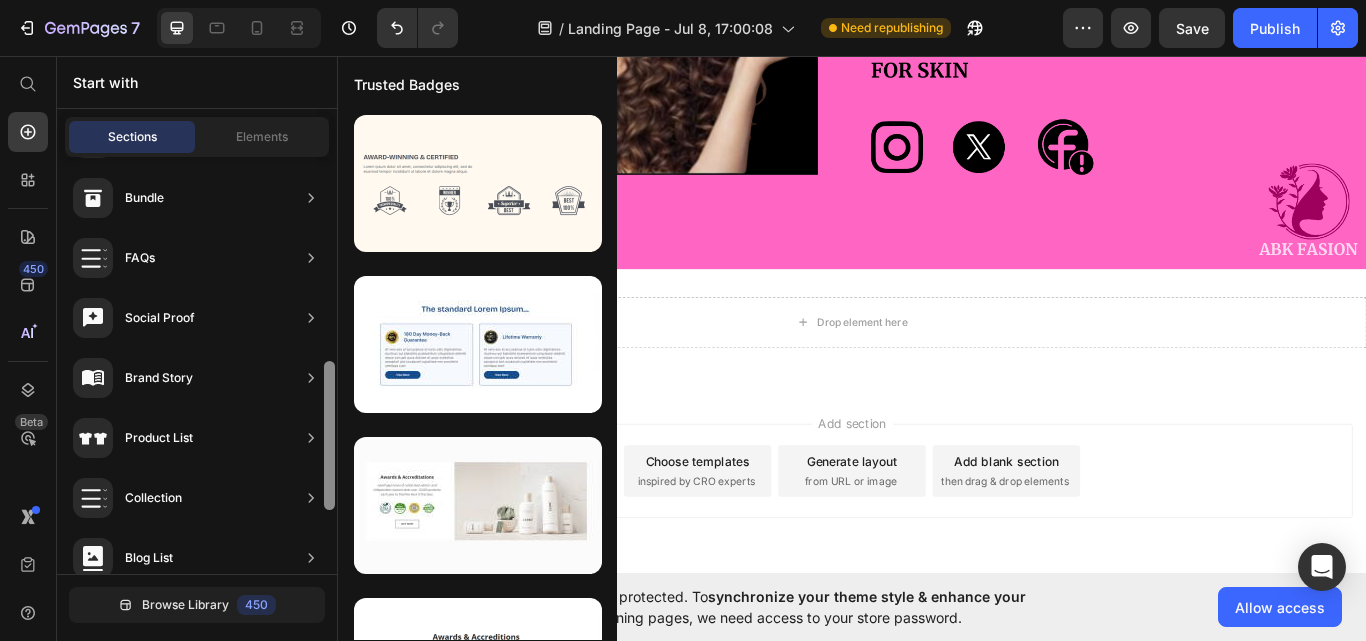 scroll, scrollTop: 549, scrollLeft: 0, axis: vertical 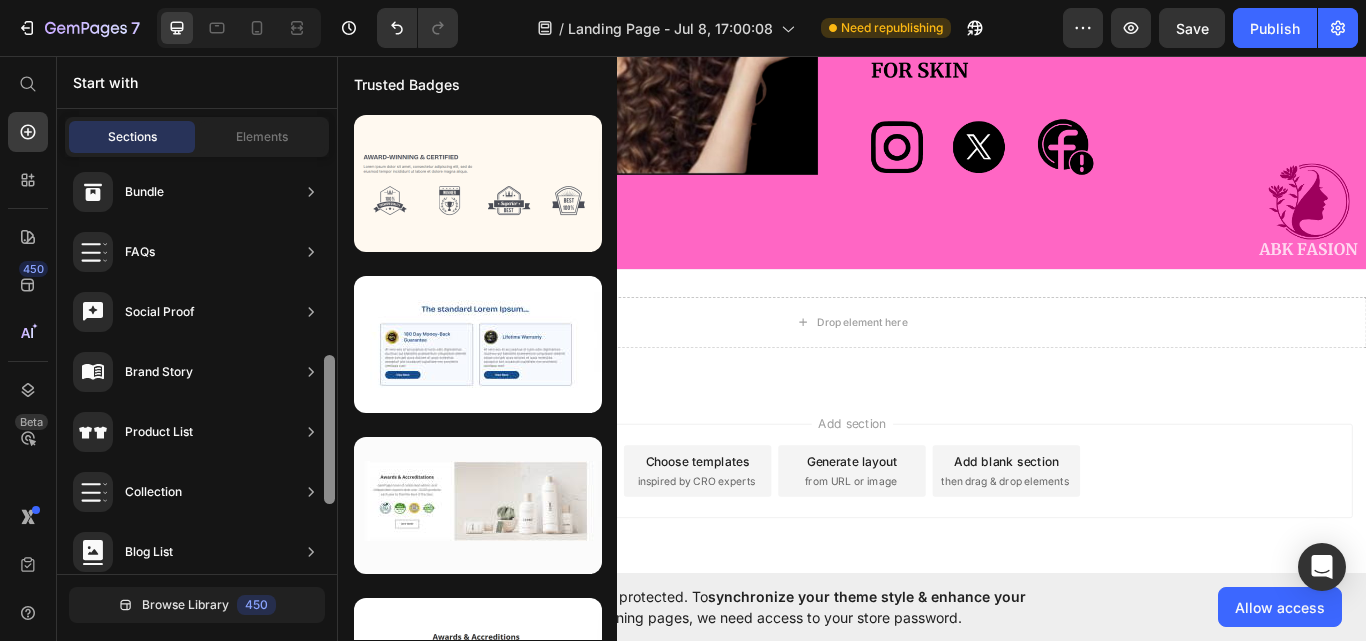 drag, startPoint x: 329, startPoint y: 395, endPoint x: 327, endPoint y: 431, distance: 36.05551 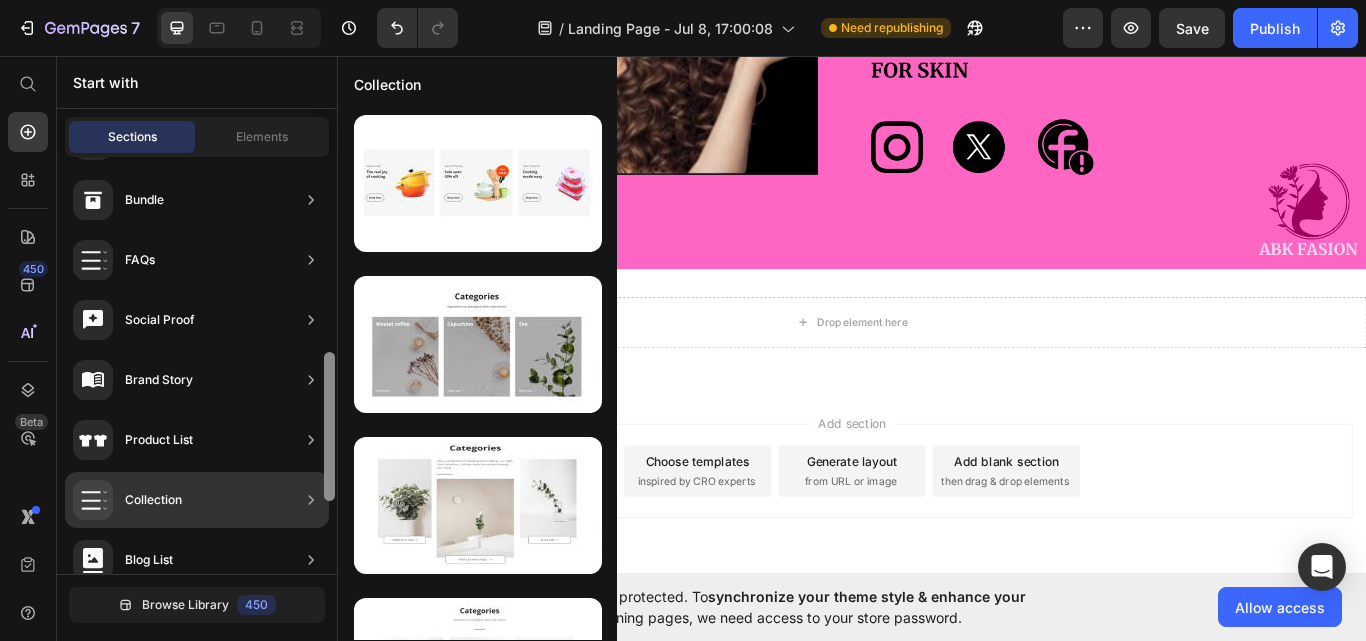 scroll, scrollTop: 546, scrollLeft: 0, axis: vertical 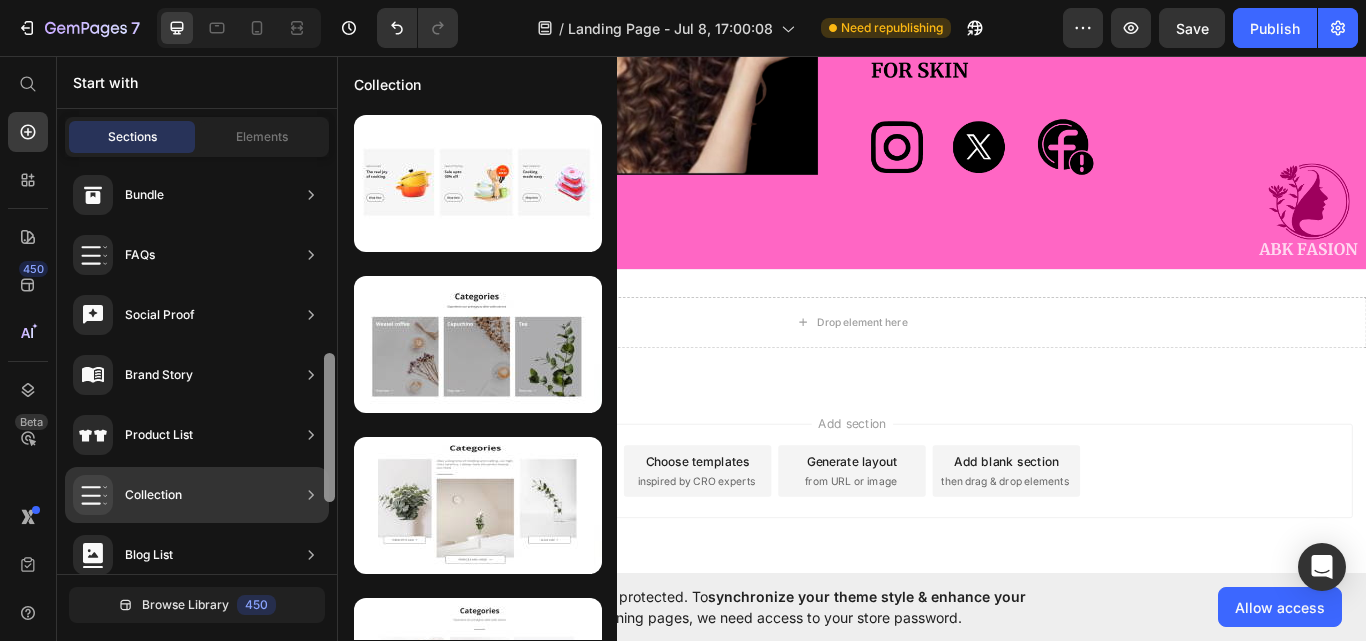 click at bounding box center (329, 427) 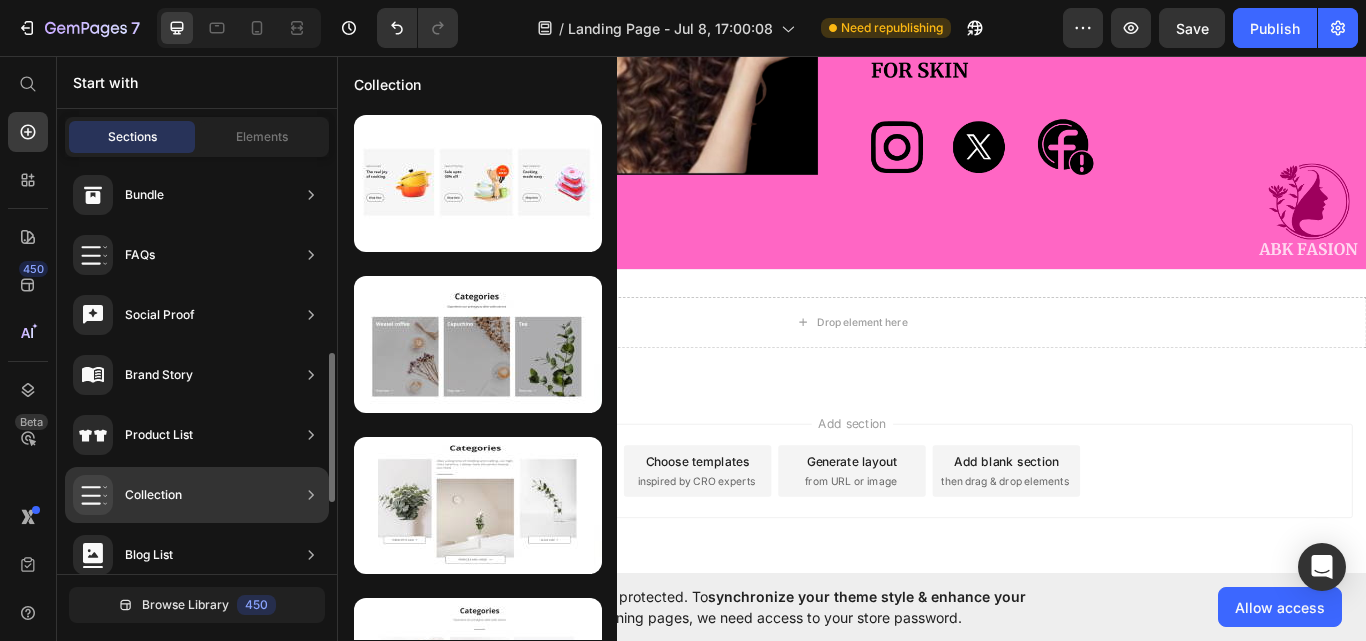 click on "Collection" 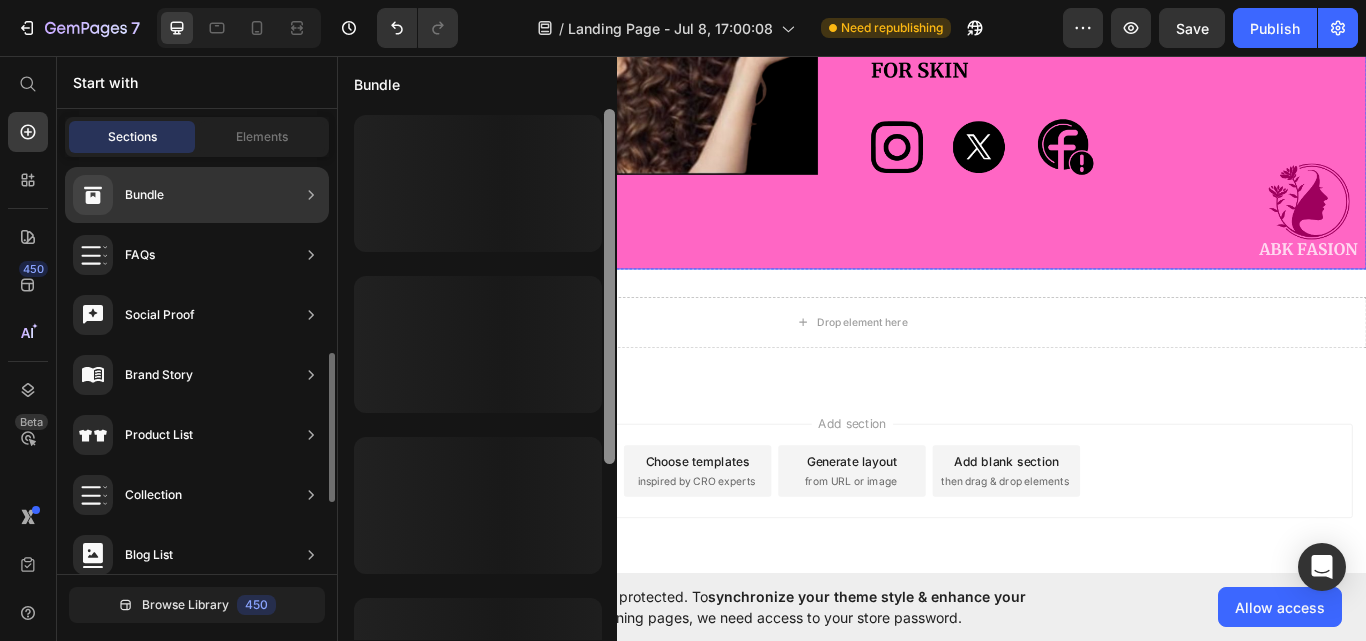 scroll, scrollTop: 0, scrollLeft: 0, axis: both 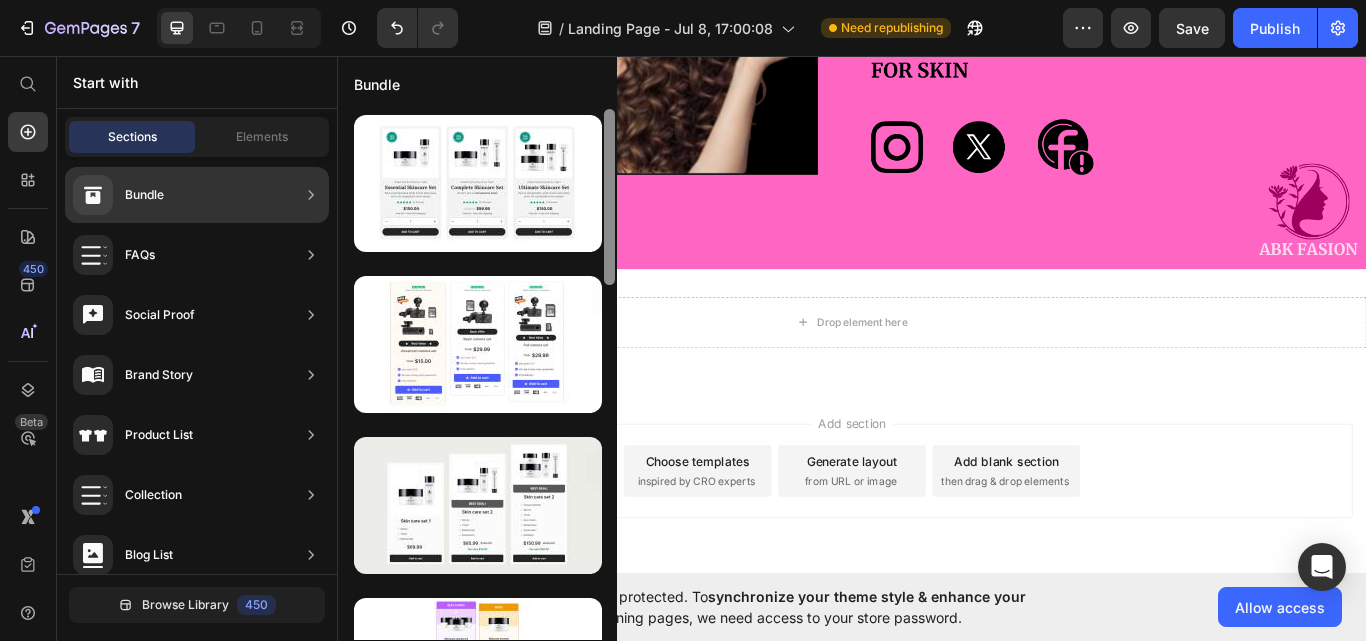 drag, startPoint x: 610, startPoint y: 233, endPoint x: 610, endPoint y: 210, distance: 23 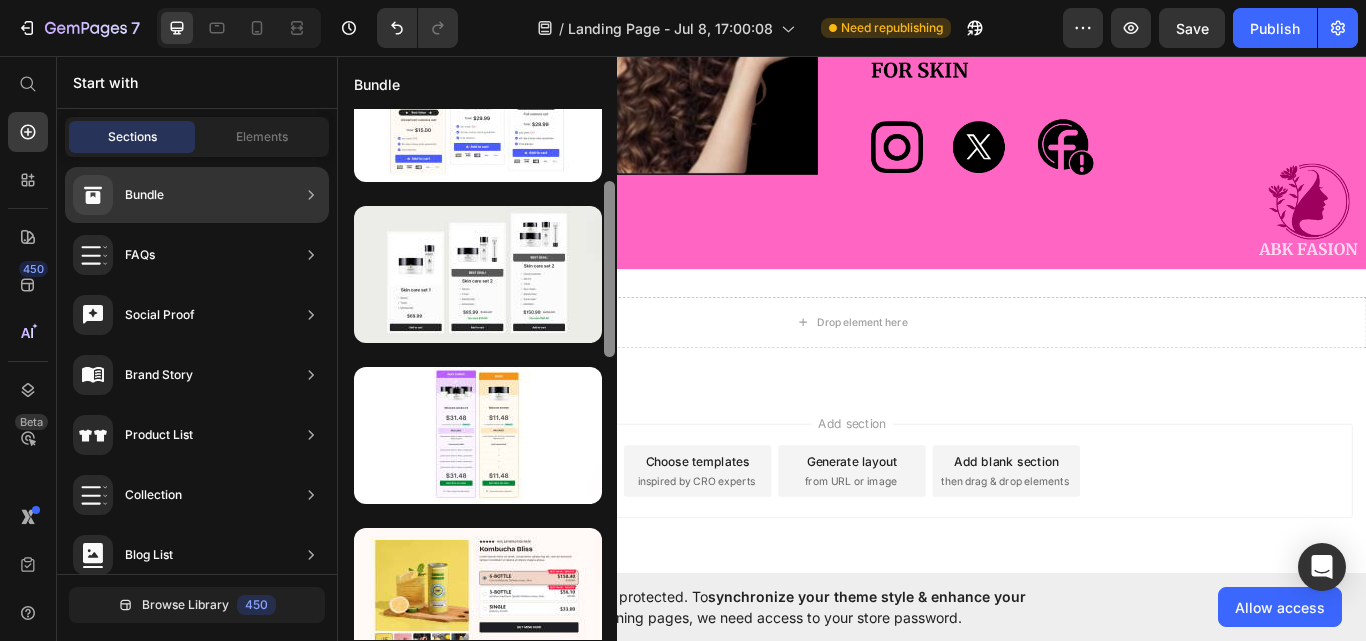 scroll, scrollTop: 237, scrollLeft: 0, axis: vertical 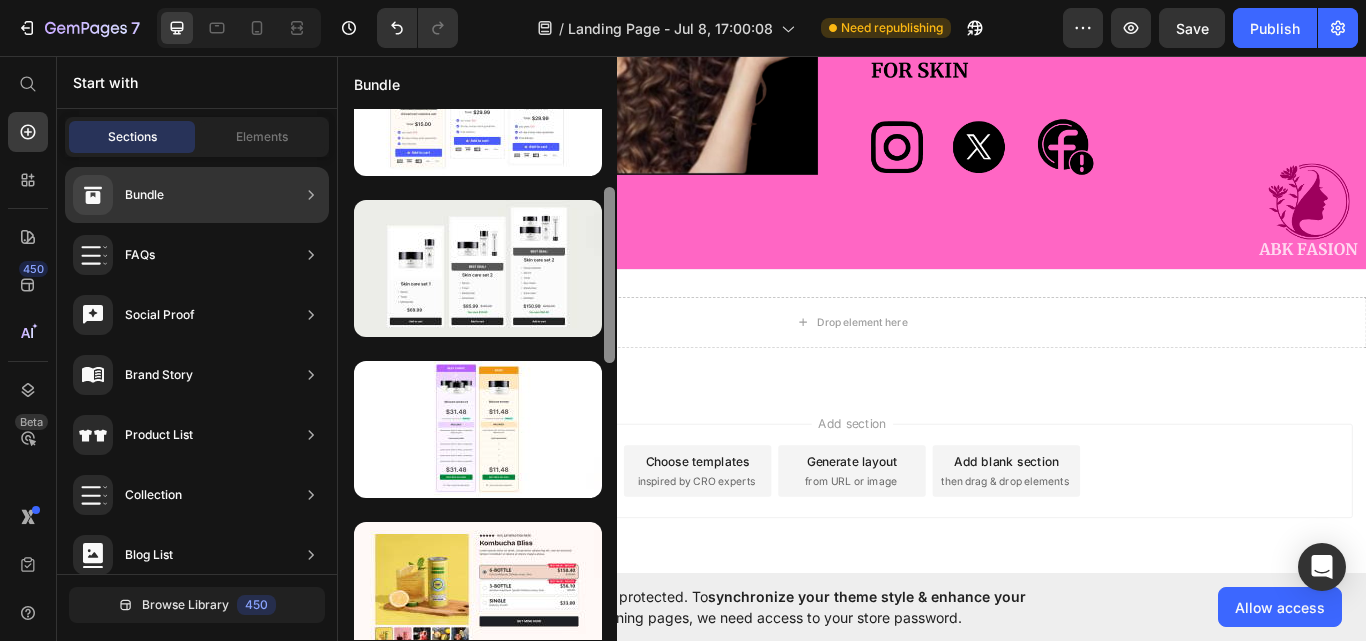 drag, startPoint x: 607, startPoint y: 249, endPoint x: 611, endPoint y: 328, distance: 79.101204 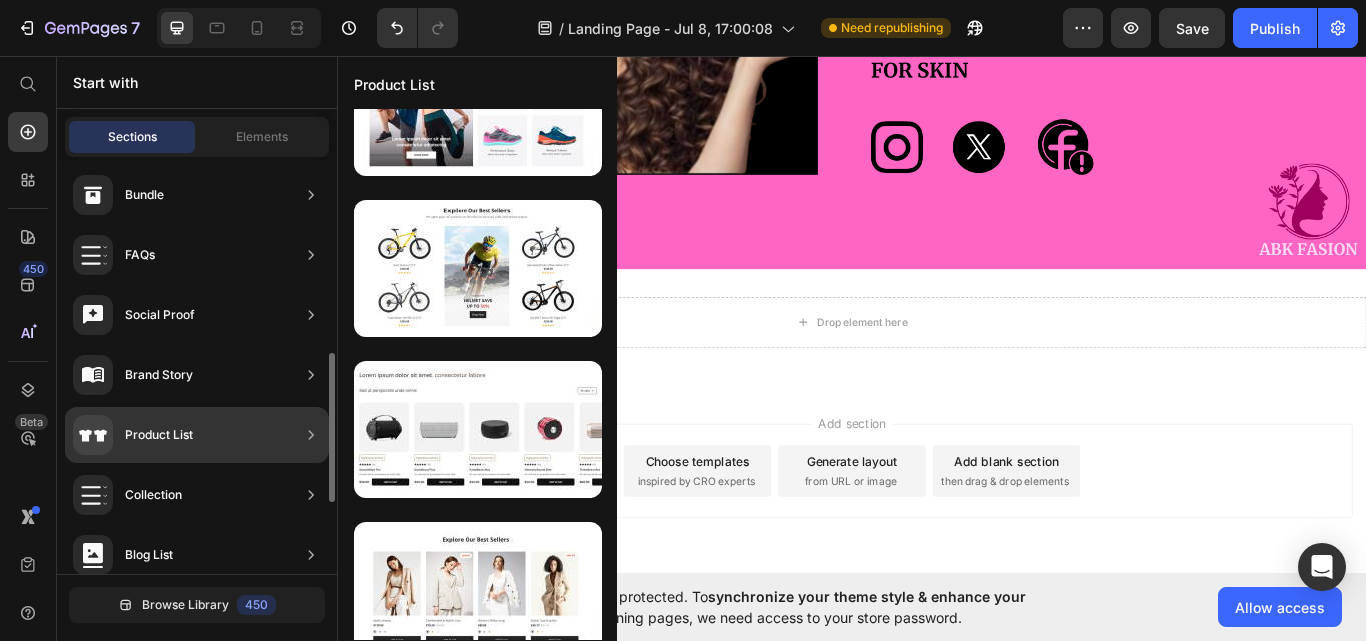 click on "Product List" at bounding box center (159, 435) 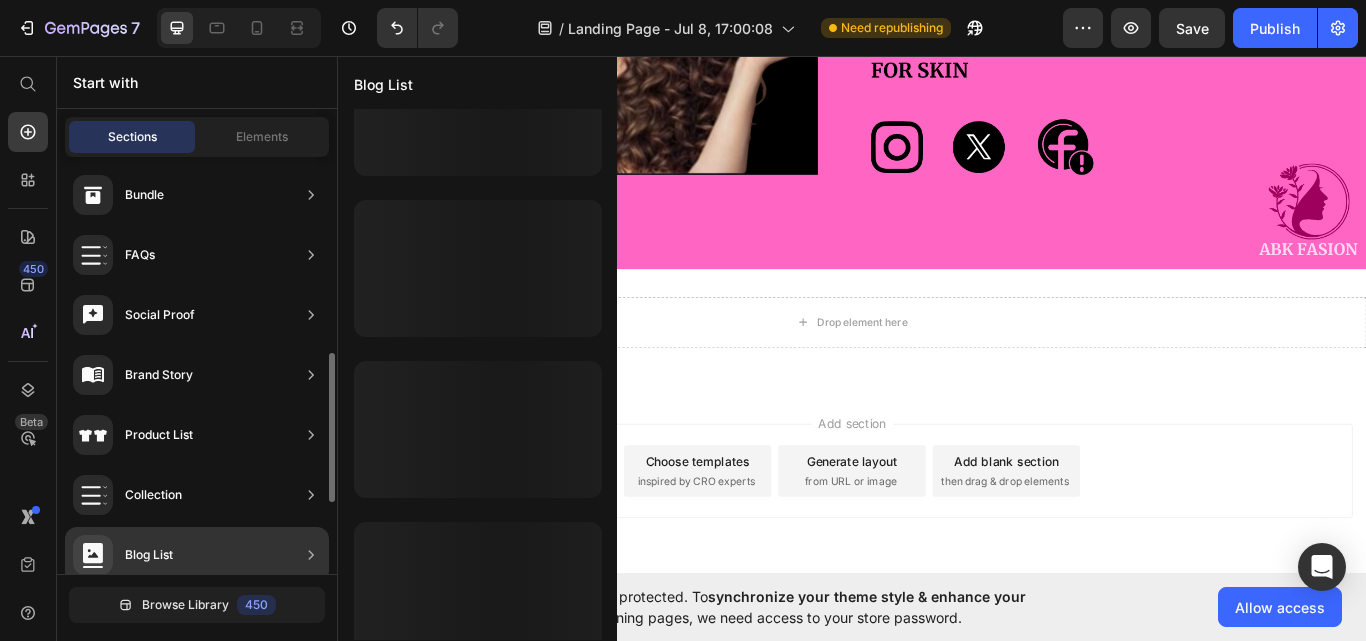 scroll, scrollTop: 0, scrollLeft: 0, axis: both 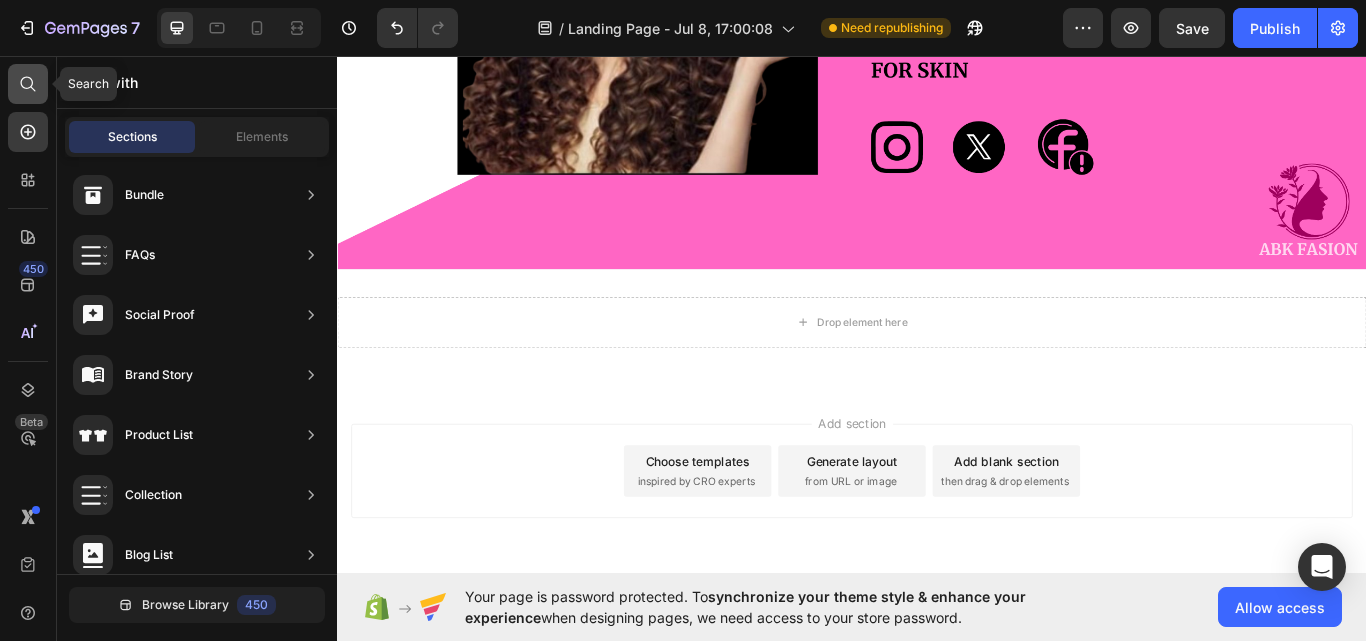 click 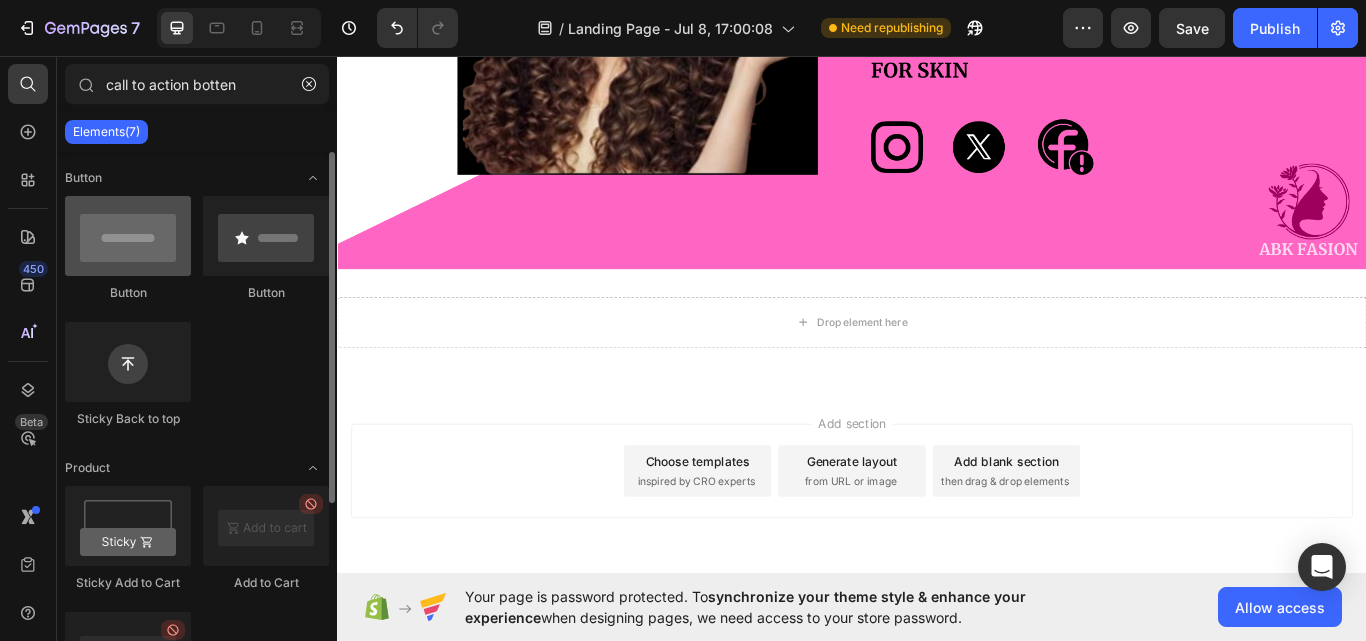 type on "call to action botten" 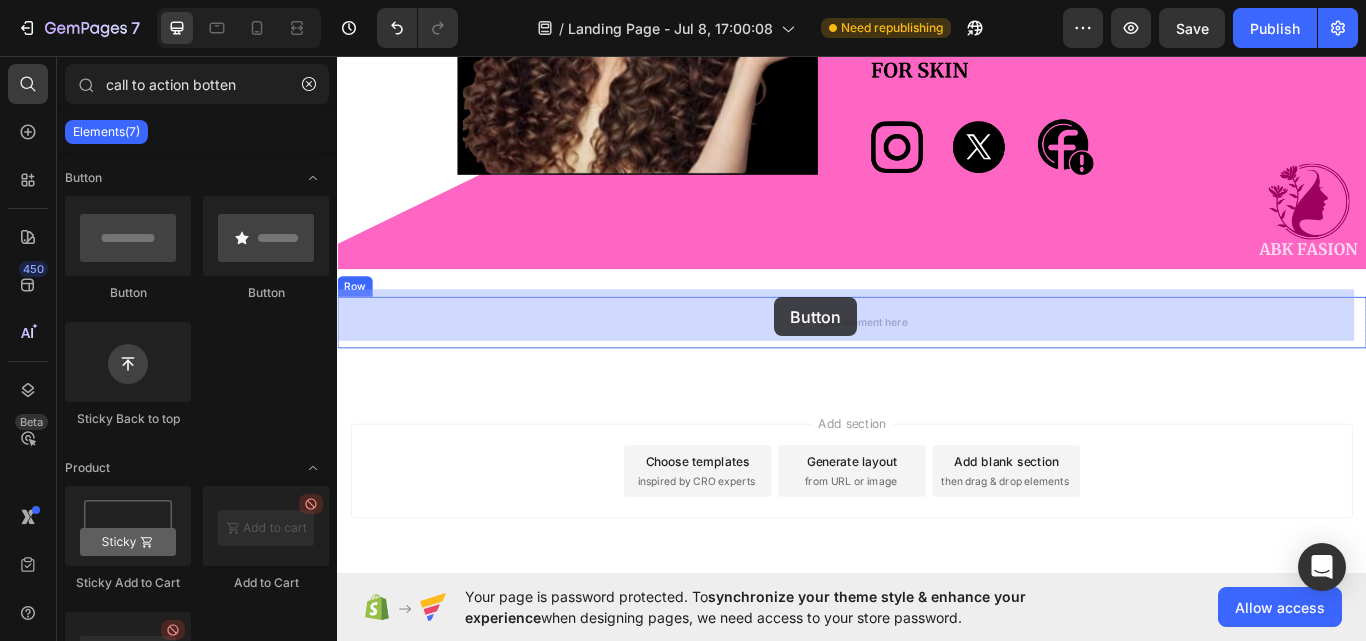 drag, startPoint x: 468, startPoint y: 291, endPoint x: 850, endPoint y: 338, distance: 384.8805 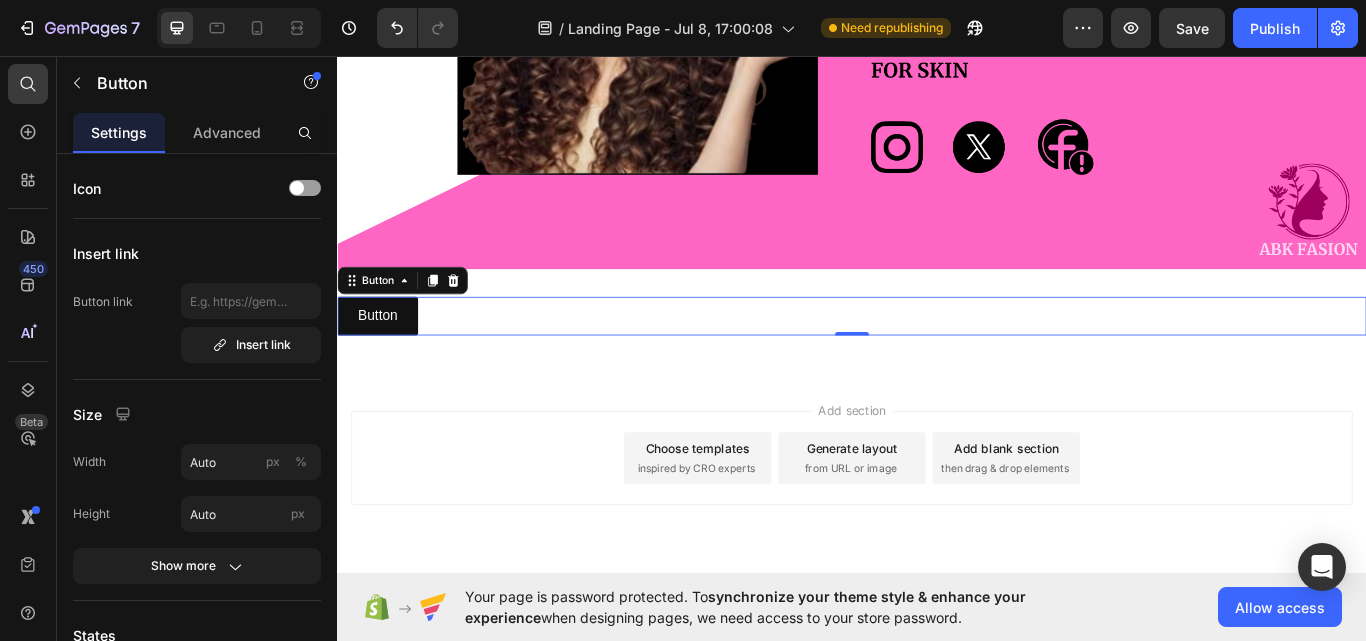 click on "Button Button   0" at bounding box center (937, 360) 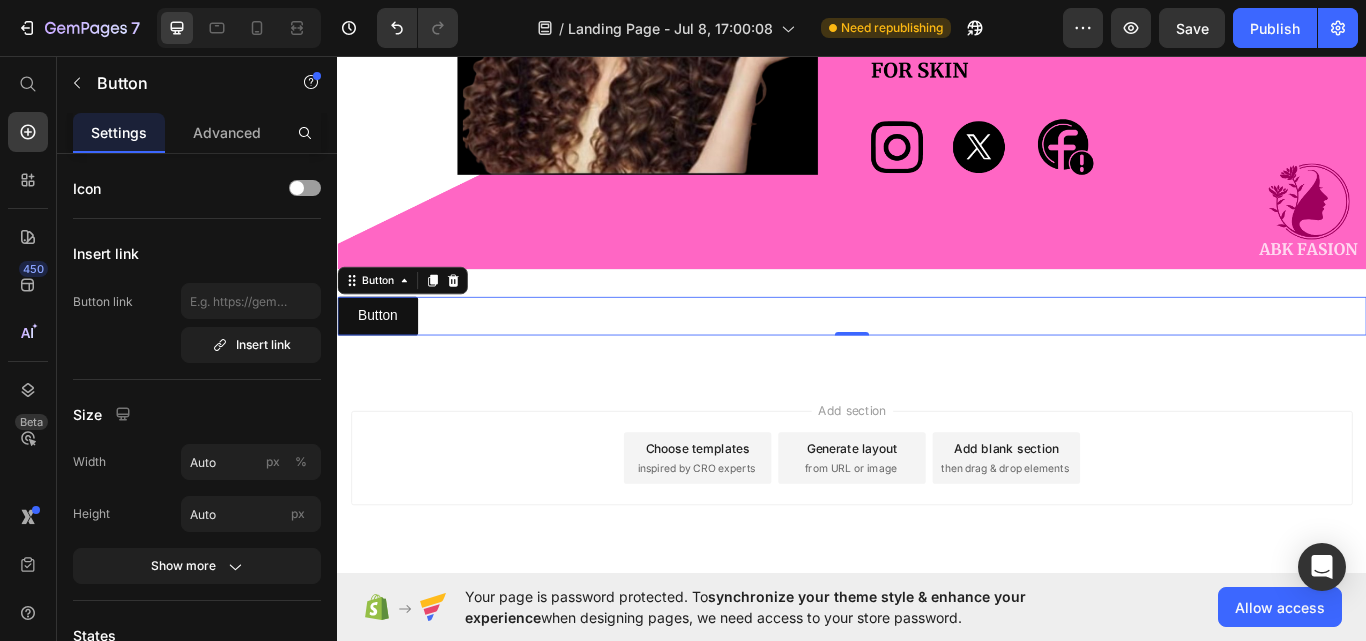 click on "Button Button   0" at bounding box center (937, 360) 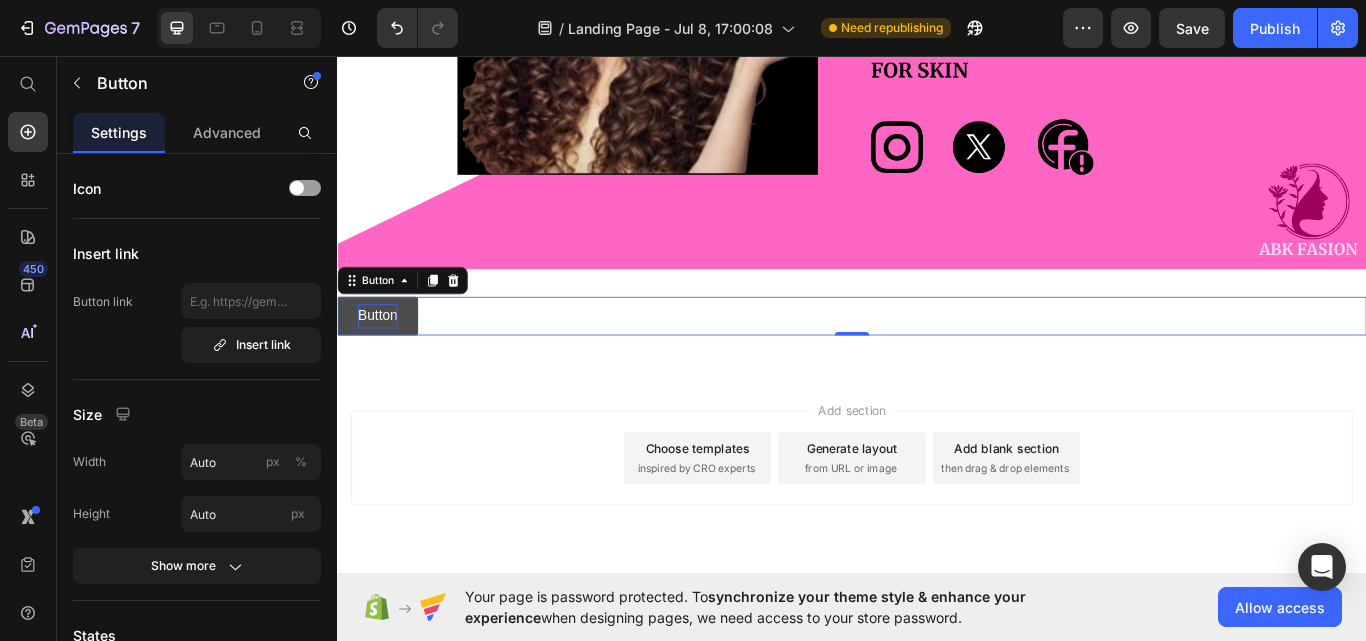 click on "Button" at bounding box center (384, 360) 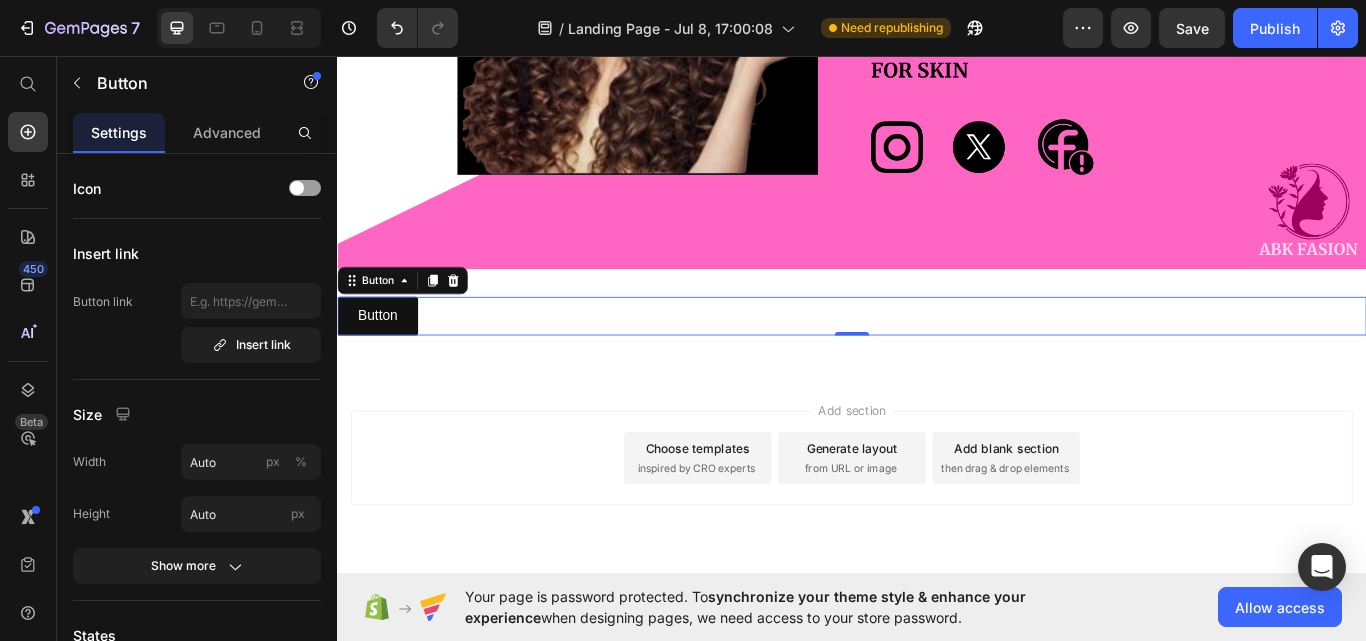 drag, startPoint x: 424, startPoint y: 343, endPoint x: 499, endPoint y: 343, distance: 75 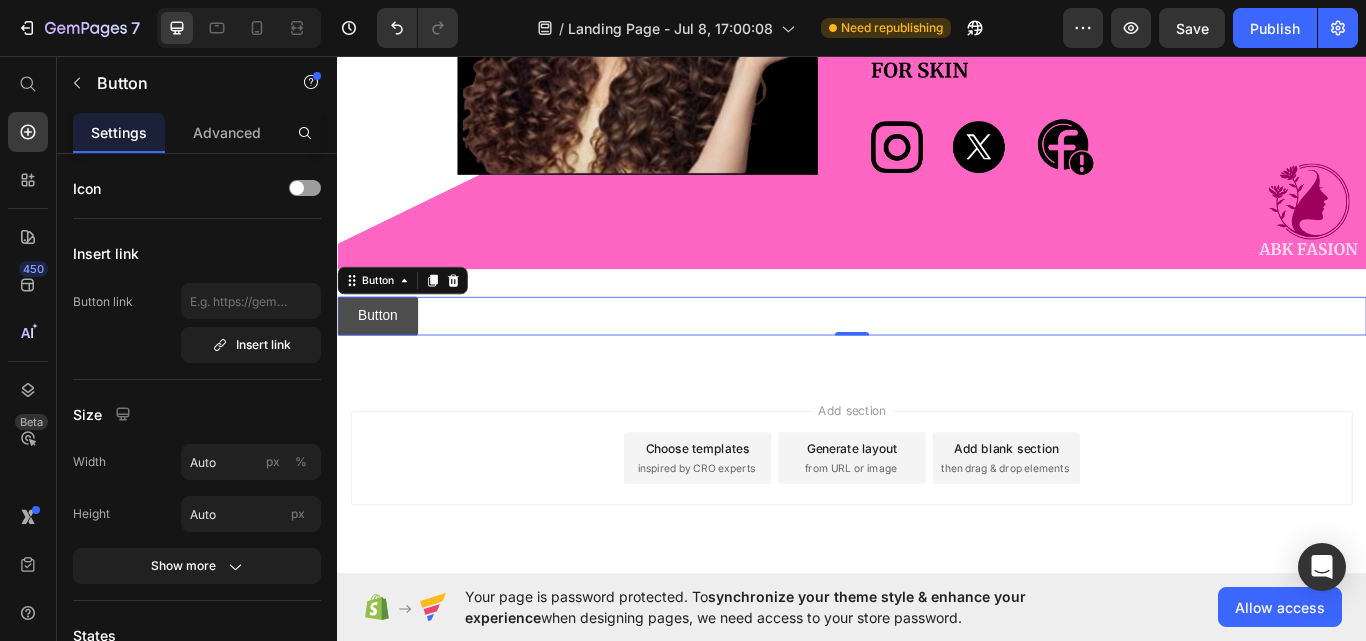 click on "Button" at bounding box center [384, 360] 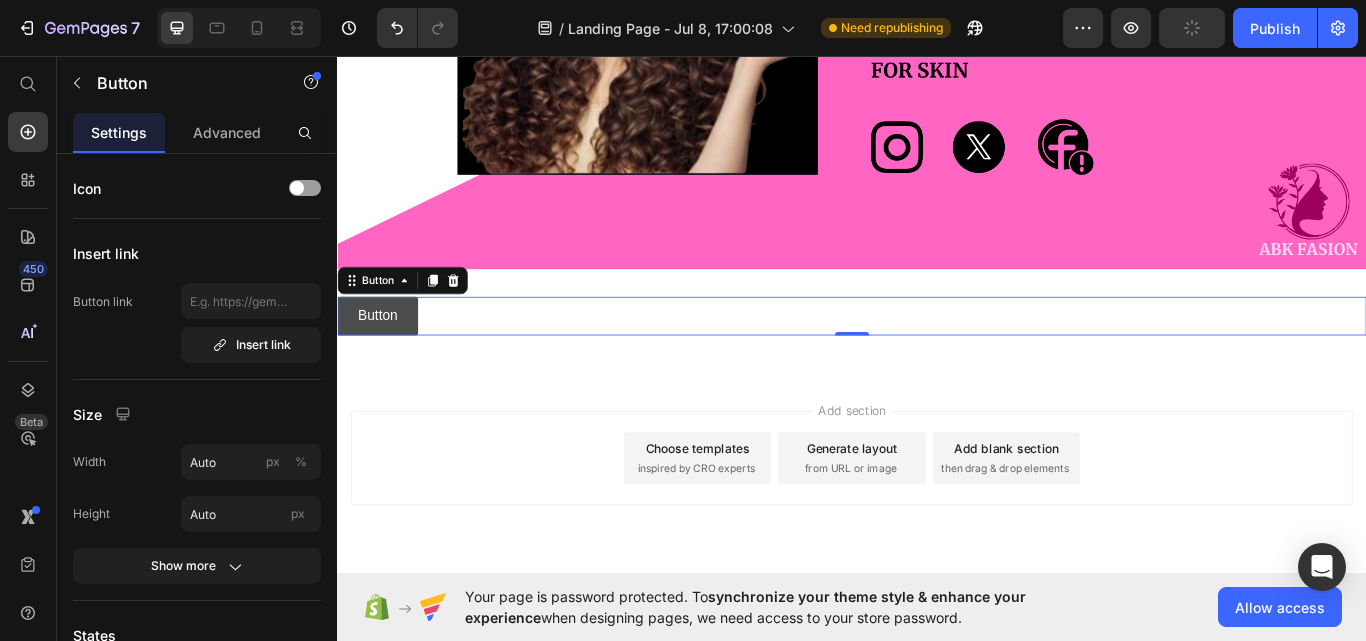 click on "Button" at bounding box center (384, 360) 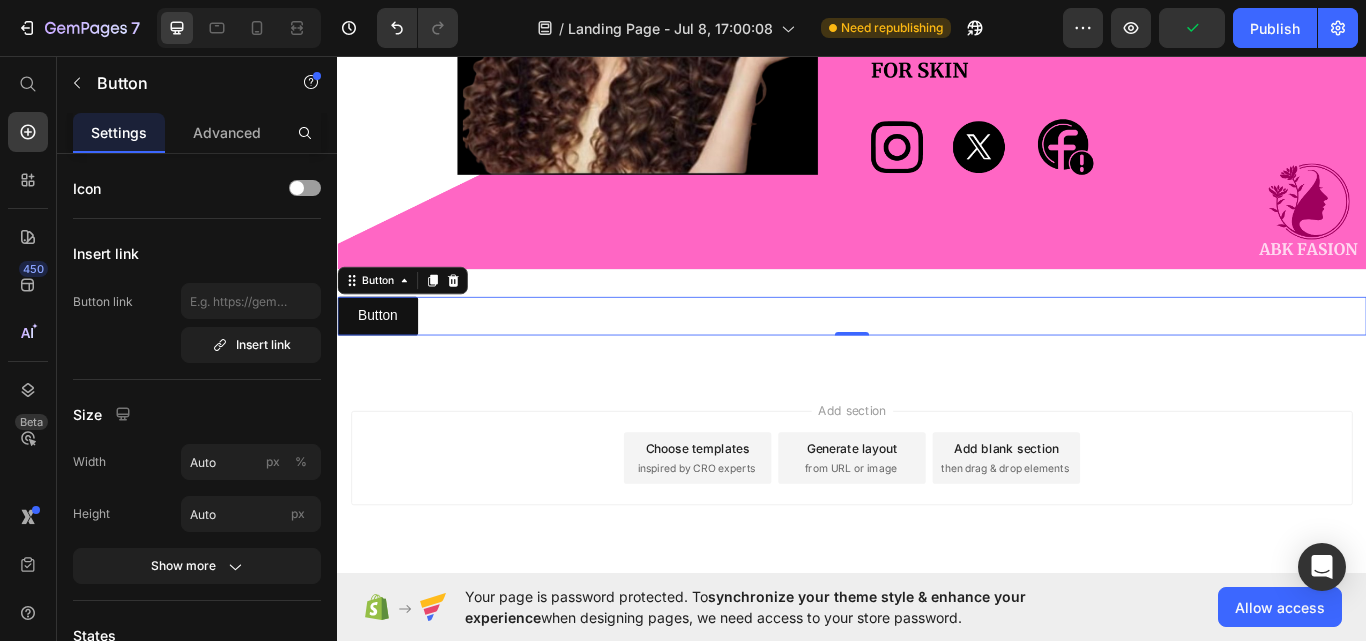 drag, startPoint x: 353, startPoint y: 348, endPoint x: 461, endPoint y: 352, distance: 108.07405 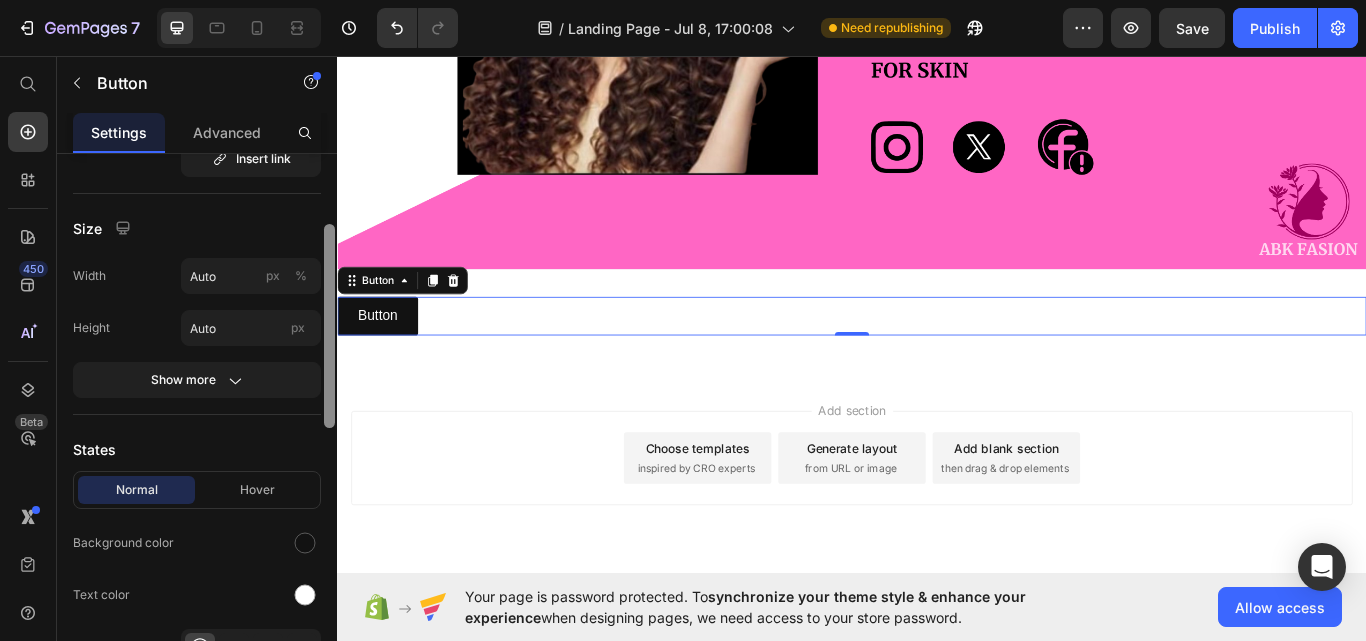 scroll, scrollTop: 188, scrollLeft: 0, axis: vertical 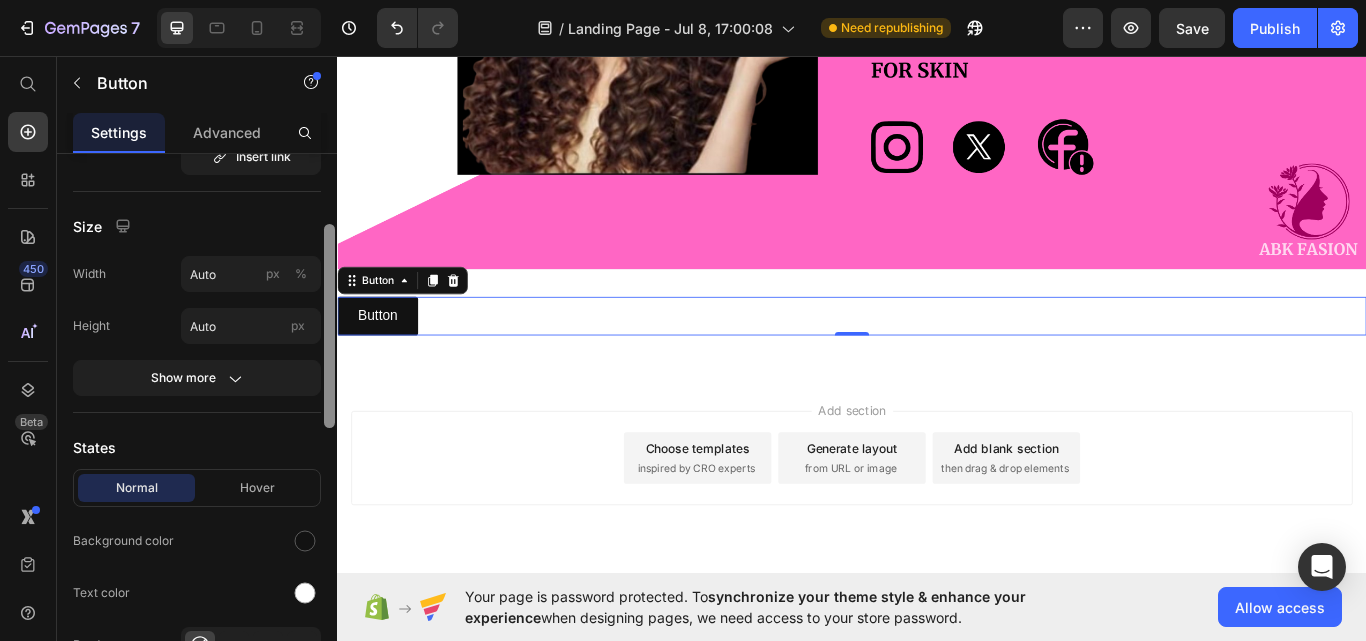 drag, startPoint x: 667, startPoint y: 369, endPoint x: 338, endPoint y: 449, distance: 338.58676 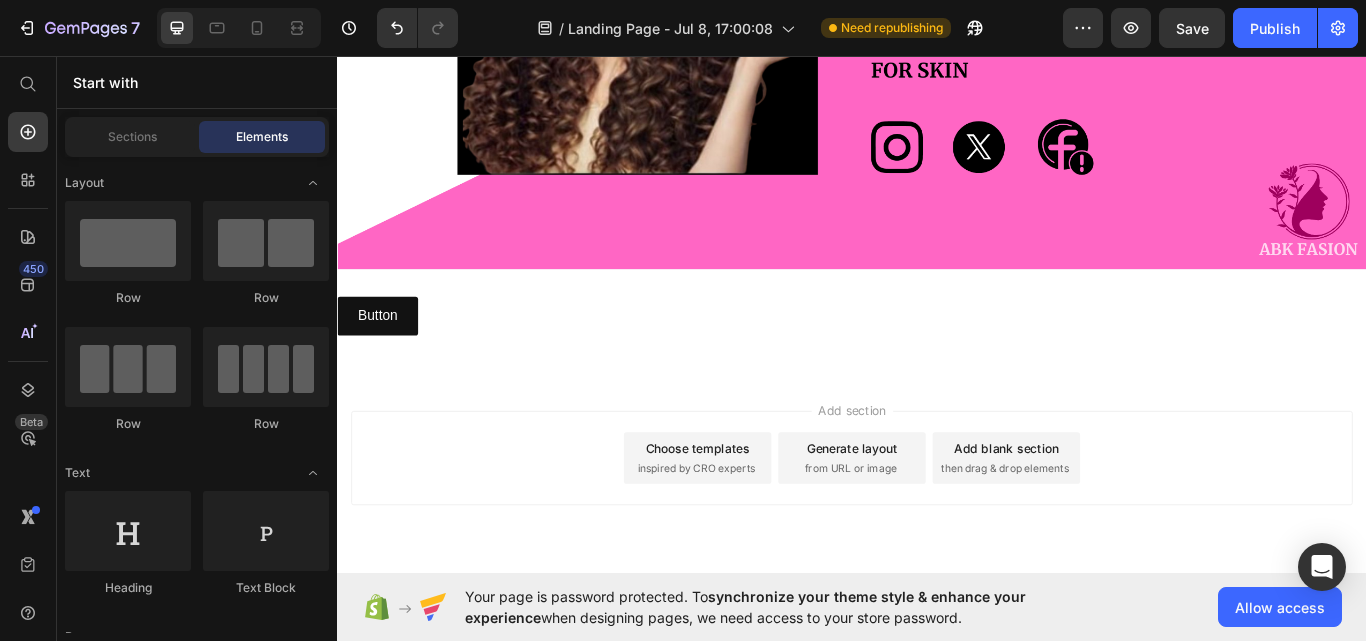 click on "Add section Choose templates inspired by CRO experts Generate layout from URL or image Add blank section then drag & drop elements" at bounding box center (937, 554) 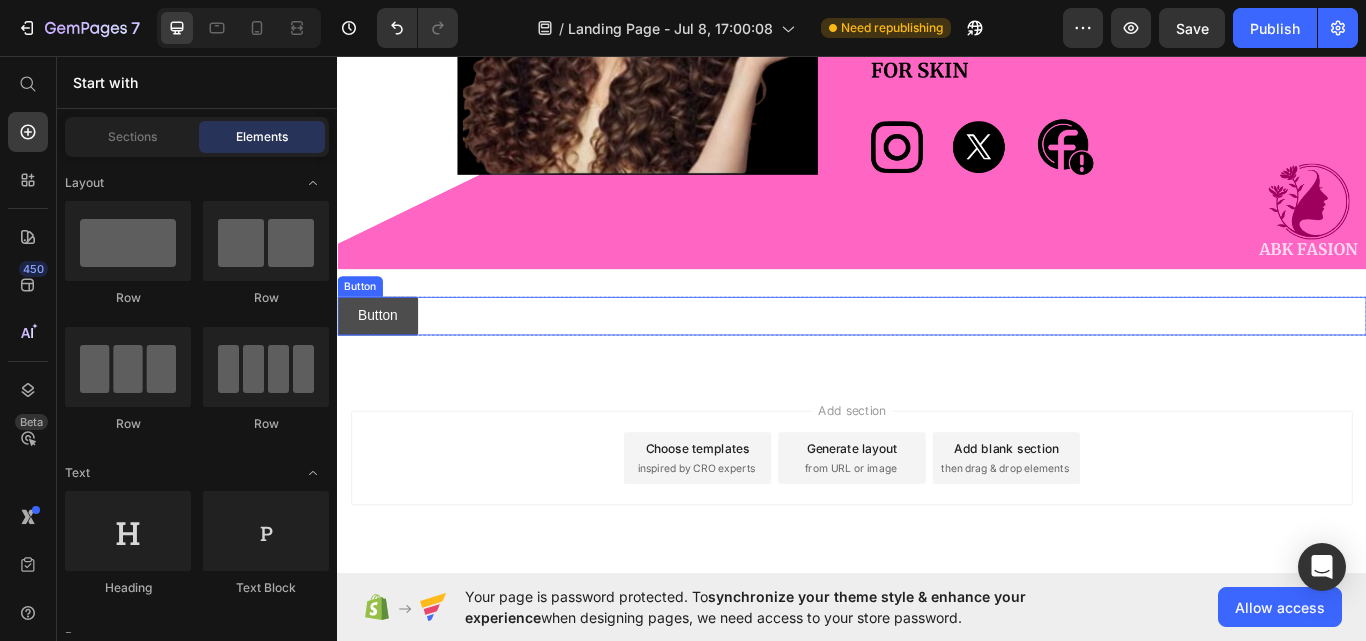 click on "Button" at bounding box center [384, 360] 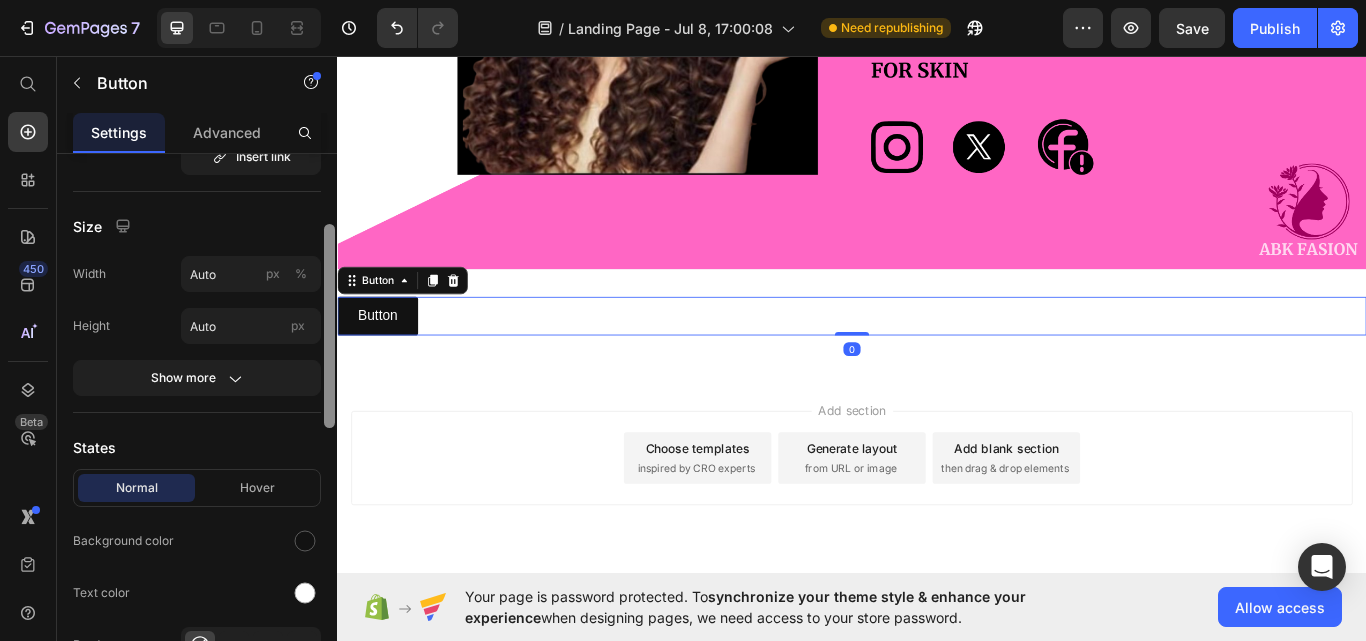 scroll, scrollTop: 0, scrollLeft: 0, axis: both 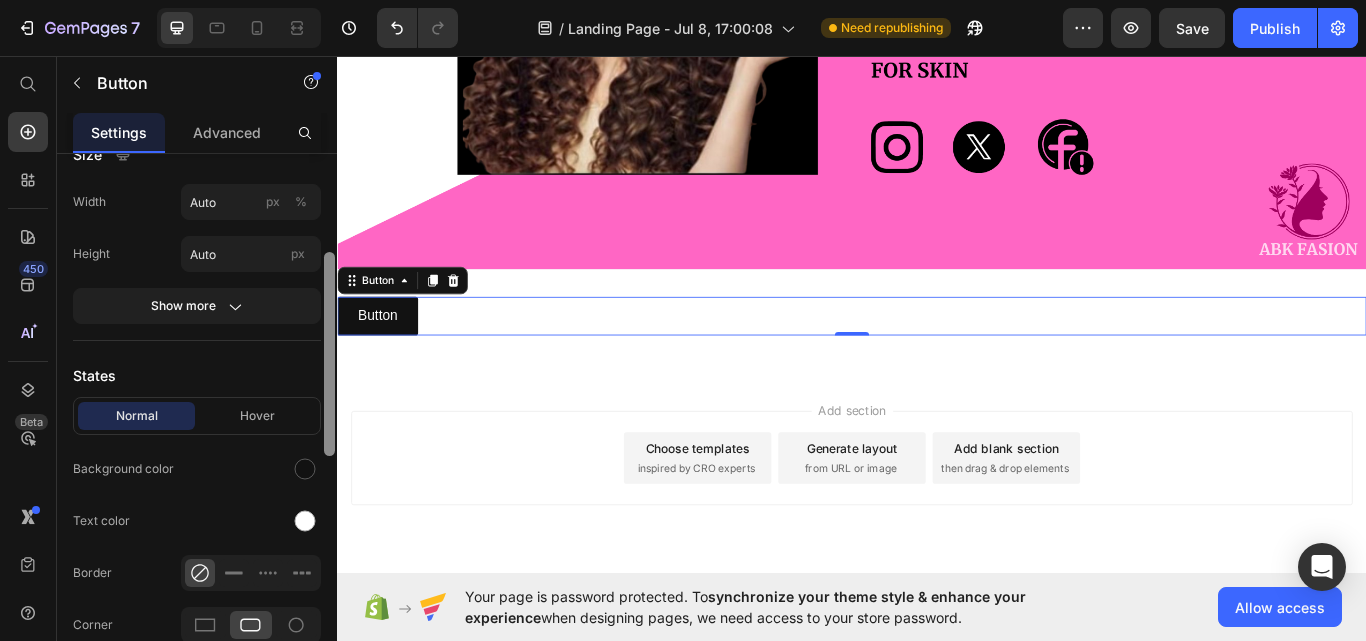 drag, startPoint x: 328, startPoint y: 313, endPoint x: 330, endPoint y: 411, distance: 98.02041 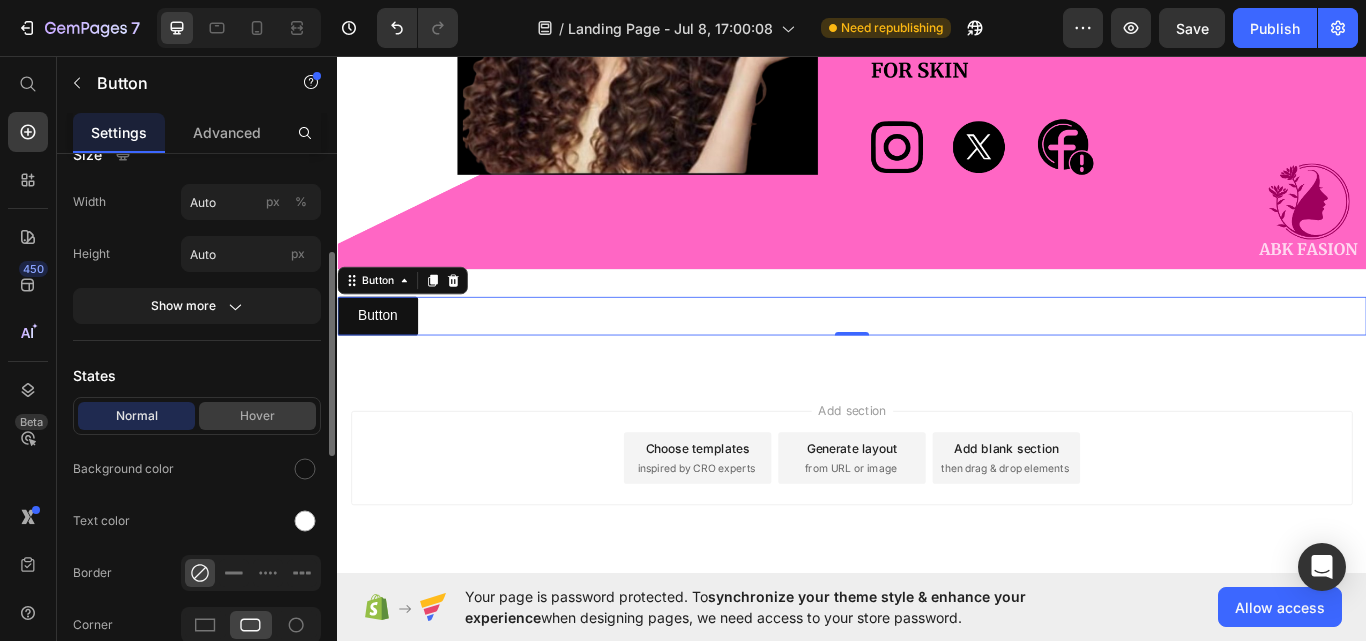 click on "Hover" at bounding box center [257, 416] 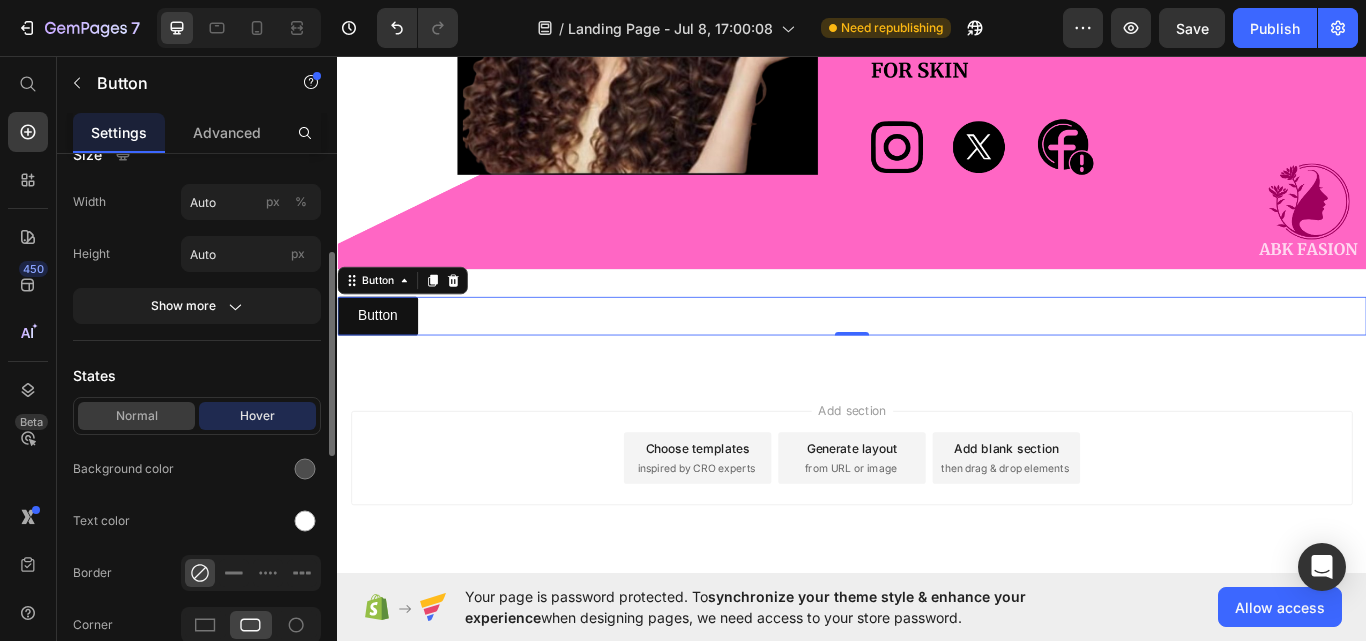 click on "Normal" at bounding box center (136, 416) 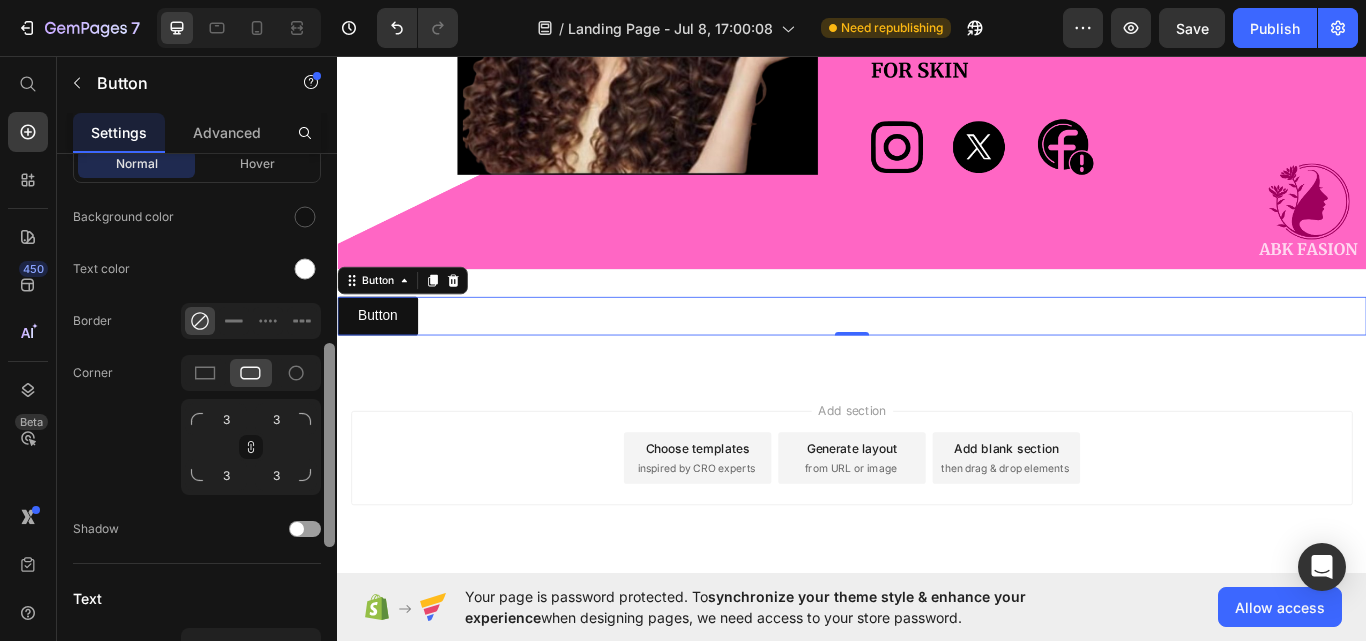 scroll, scrollTop: 501, scrollLeft: 0, axis: vertical 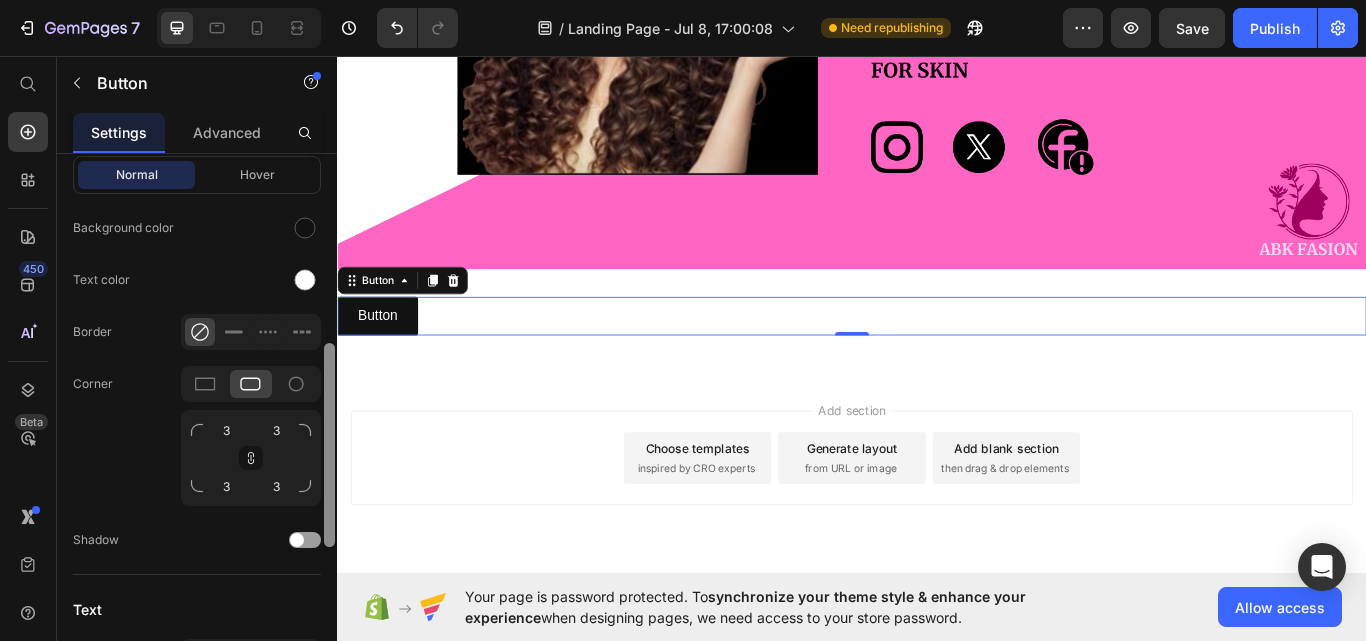 drag, startPoint x: 332, startPoint y: 399, endPoint x: 316, endPoint y: 490, distance: 92.39589 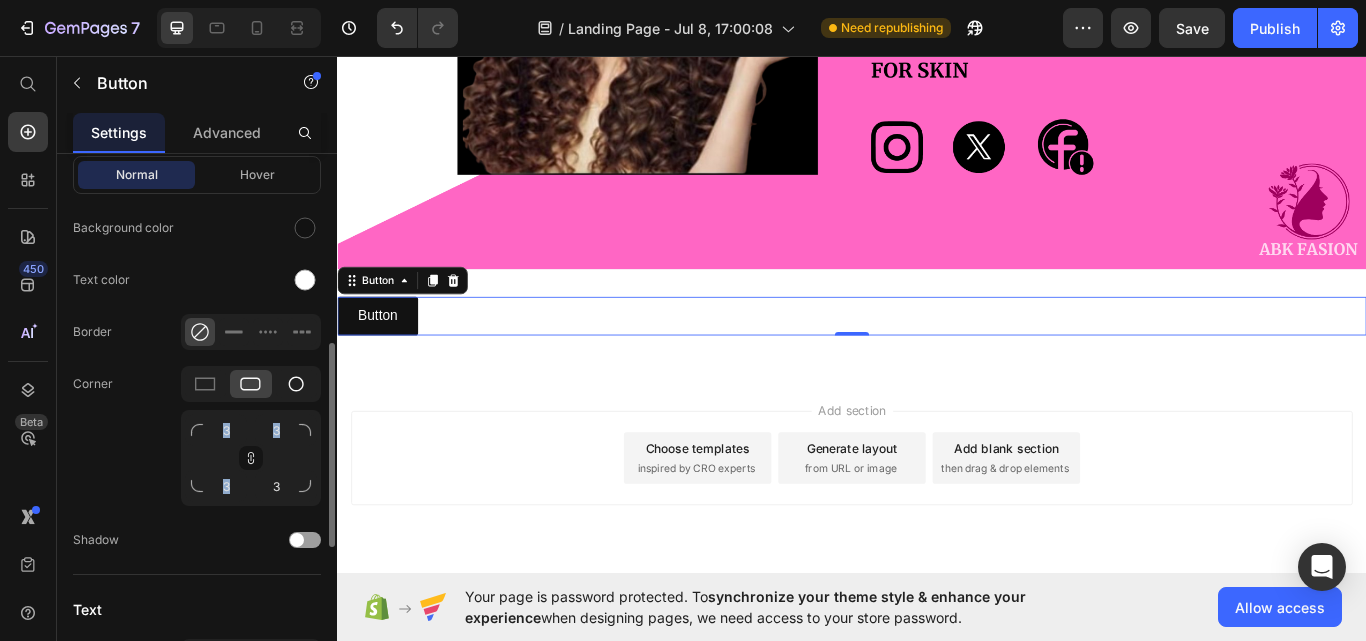 drag, startPoint x: 316, startPoint y: 490, endPoint x: 289, endPoint y: 388, distance: 105.51303 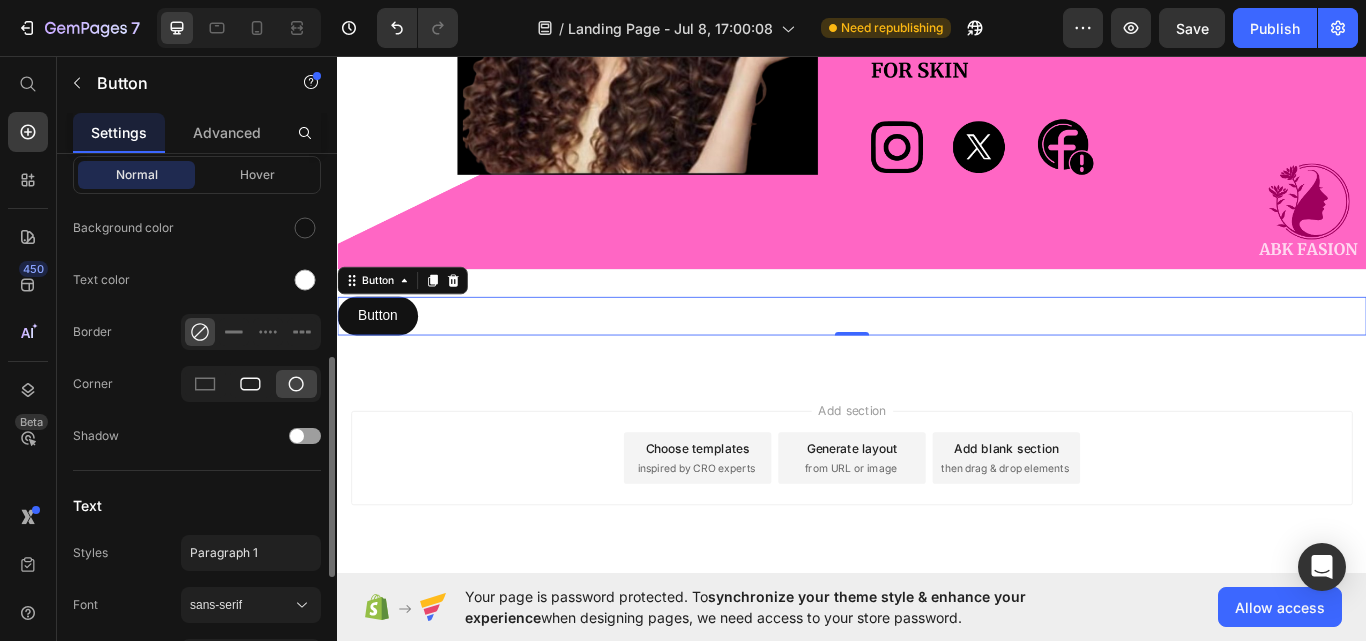 click 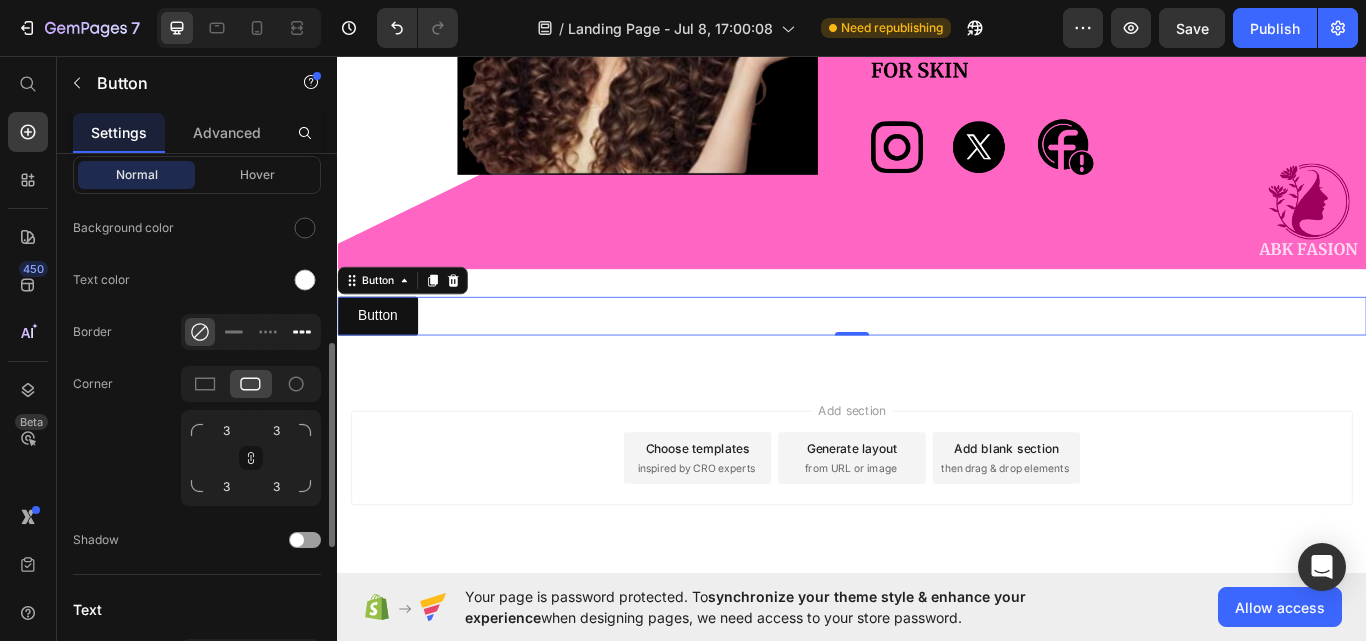 click 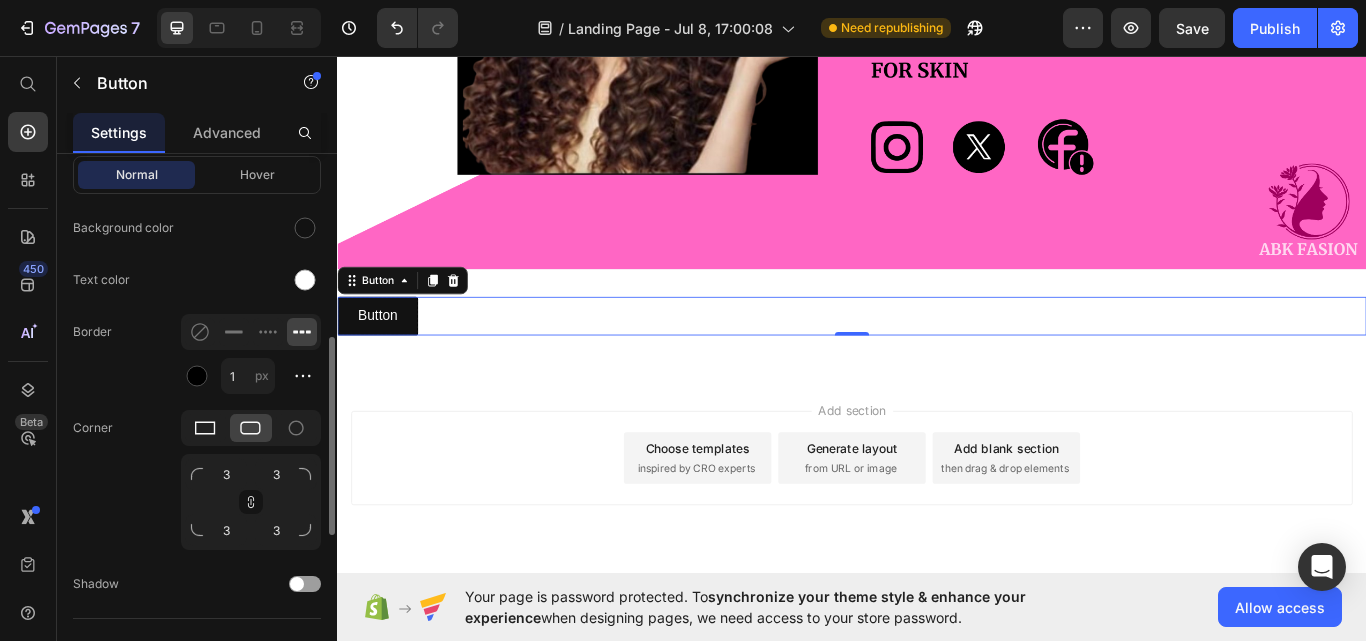 click 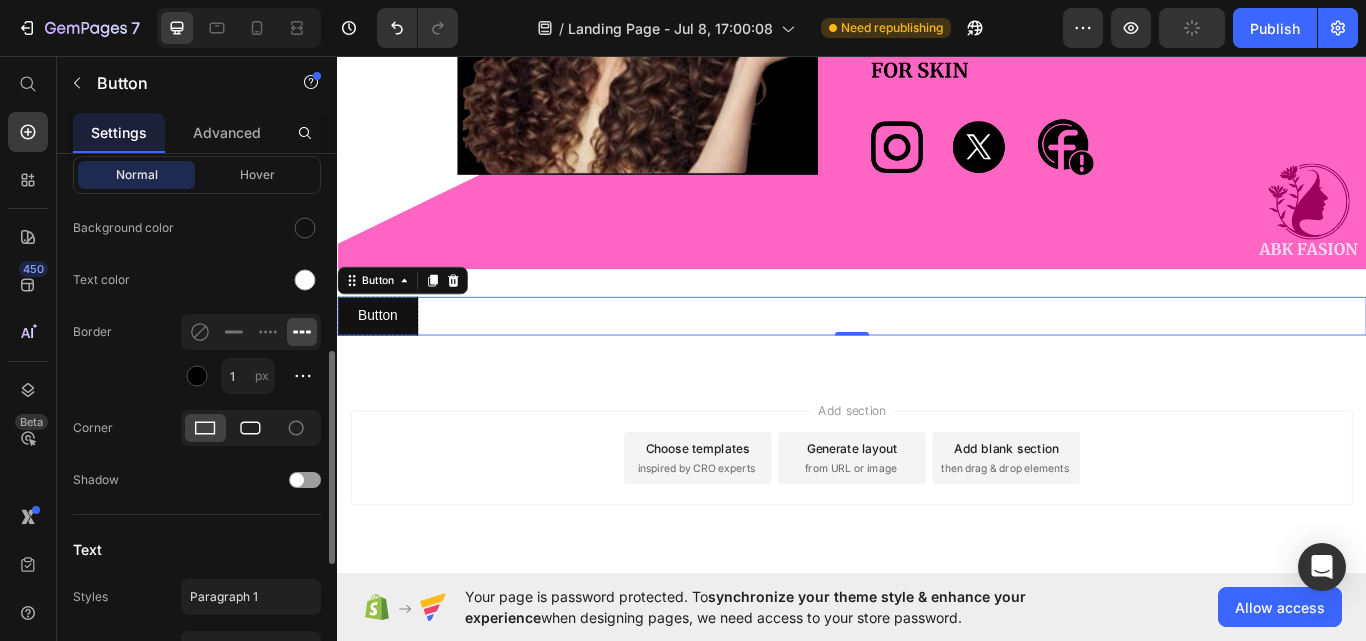click 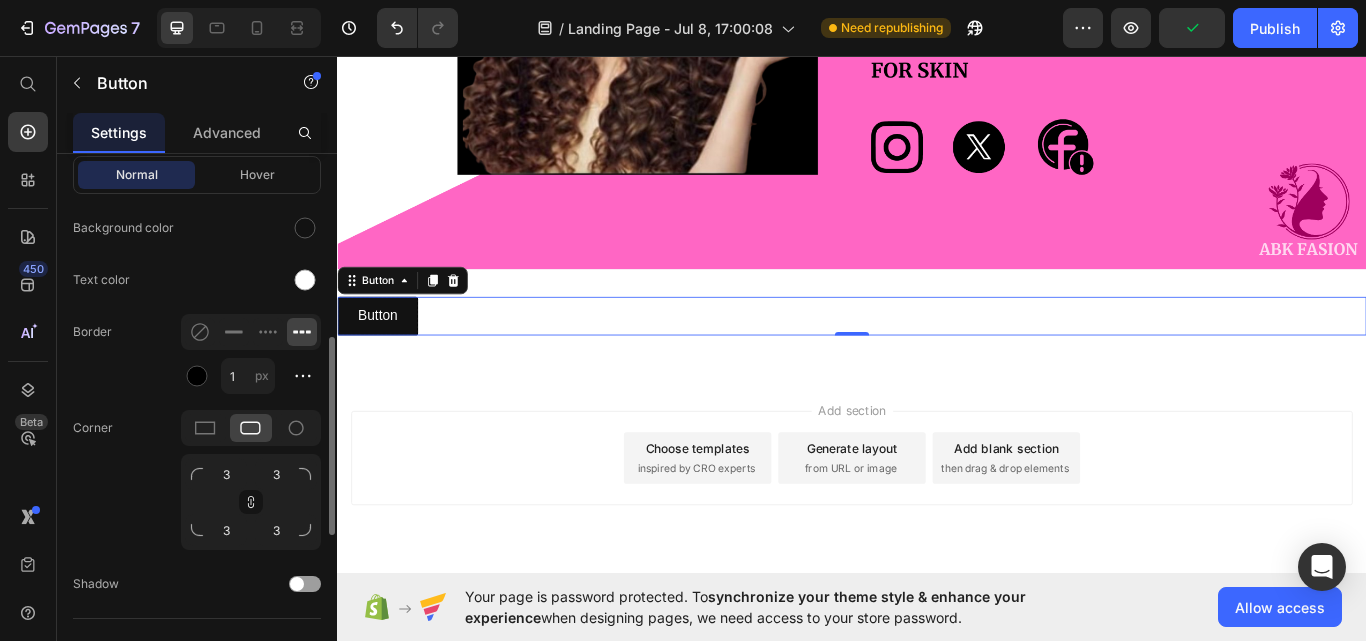click 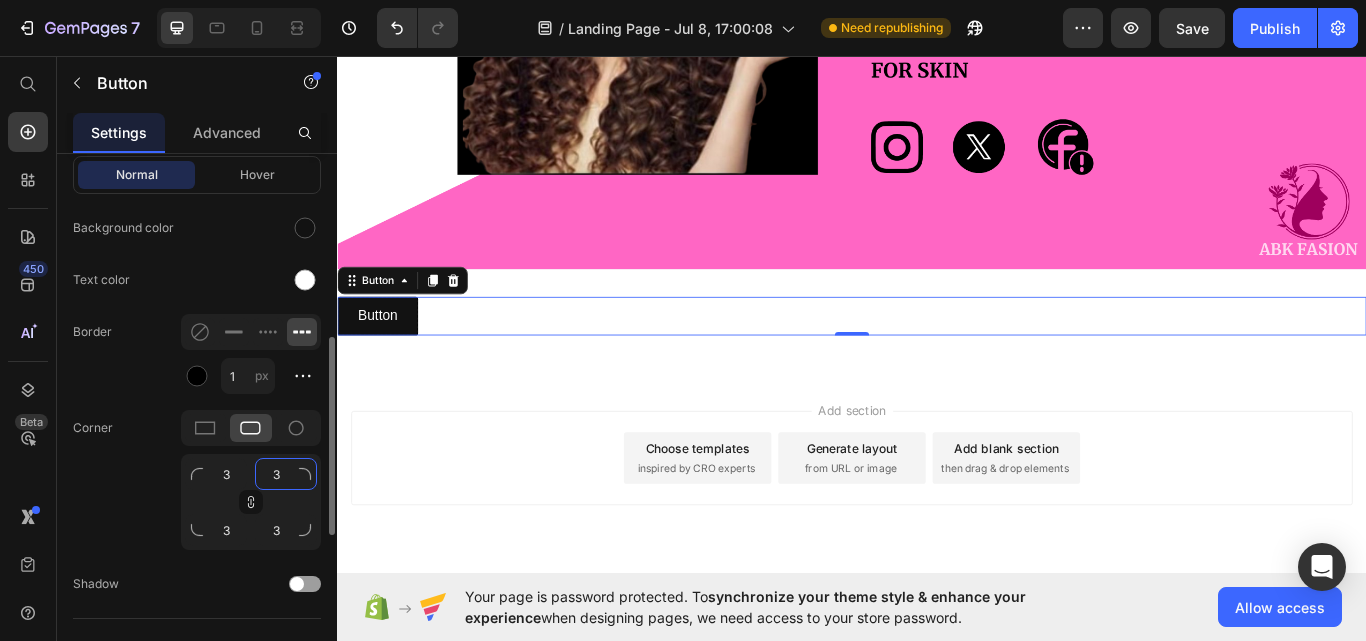 click on "3" 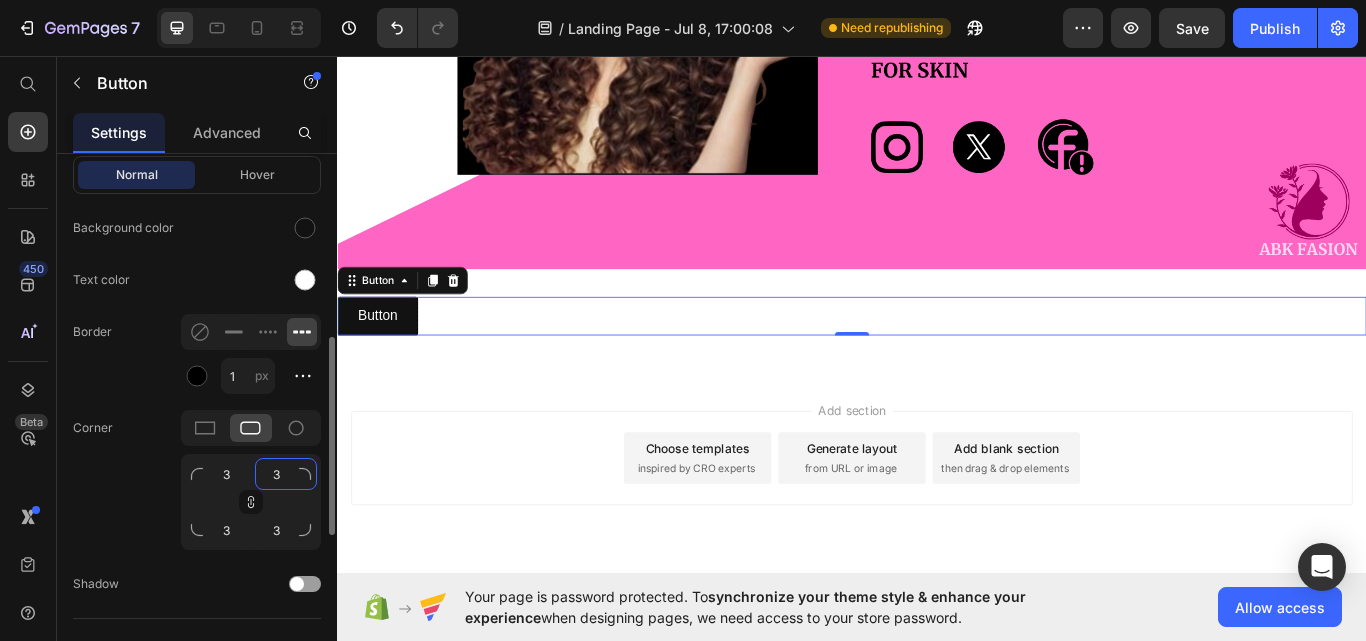 click on "3" 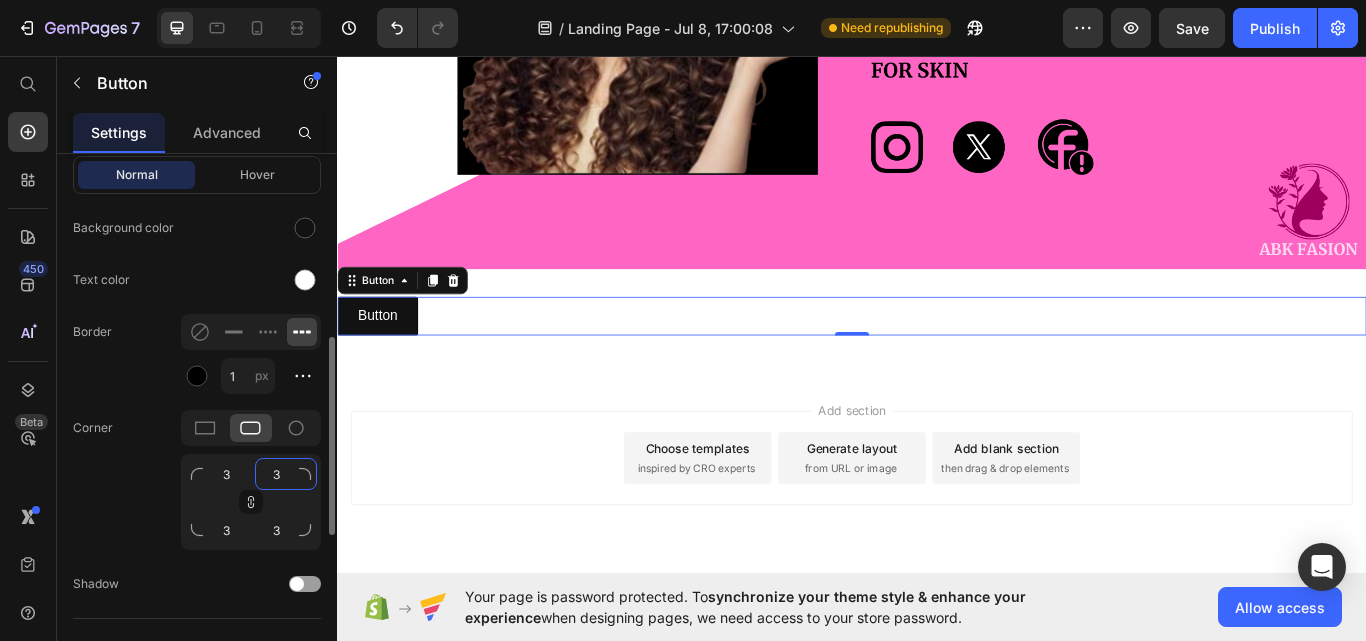 click on "3" 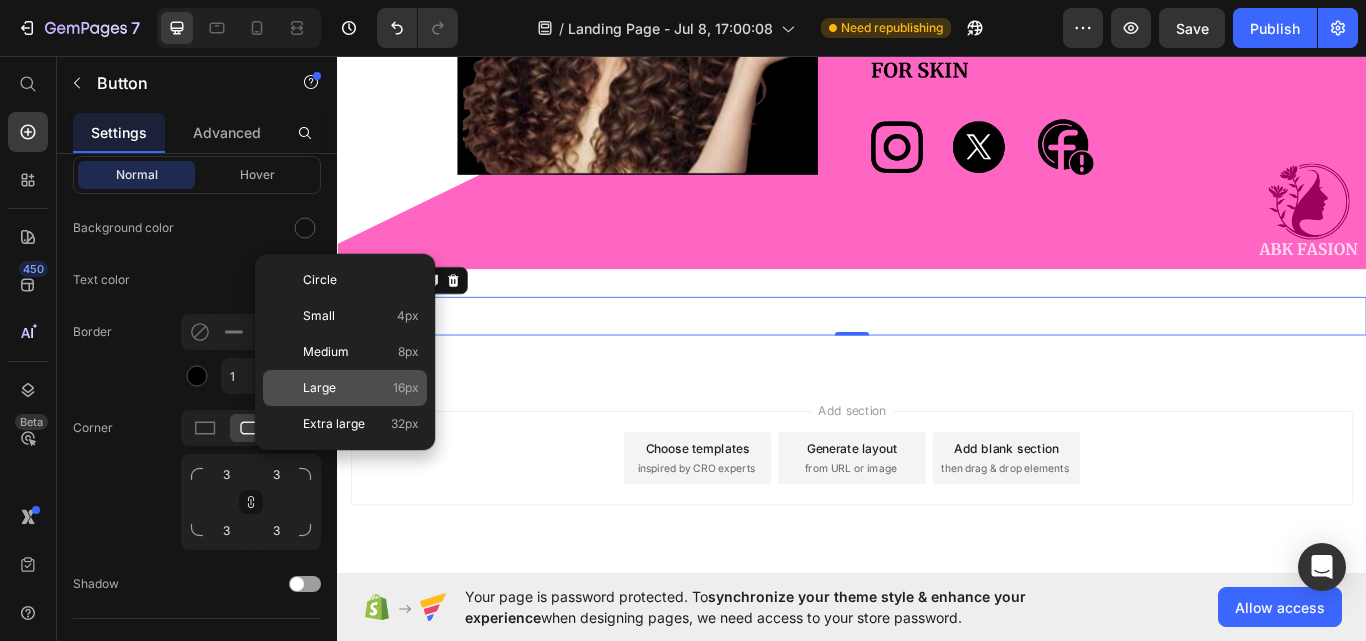 click on "Large 16px" at bounding box center [361, 388] 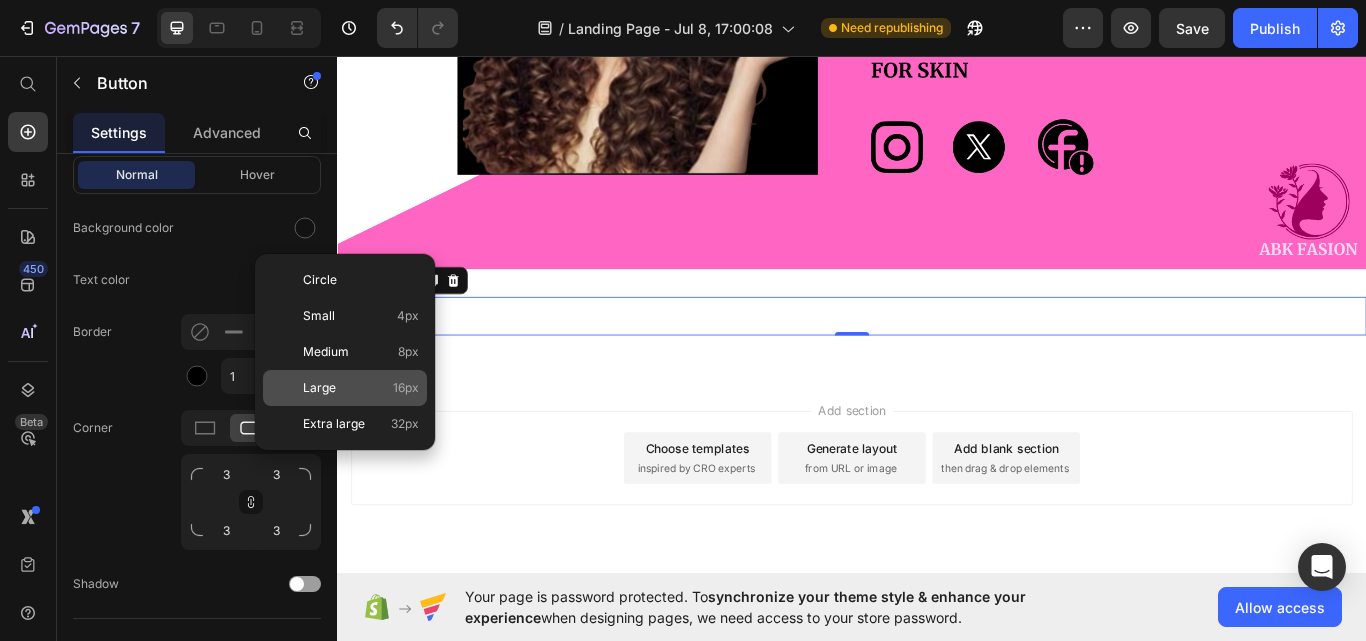 type on "16" 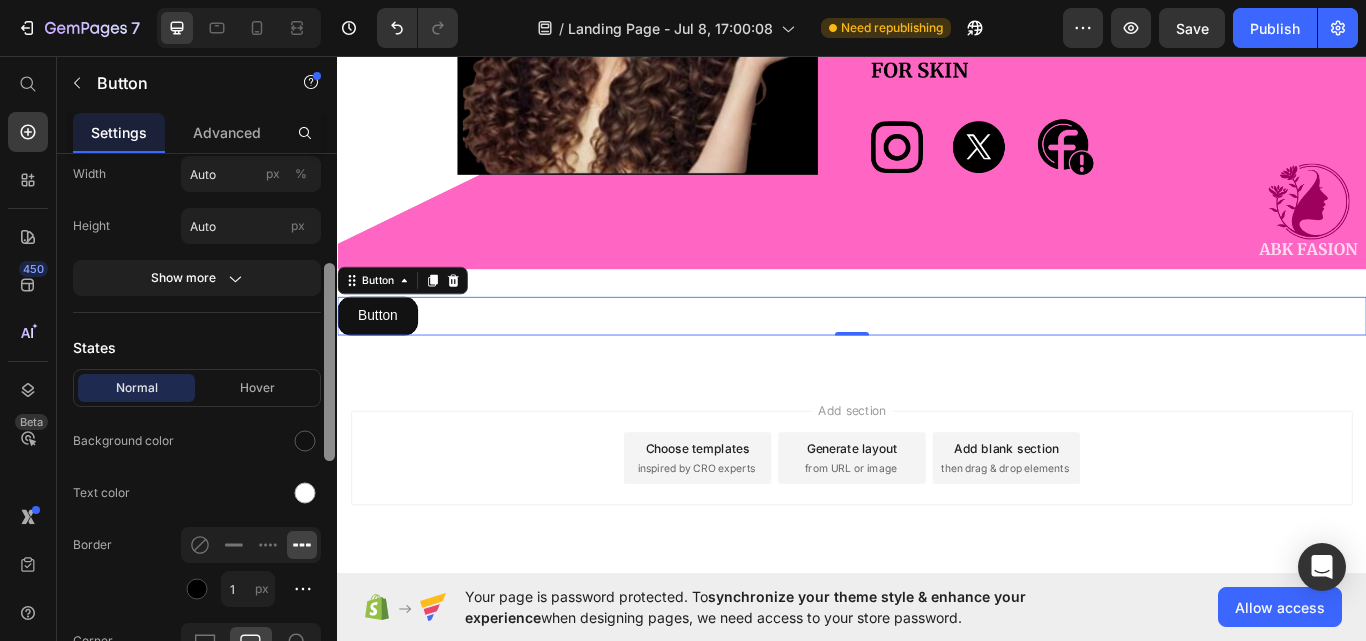scroll, scrollTop: 291, scrollLeft: 0, axis: vertical 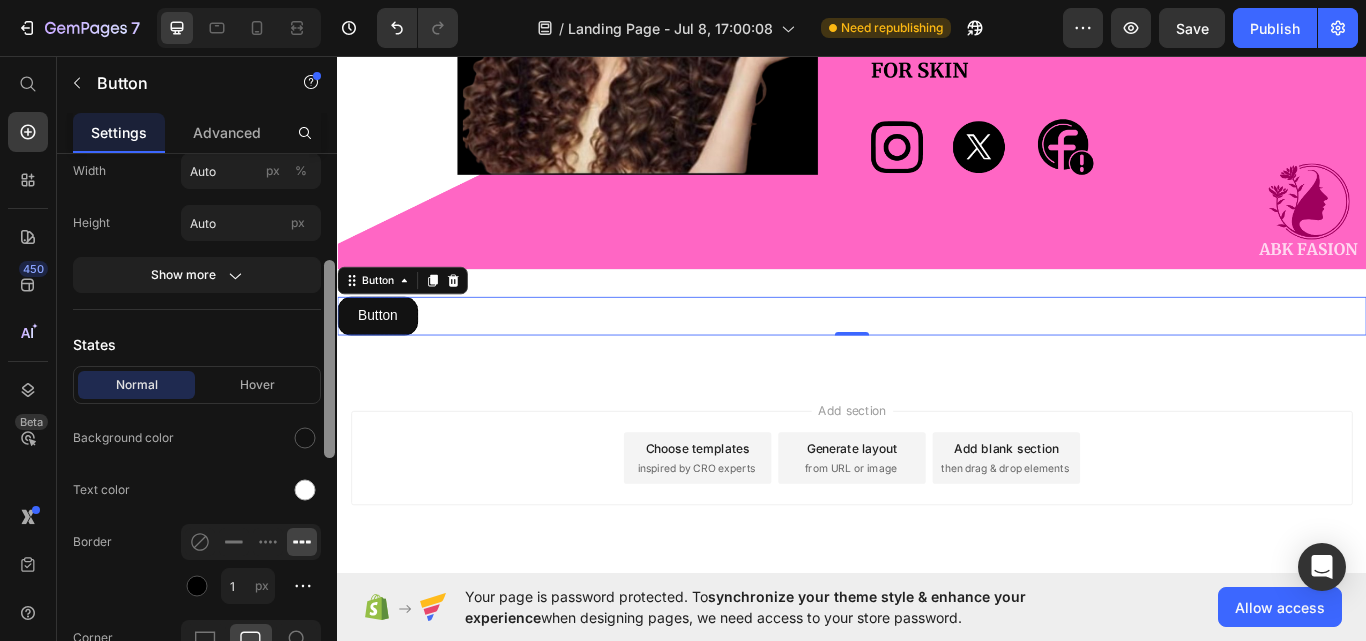 drag, startPoint x: 328, startPoint y: 380, endPoint x: 328, endPoint y: 303, distance: 77 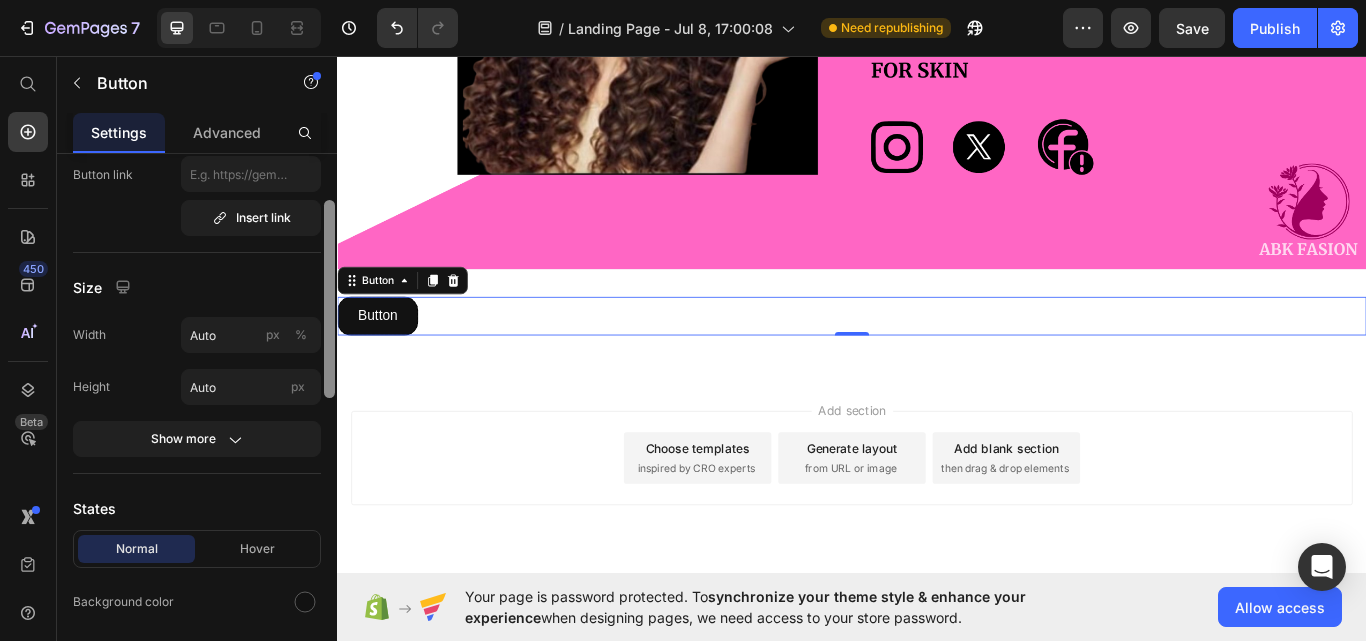 scroll, scrollTop: 108, scrollLeft: 0, axis: vertical 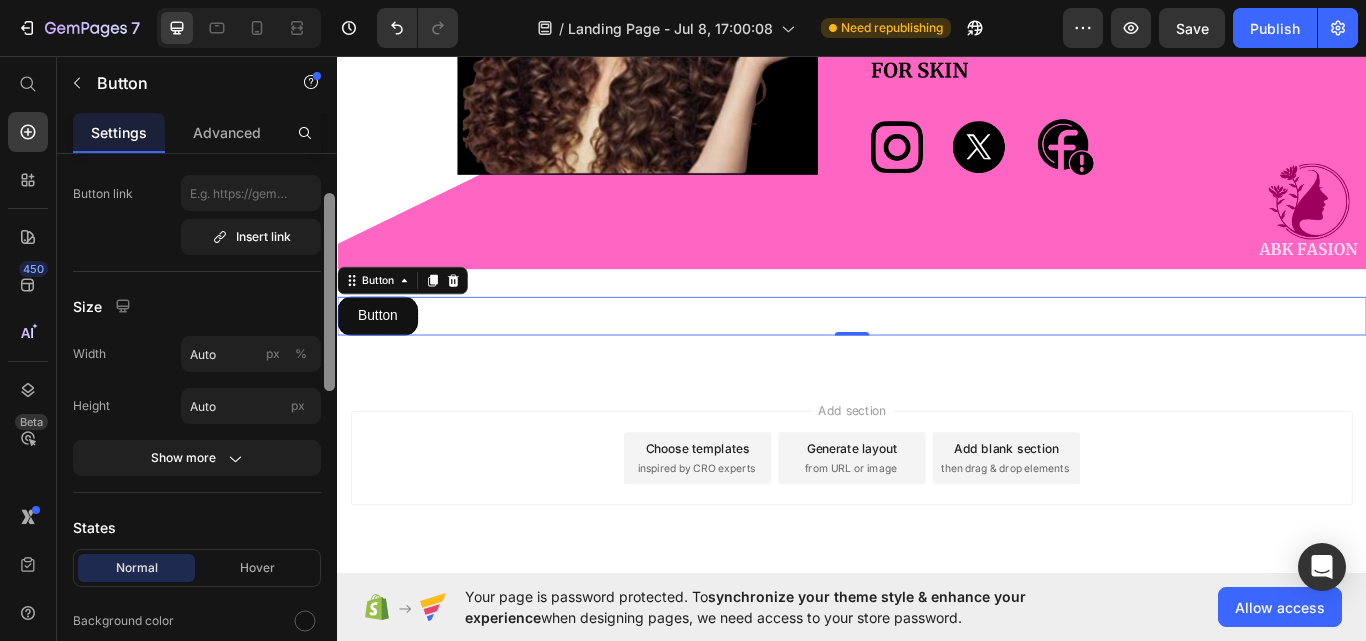 drag, startPoint x: 328, startPoint y: 346, endPoint x: 334, endPoint y: 279, distance: 67.26812 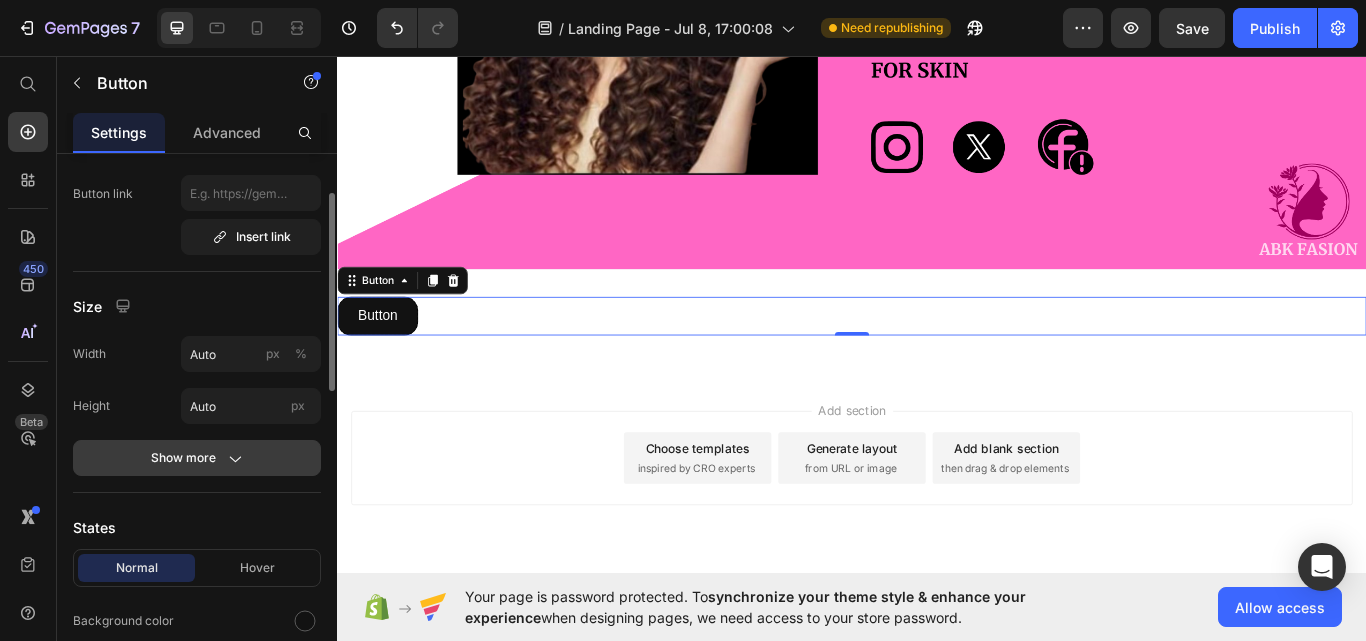 click 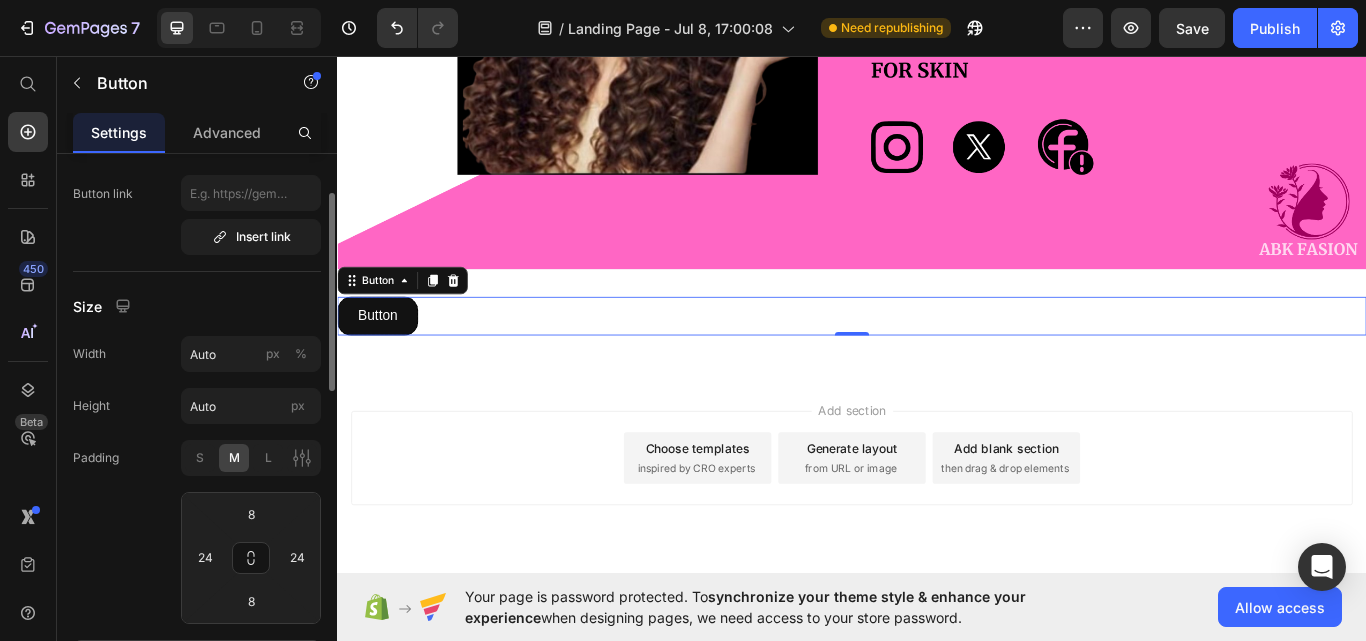 click on "M" 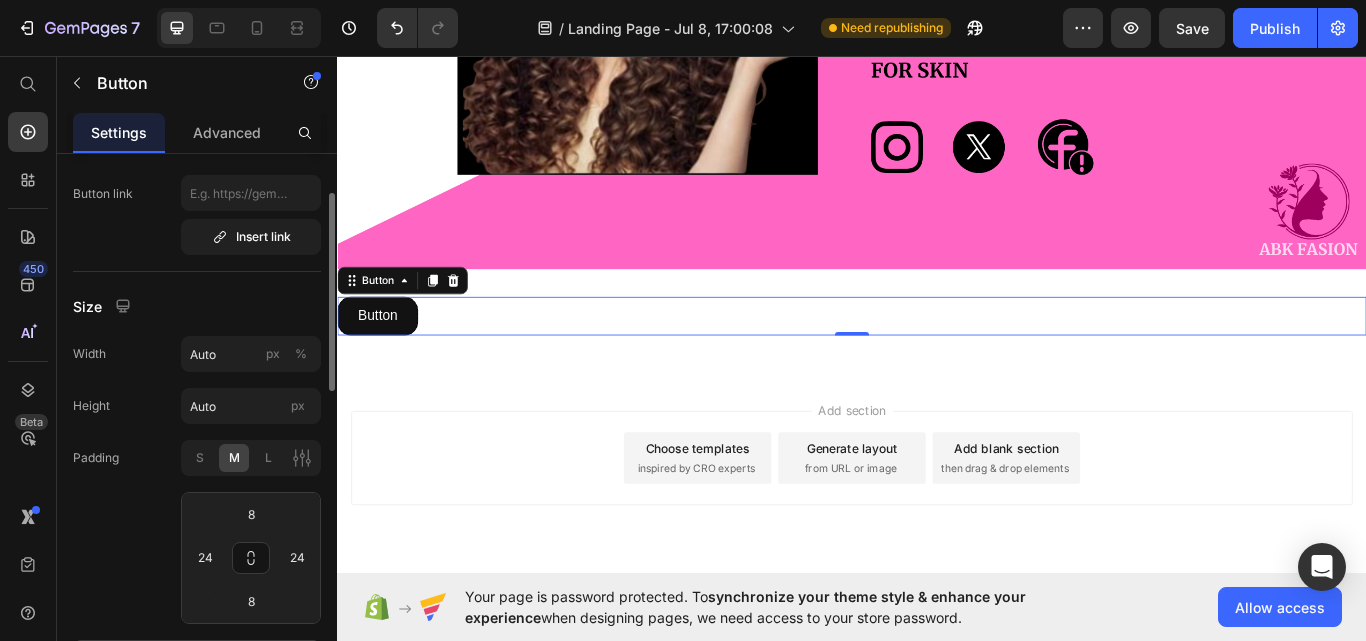 click on "M" 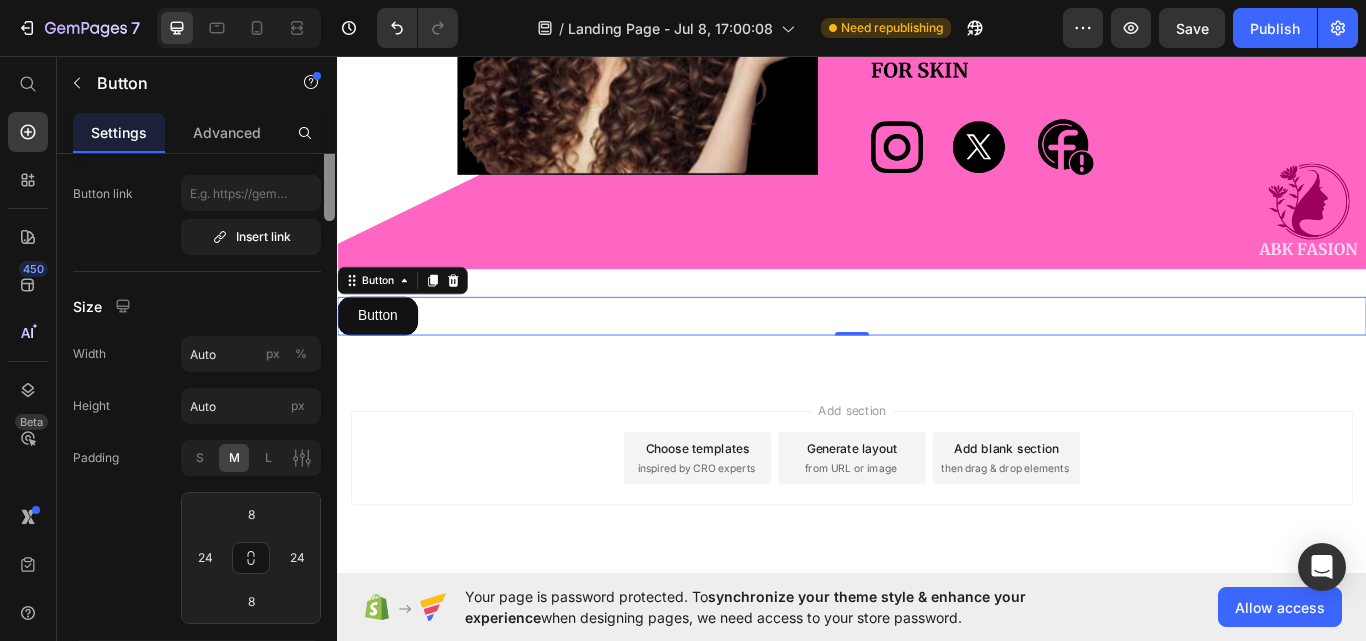 scroll, scrollTop: 0, scrollLeft: 0, axis: both 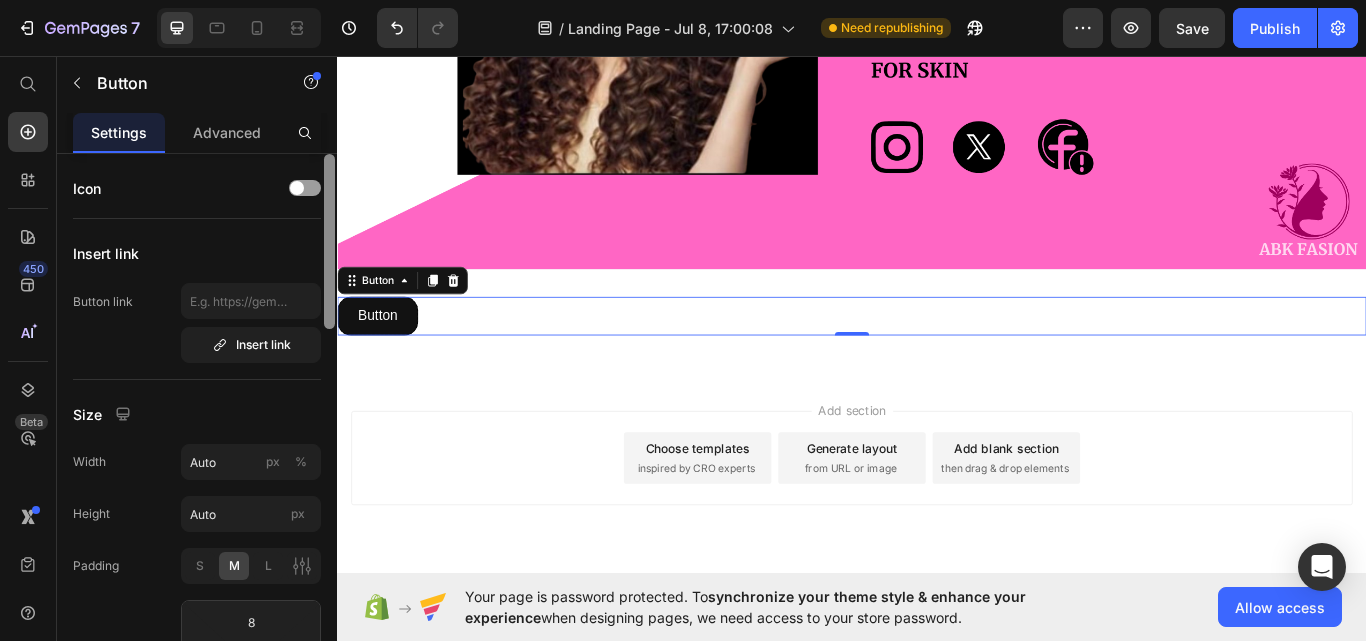 drag, startPoint x: 326, startPoint y: 364, endPoint x: 320, endPoint y: 271, distance: 93.193344 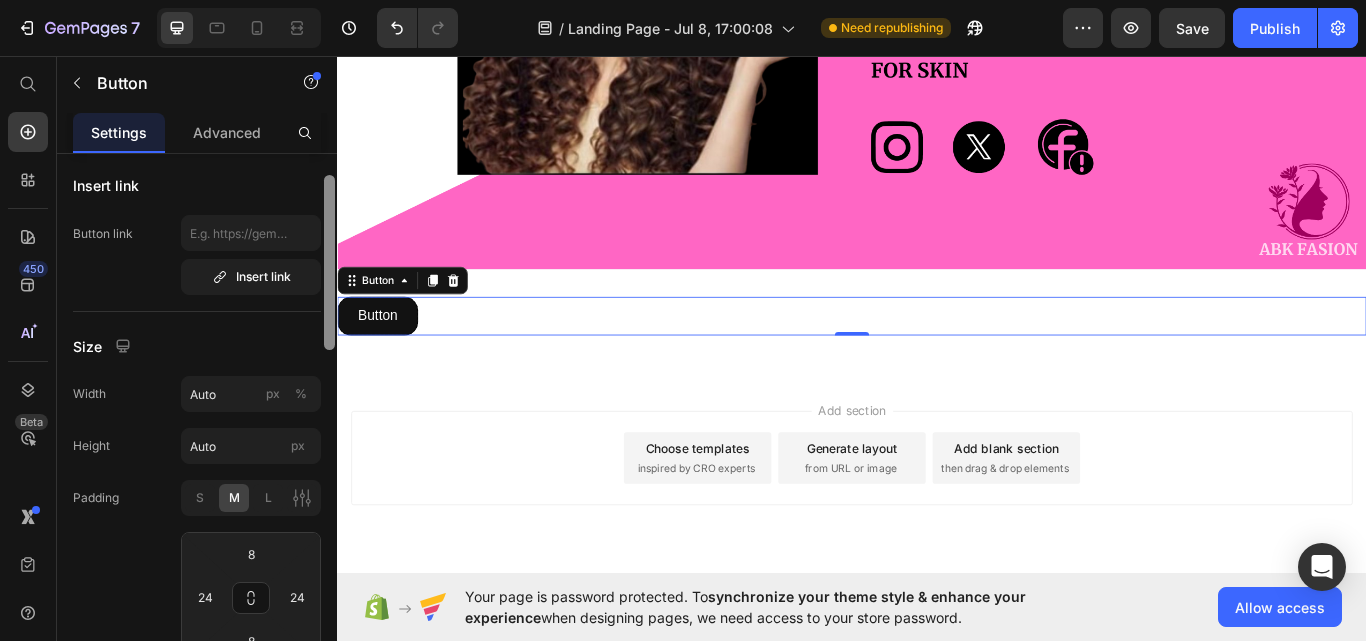 drag, startPoint x: 326, startPoint y: 221, endPoint x: 330, endPoint y: 243, distance: 22.36068 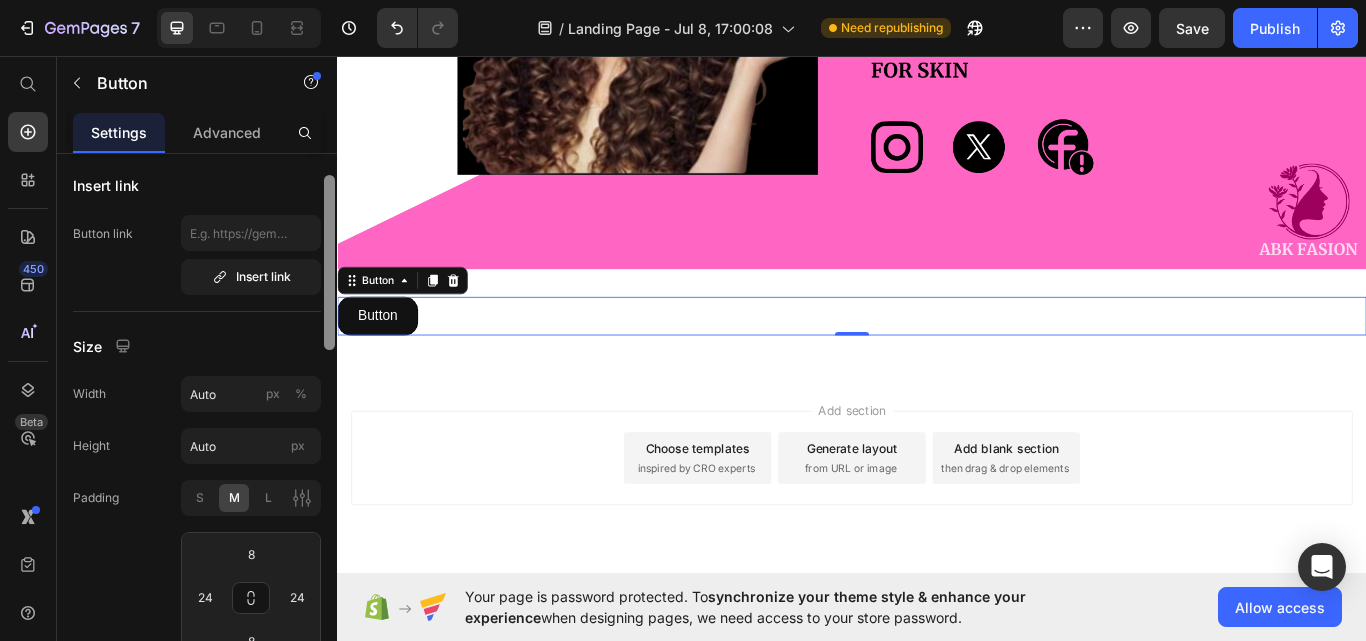 click at bounding box center [329, 262] 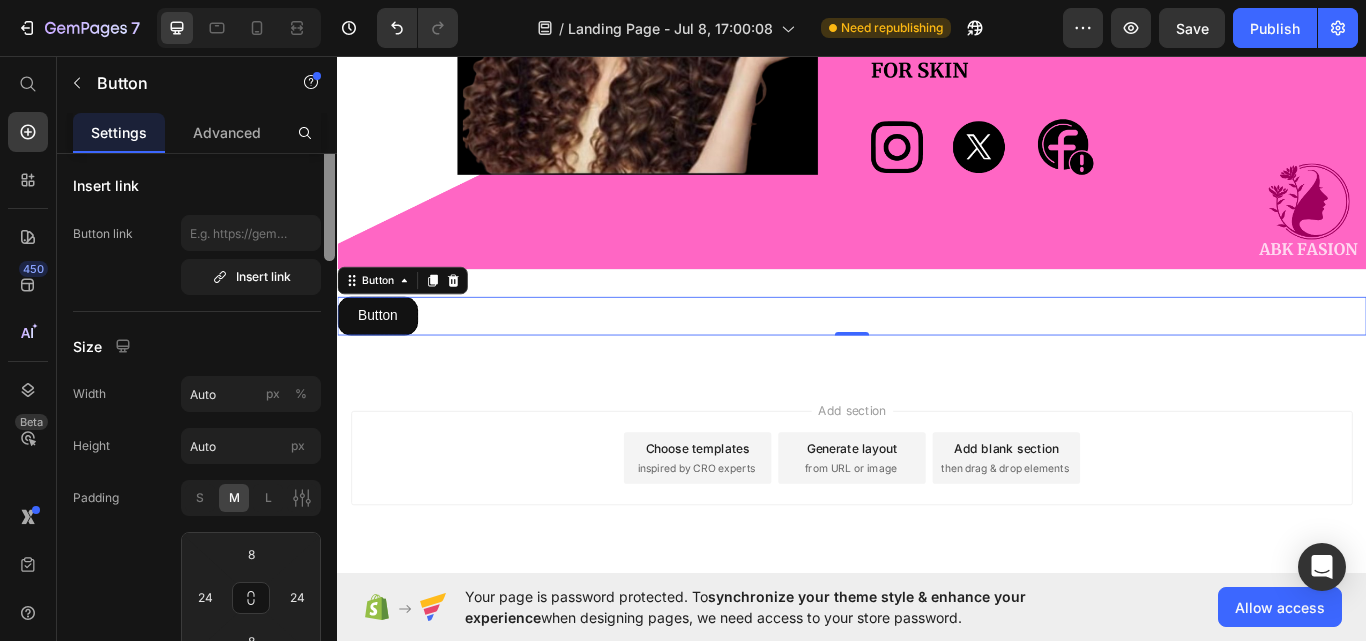 scroll, scrollTop: 0, scrollLeft: 0, axis: both 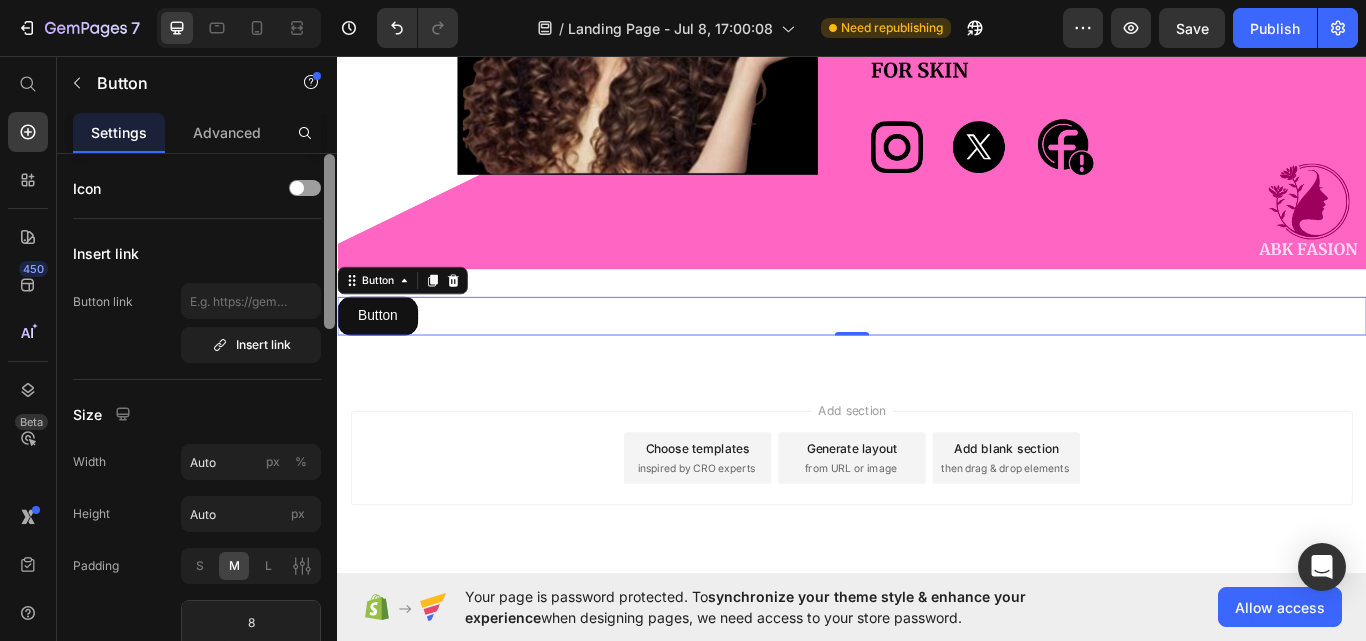 drag, startPoint x: 330, startPoint y: 243, endPoint x: 324, endPoint y: 137, distance: 106.16968 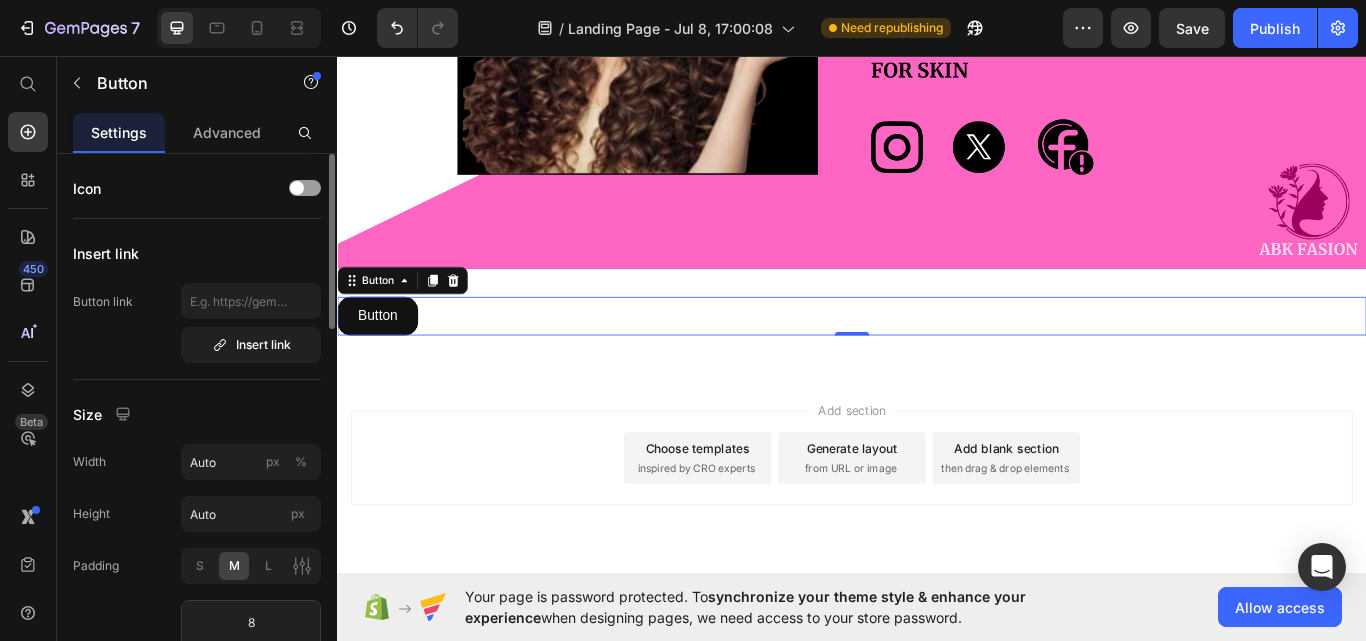 click on "Settings Advanced" at bounding box center (197, 133) 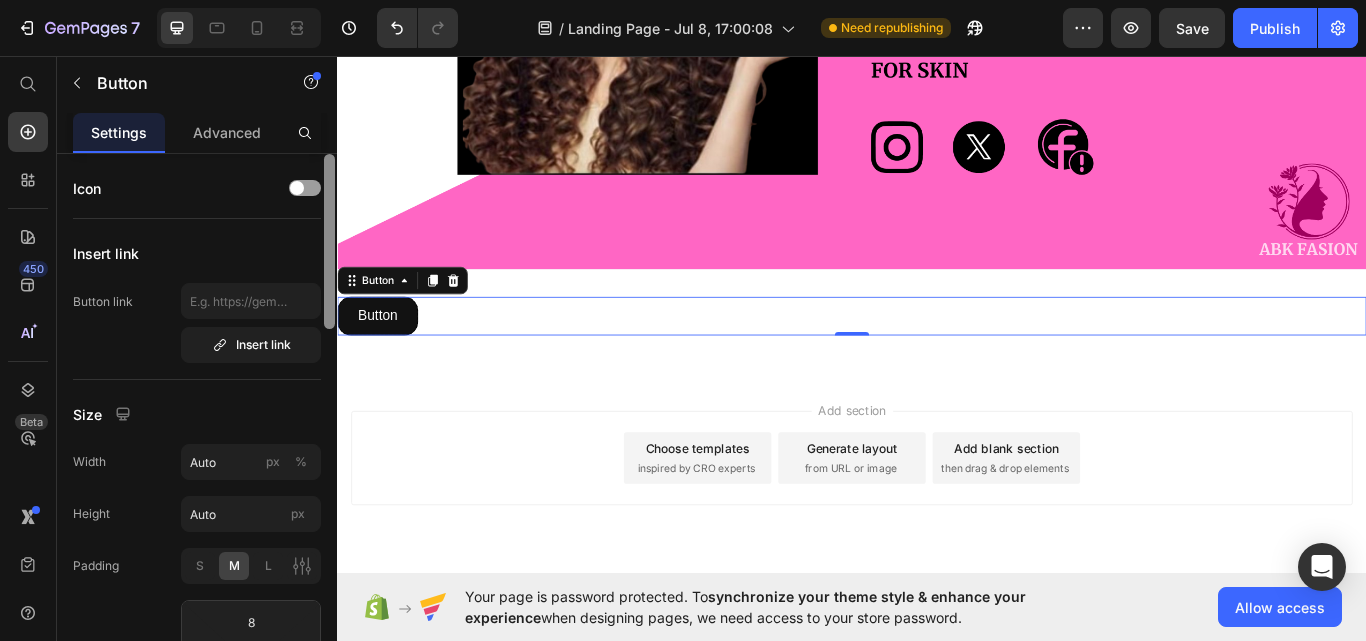 click at bounding box center [329, 241] 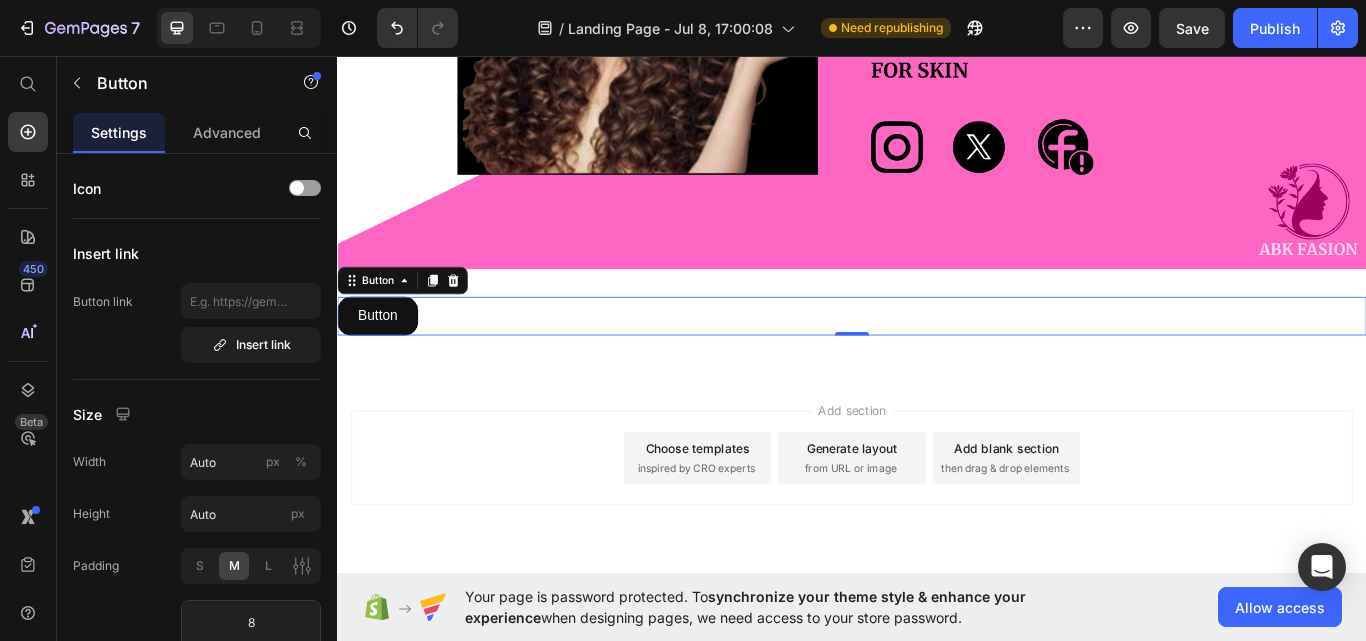 scroll, scrollTop: 544, scrollLeft: 0, axis: vertical 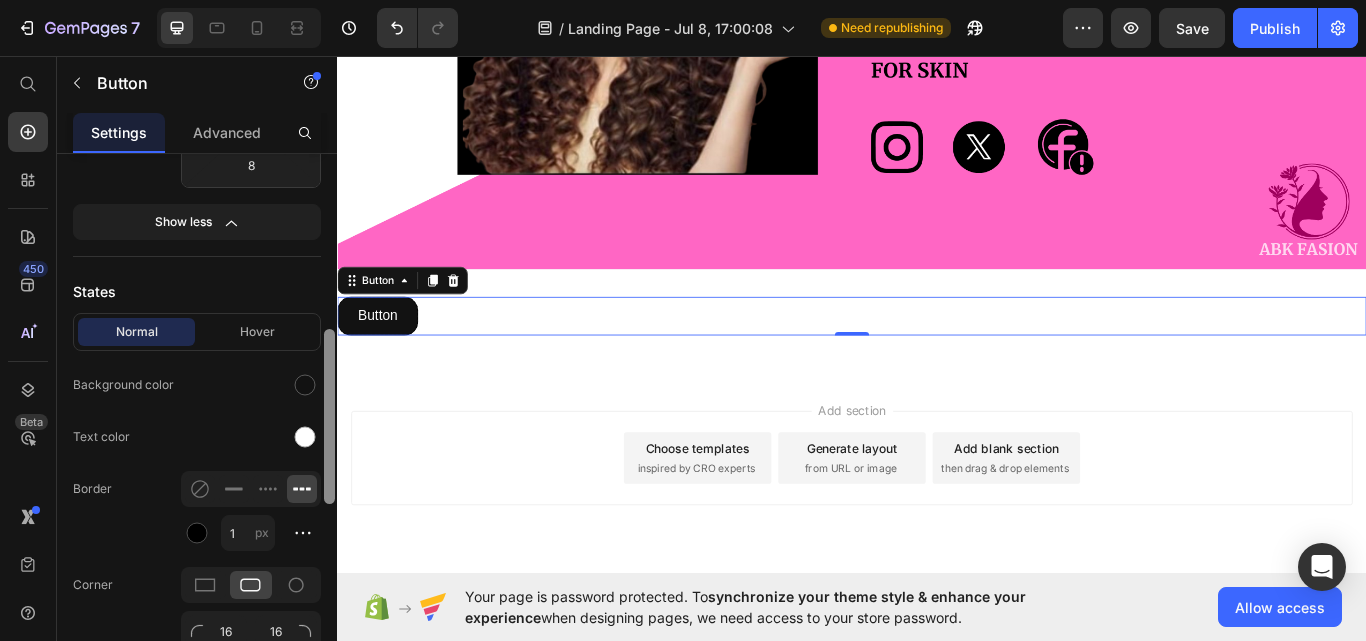 click at bounding box center [329, 426] 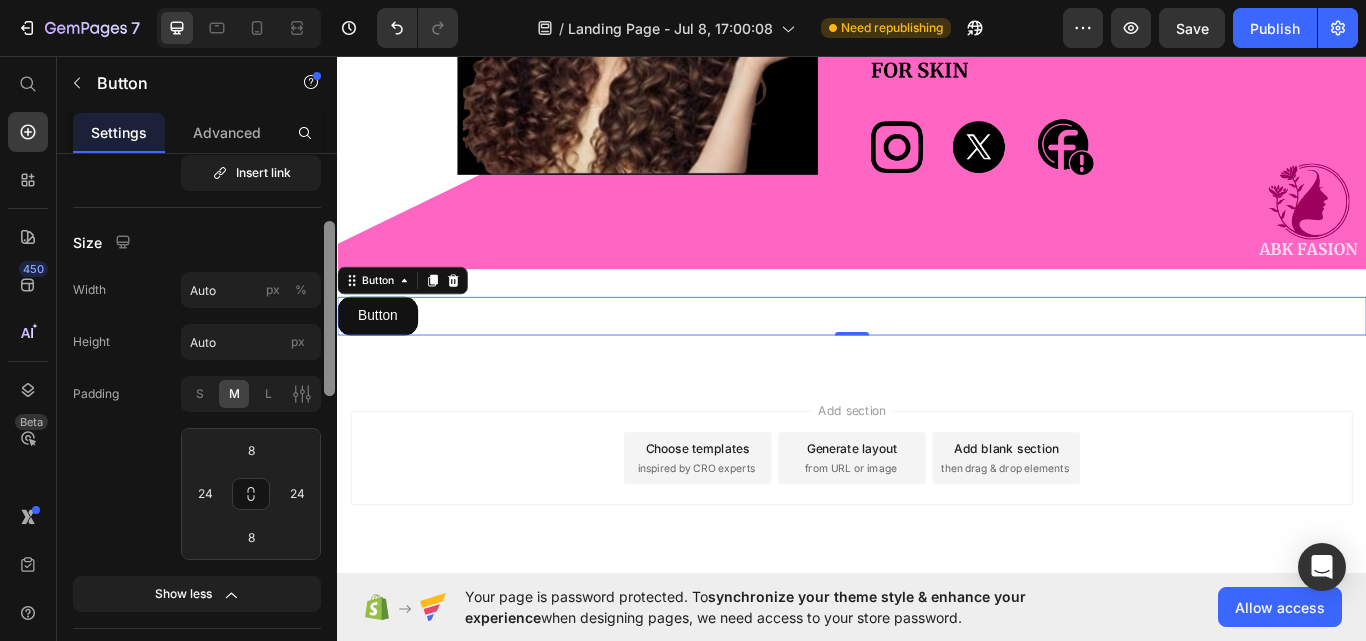 scroll, scrollTop: 165, scrollLeft: 0, axis: vertical 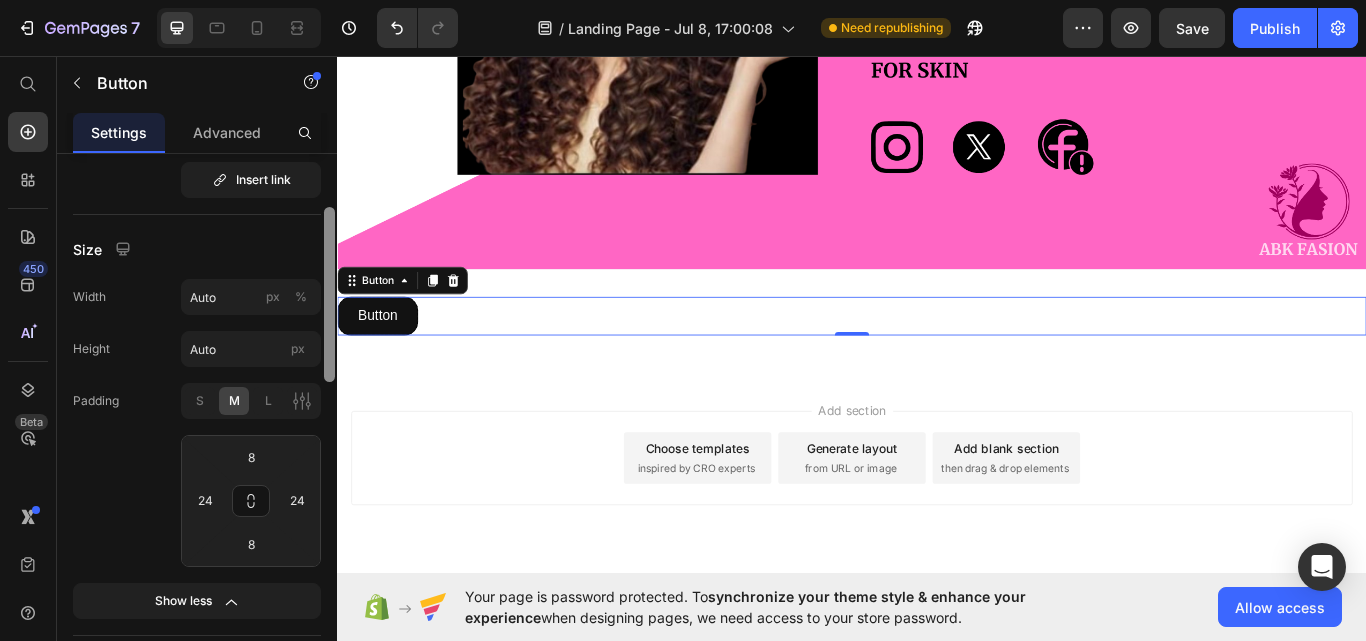 drag, startPoint x: 328, startPoint y: 380, endPoint x: 336, endPoint y: 258, distance: 122.26202 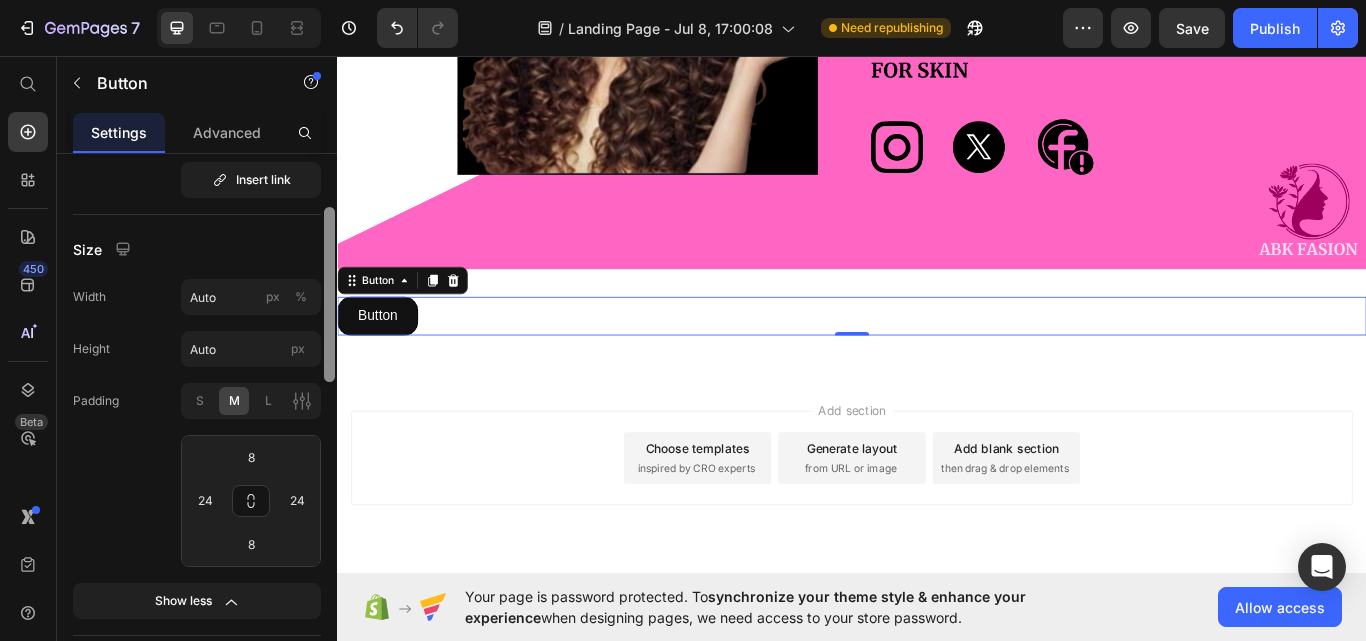 click at bounding box center (329, 426) 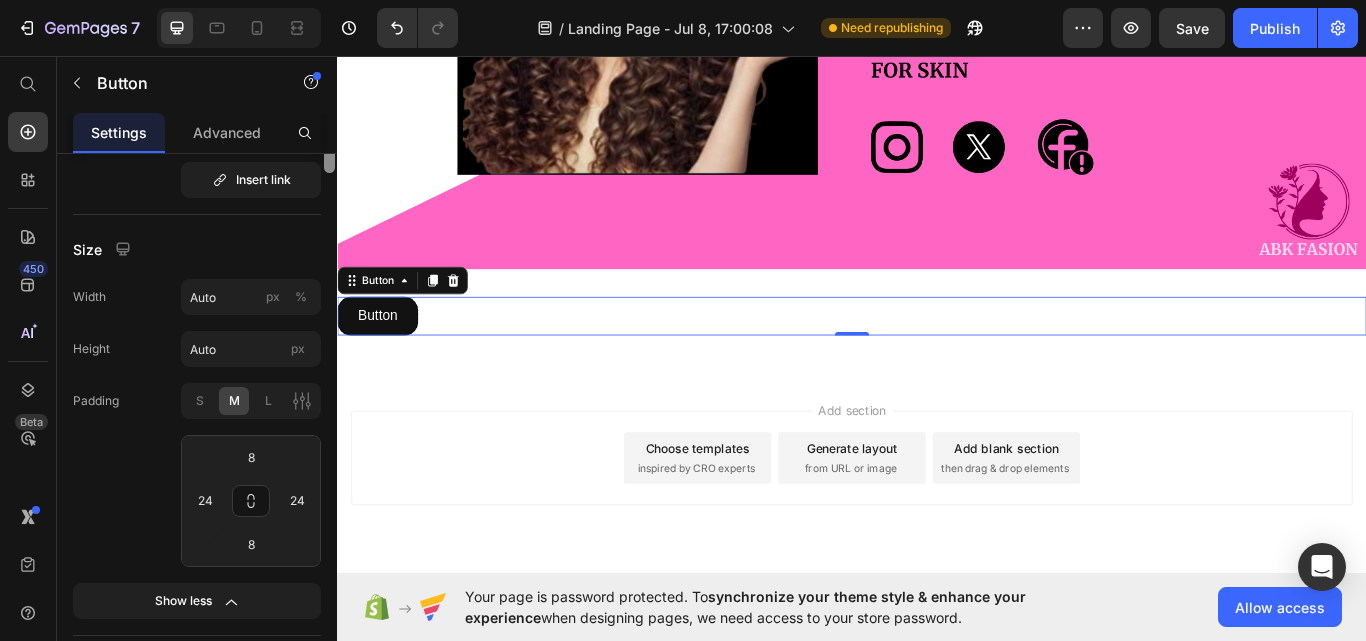 scroll, scrollTop: 0, scrollLeft: 0, axis: both 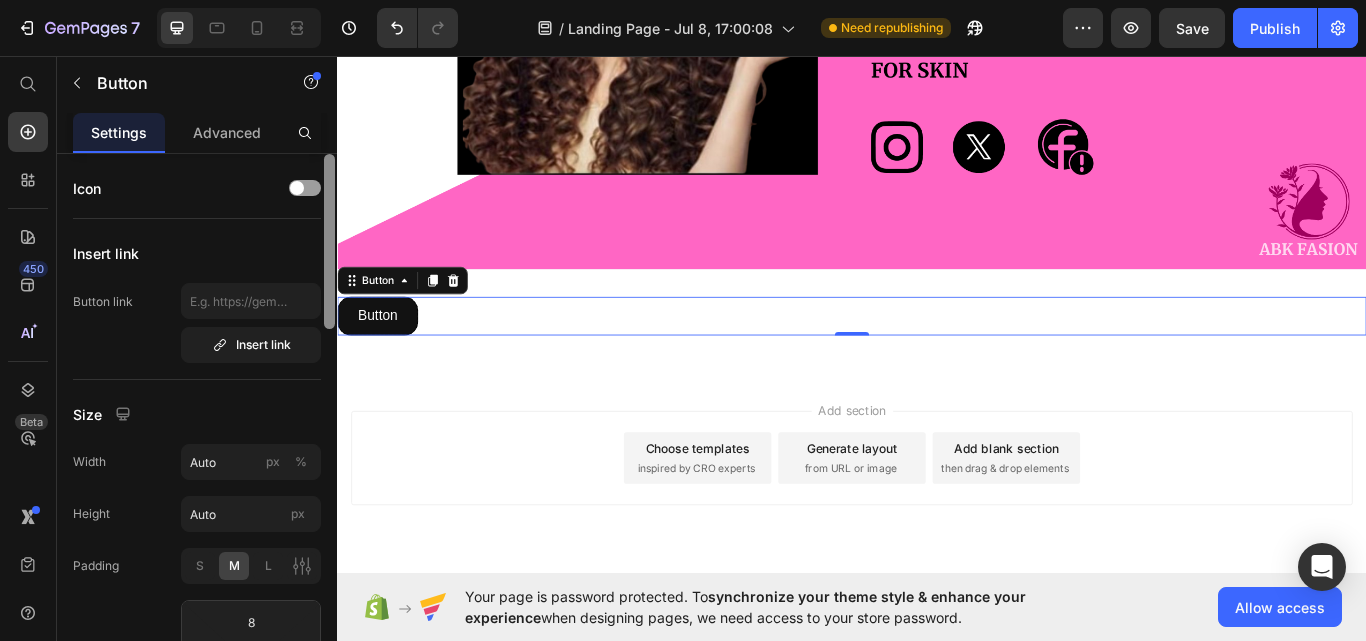 drag, startPoint x: 328, startPoint y: 264, endPoint x: 330, endPoint y: 180, distance: 84.0238 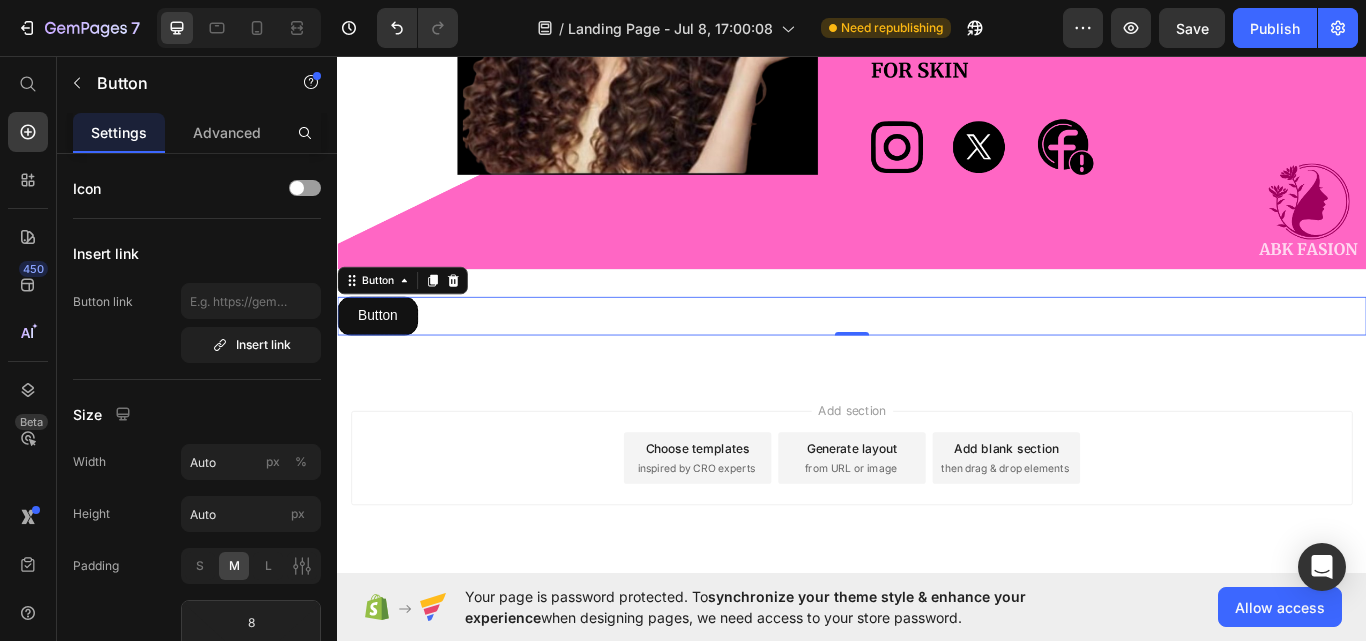 scroll, scrollTop: 544, scrollLeft: 0, axis: vertical 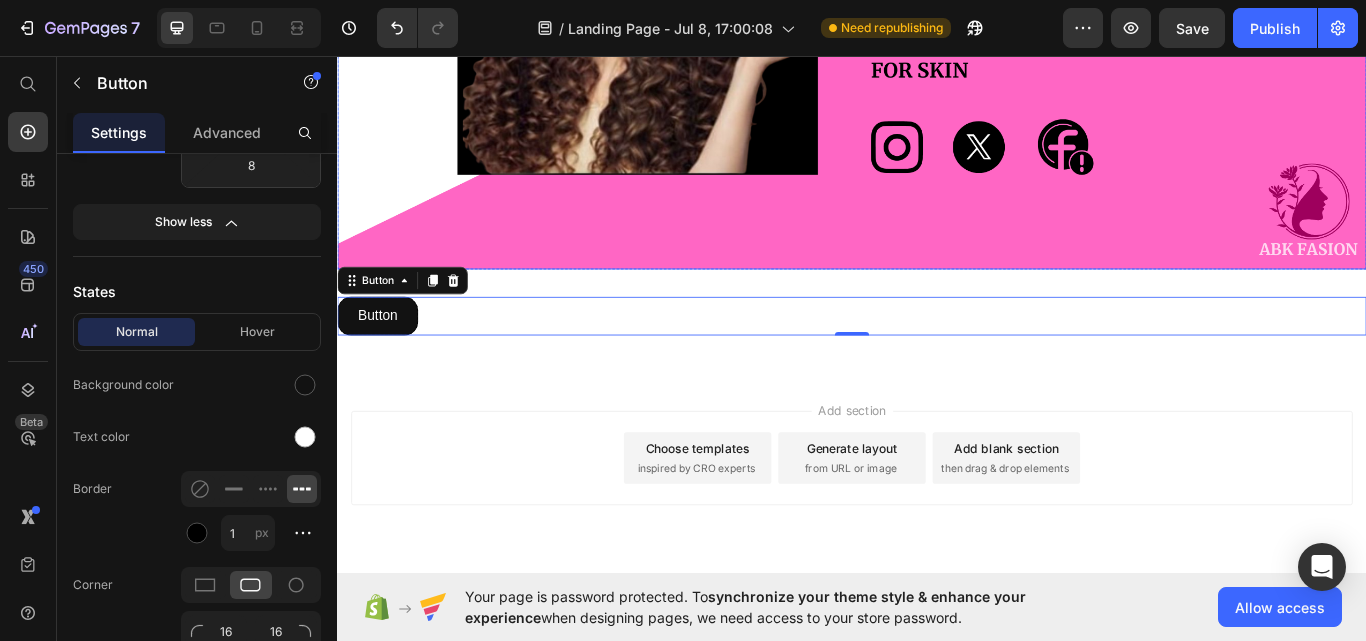 drag, startPoint x: 322, startPoint y: 205, endPoint x: 1, endPoint y: 142, distance: 327.12384 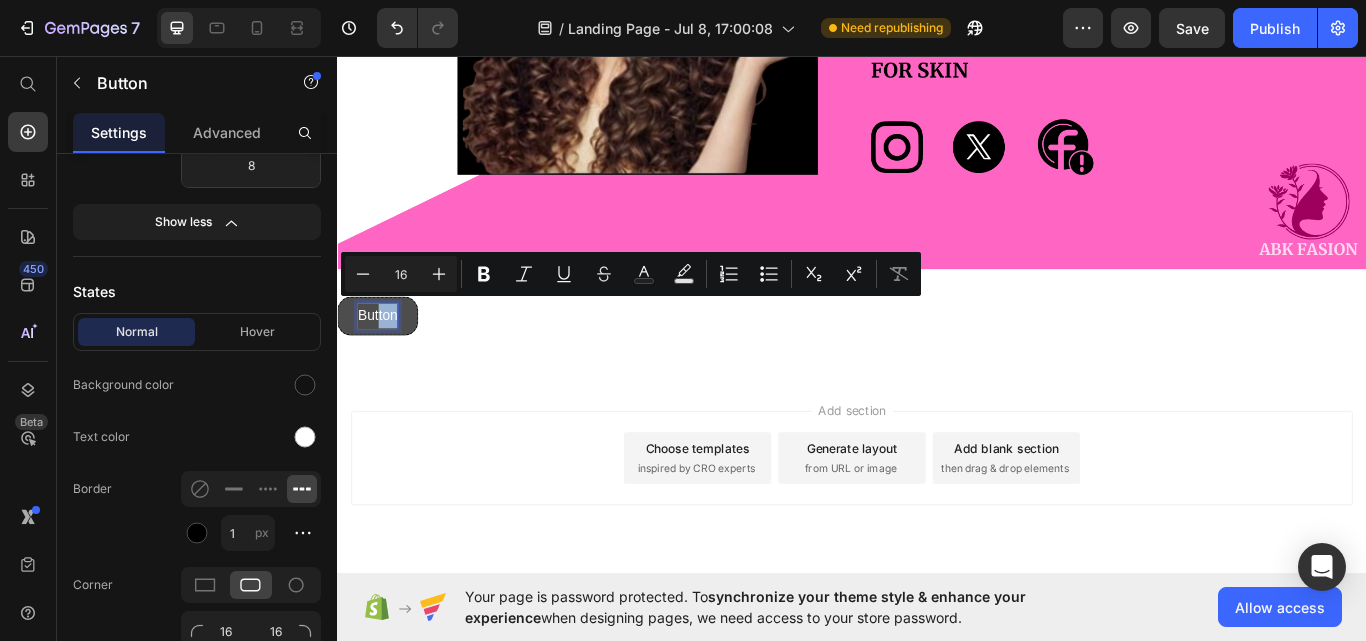 drag, startPoint x: 385, startPoint y: 338, endPoint x: 439, endPoint y: 338, distance: 54 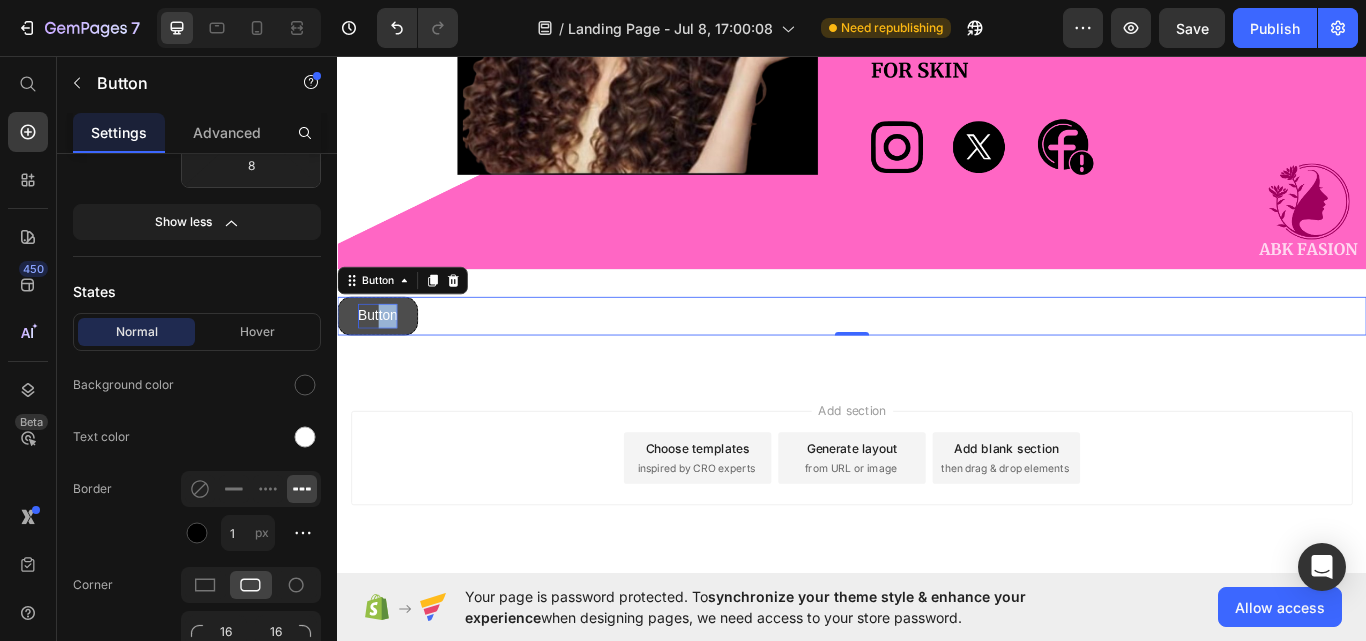 click on "Button Button   0" at bounding box center (937, 360) 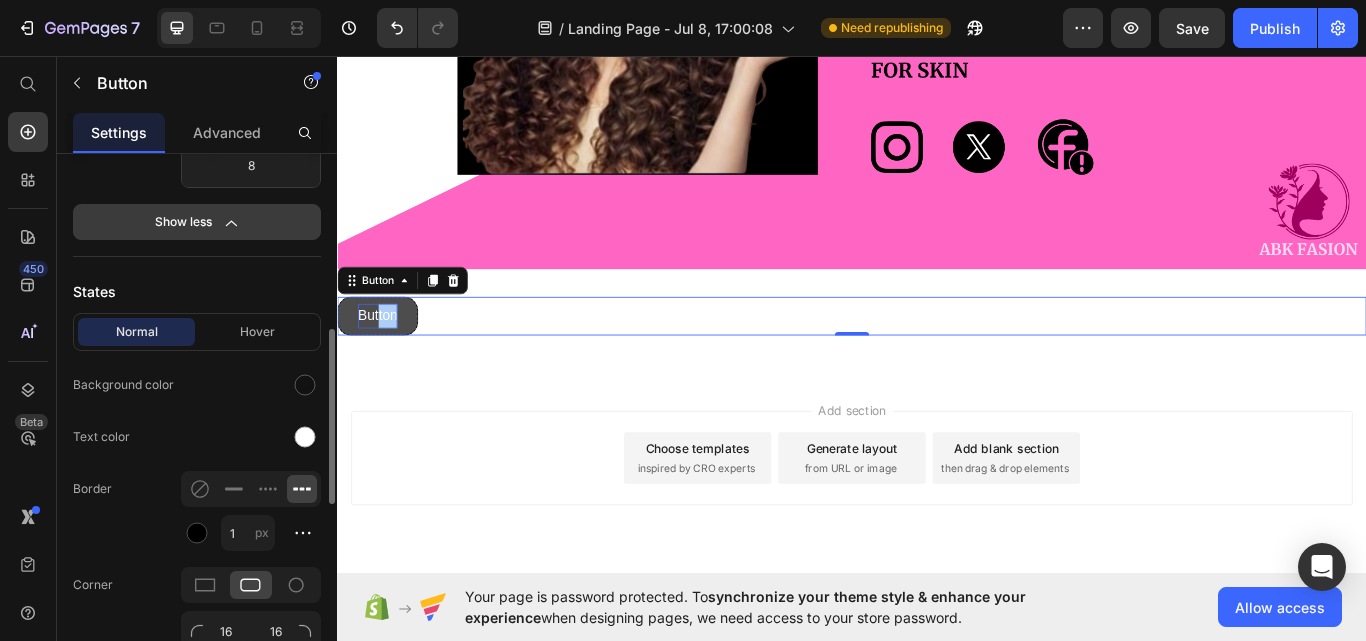 click 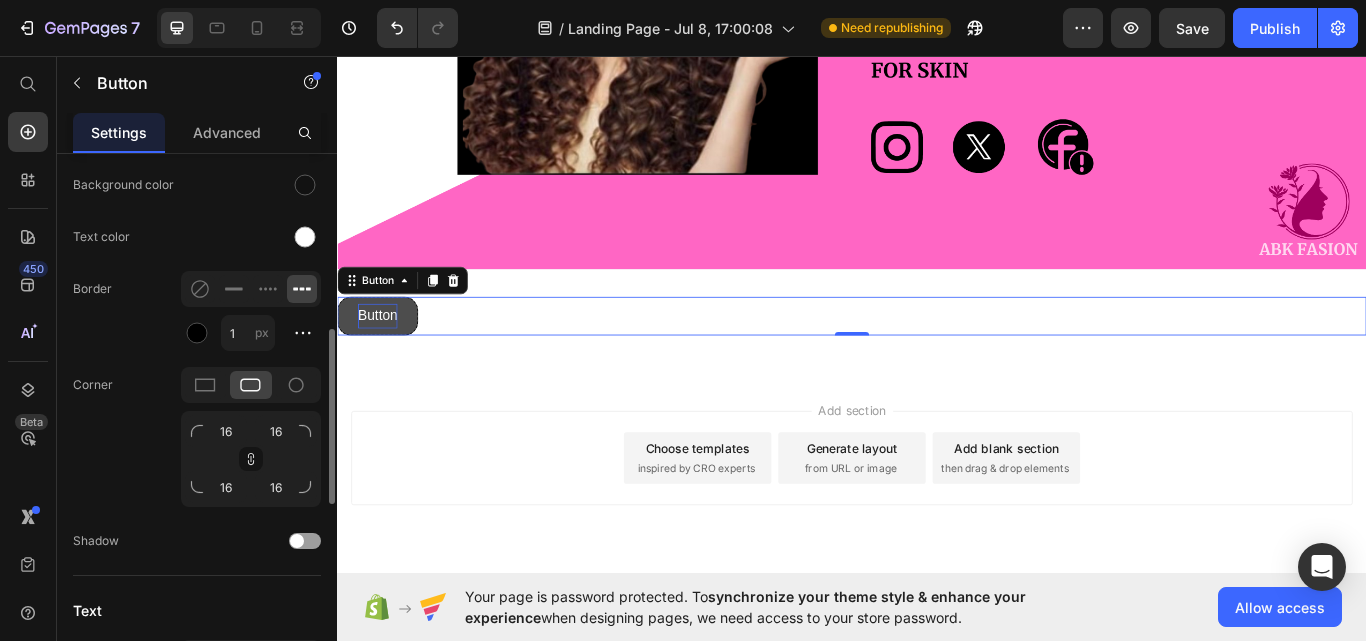 click 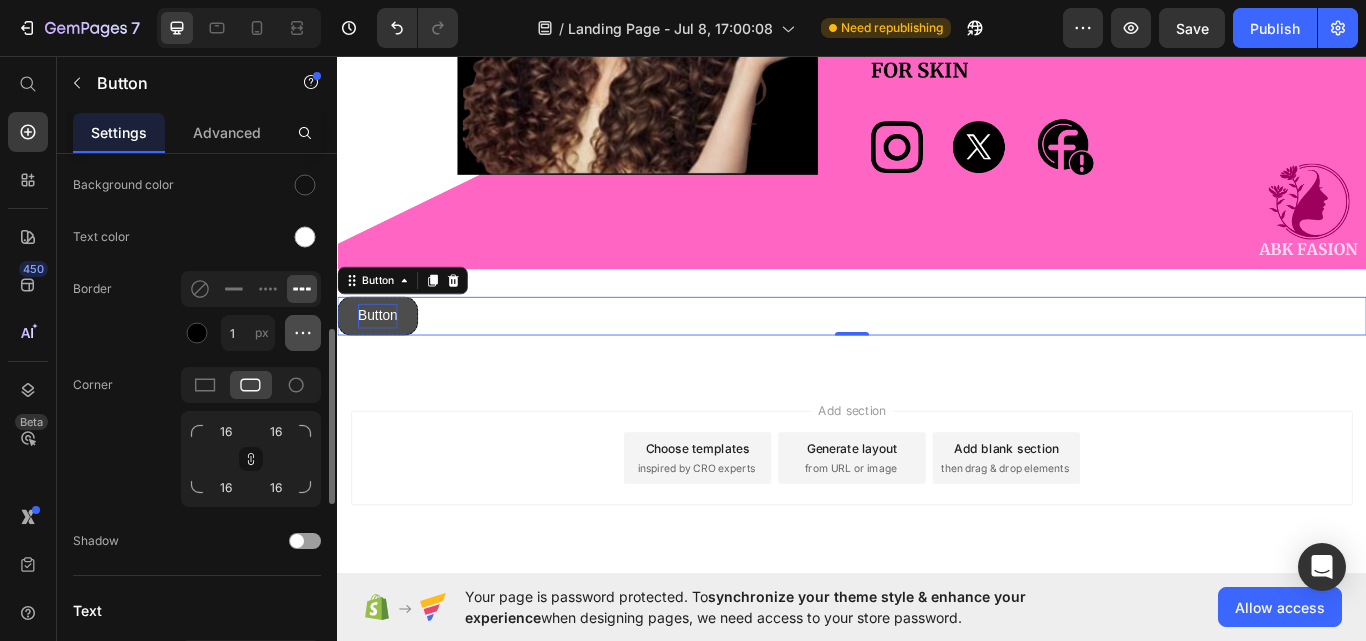 click 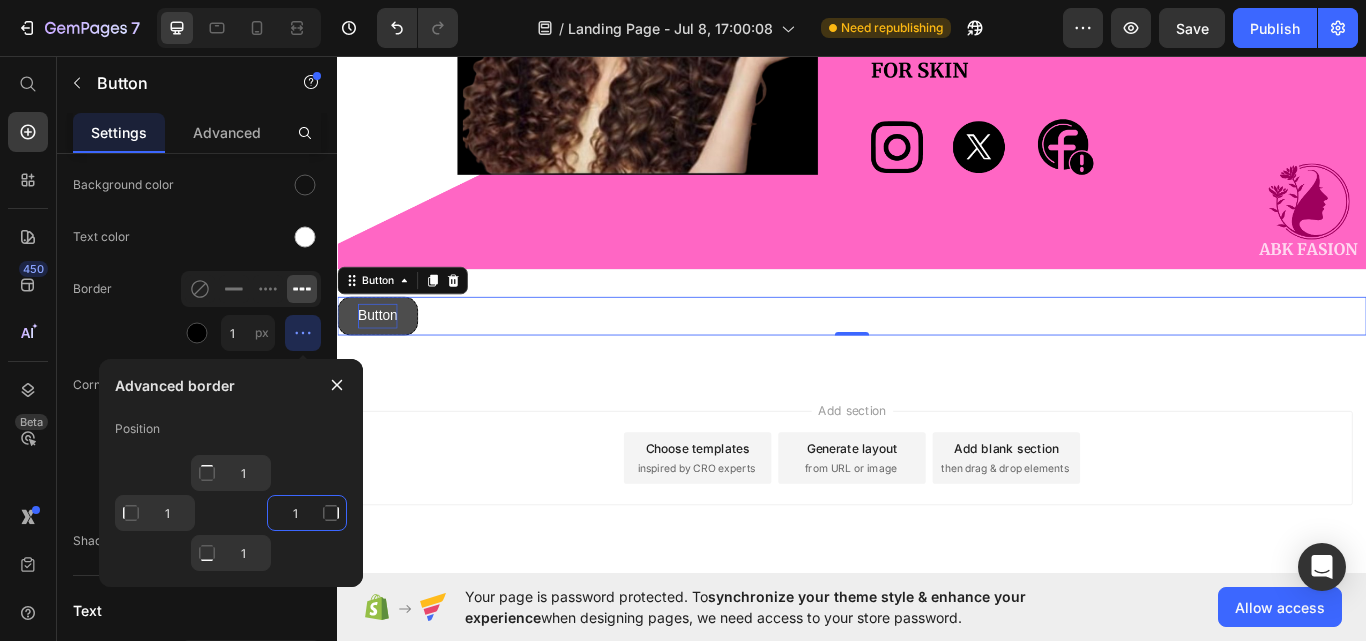 click on "1" 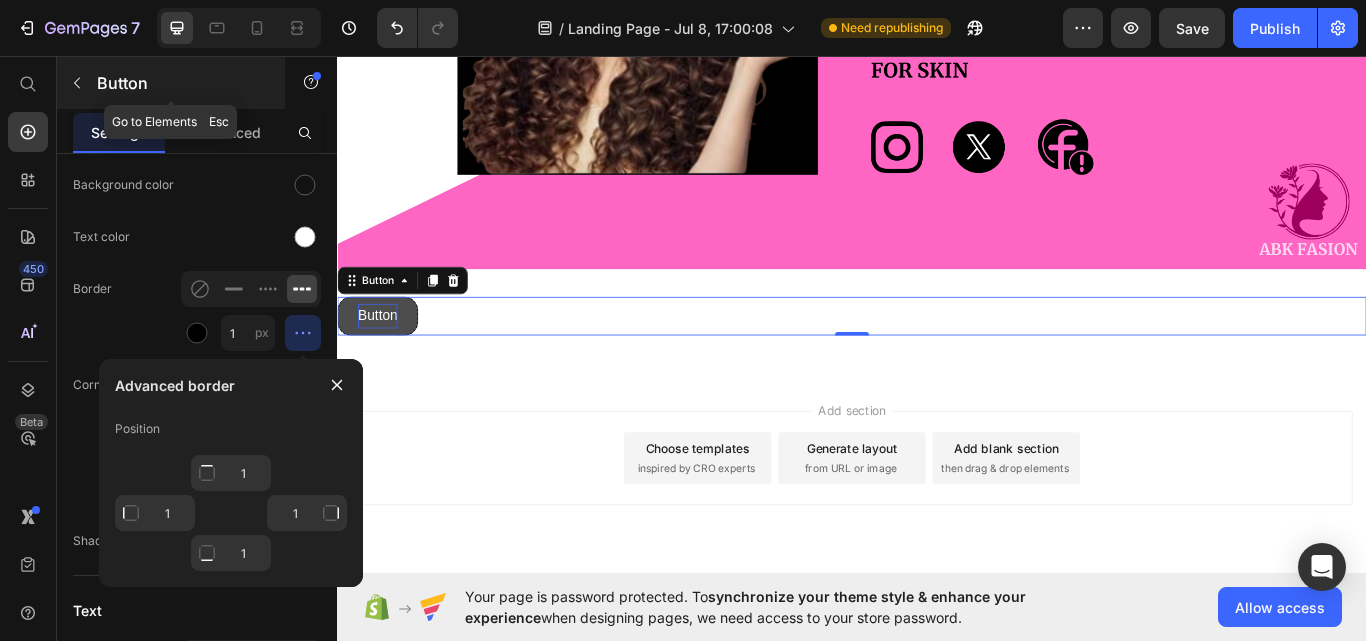 click 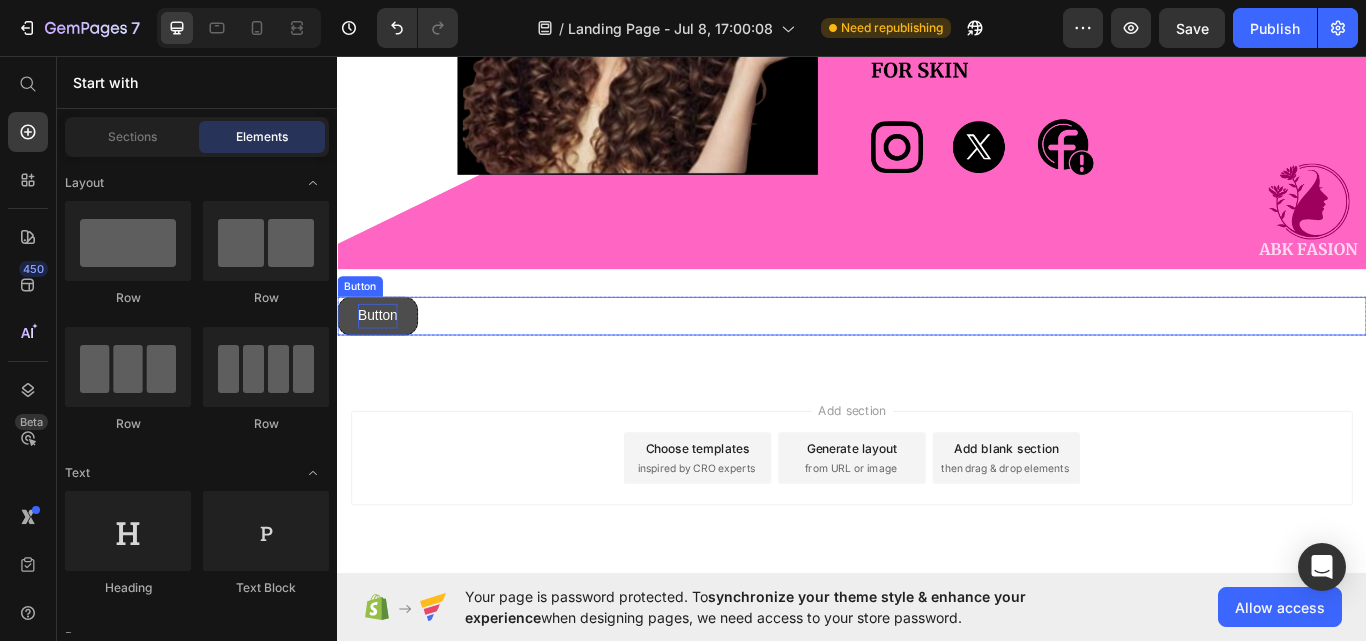 click on "Button" at bounding box center (384, 360) 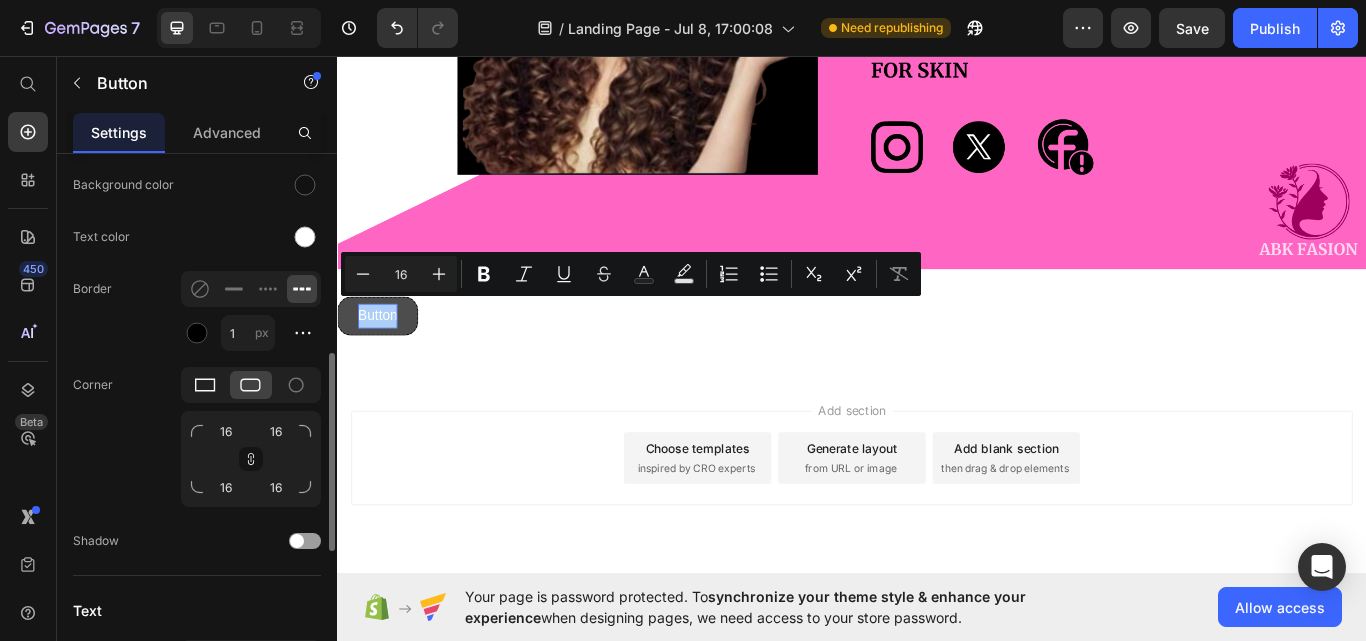 click 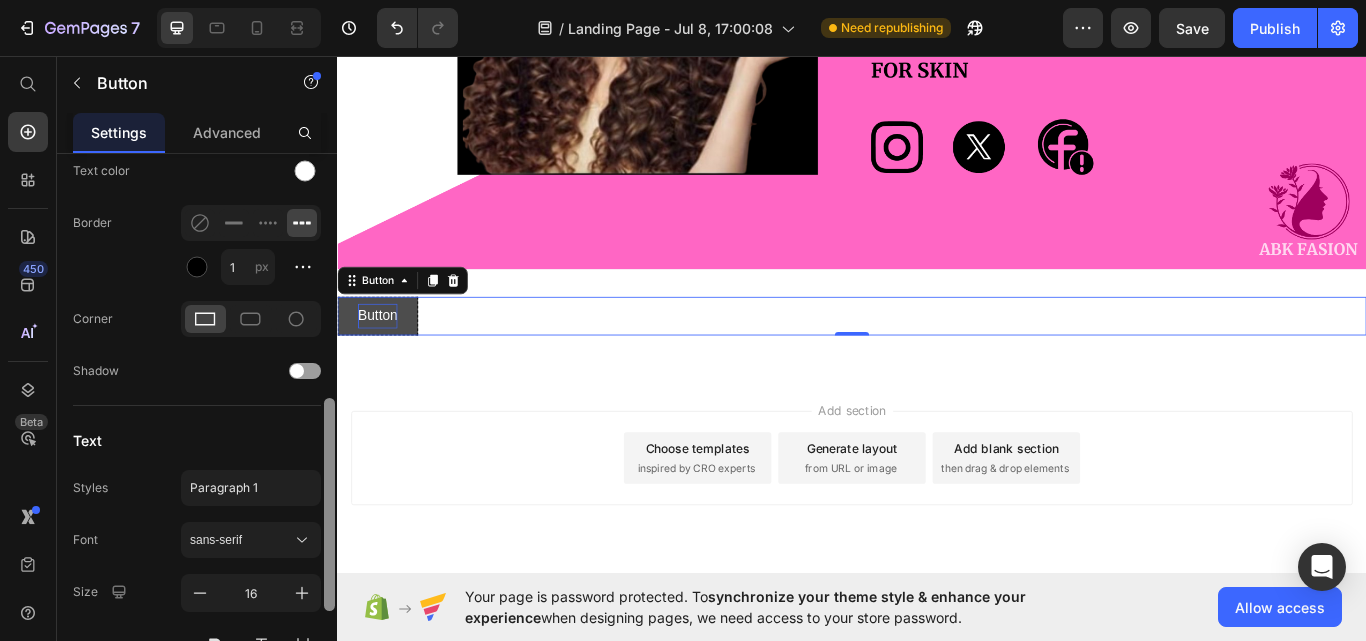 scroll, scrollTop: 615, scrollLeft: 0, axis: vertical 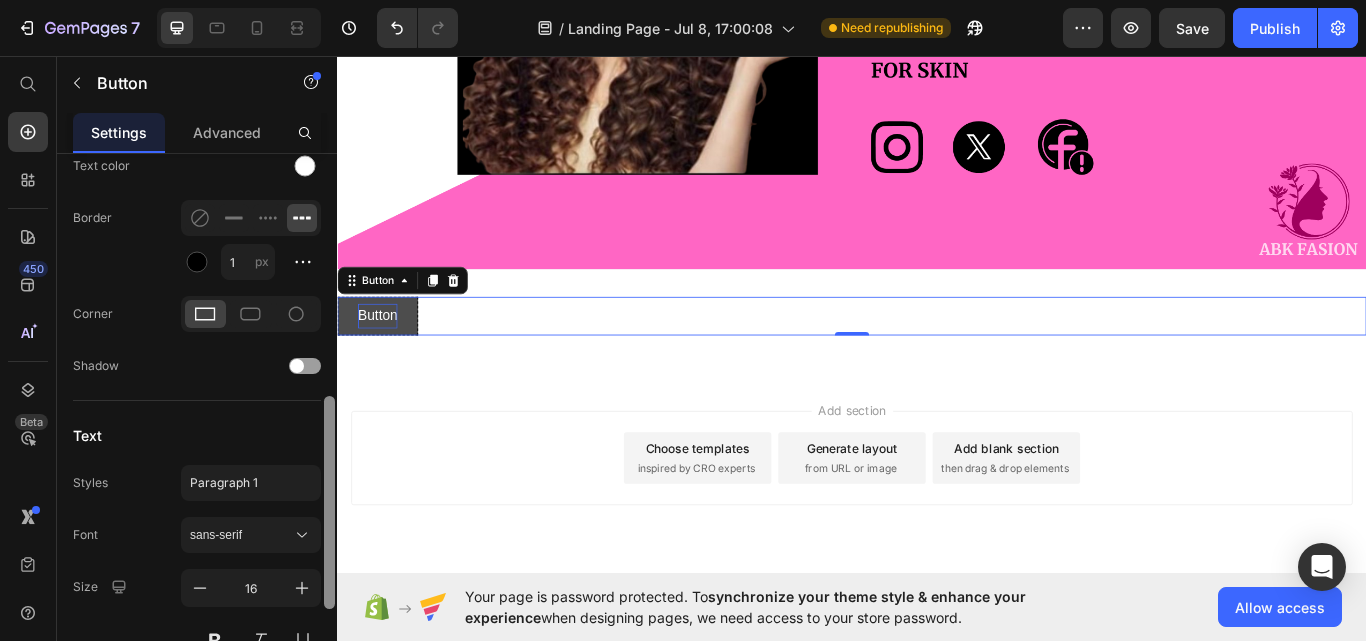drag, startPoint x: 329, startPoint y: 424, endPoint x: 320, endPoint y: 452, distance: 29.410883 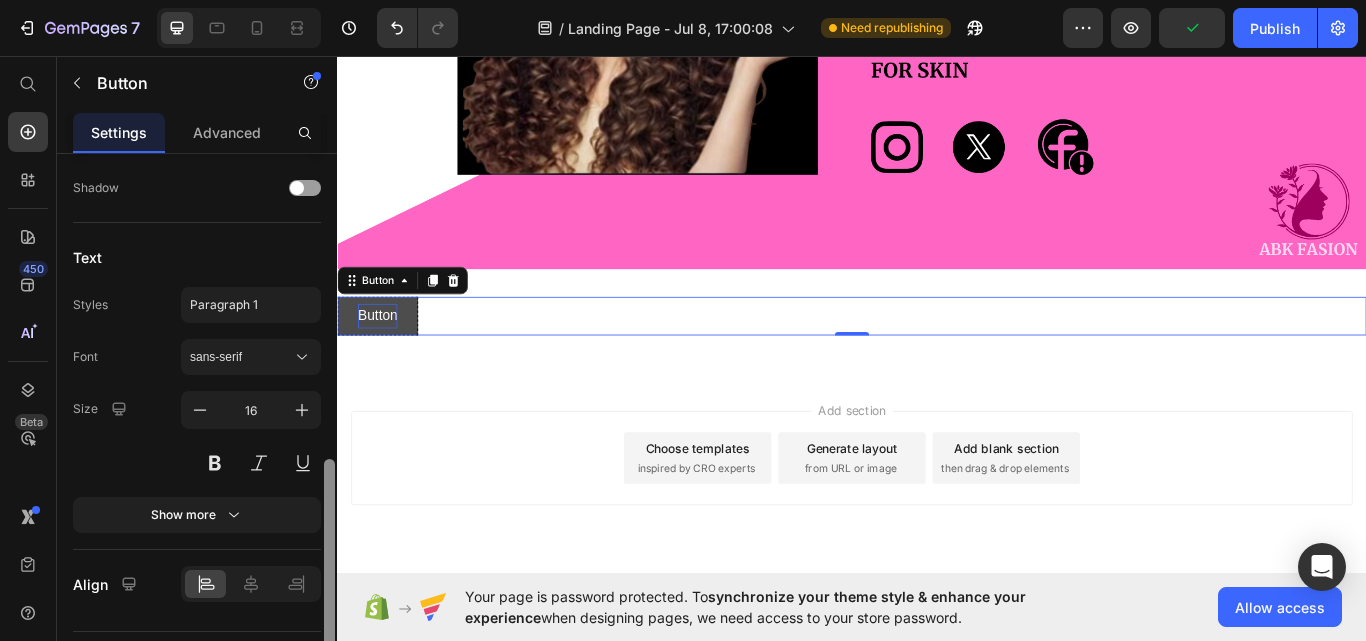 scroll, scrollTop: 800, scrollLeft: 0, axis: vertical 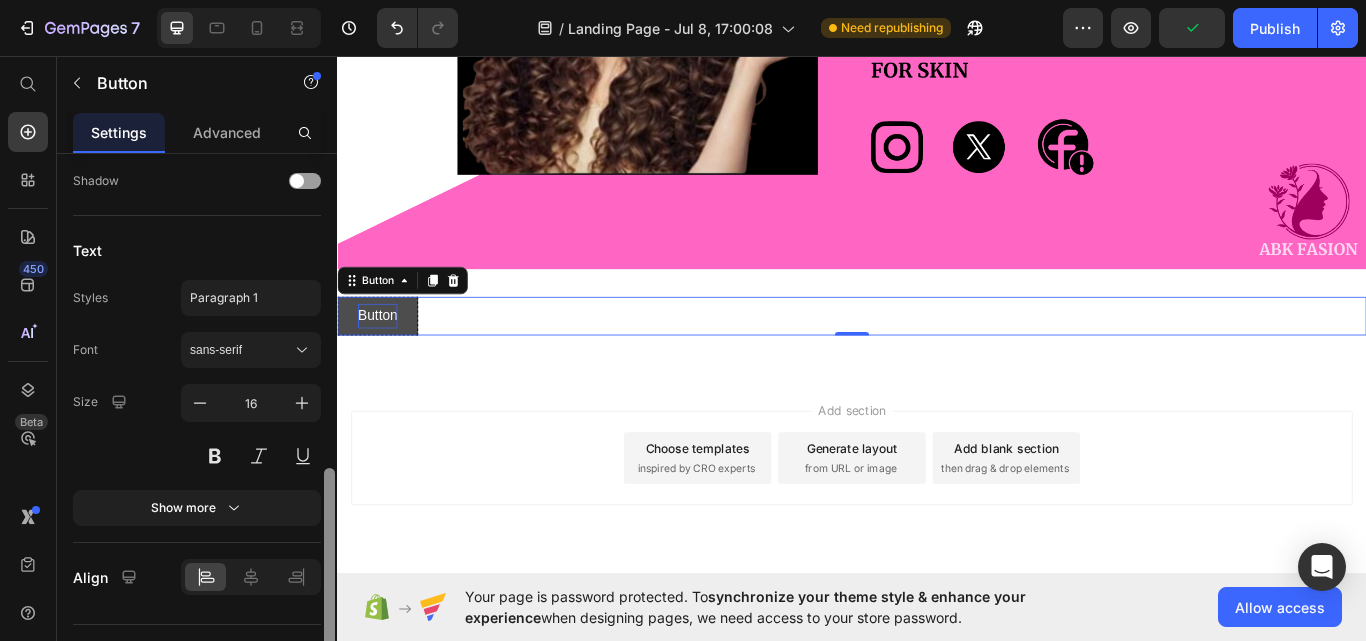 drag, startPoint x: 330, startPoint y: 447, endPoint x: 321, endPoint y: 520, distance: 73.552704 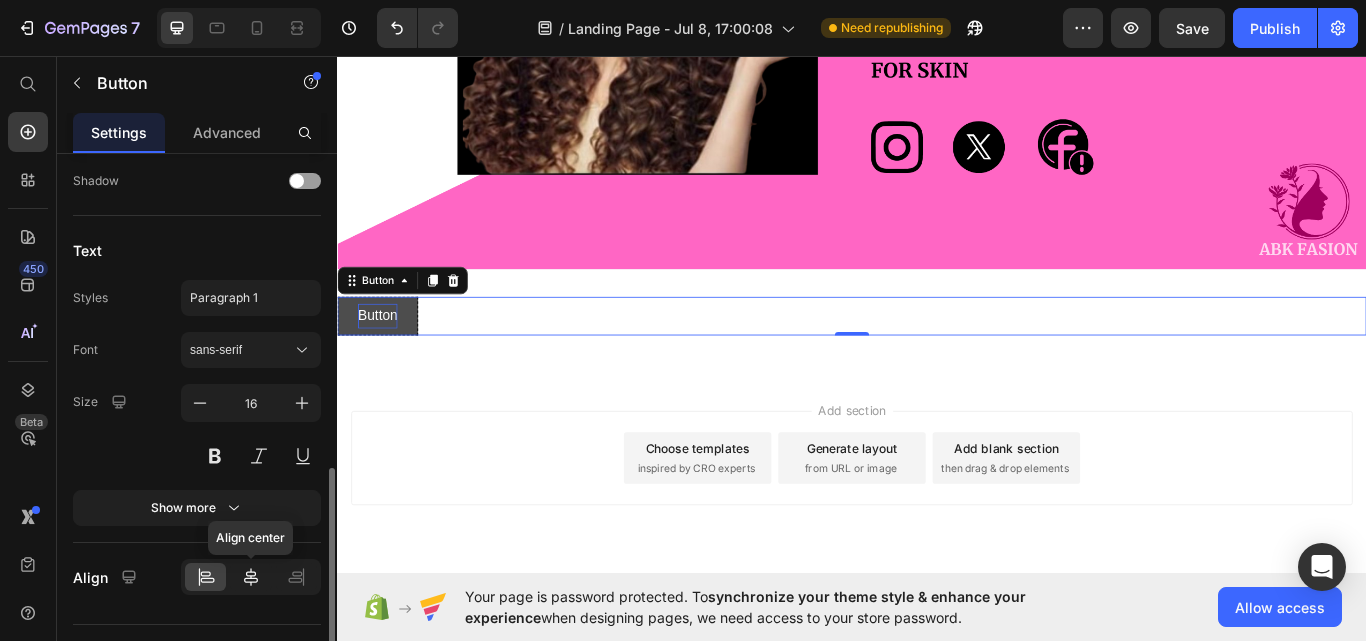 click 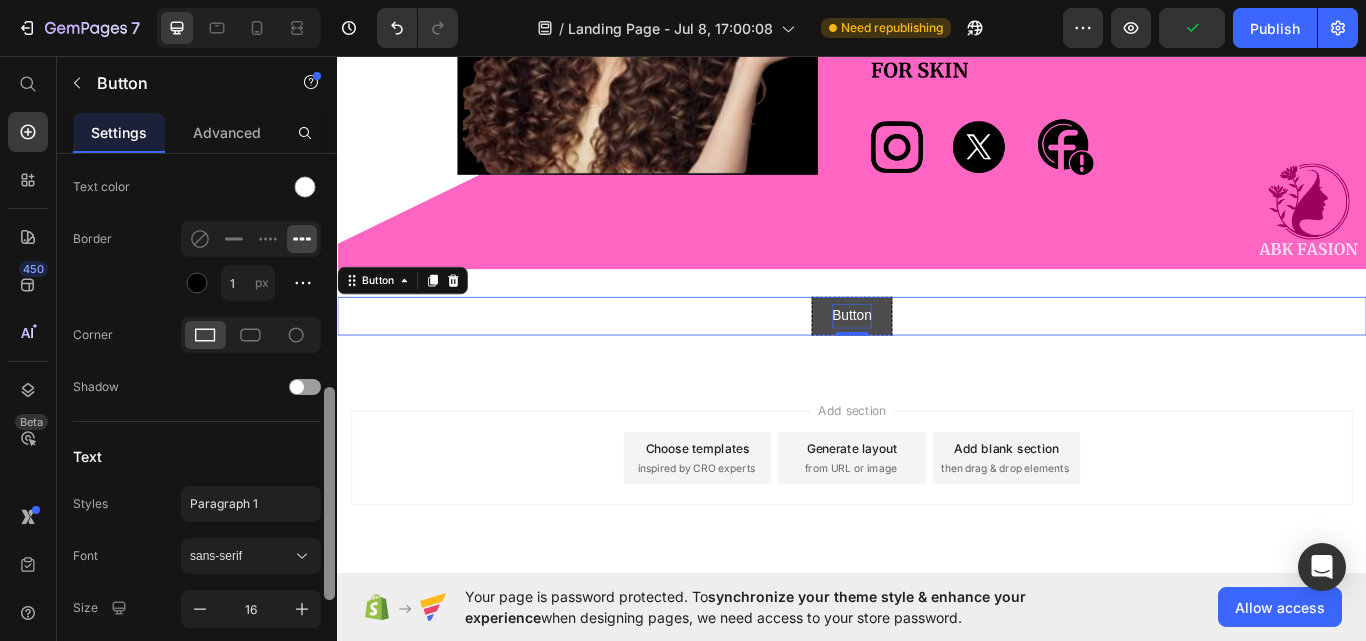 scroll, scrollTop: 533, scrollLeft: 0, axis: vertical 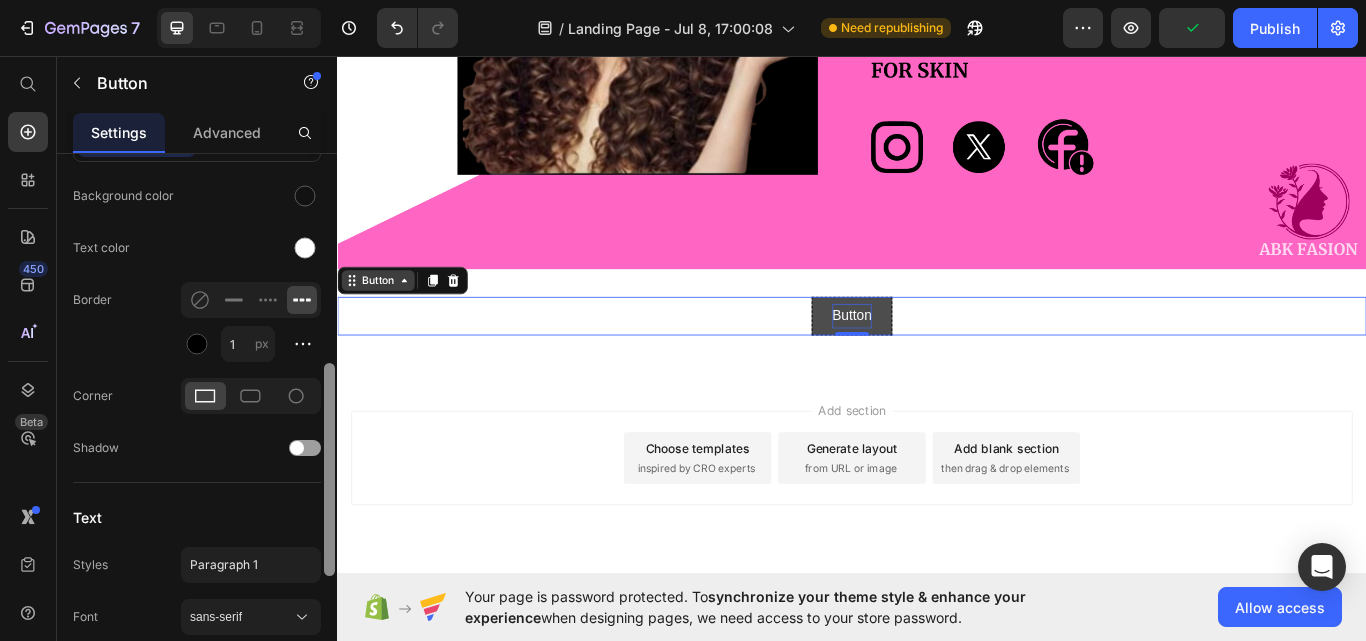 drag, startPoint x: 664, startPoint y: 543, endPoint x: 371, endPoint y: 312, distance: 373.10855 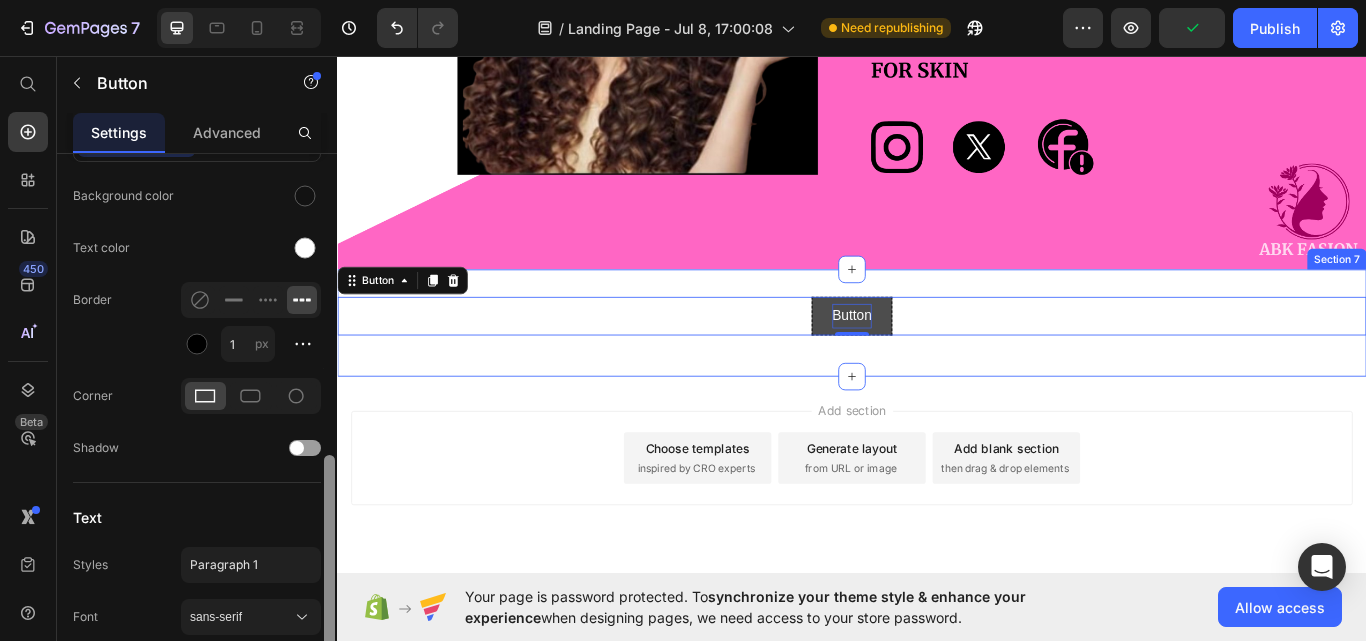 scroll, scrollTop: 615, scrollLeft: 0, axis: vertical 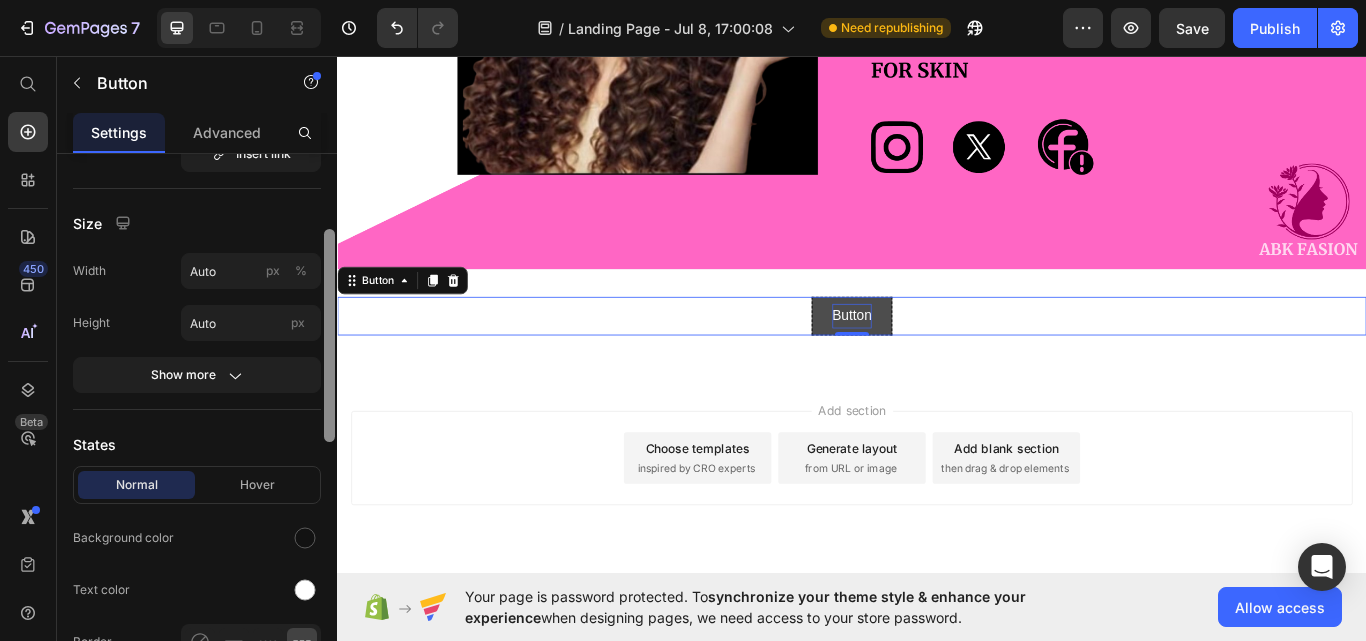 drag, startPoint x: 326, startPoint y: 419, endPoint x: 327, endPoint y: 252, distance: 167.00299 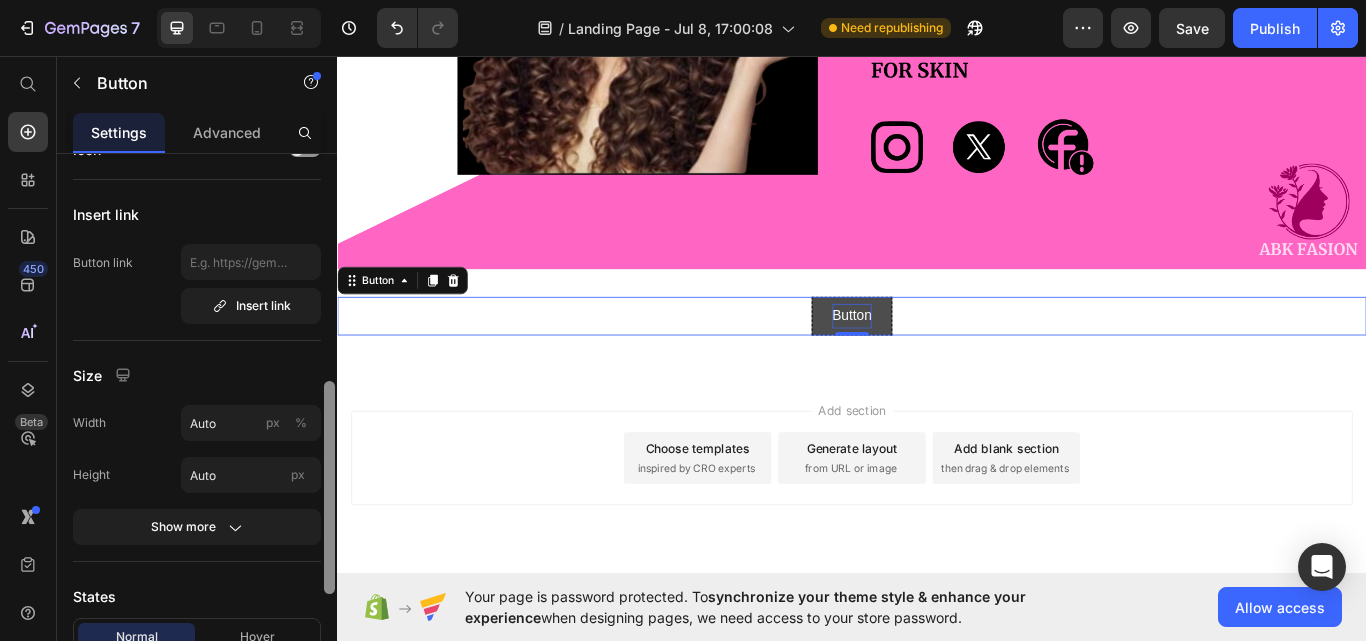 scroll, scrollTop: 0, scrollLeft: 0, axis: both 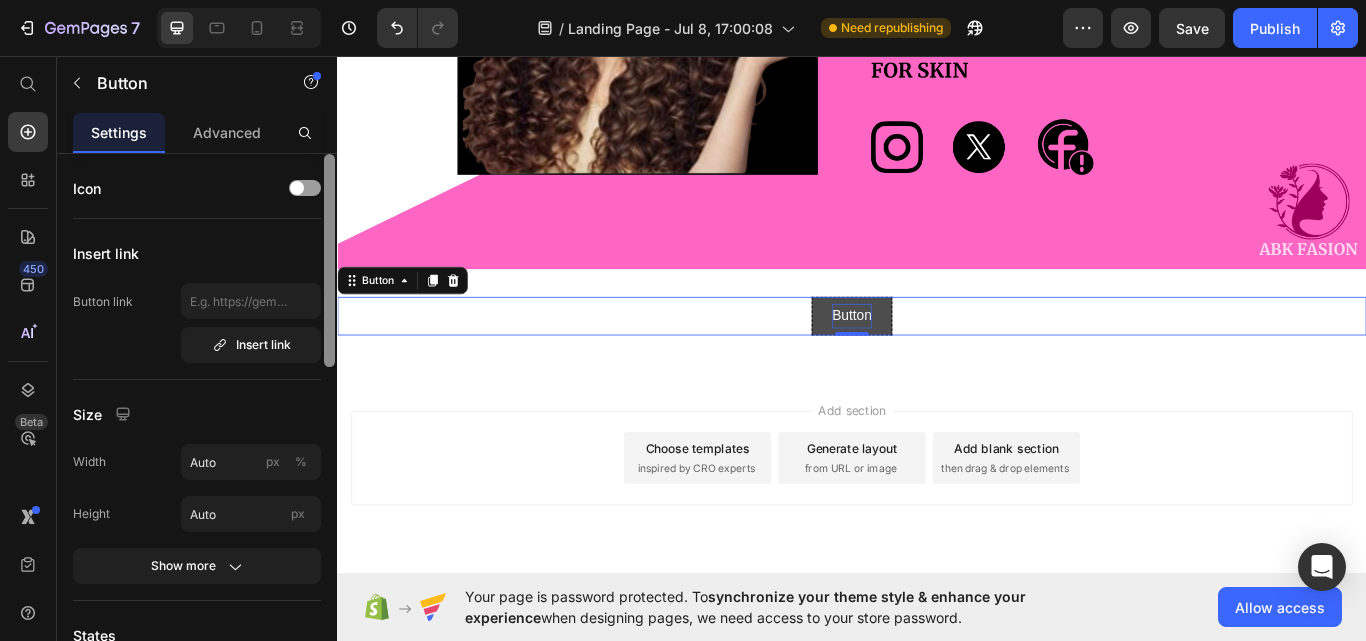 drag, startPoint x: 328, startPoint y: 304, endPoint x: 332, endPoint y: 176, distance: 128.06248 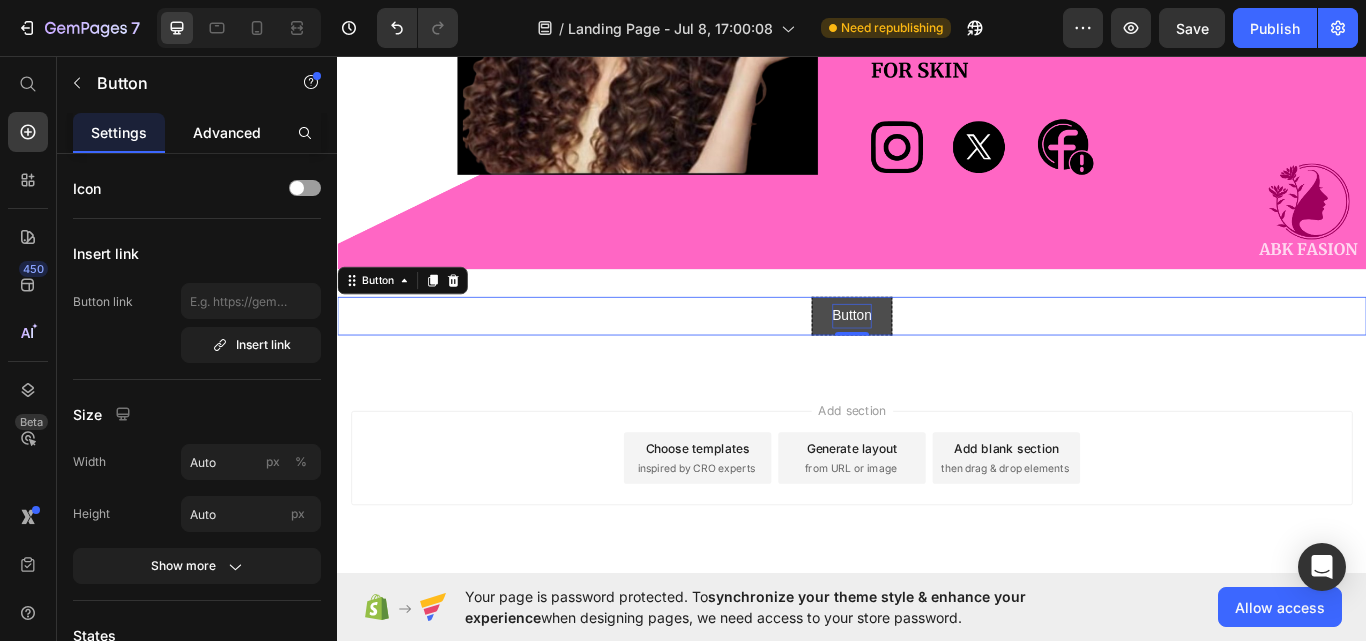 click on "Advanced" at bounding box center (227, 132) 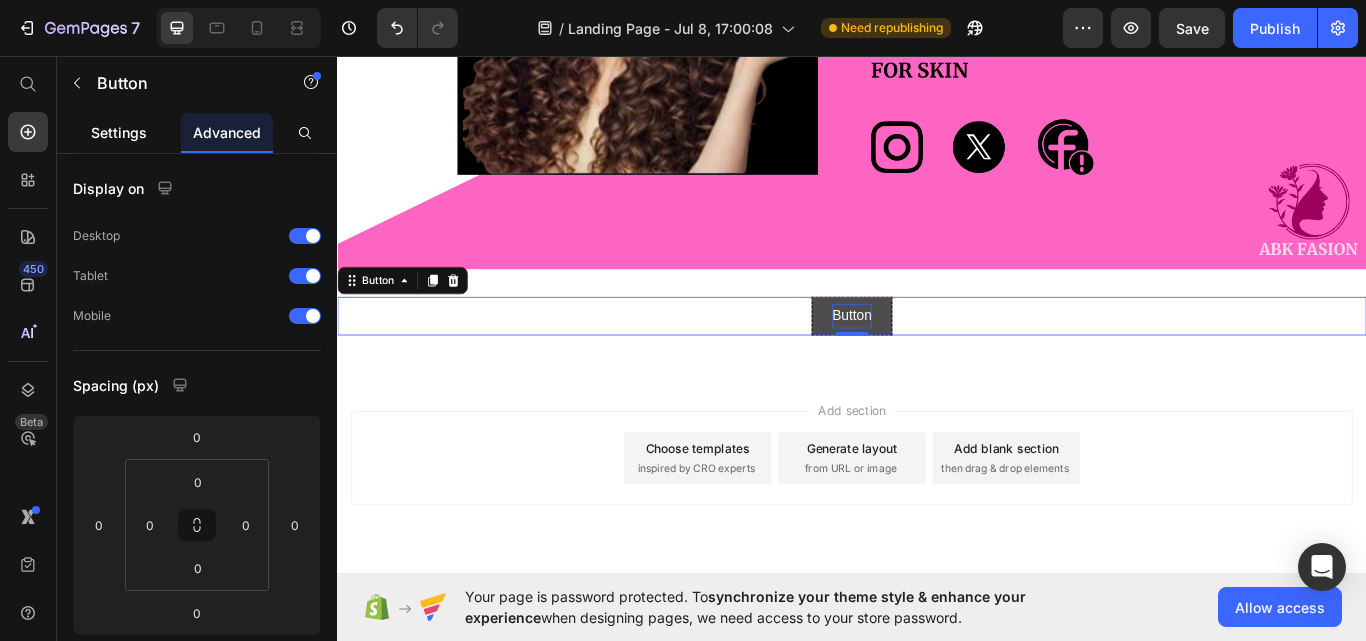 click on "Settings" at bounding box center [119, 132] 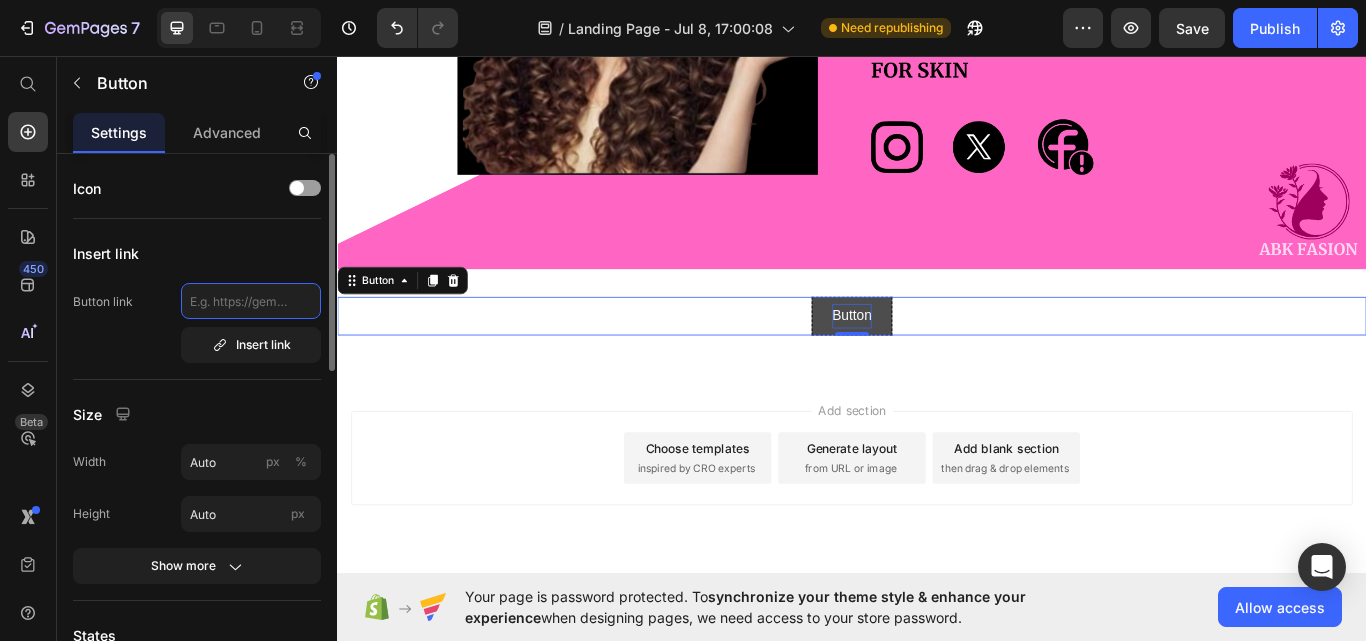 click 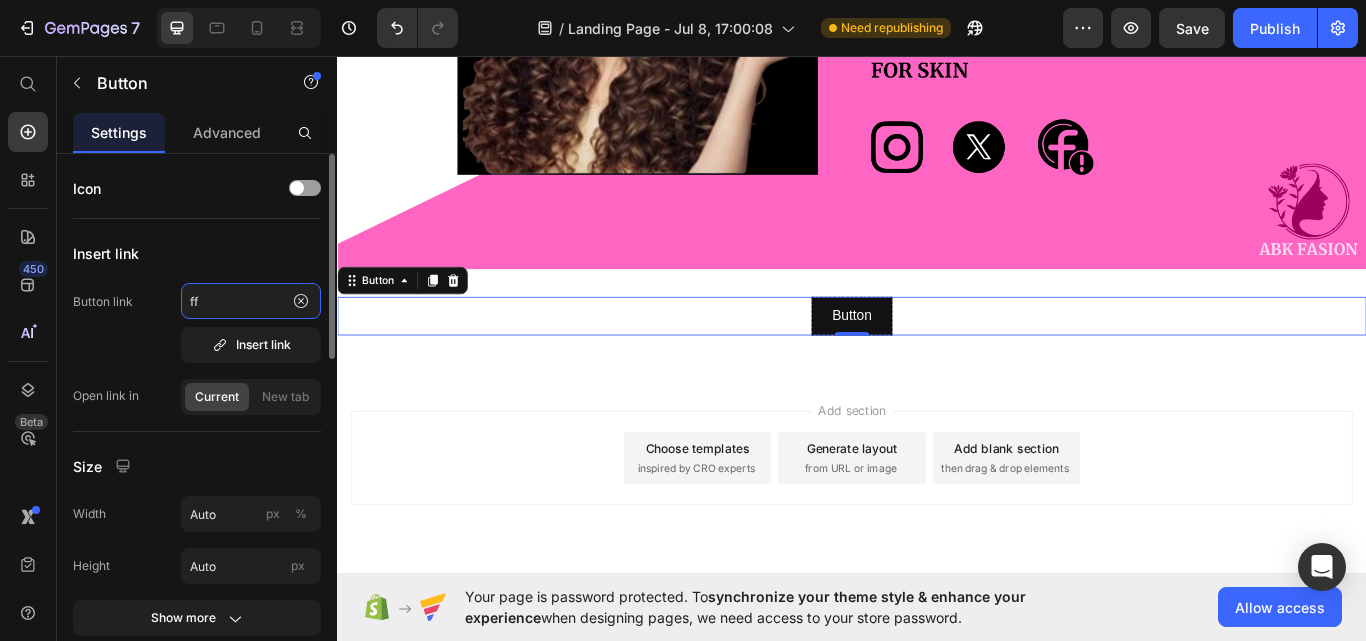 type on "f" 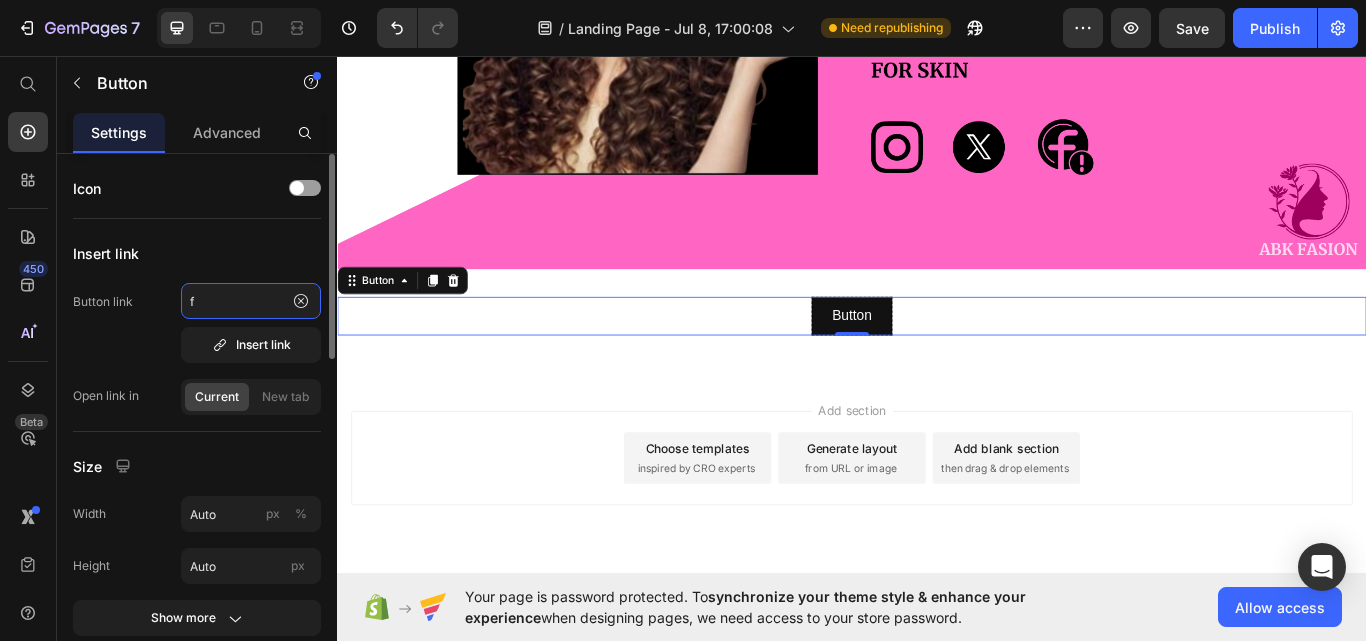 type 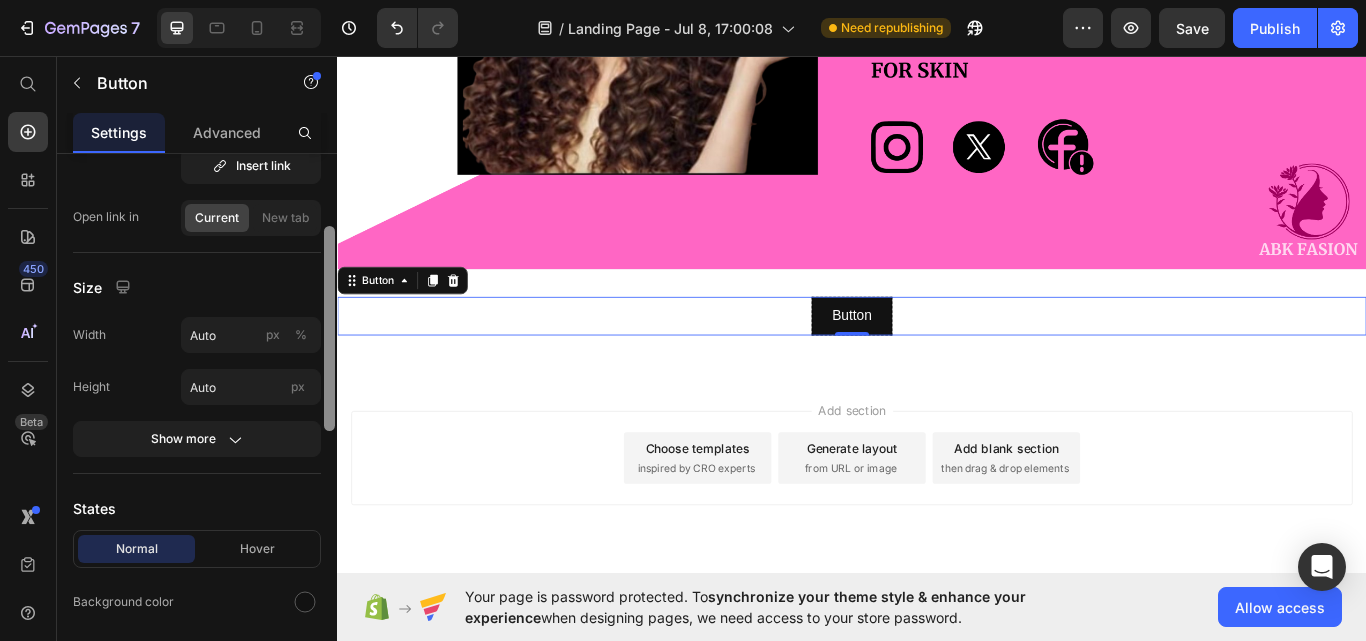 scroll, scrollTop: 187, scrollLeft: 0, axis: vertical 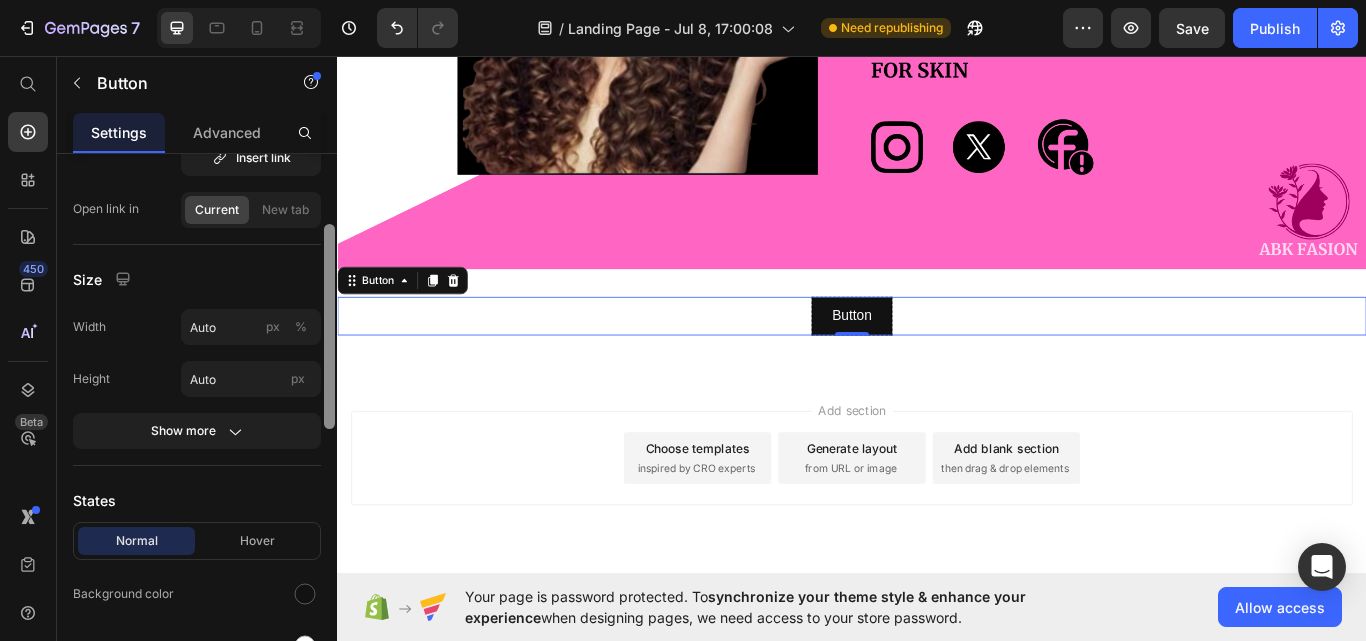 drag, startPoint x: 328, startPoint y: 328, endPoint x: 334, endPoint y: 399, distance: 71.25307 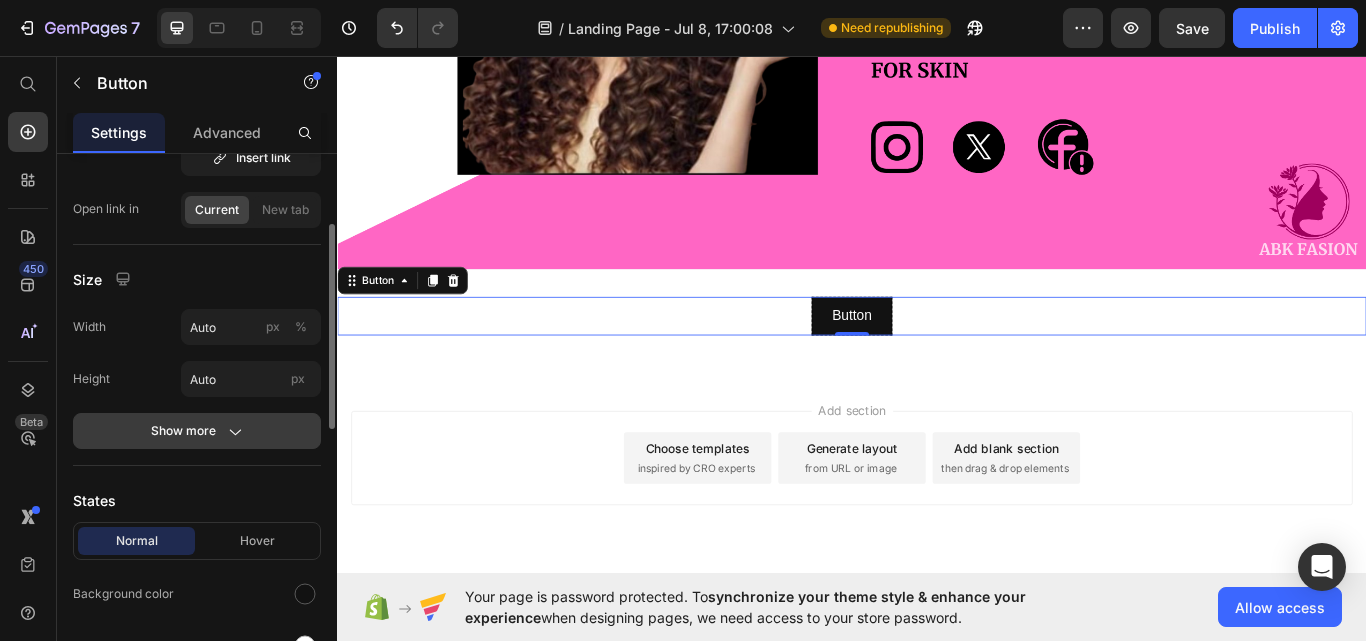 click on "Icon Insert link Button link  Insert link   Open link in  Current New tab Size Width Auto px % Height Auto px Show more States Normal Hover Background color Text color Border 1 px Corner Shadow Text Styles Paragraph 1 Font sans-serif Size 16 Show more Align" at bounding box center [197, 636] 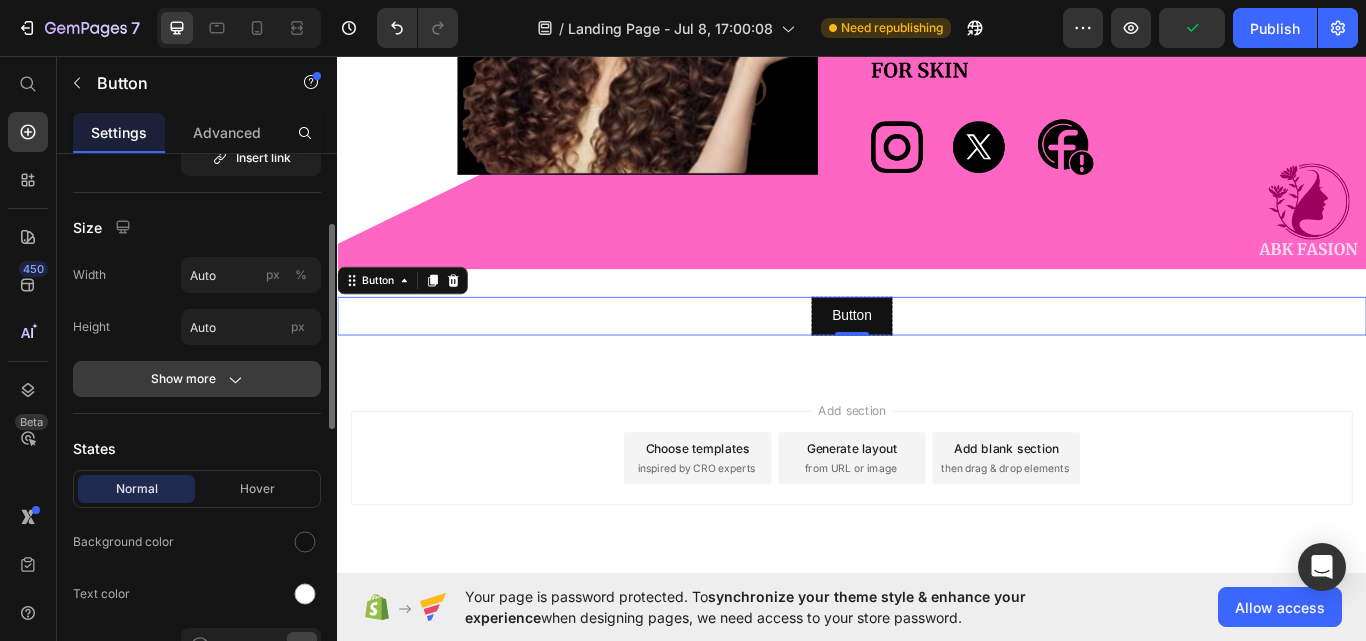 click 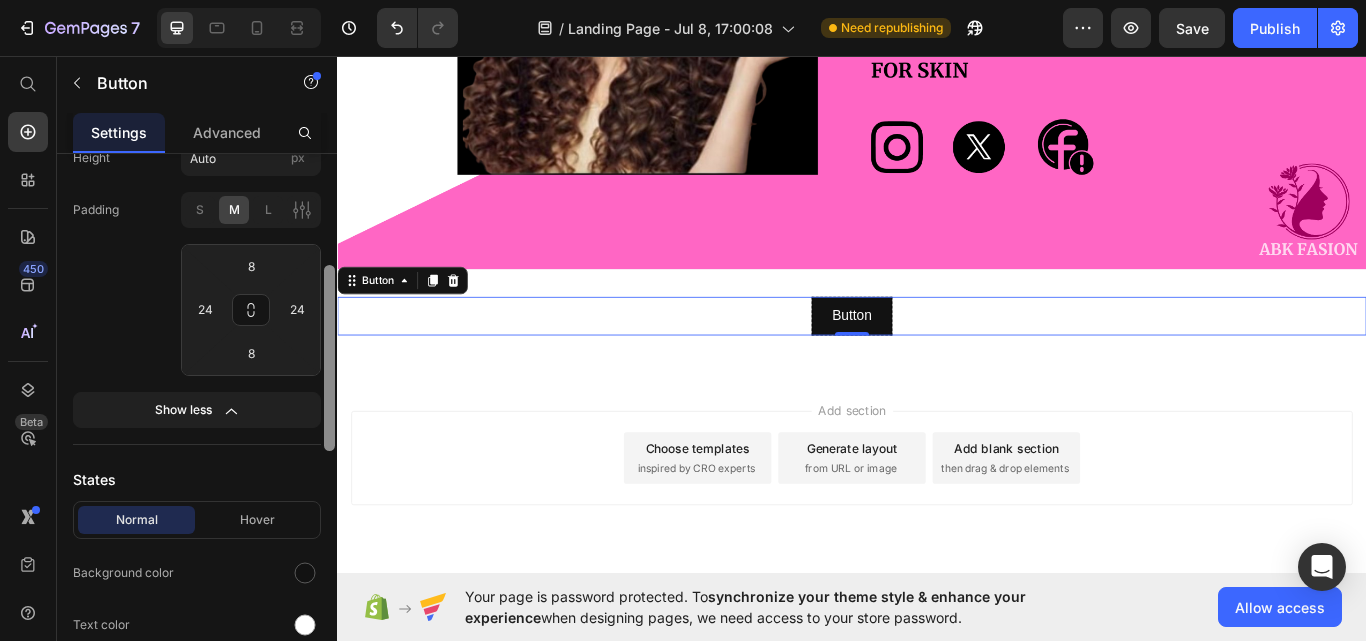 scroll, scrollTop: 345, scrollLeft: 0, axis: vertical 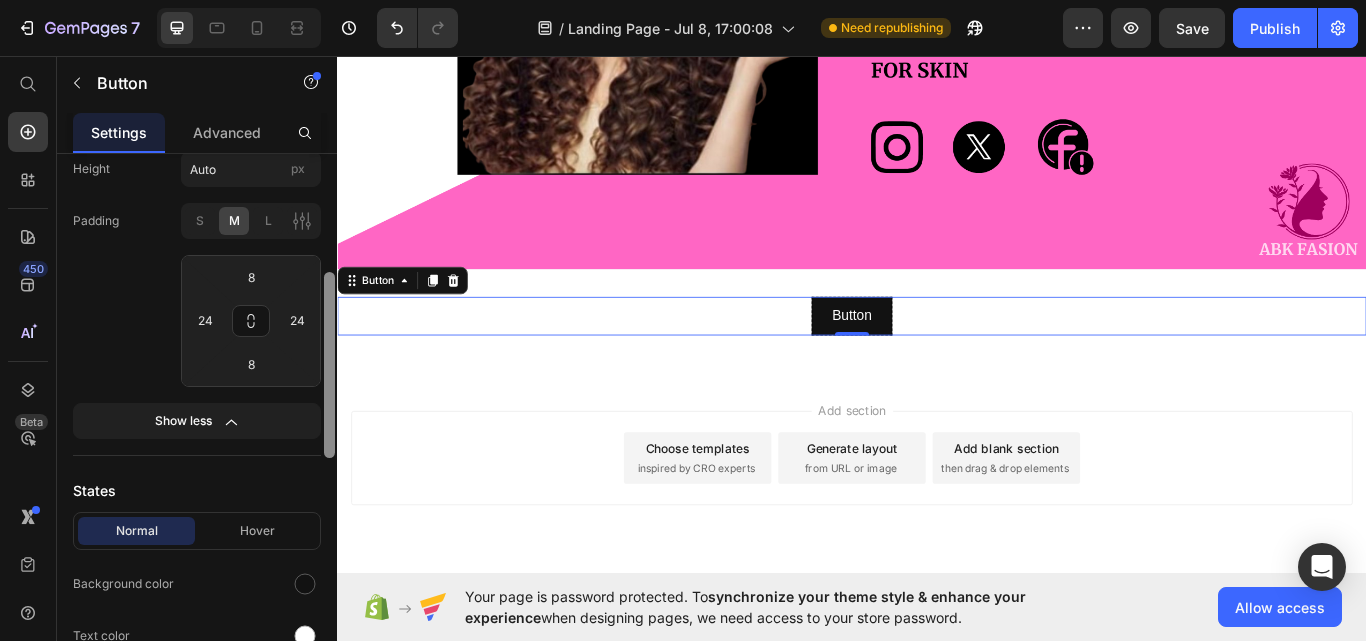 drag, startPoint x: 334, startPoint y: 350, endPoint x: 334, endPoint y: 410, distance: 60 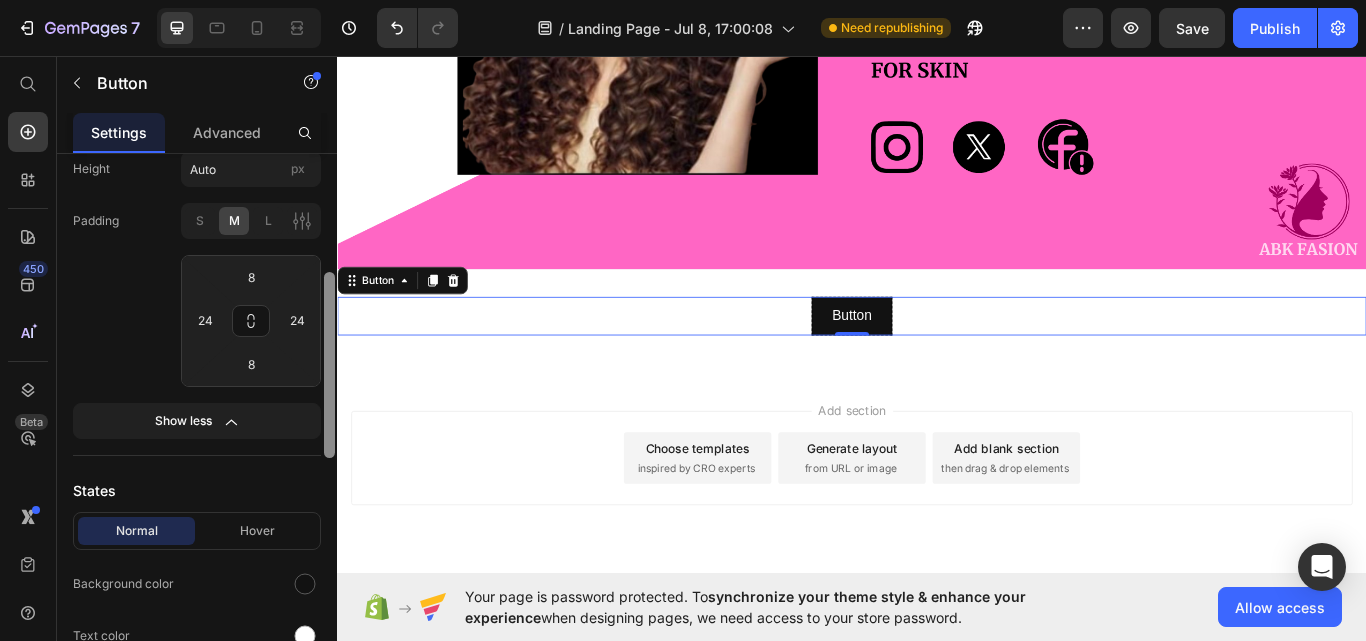 click at bounding box center (329, 365) 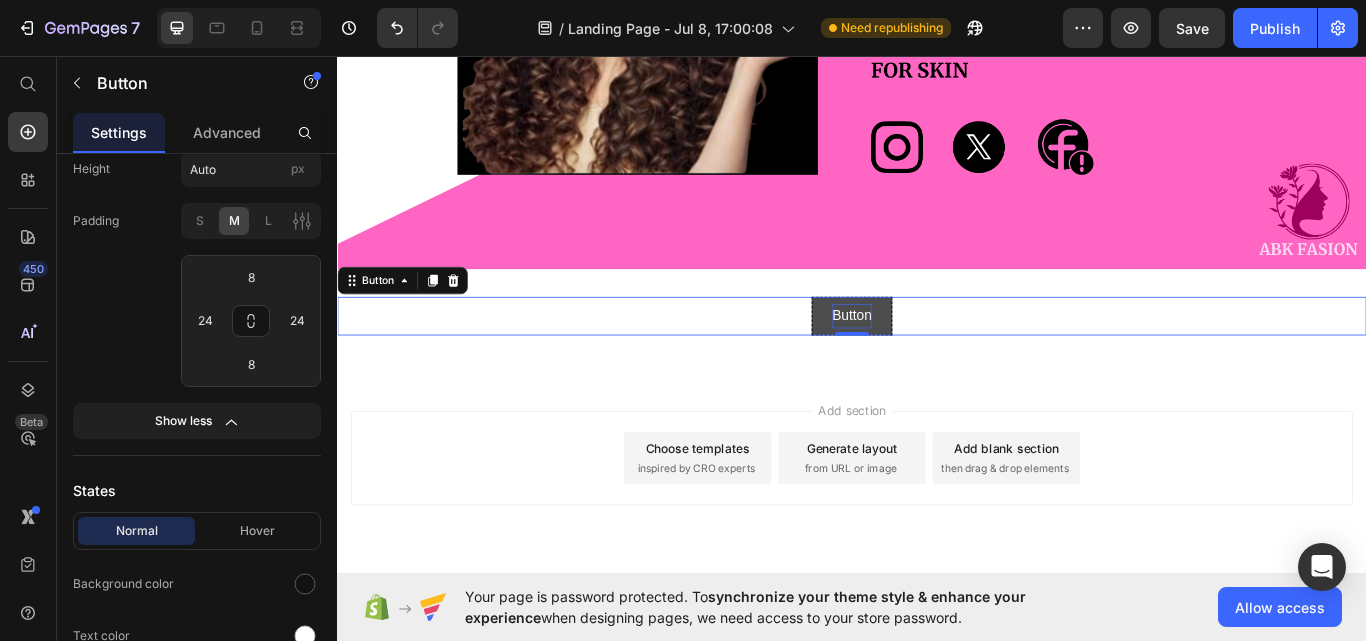 click on "Button" at bounding box center (937, 360) 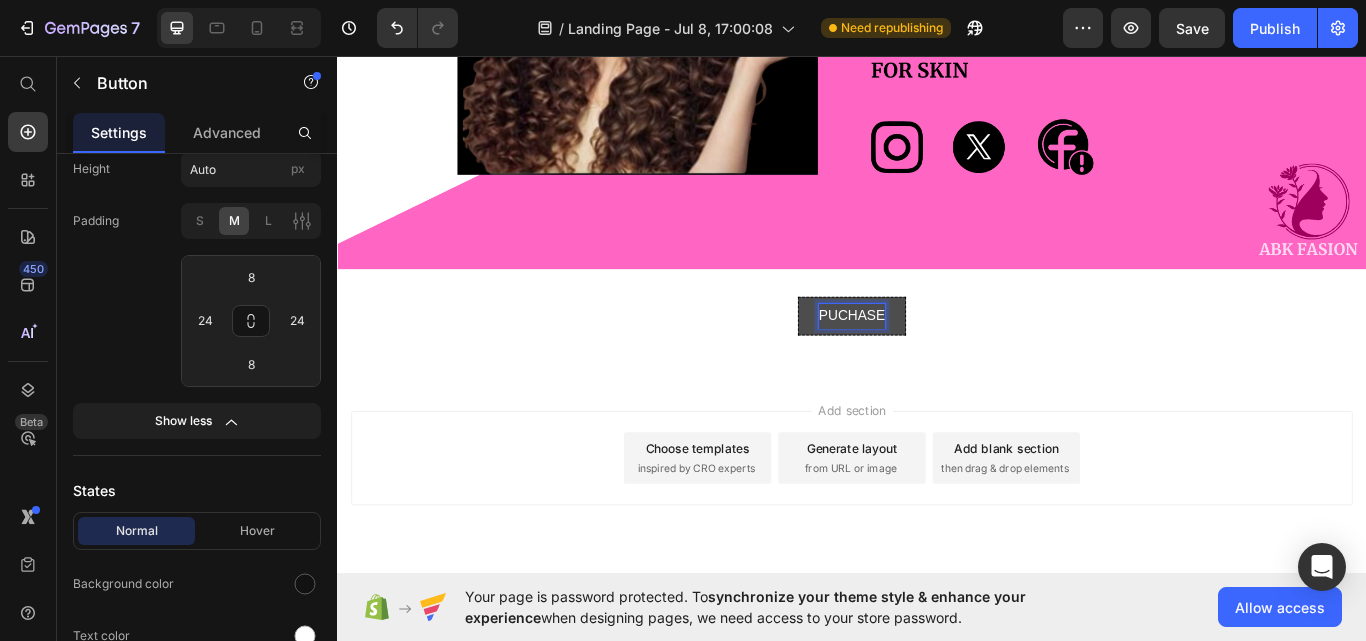 click on "PUCHASE" at bounding box center [936, 360] 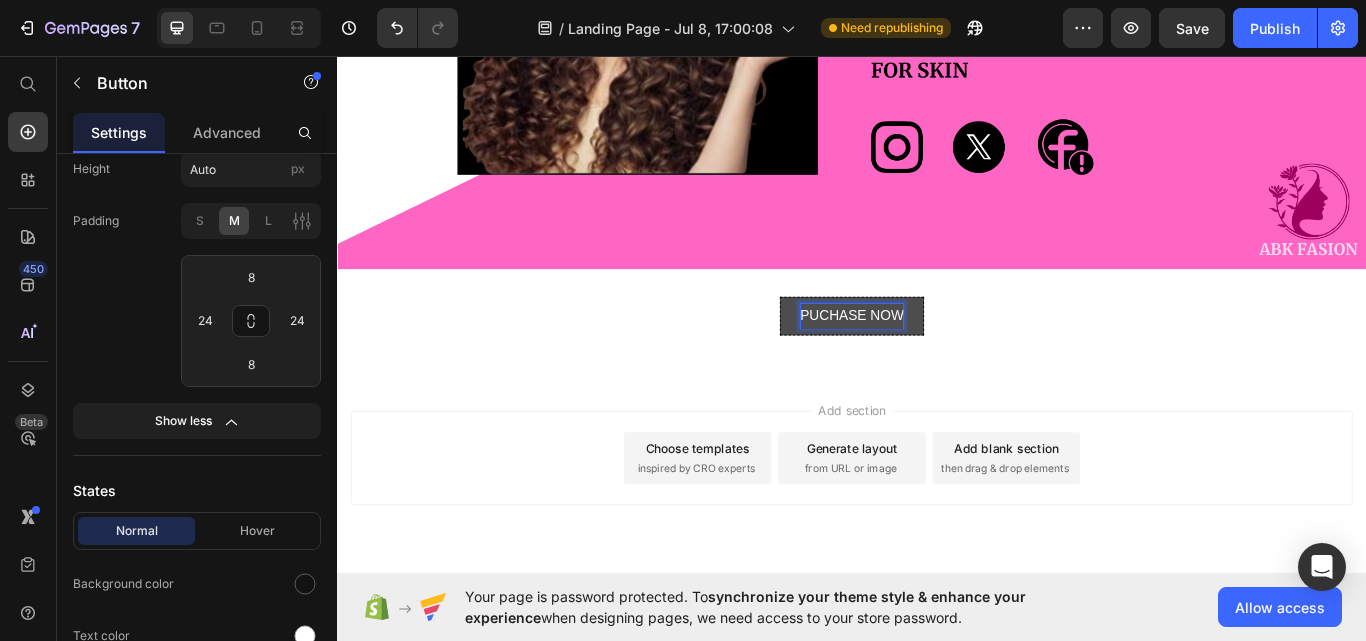 click on "PUCHASE NOW" at bounding box center [937, 360] 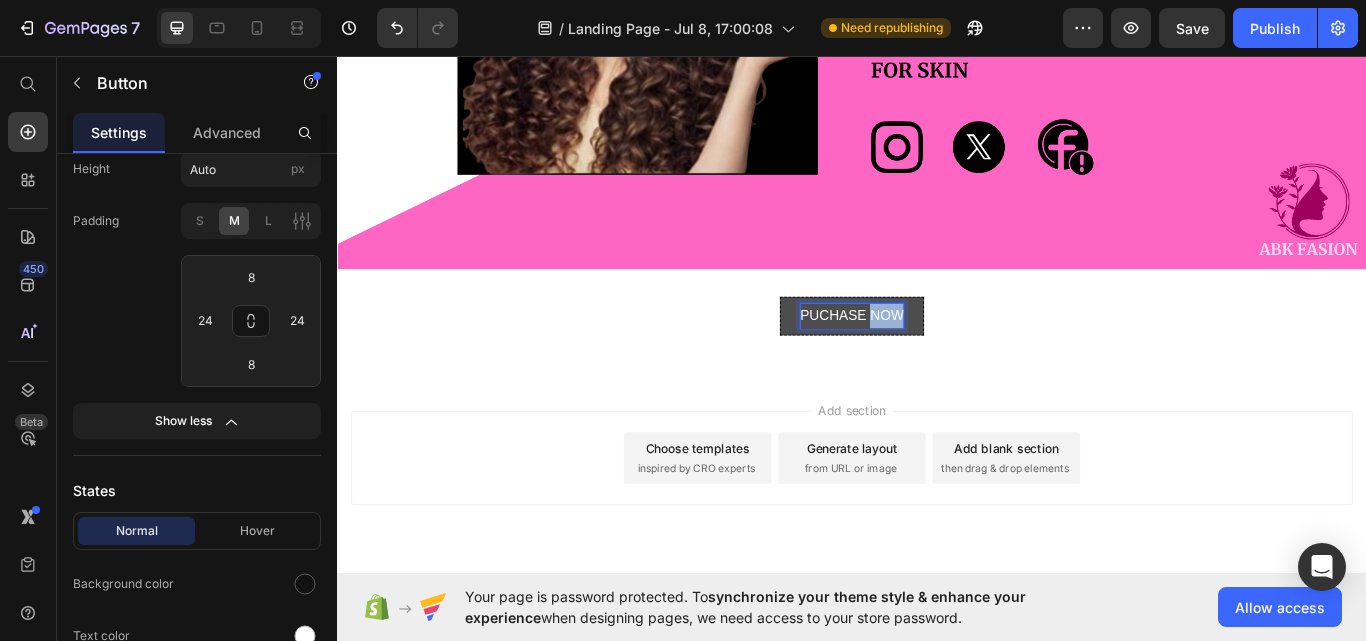 click on "PUCHASE NOW" at bounding box center (937, 360) 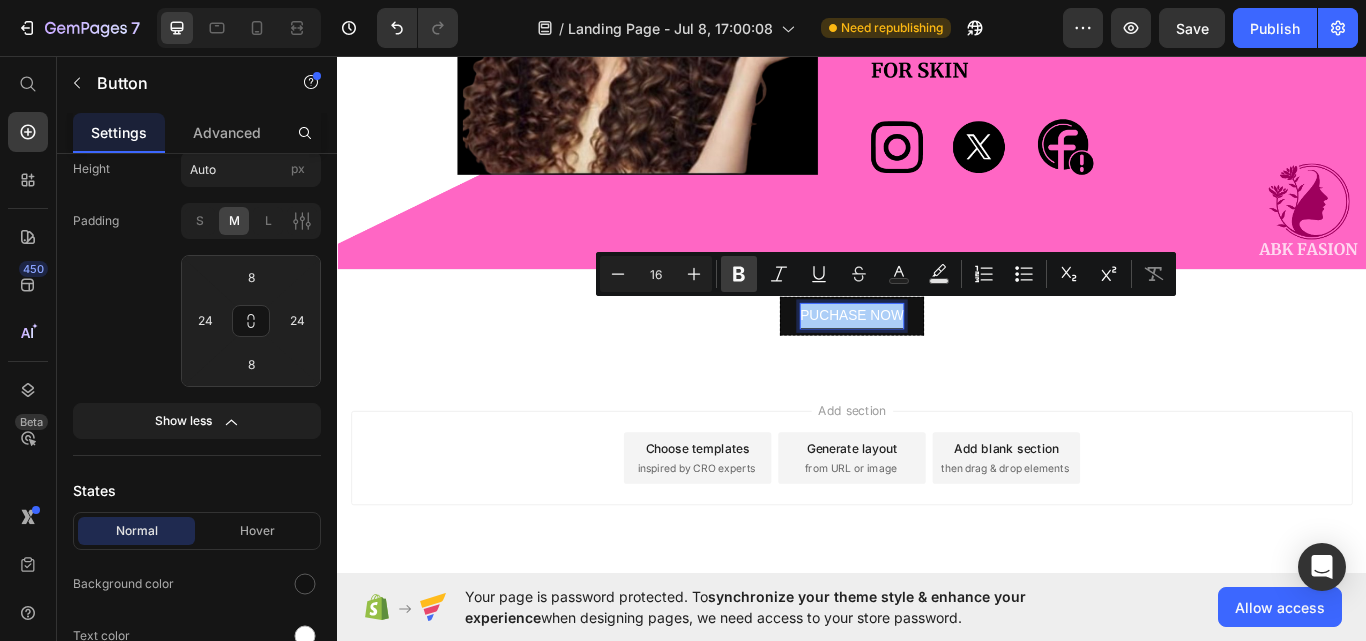 click 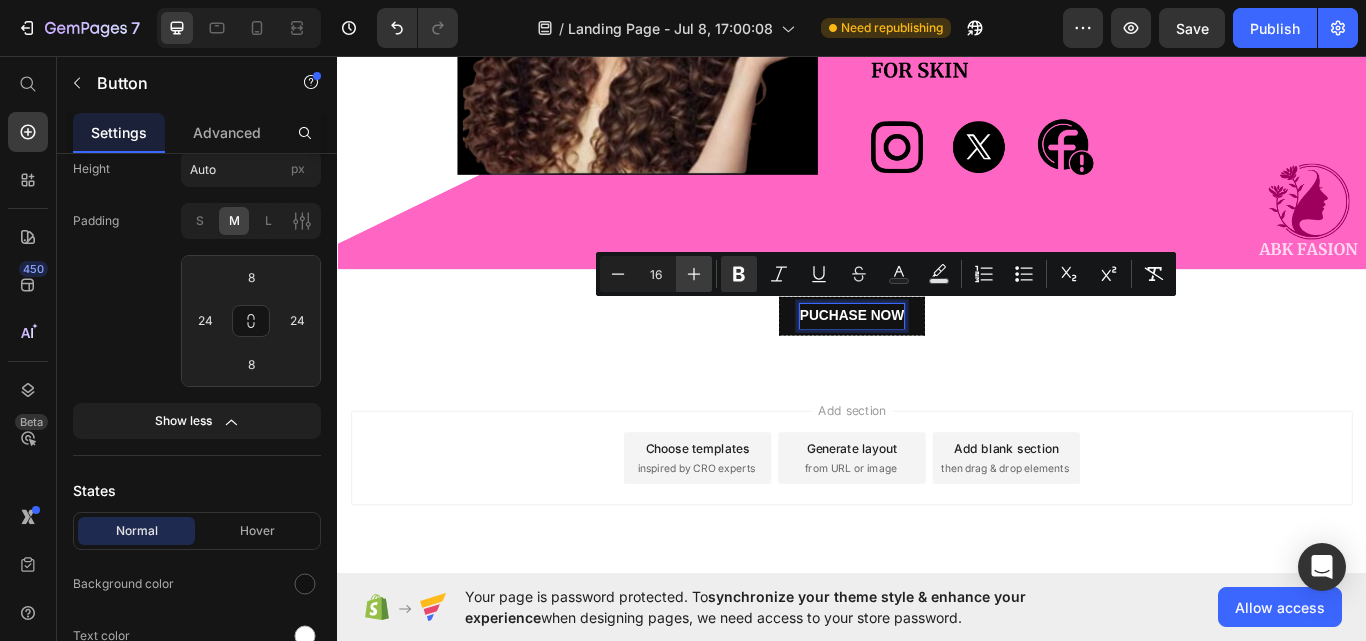 click 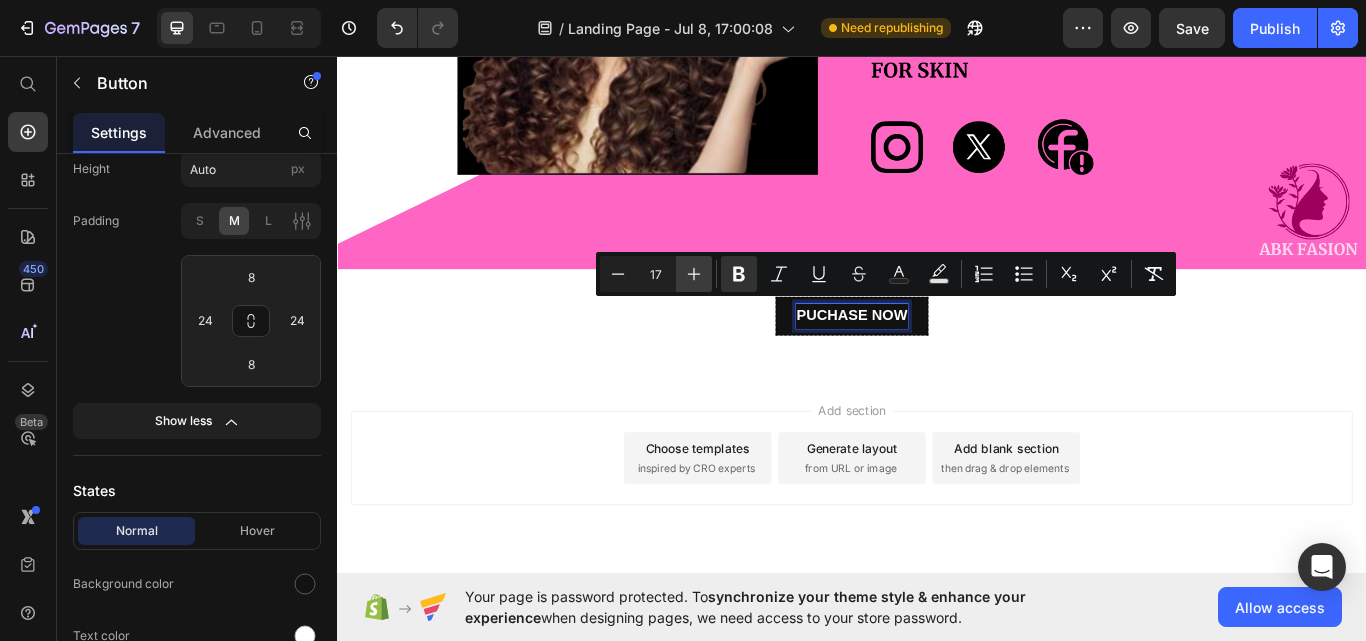 click 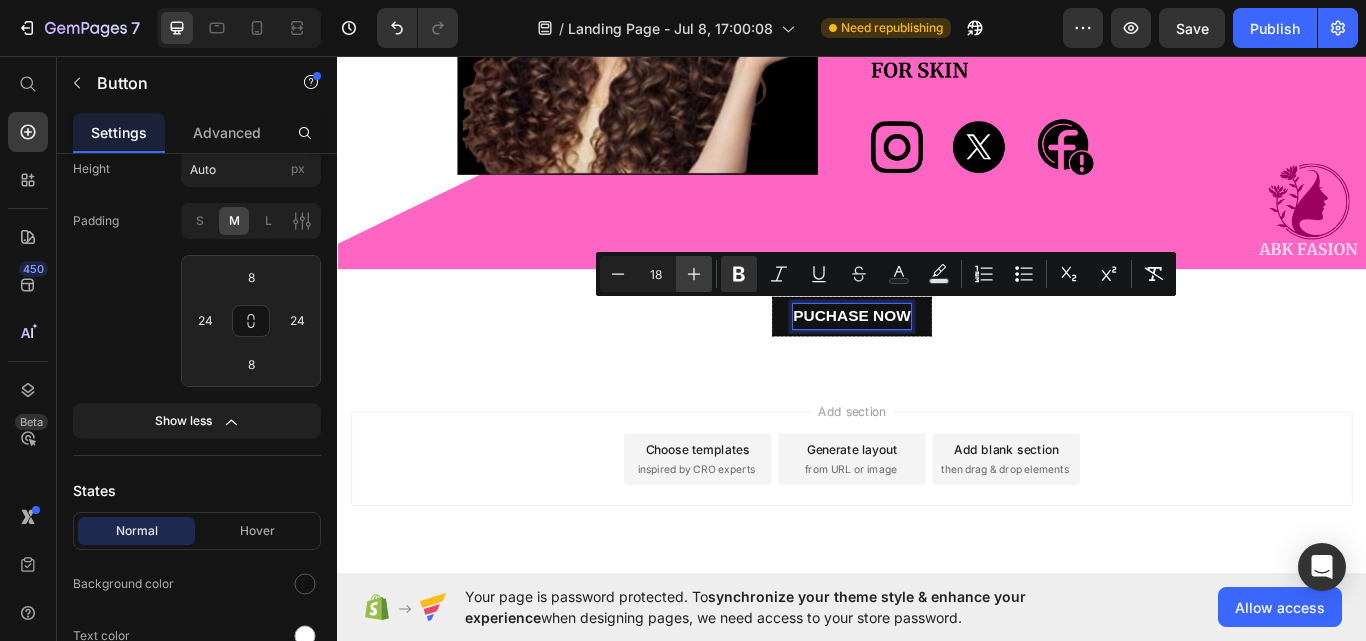 click 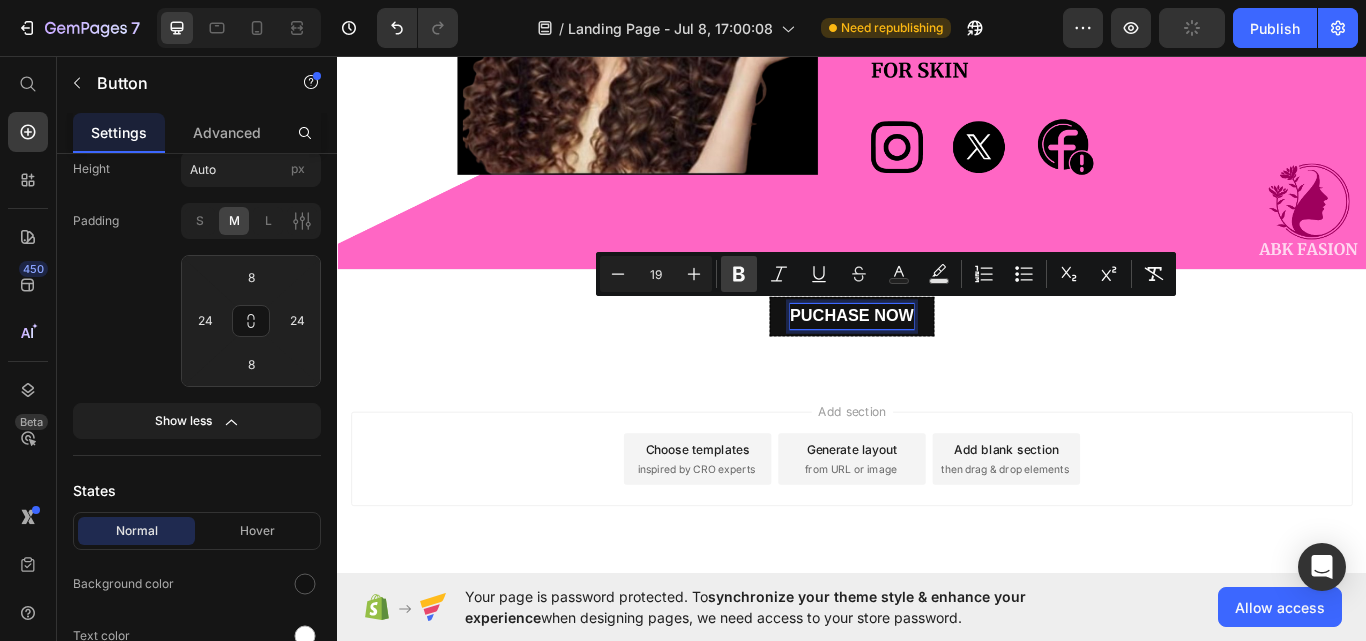 click 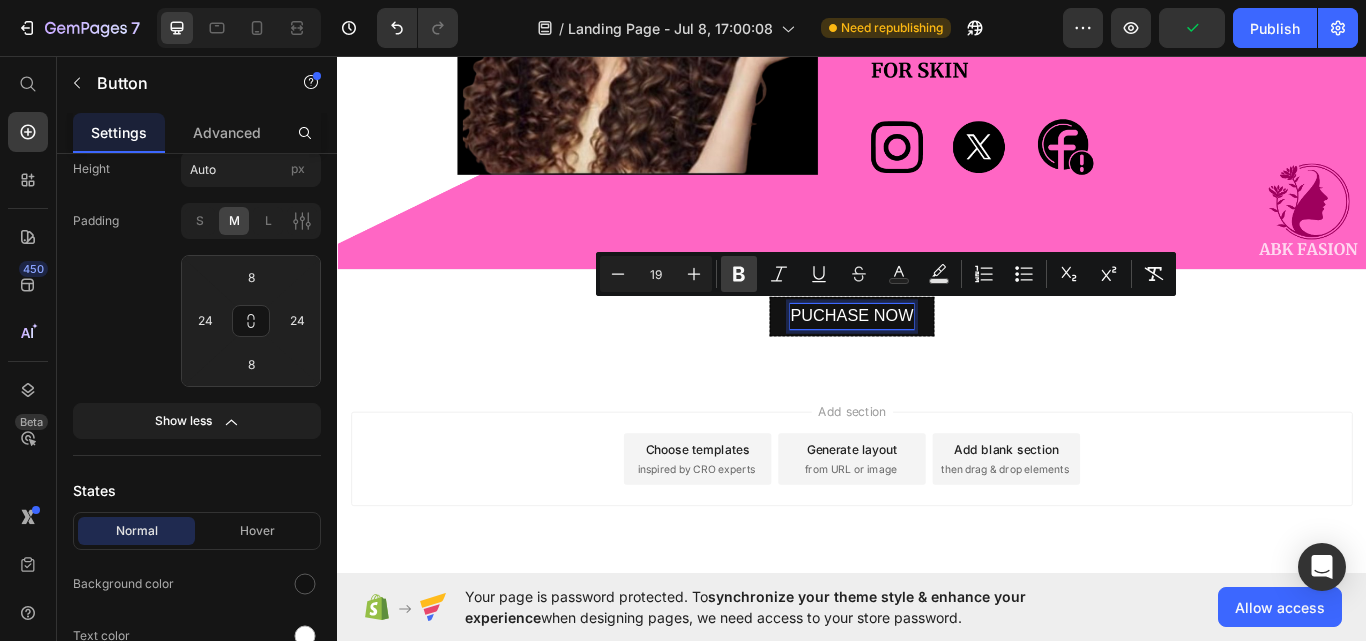 click 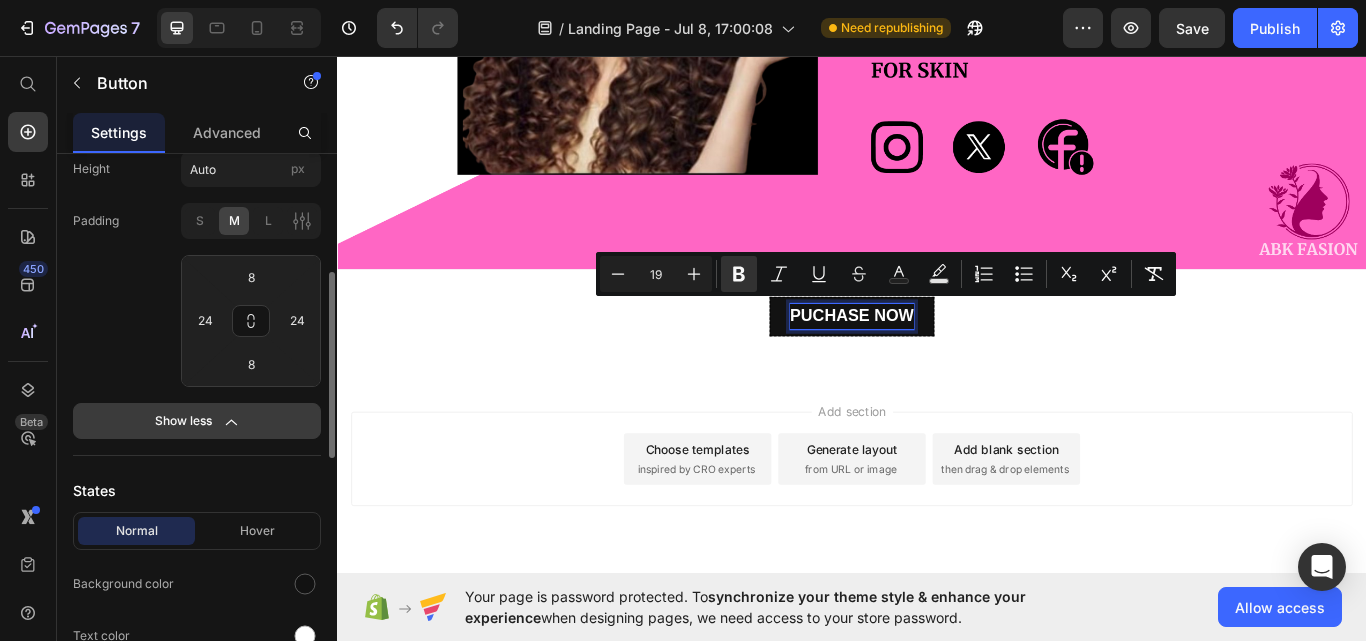 click 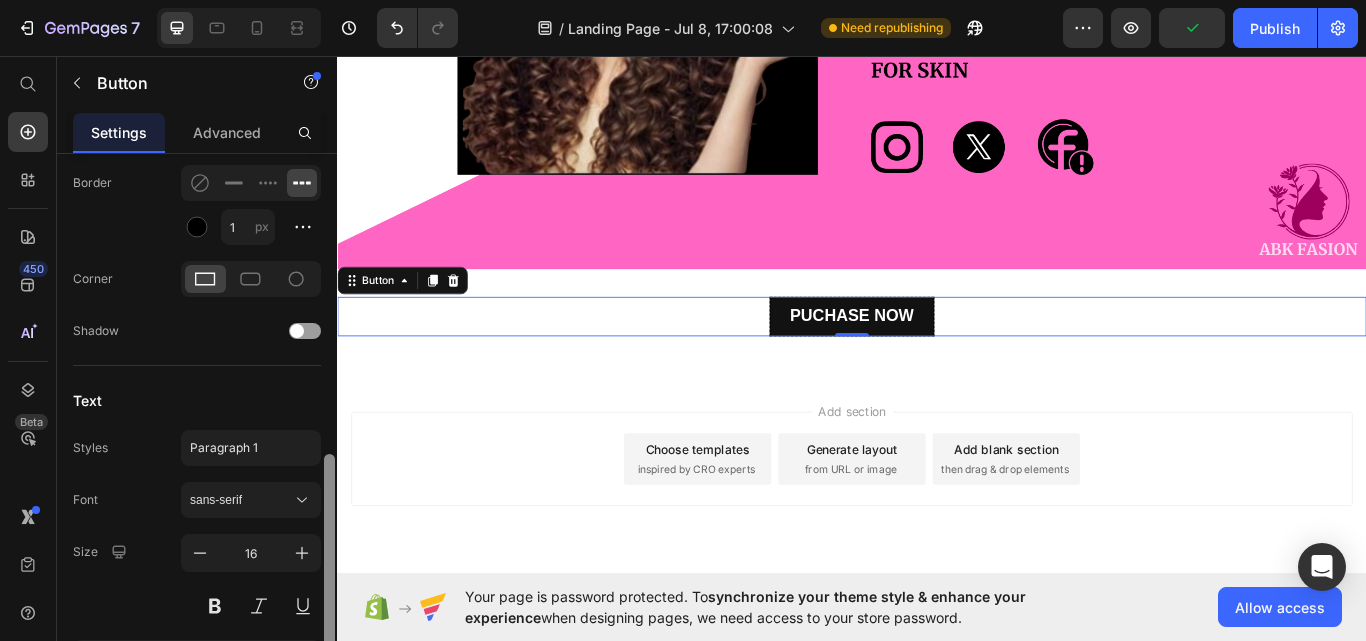 scroll, scrollTop: 682, scrollLeft: 0, axis: vertical 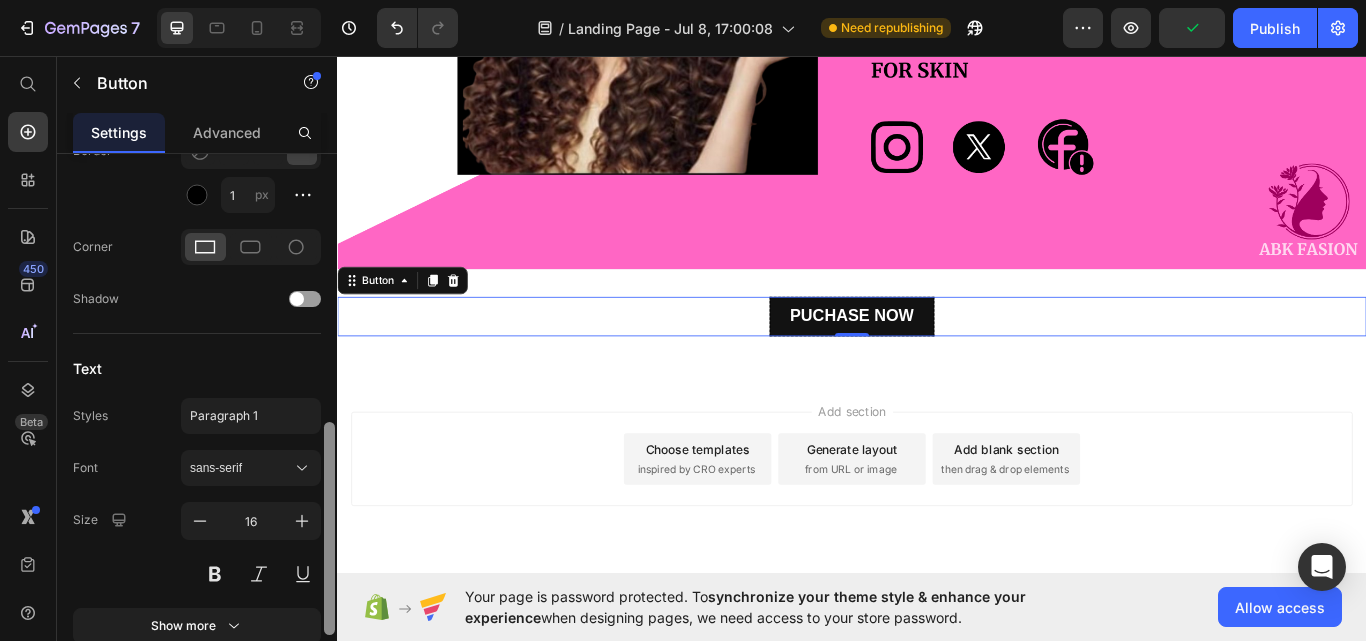 drag, startPoint x: 330, startPoint y: 359, endPoint x: 334, endPoint y: 475, distance: 116.06895 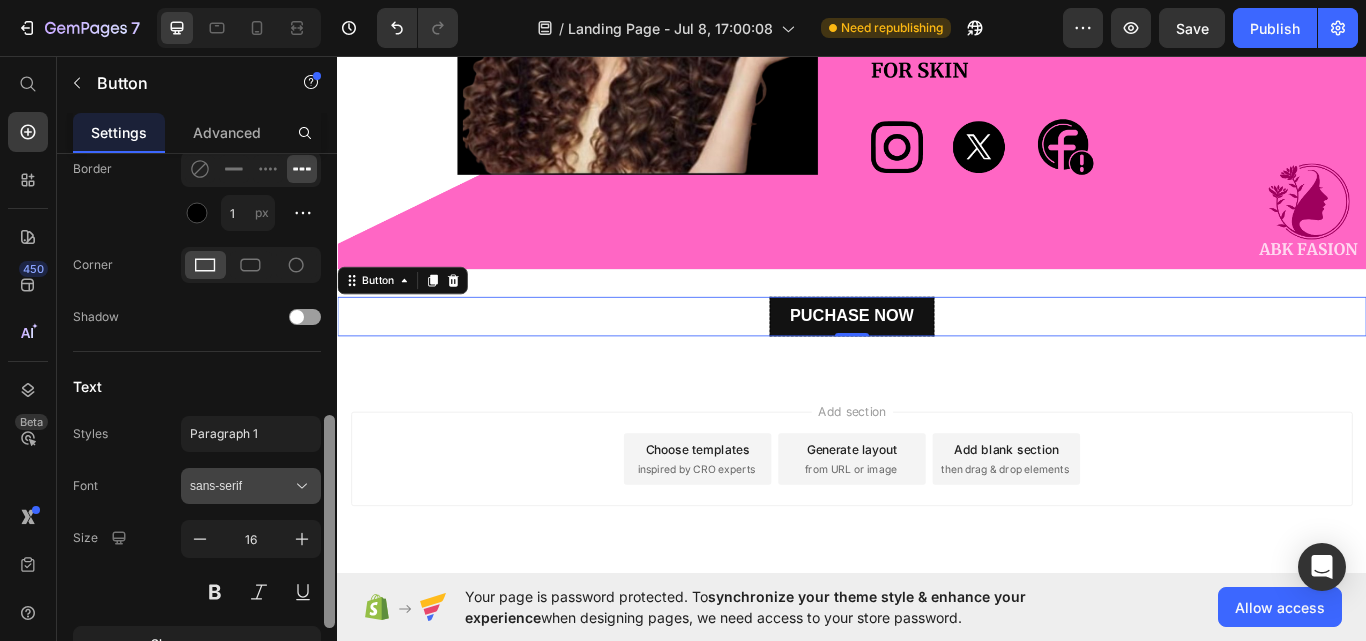 scroll, scrollTop: 682, scrollLeft: 0, axis: vertical 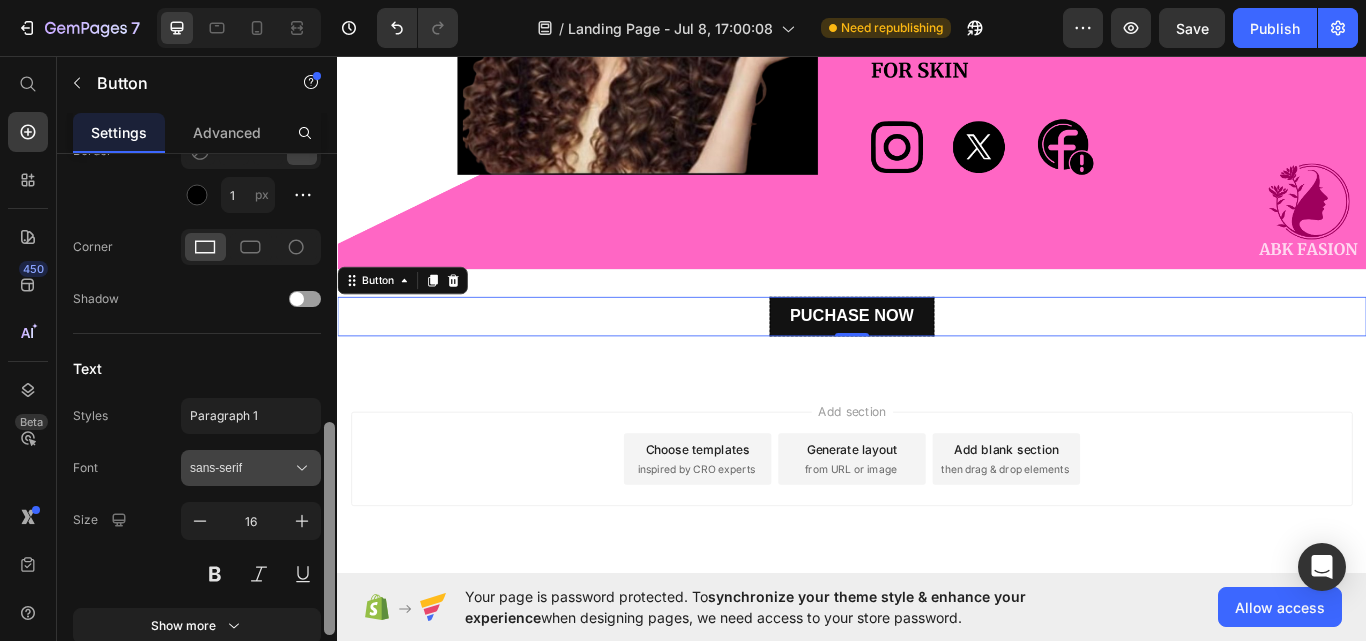 drag, startPoint x: 327, startPoint y: 475, endPoint x: 304, endPoint y: 475, distance: 23 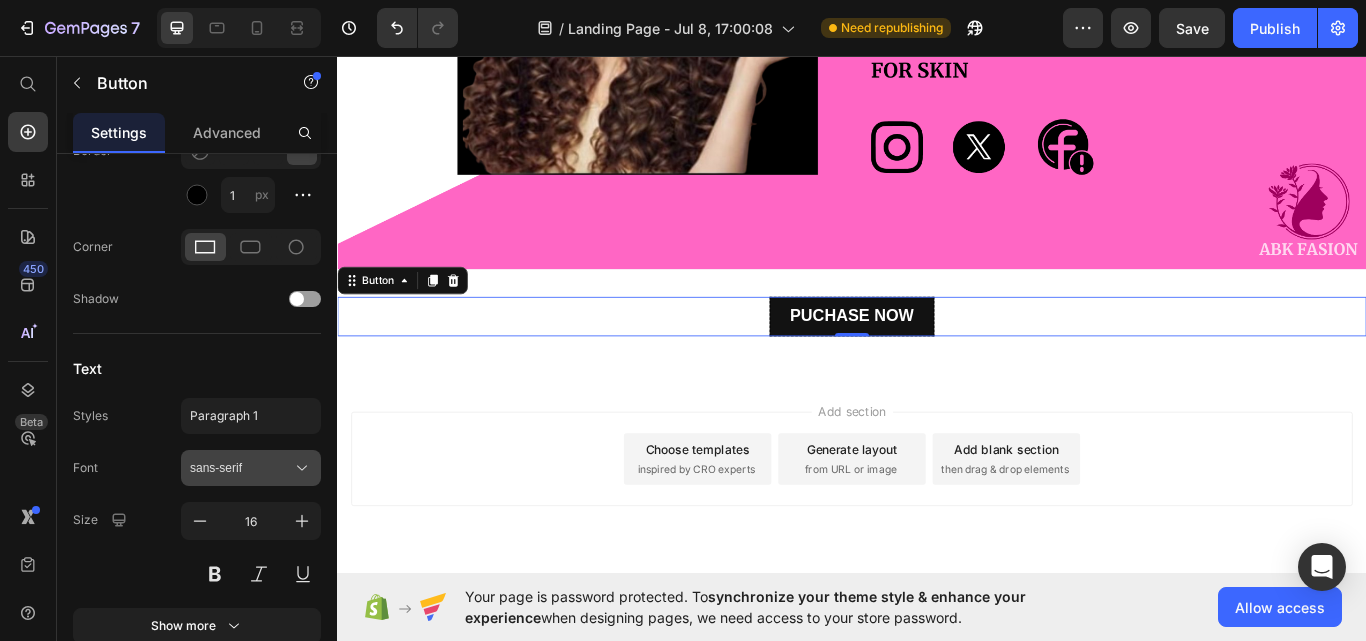 click 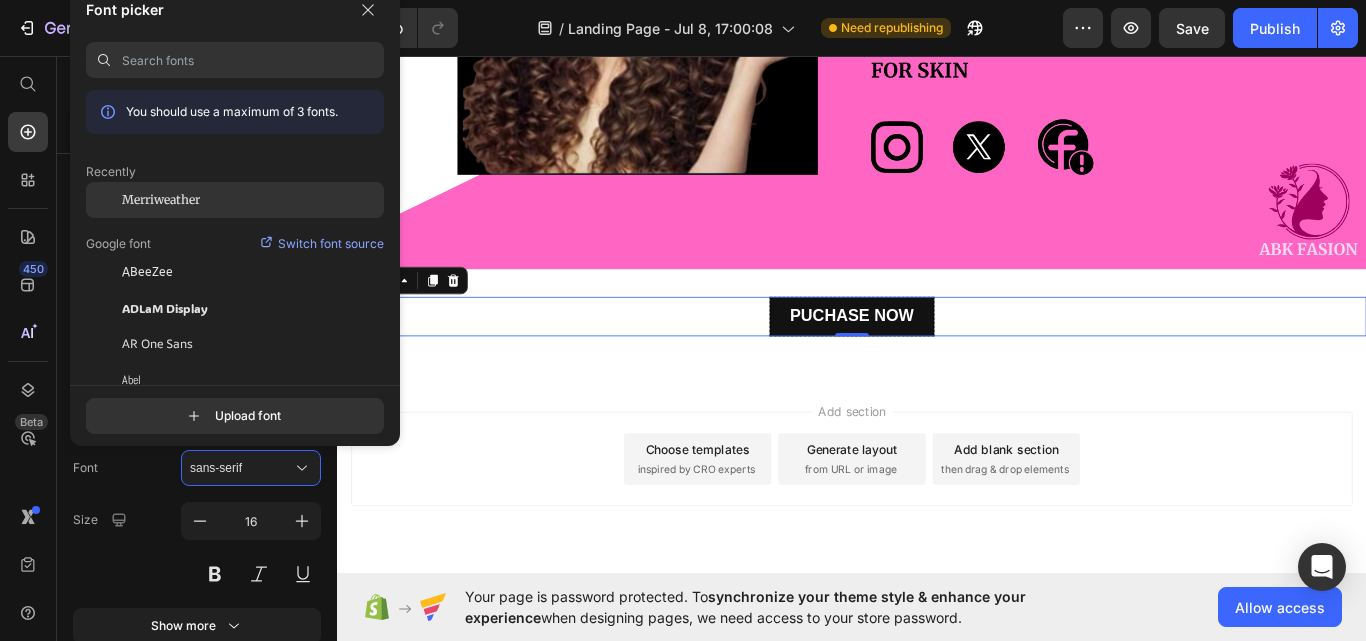 click on "Merriweather" at bounding box center (161, 200) 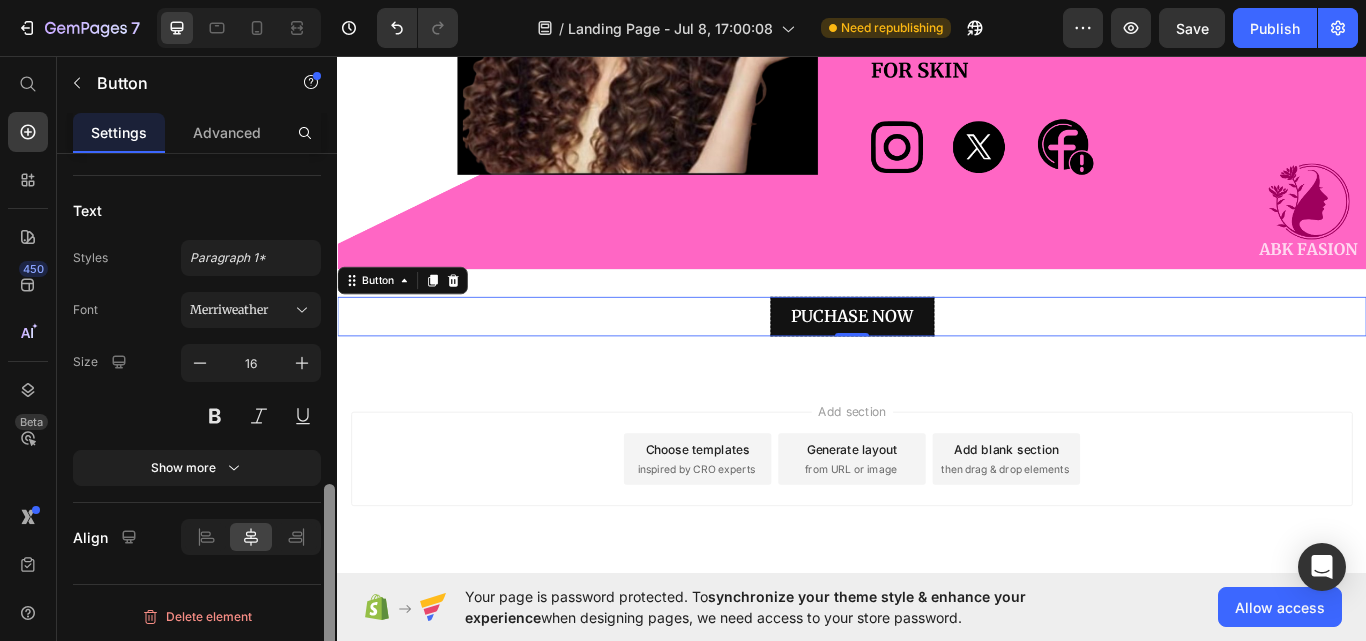 scroll, scrollTop: 837, scrollLeft: 0, axis: vertical 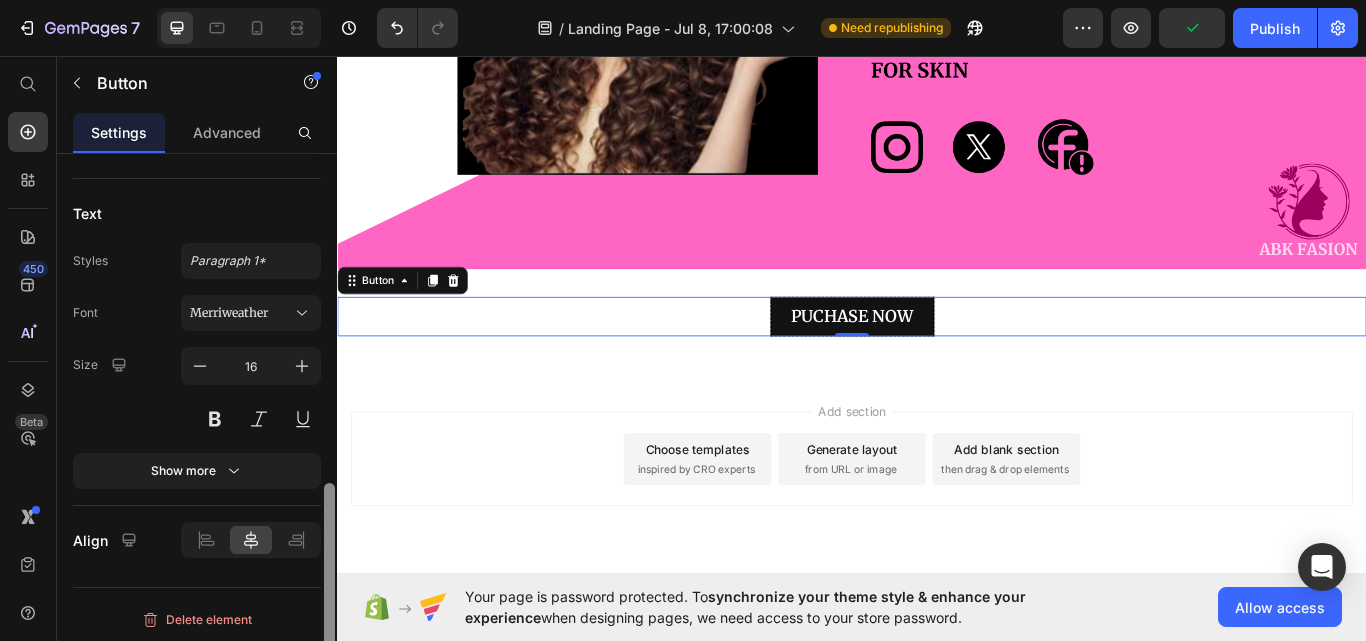 drag, startPoint x: 331, startPoint y: 465, endPoint x: 333, endPoint y: 526, distance: 61.03278 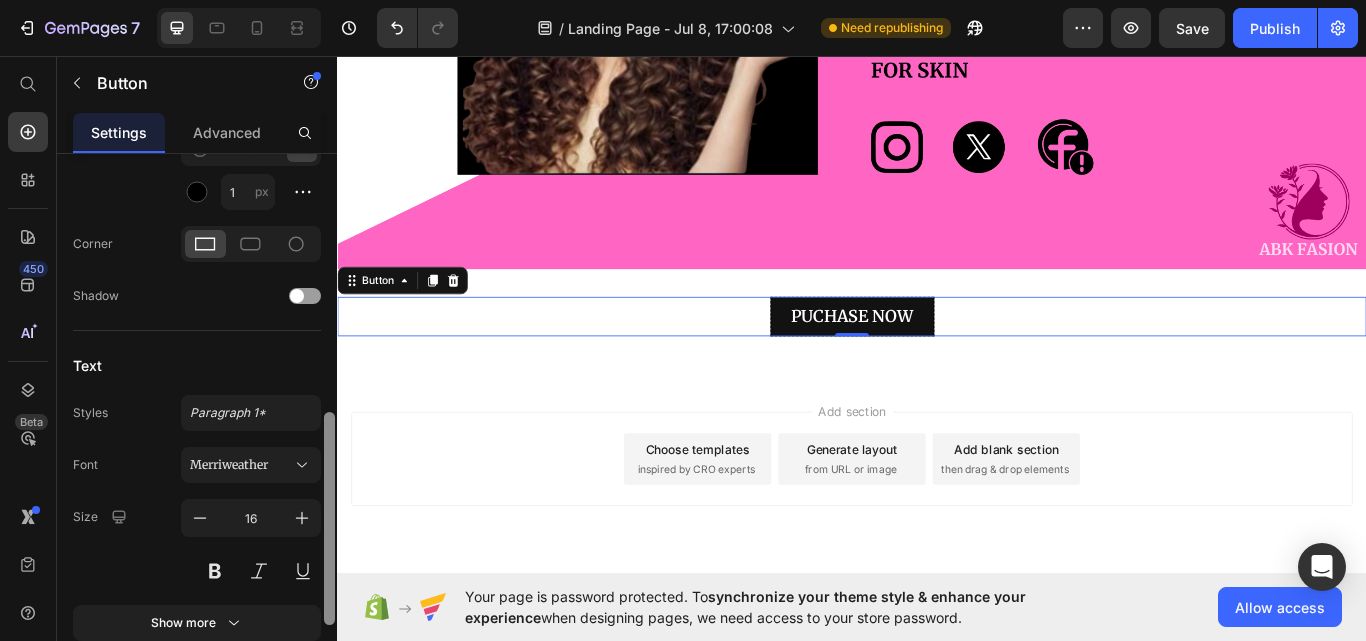 scroll, scrollTop: 677, scrollLeft: 0, axis: vertical 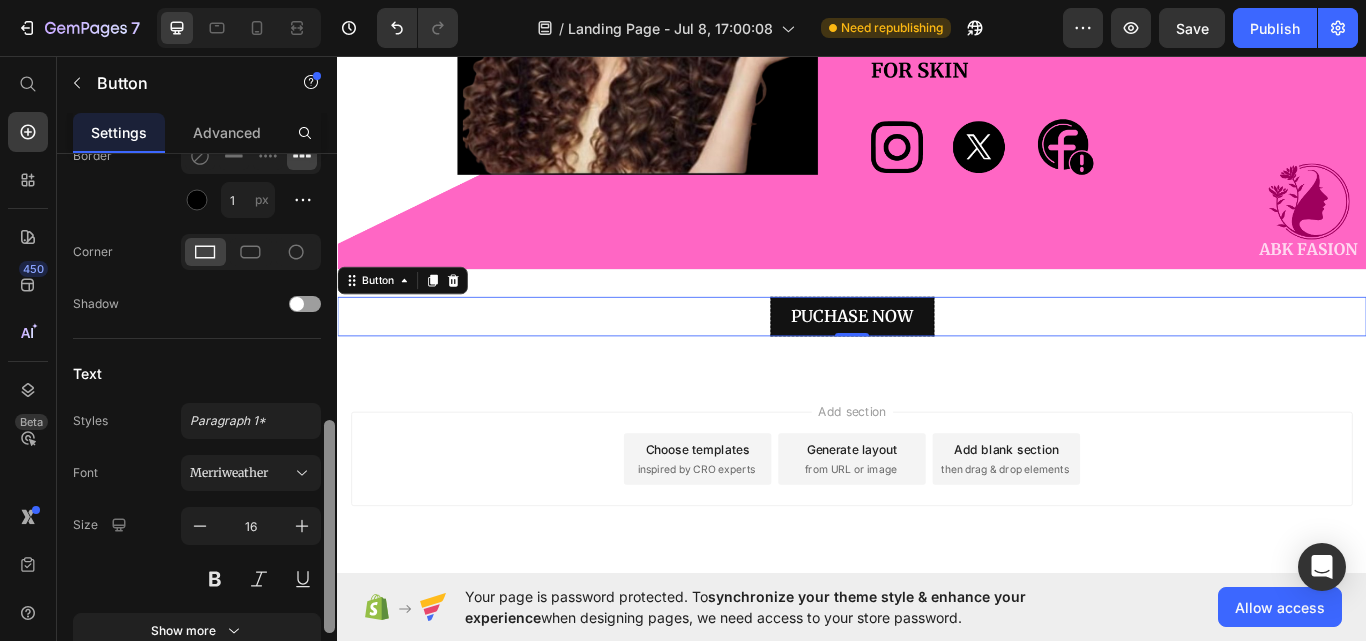 drag, startPoint x: 332, startPoint y: 513, endPoint x: 329, endPoint y: 450, distance: 63.07139 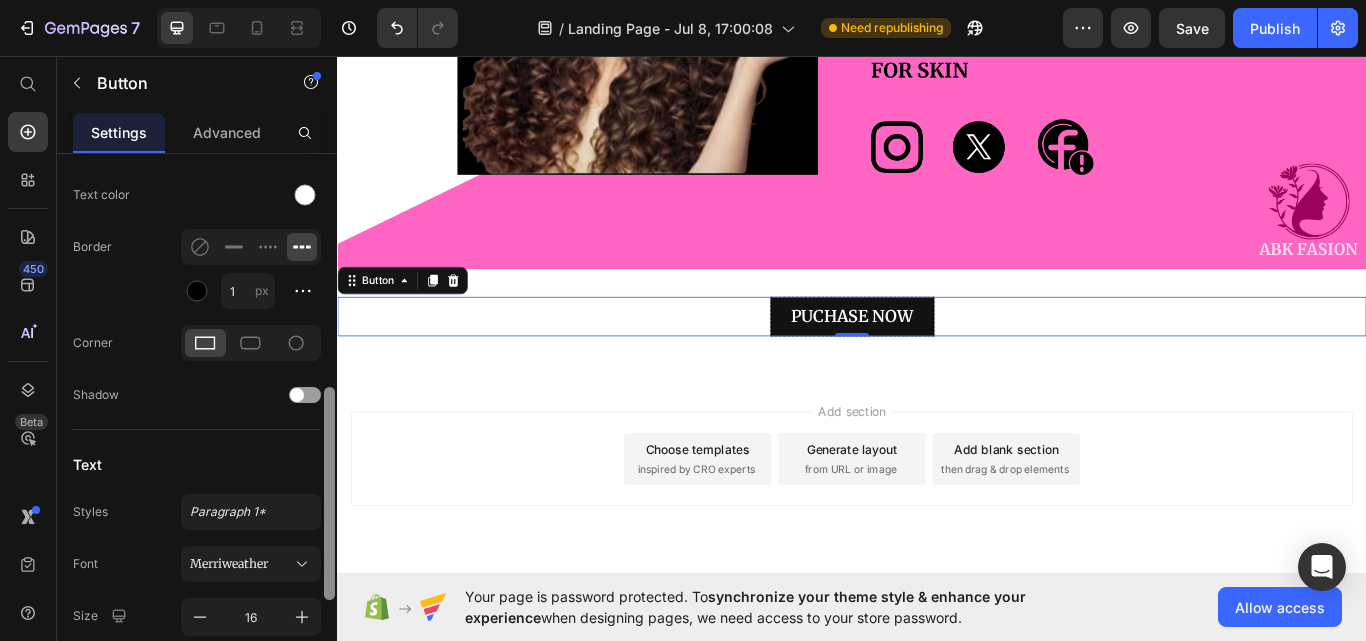 scroll, scrollTop: 588, scrollLeft: 0, axis: vertical 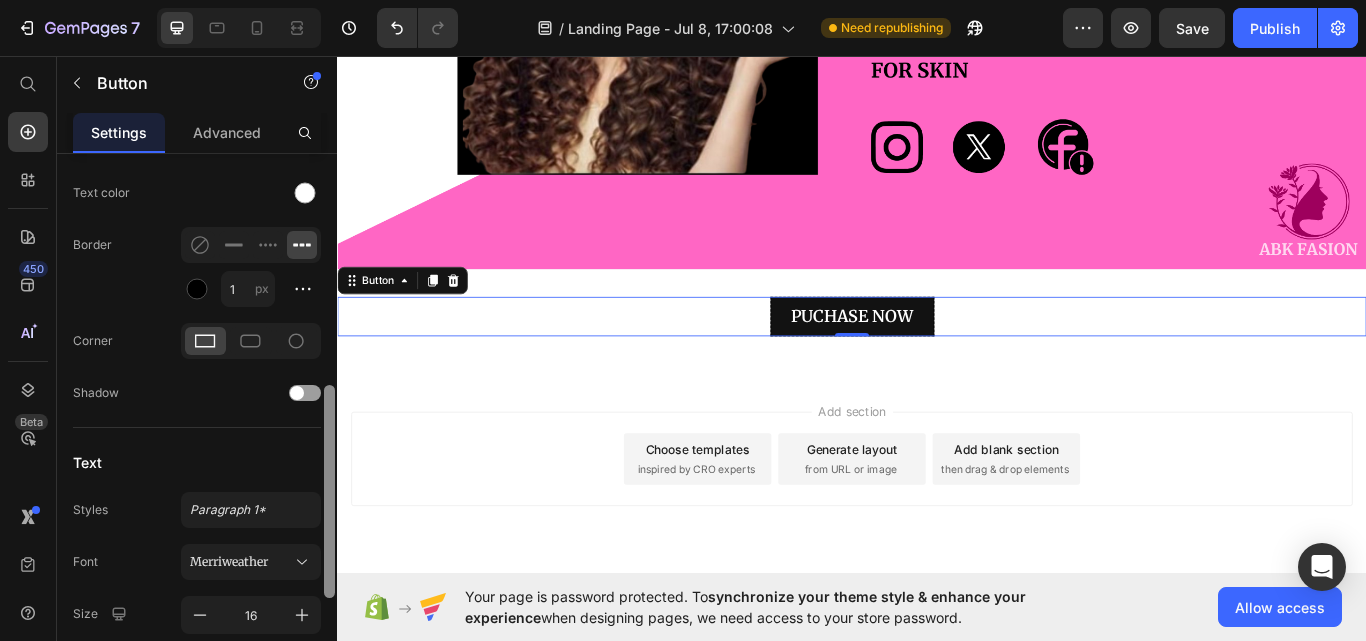 drag, startPoint x: 329, startPoint y: 450, endPoint x: 332, endPoint y: 415, distance: 35.128338 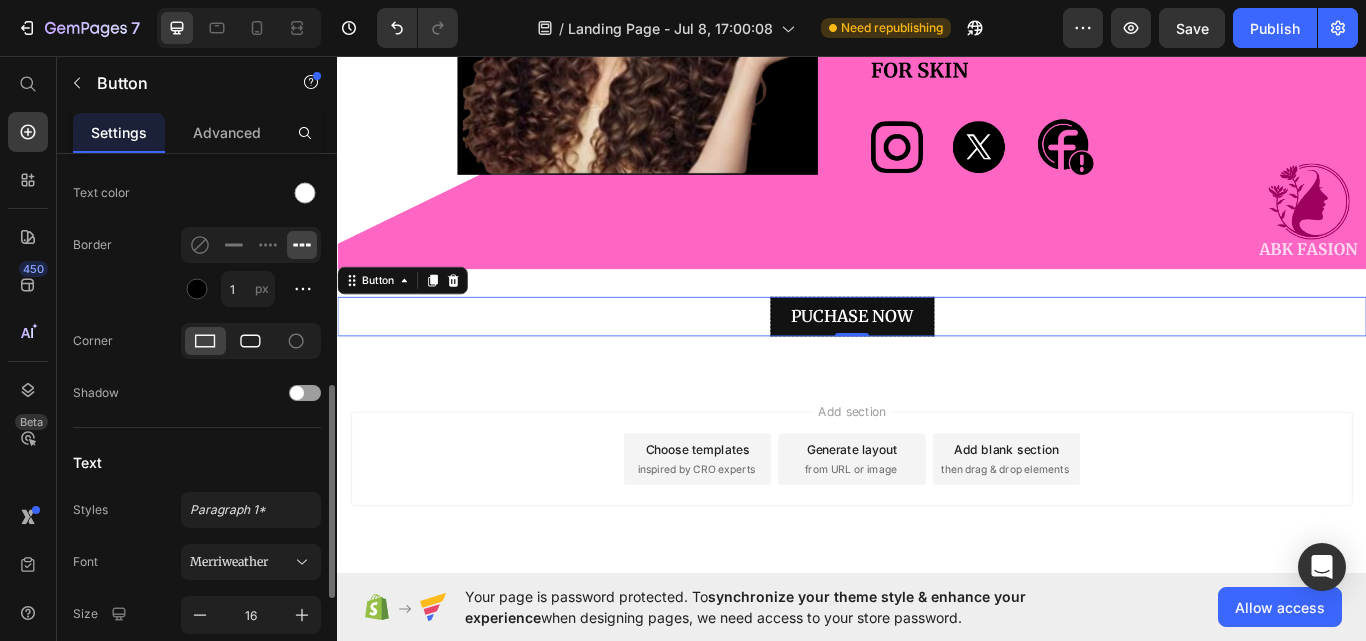 click 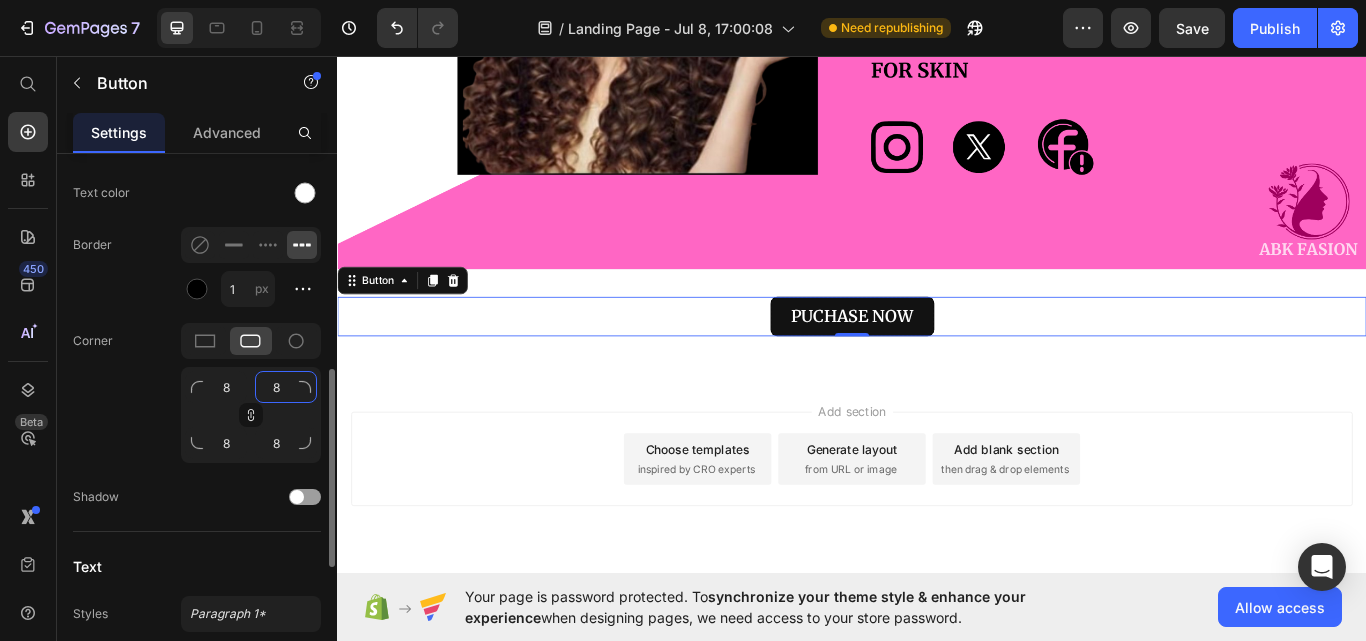 click on "8" 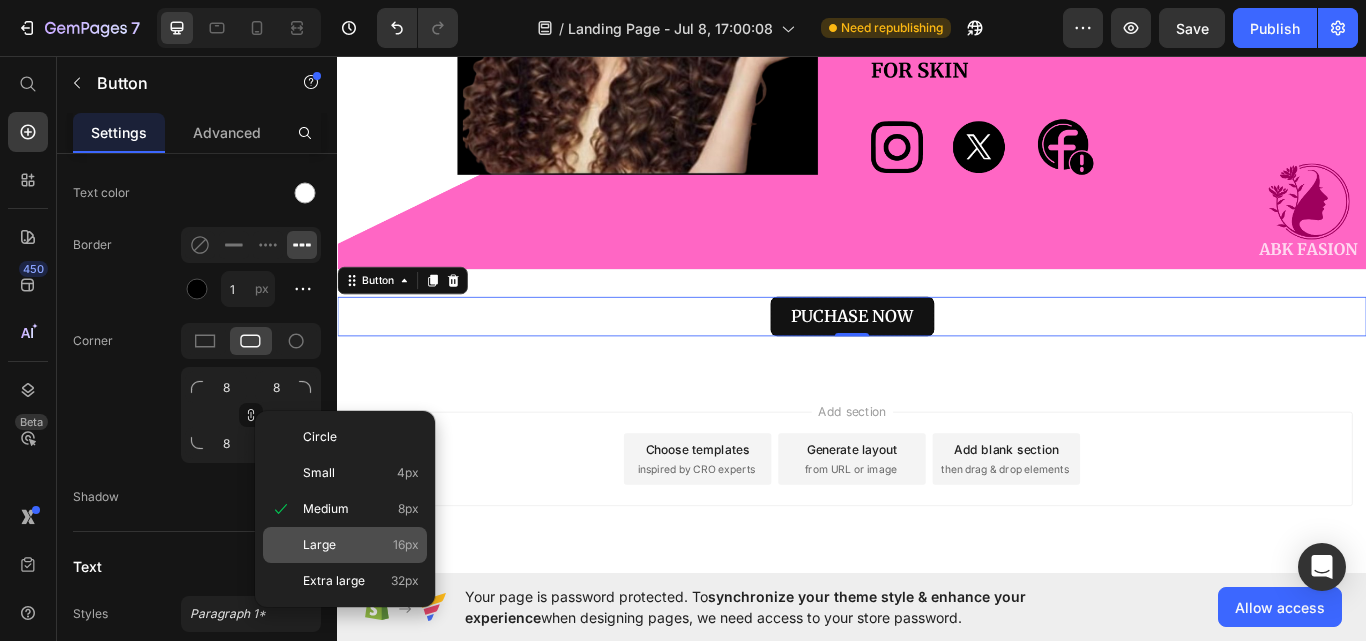 click on "Large 16px" 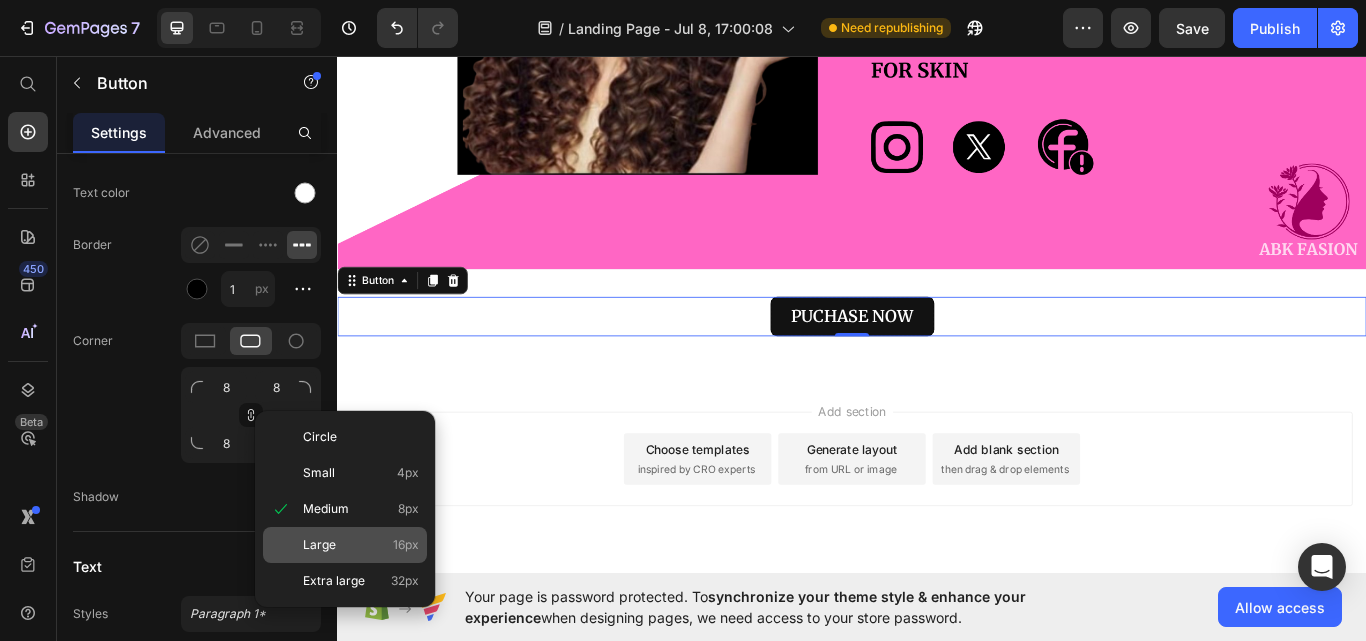 type on "16" 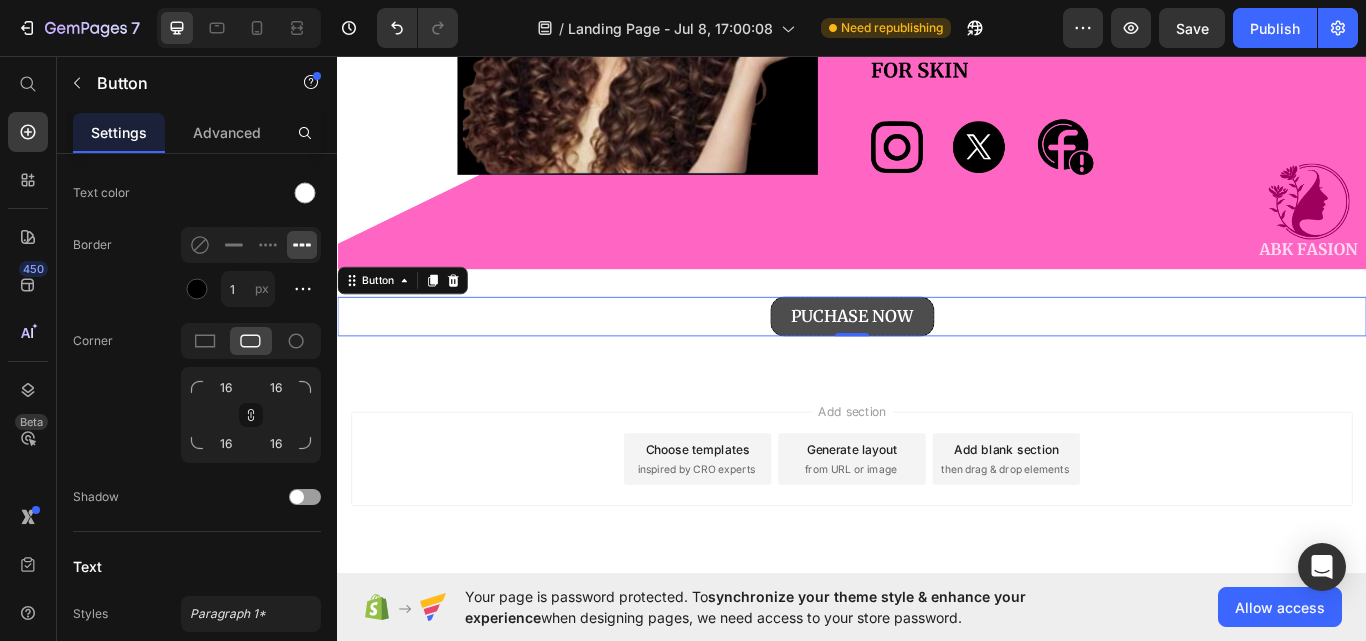 click on "PUCHASE NOW" at bounding box center (937, 361) 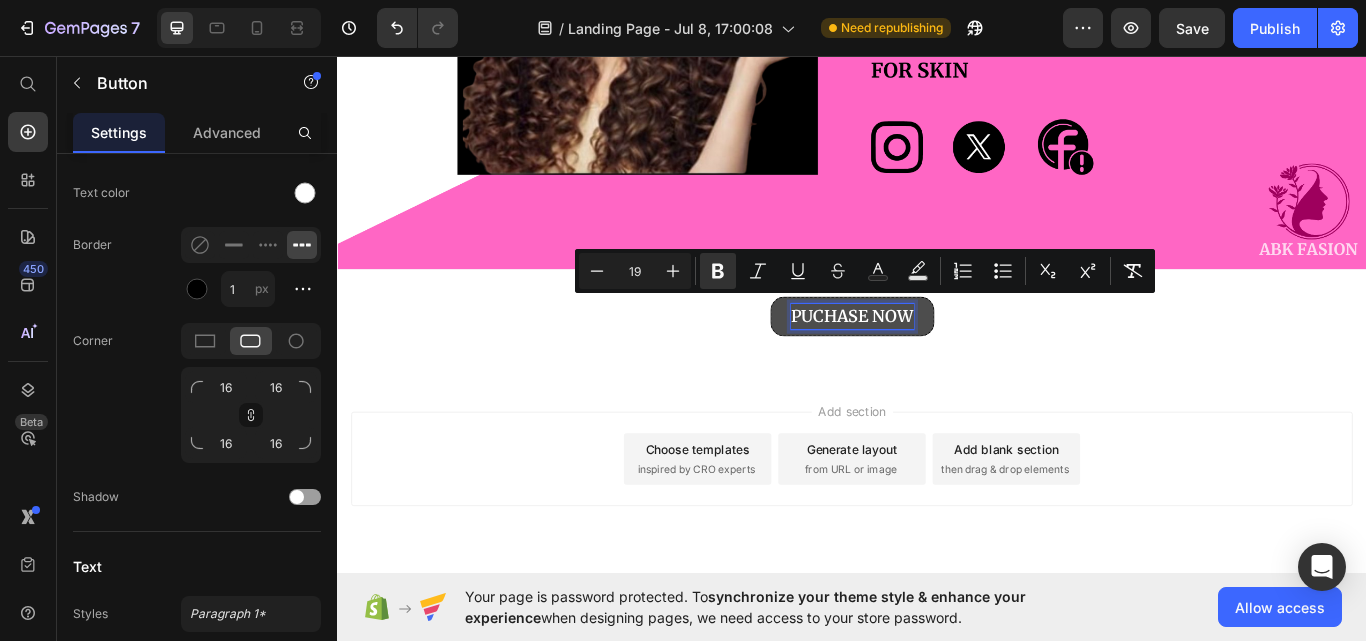 click on "PUCHASE NOW" at bounding box center (937, 360) 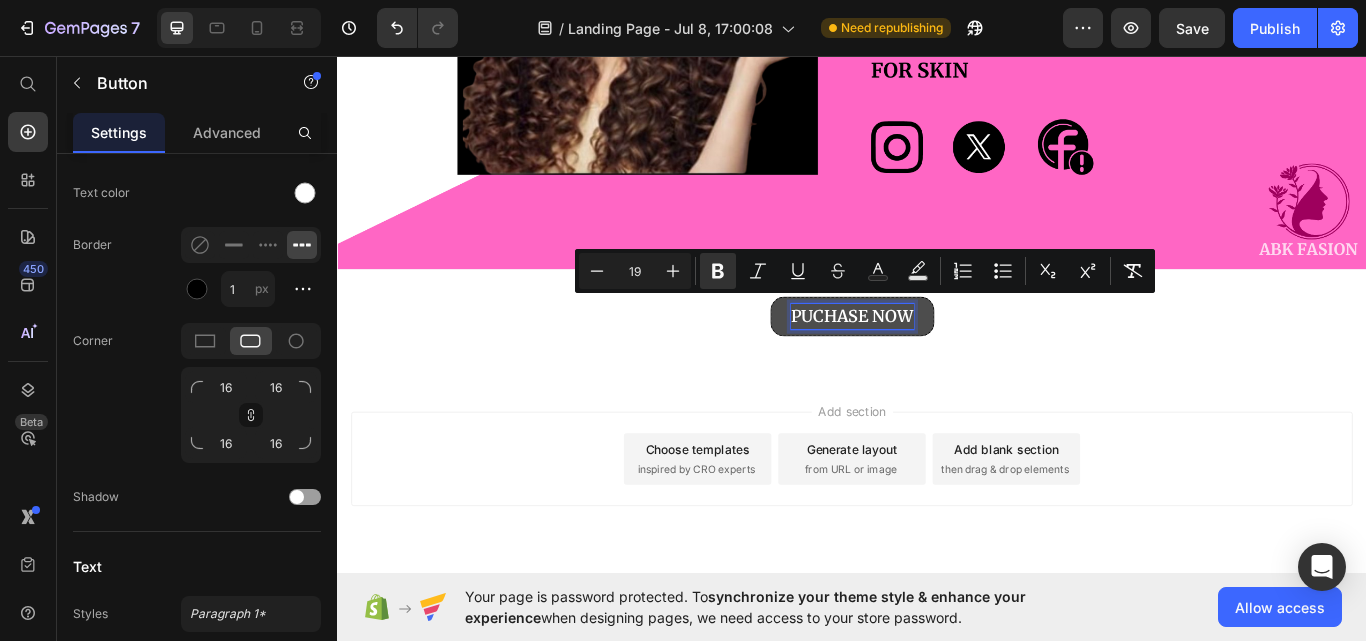 click on "PUCHASE NOW" at bounding box center (937, 360) 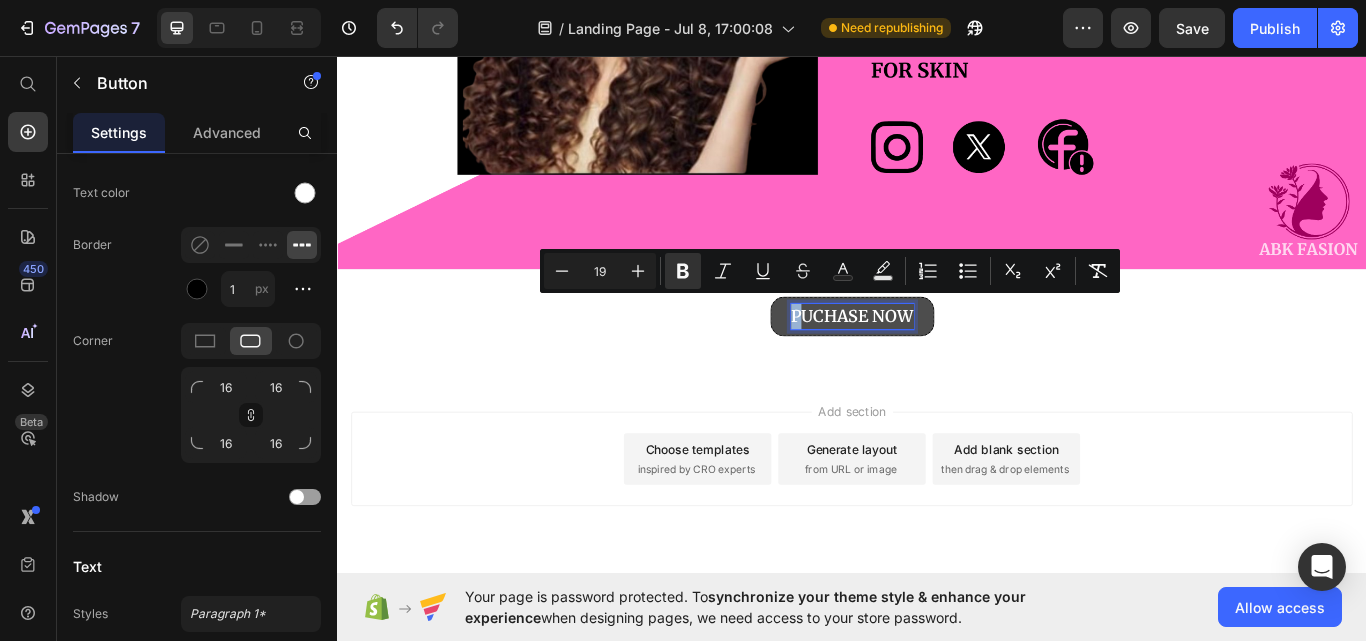 click on "PUCHASE NOW" at bounding box center (937, 360) 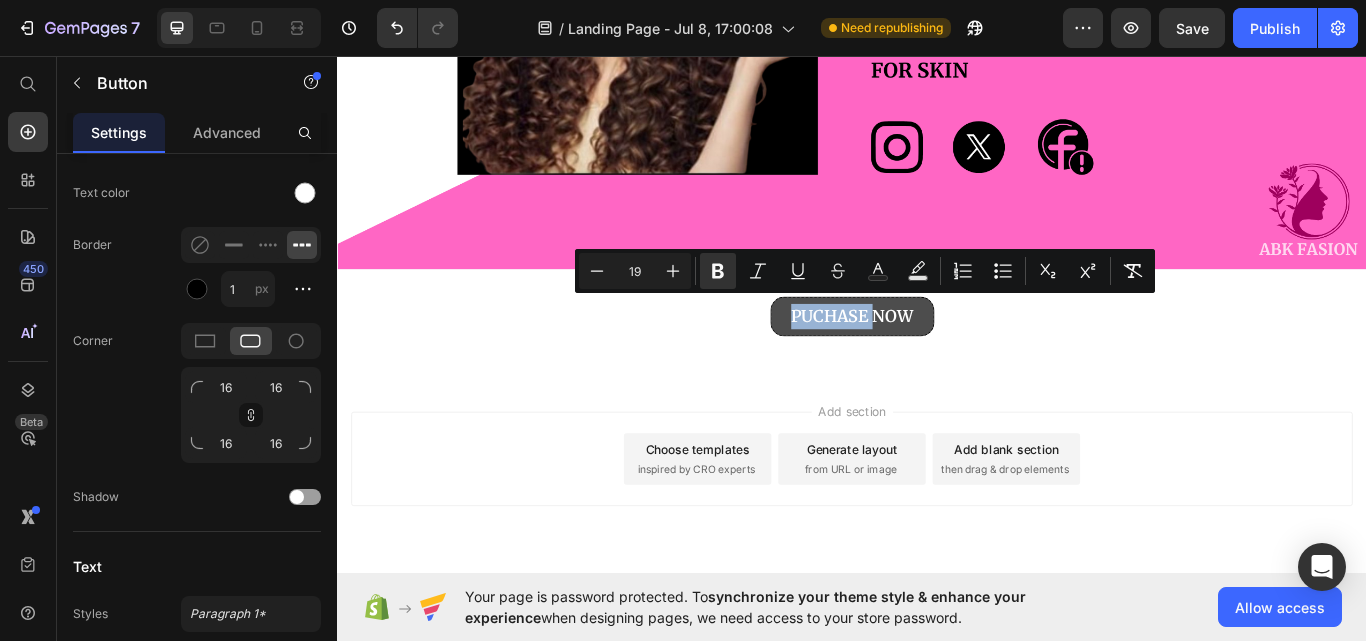 click on "PUCHASE NOW" at bounding box center [937, 361] 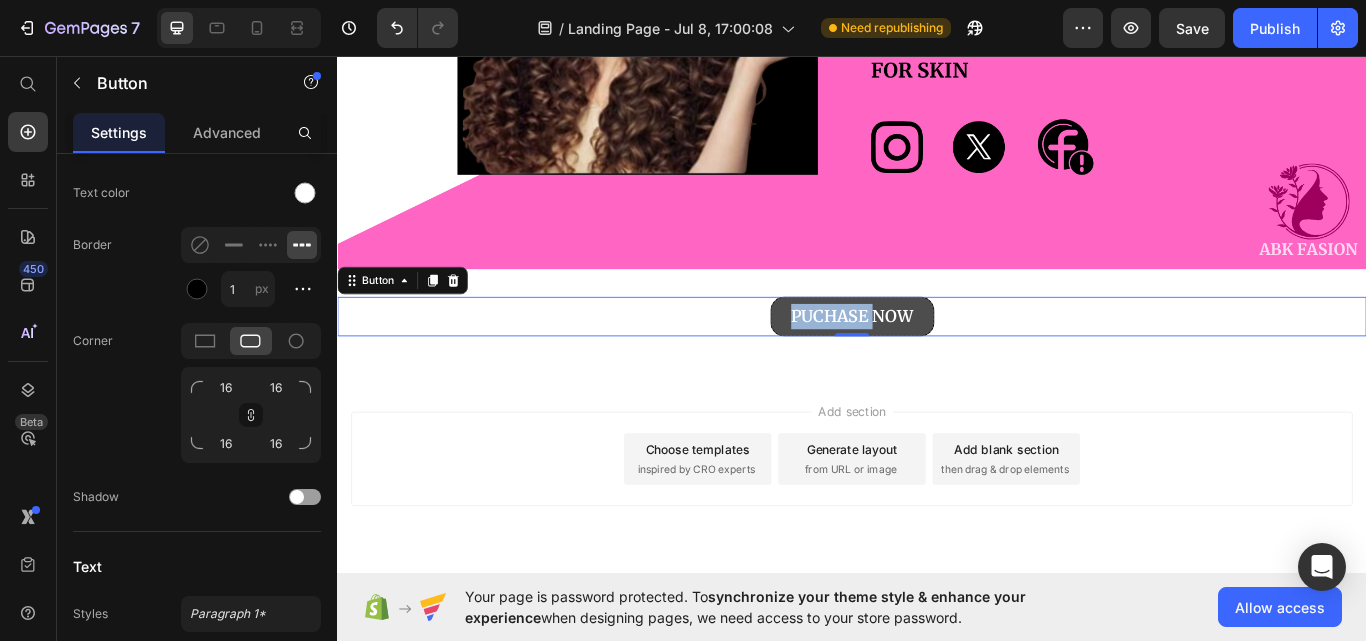 click on "PUCHASE NOW" at bounding box center [937, 361] 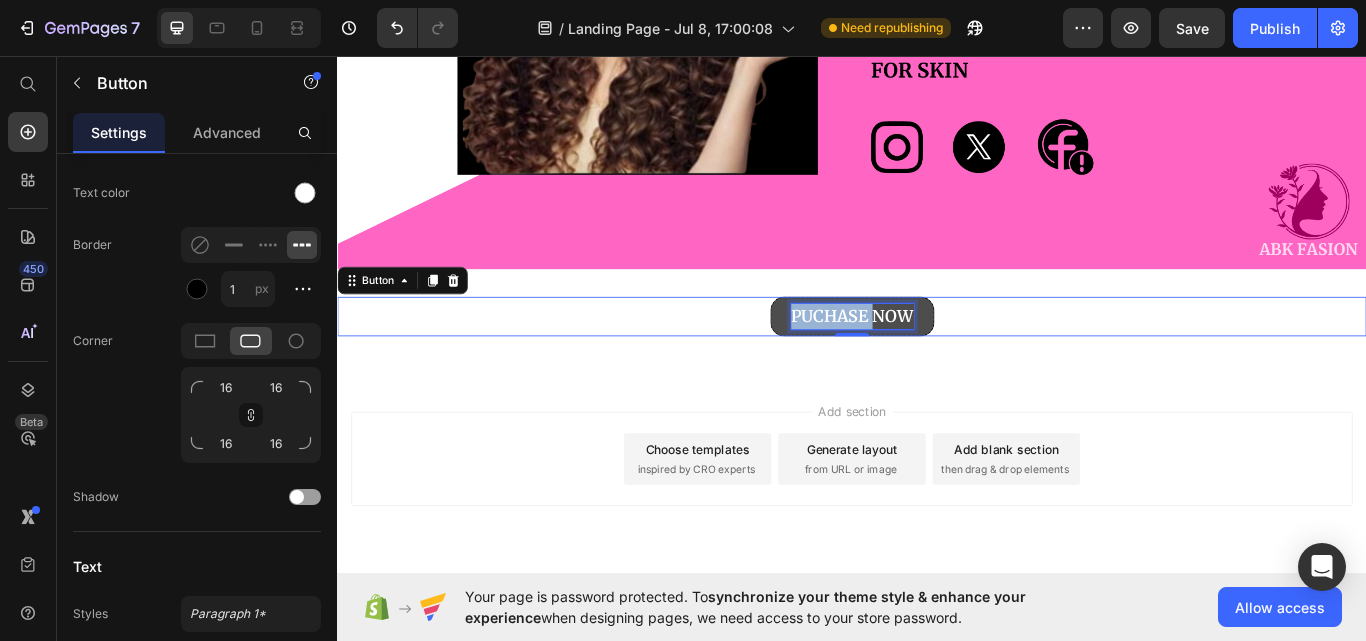 click on "PUCHASE NOW" at bounding box center [937, 360] 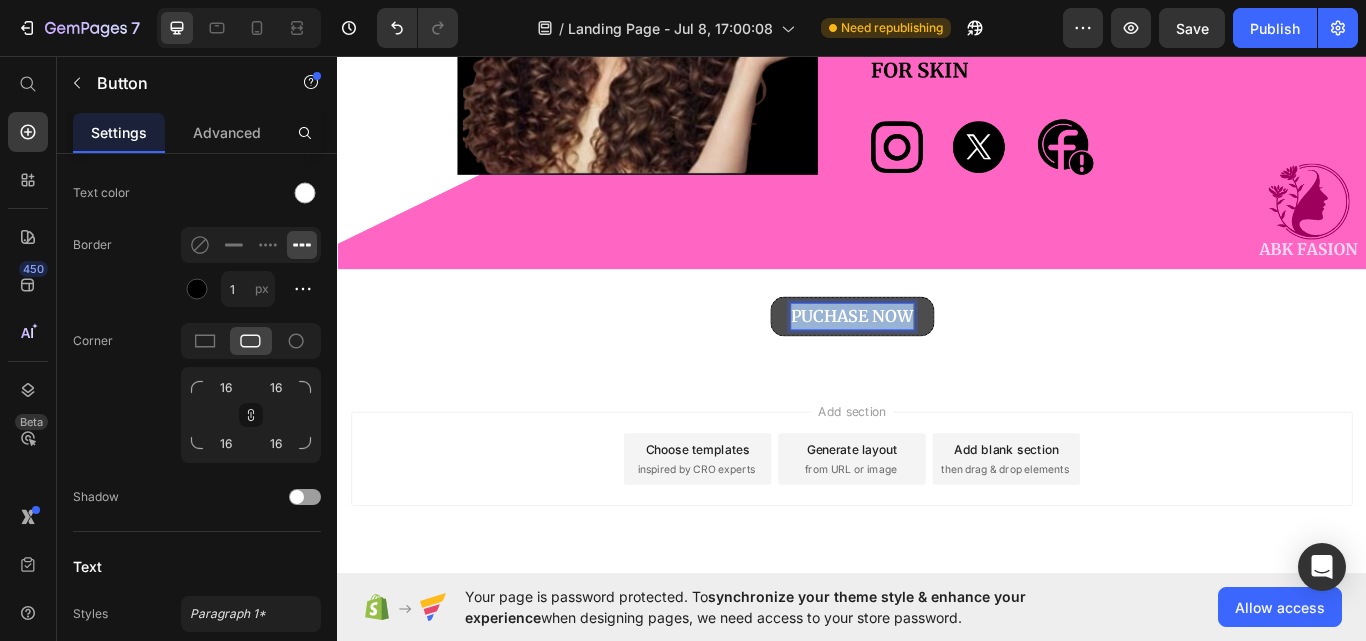 click on "PUCHASE NOW" at bounding box center [937, 360] 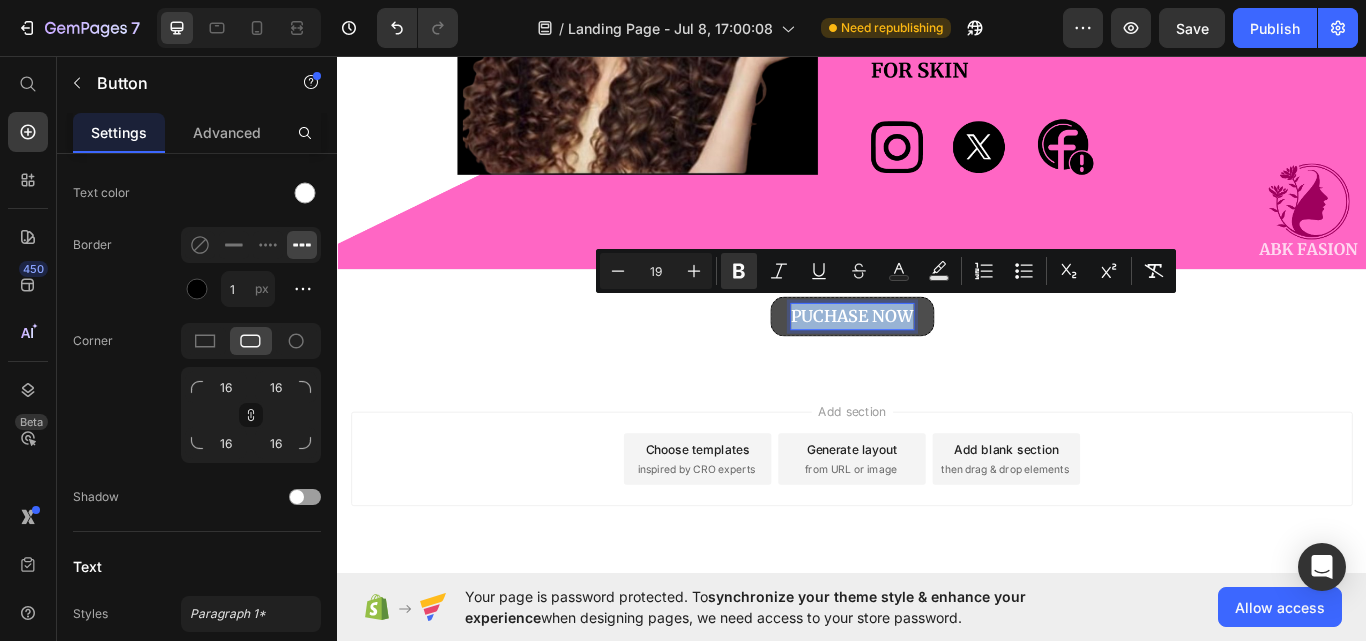 click on "PUCHASE NOW" at bounding box center (937, 360) 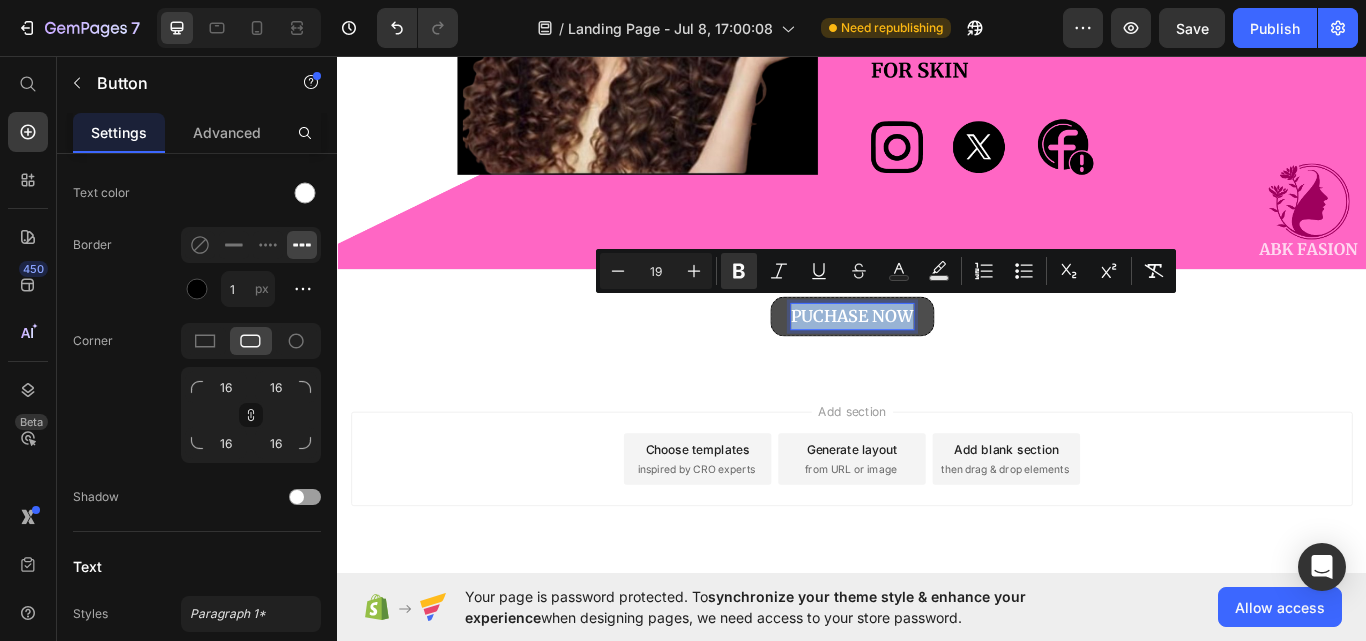 click on "PUCHASE NOW" at bounding box center [937, 361] 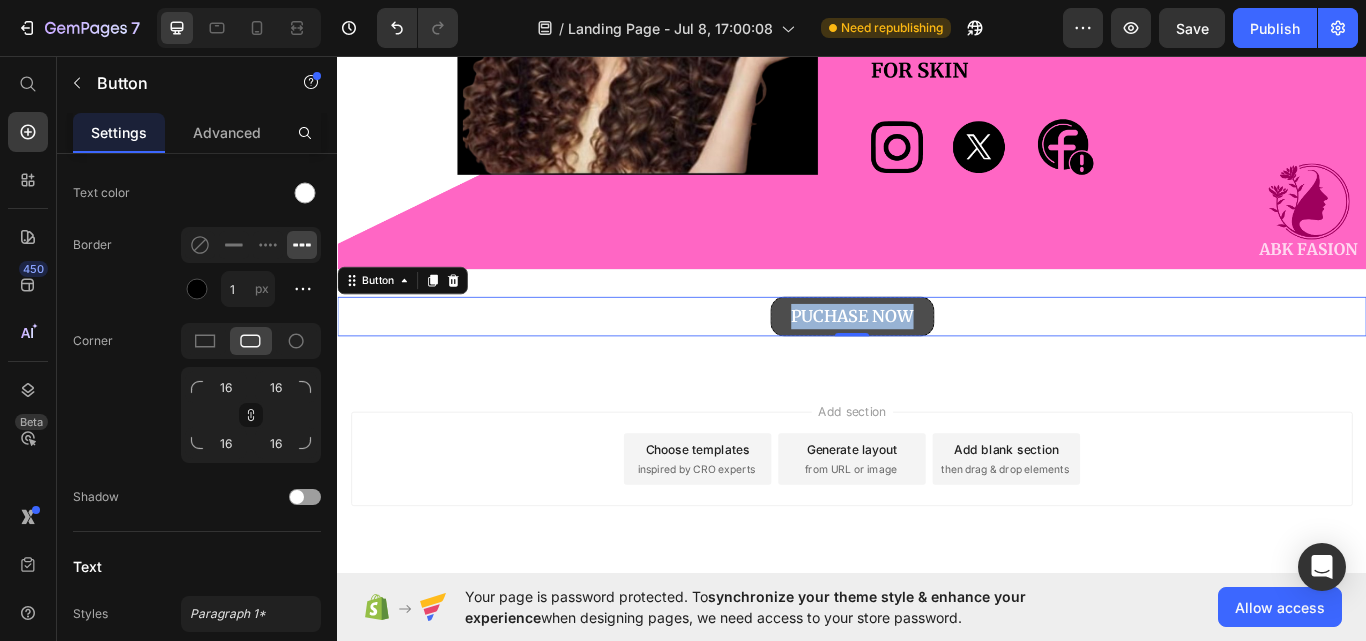 click on "PUCHASE NOW" at bounding box center (937, 361) 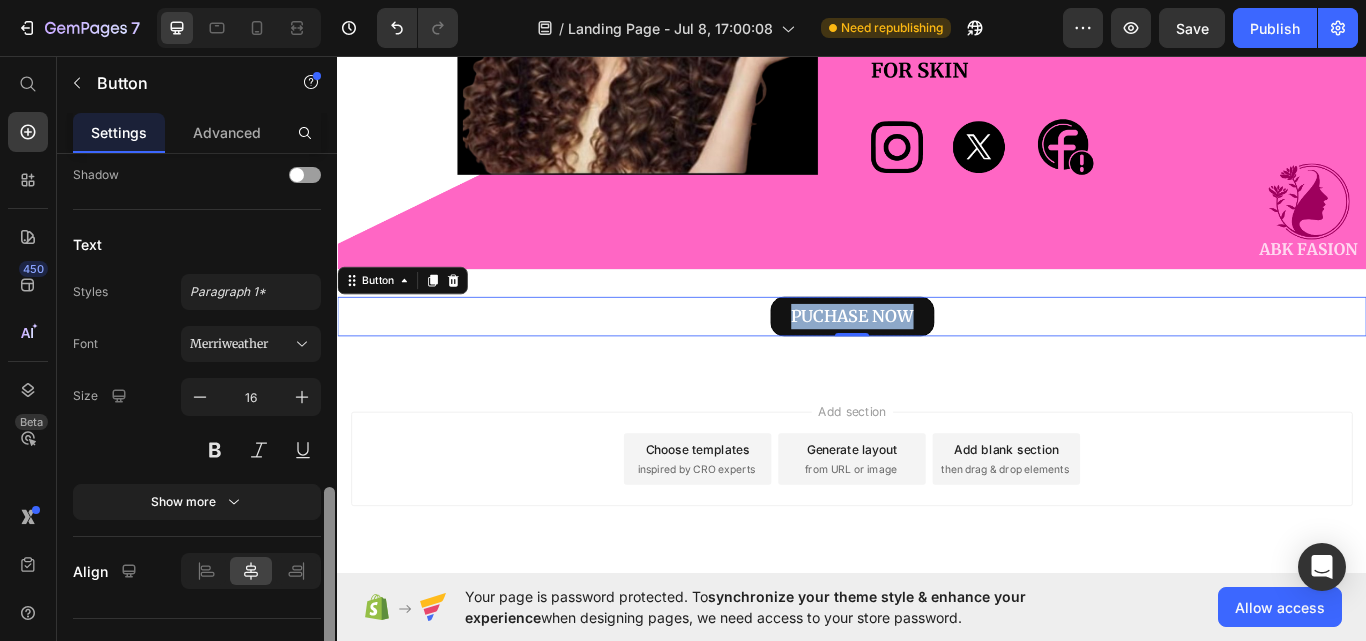 scroll, scrollTop: 945, scrollLeft: 0, axis: vertical 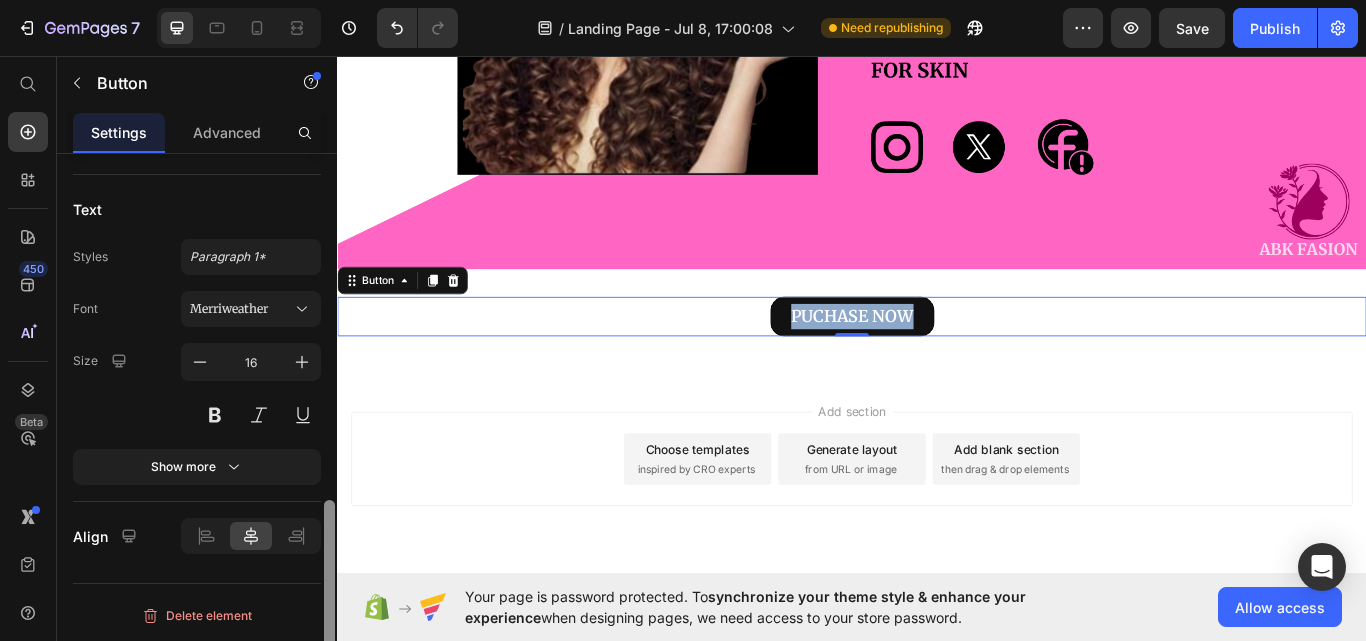 drag, startPoint x: 331, startPoint y: 404, endPoint x: 328, endPoint y: 548, distance: 144.03125 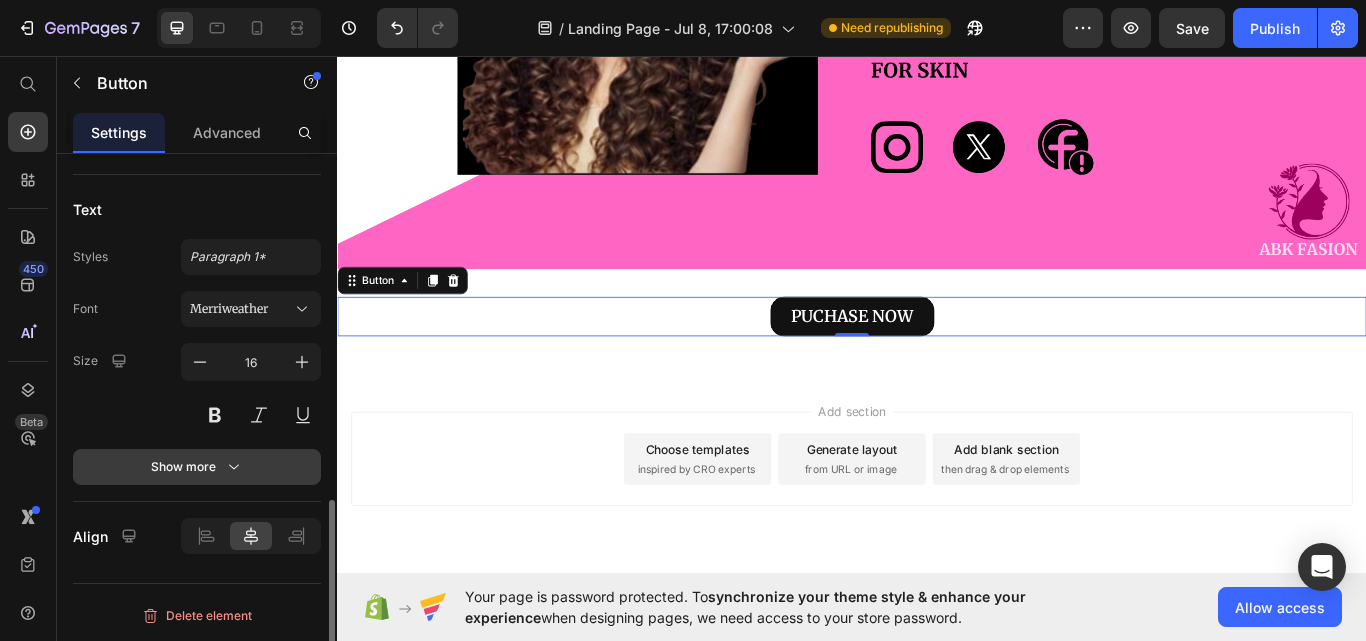 click 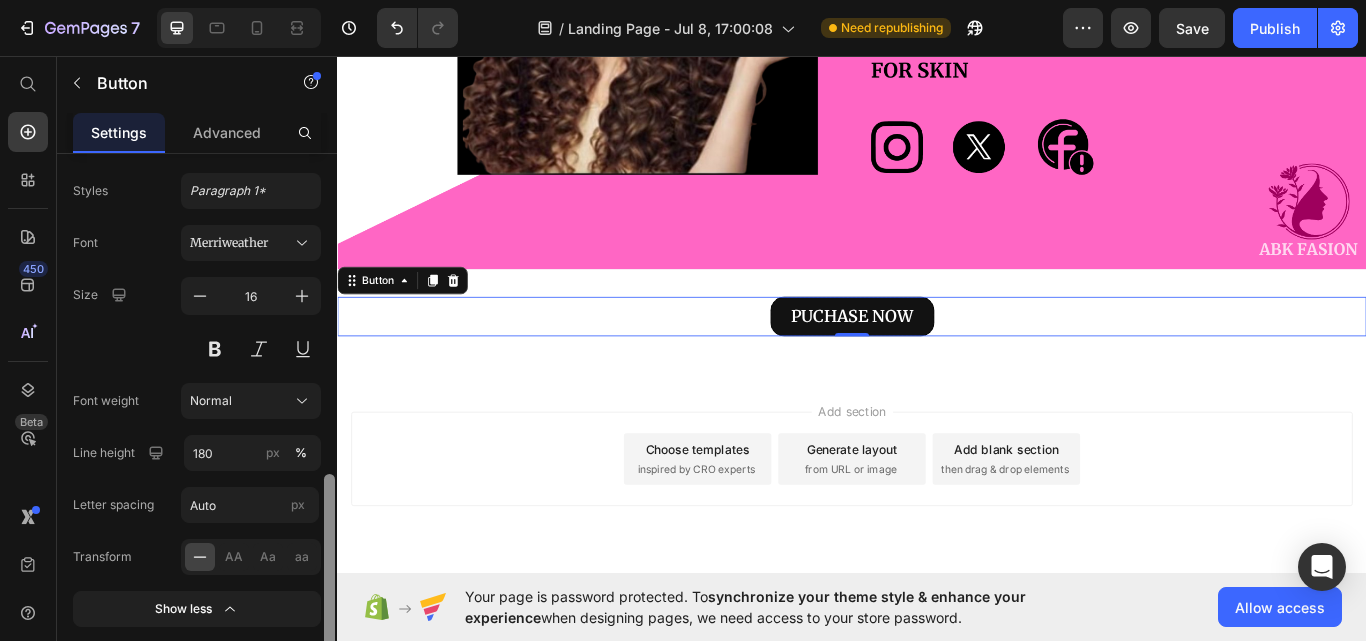 scroll, scrollTop: 1008, scrollLeft: 0, axis: vertical 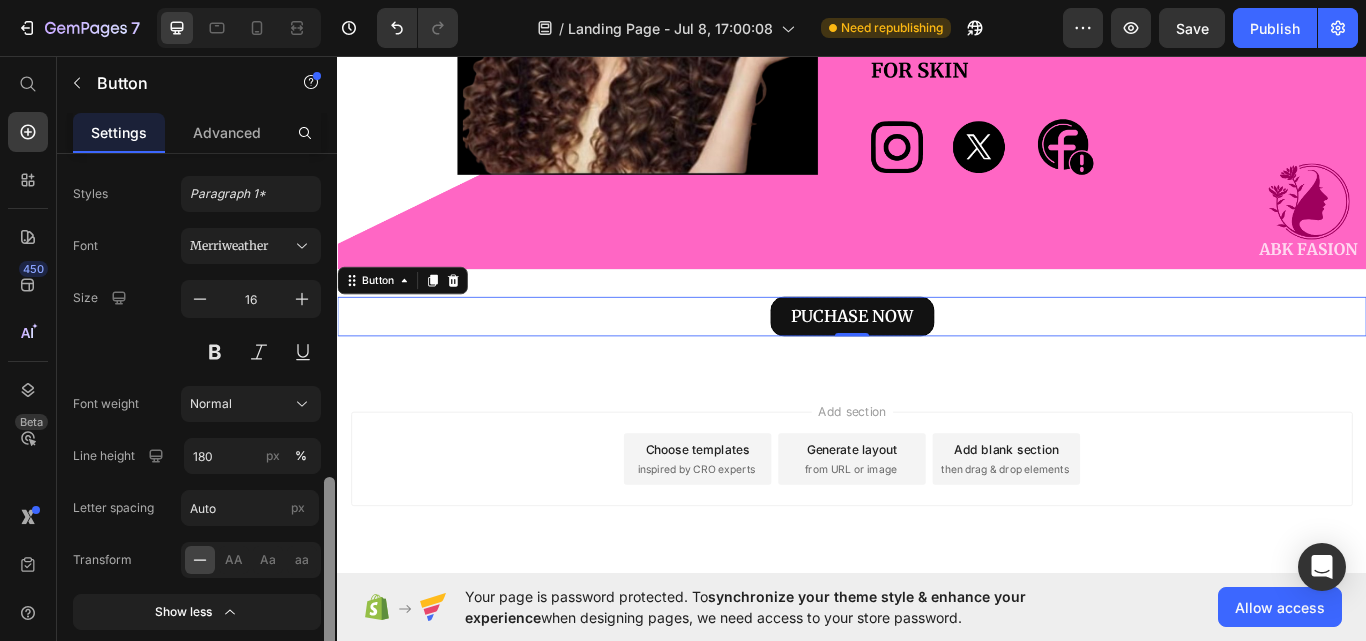 drag, startPoint x: 326, startPoint y: 571, endPoint x: 326, endPoint y: 594, distance: 23 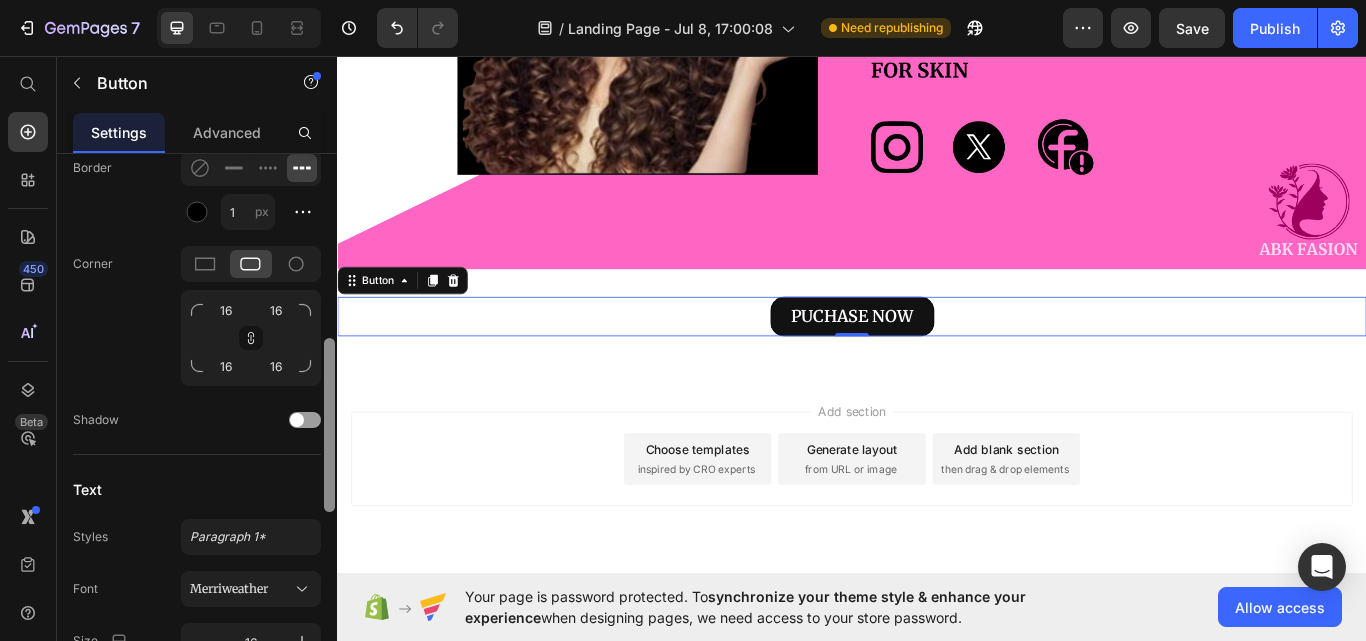 scroll, scrollTop: 640, scrollLeft: 0, axis: vertical 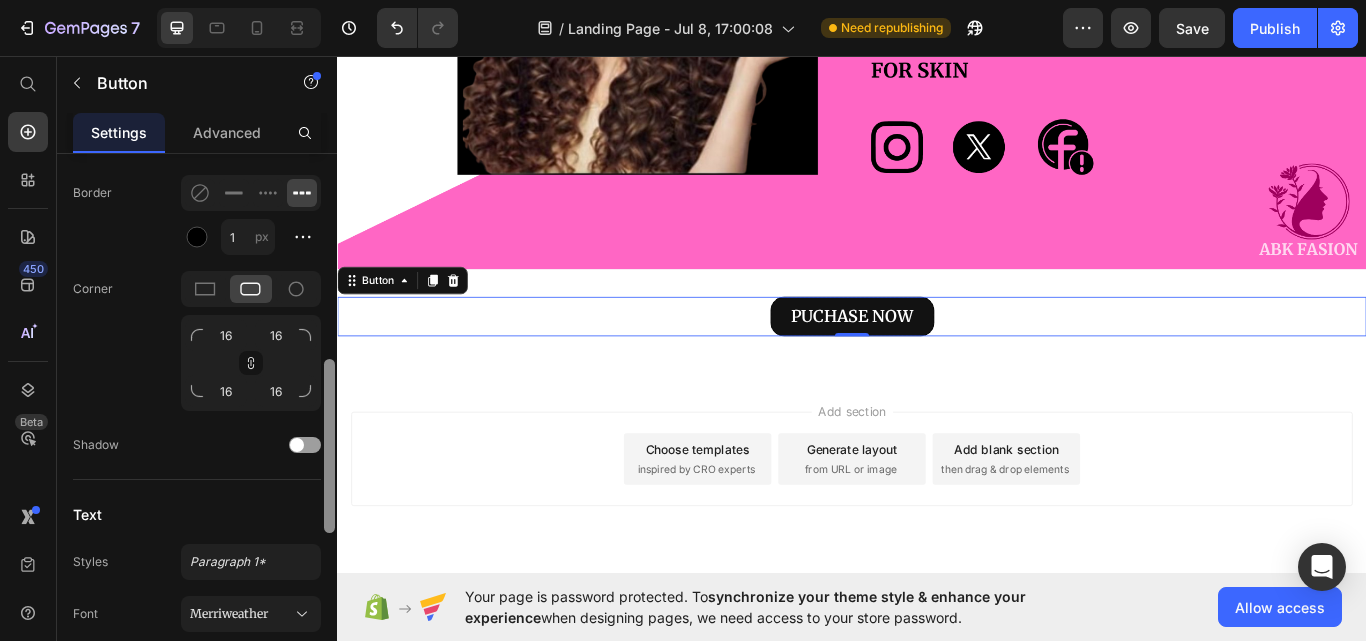 drag, startPoint x: 326, startPoint y: 591, endPoint x: 332, endPoint y: 473, distance: 118.15244 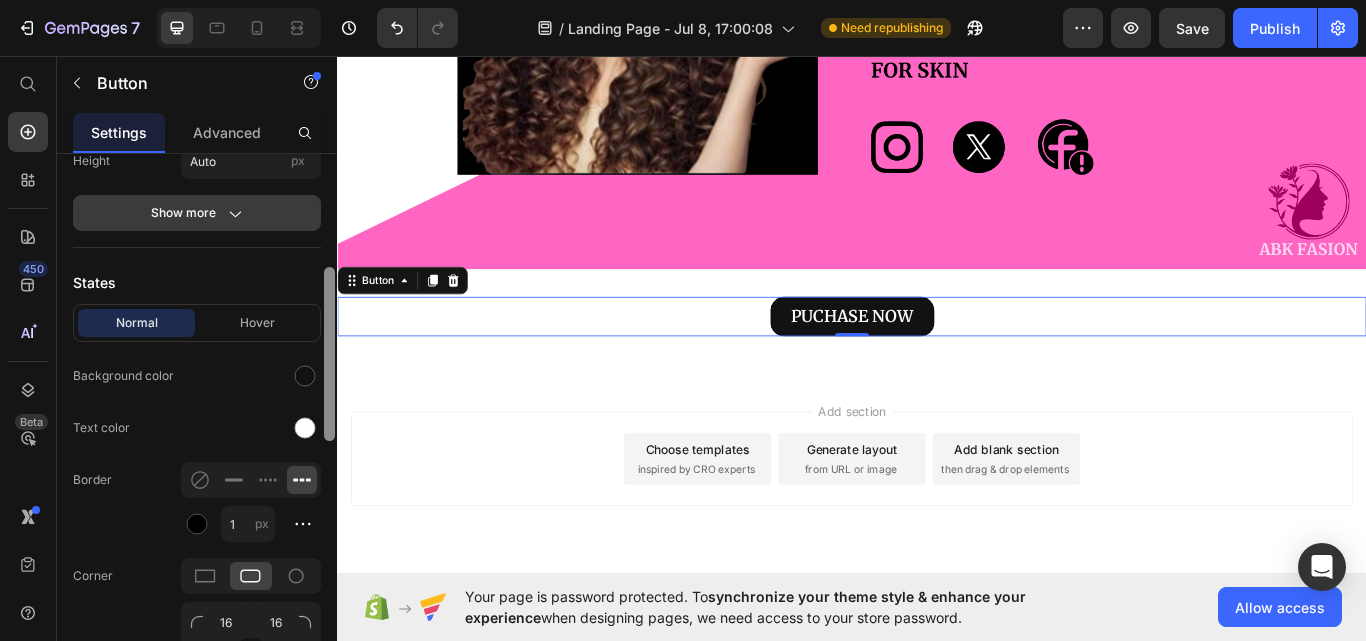 scroll, scrollTop: 356, scrollLeft: 0, axis: vertical 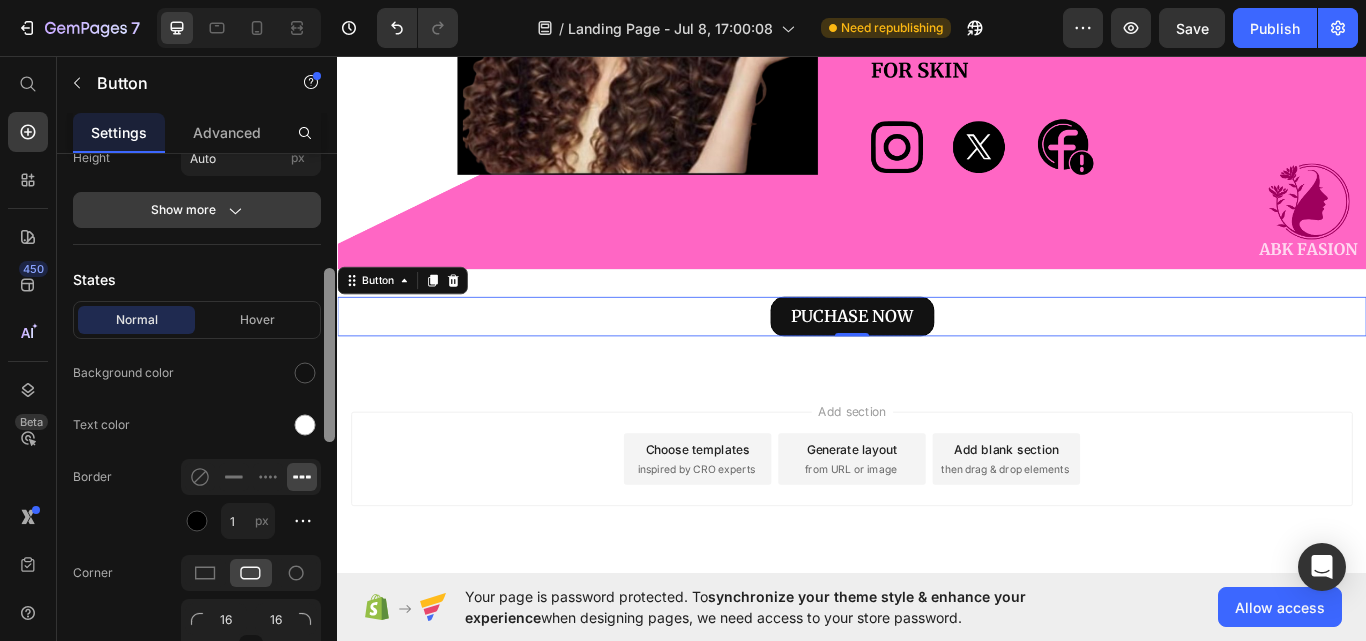 drag, startPoint x: 667, startPoint y: 524, endPoint x: 338, endPoint y: 436, distance: 340.5657 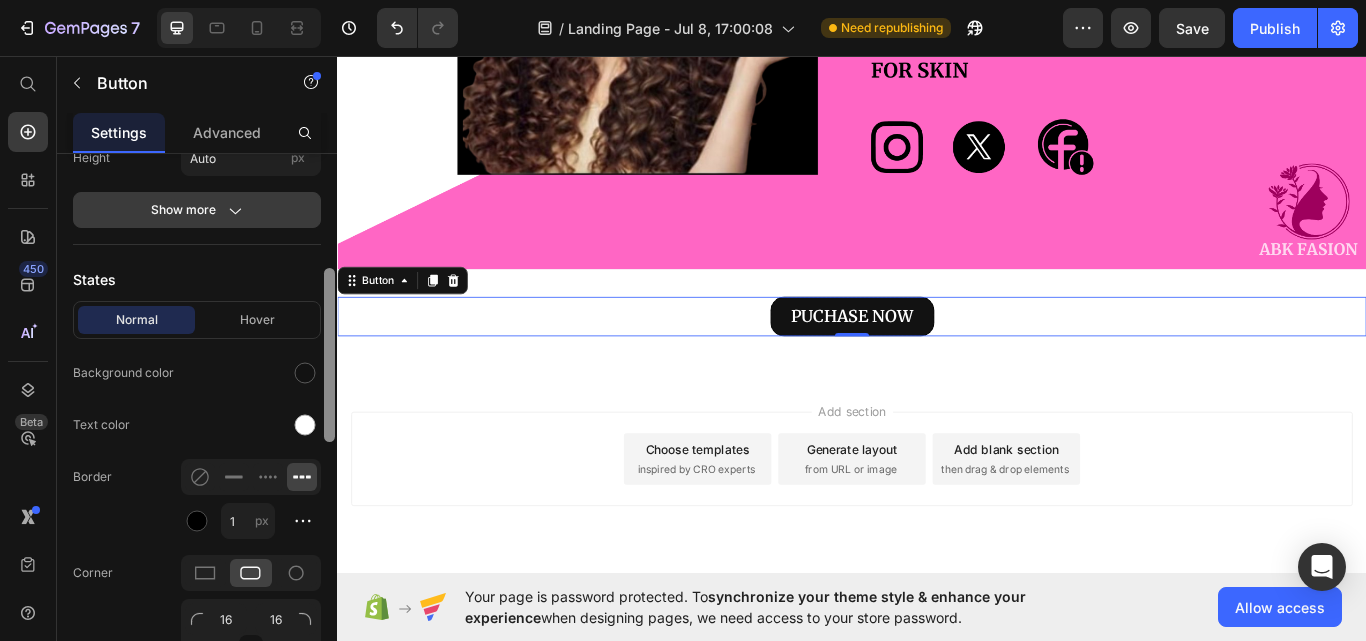 click on "Add section Choose templates inspired by CRO experts Generate layout from URL or image Add blank section then drag & drop elements" at bounding box center [937, 555] 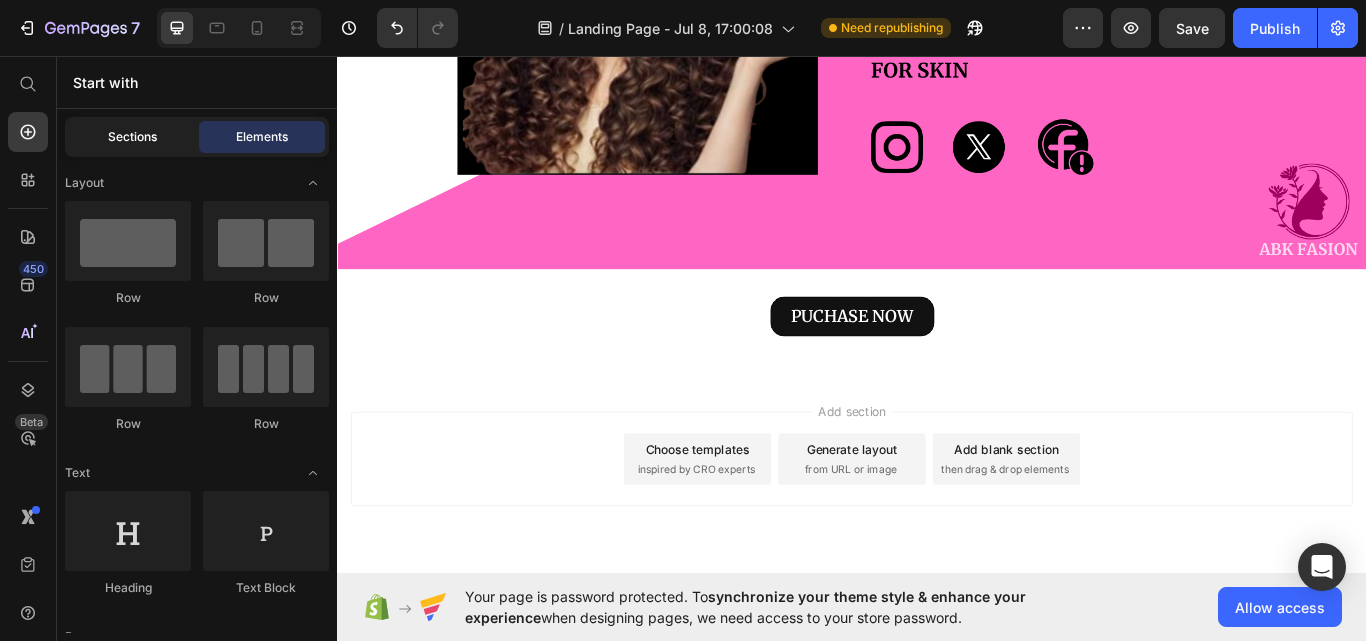 click on "Sections" 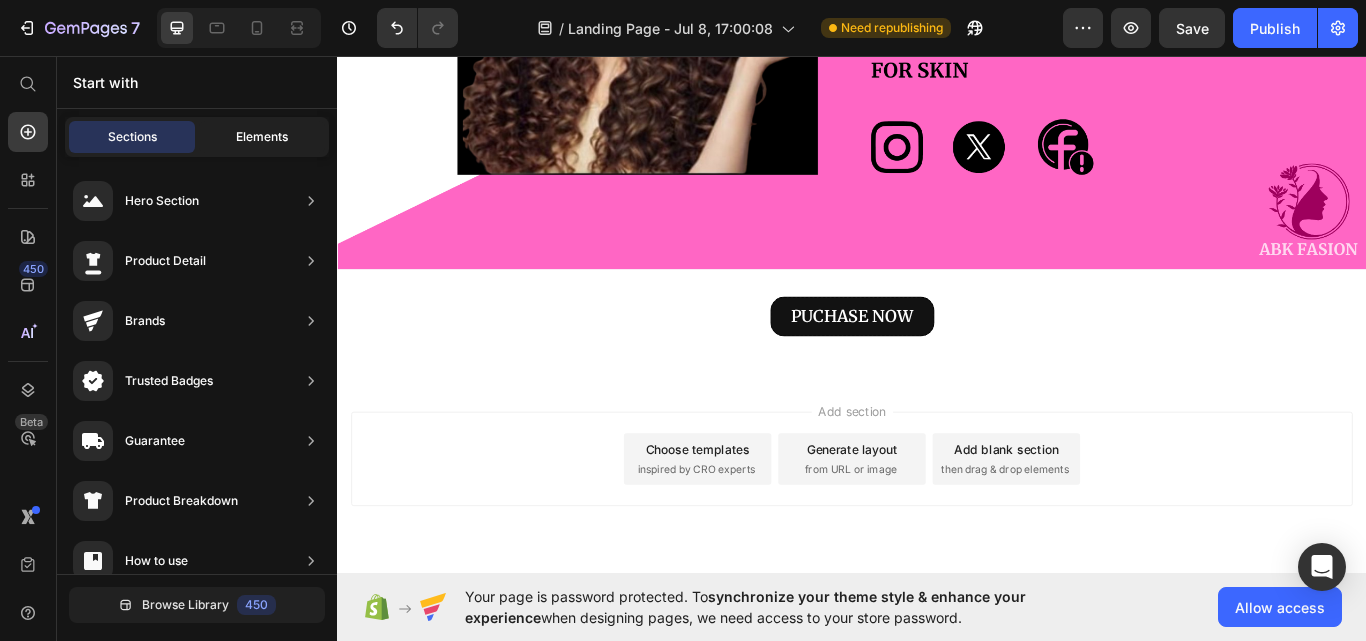 click on "Elements" at bounding box center (262, 137) 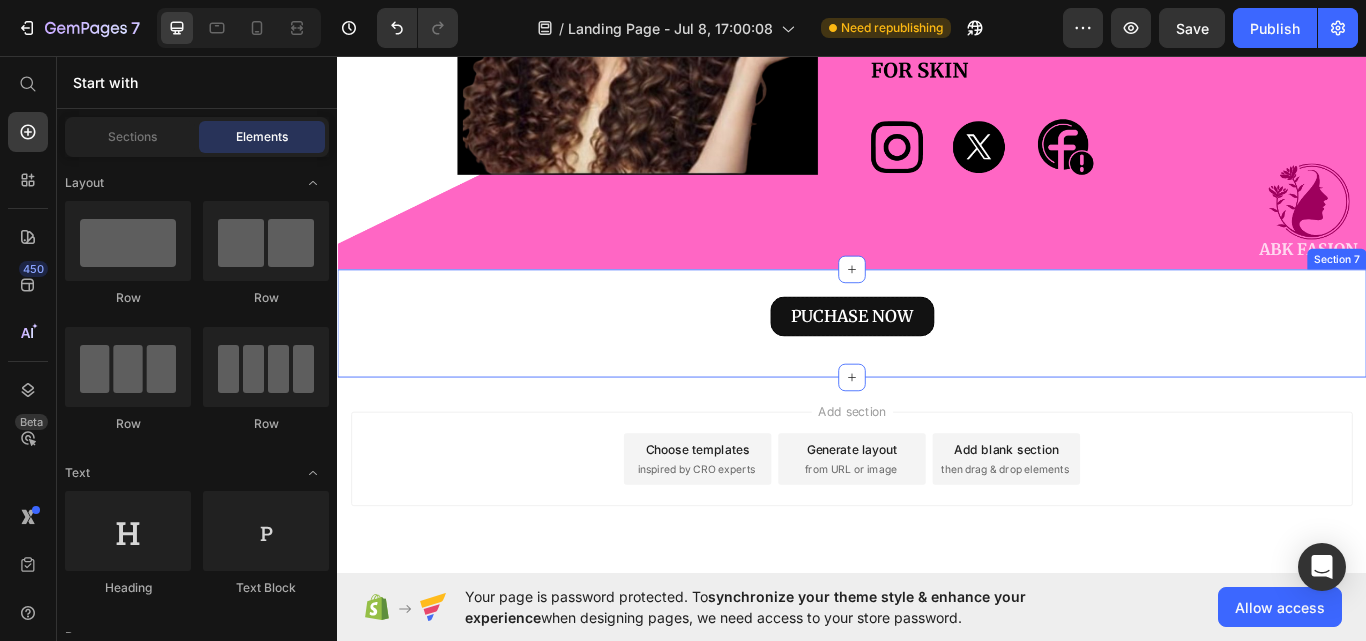 click on "PUCHASE NOW Button Row" at bounding box center [937, 369] 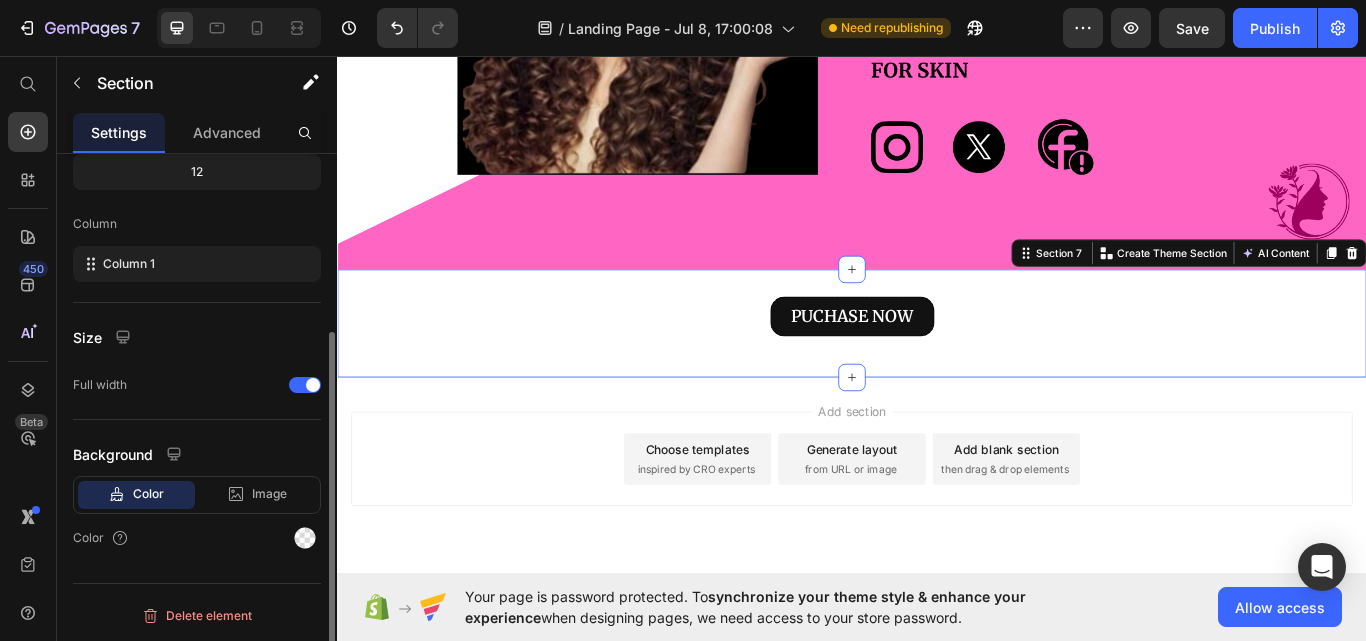 scroll, scrollTop: 0, scrollLeft: 0, axis: both 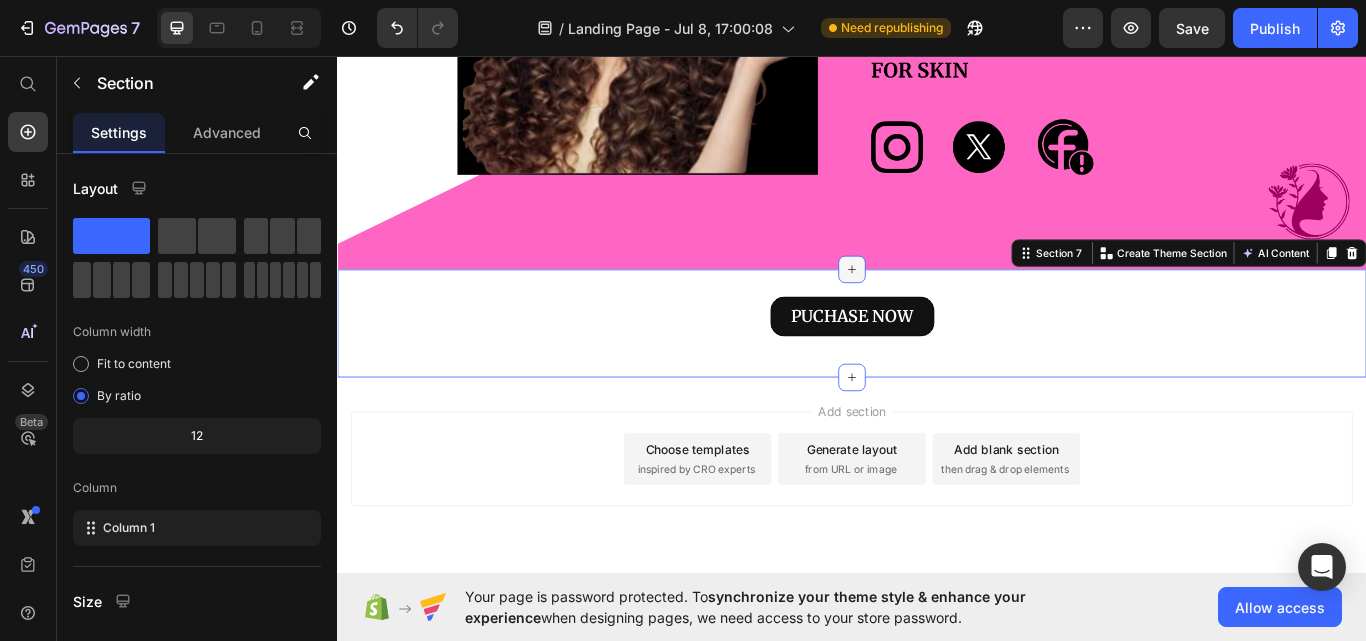 drag, startPoint x: 929, startPoint y: 415, endPoint x: 925, endPoint y: 300, distance: 115.06954 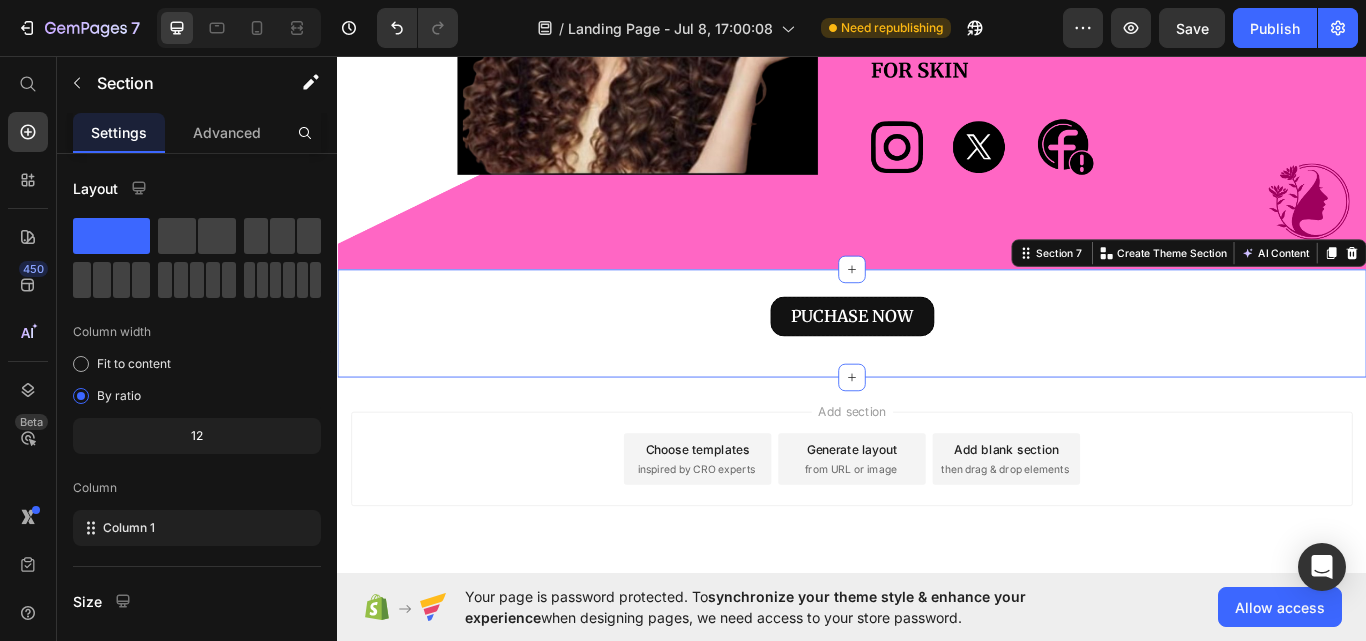 drag, startPoint x: 925, startPoint y: 300, endPoint x: 769, endPoint y: 324, distance: 157.83536 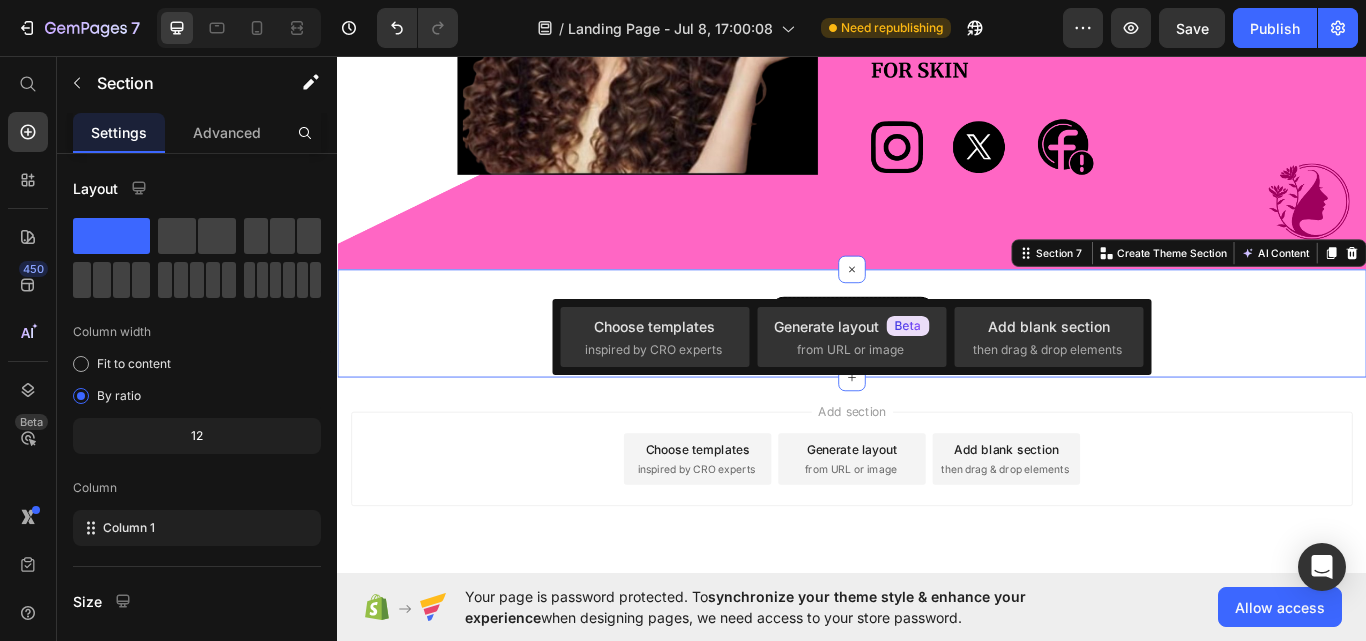 click on "Add section Choose templates inspired by CRO experts Generate layout from URL or image Add blank section then drag & drop elements" at bounding box center [937, 555] 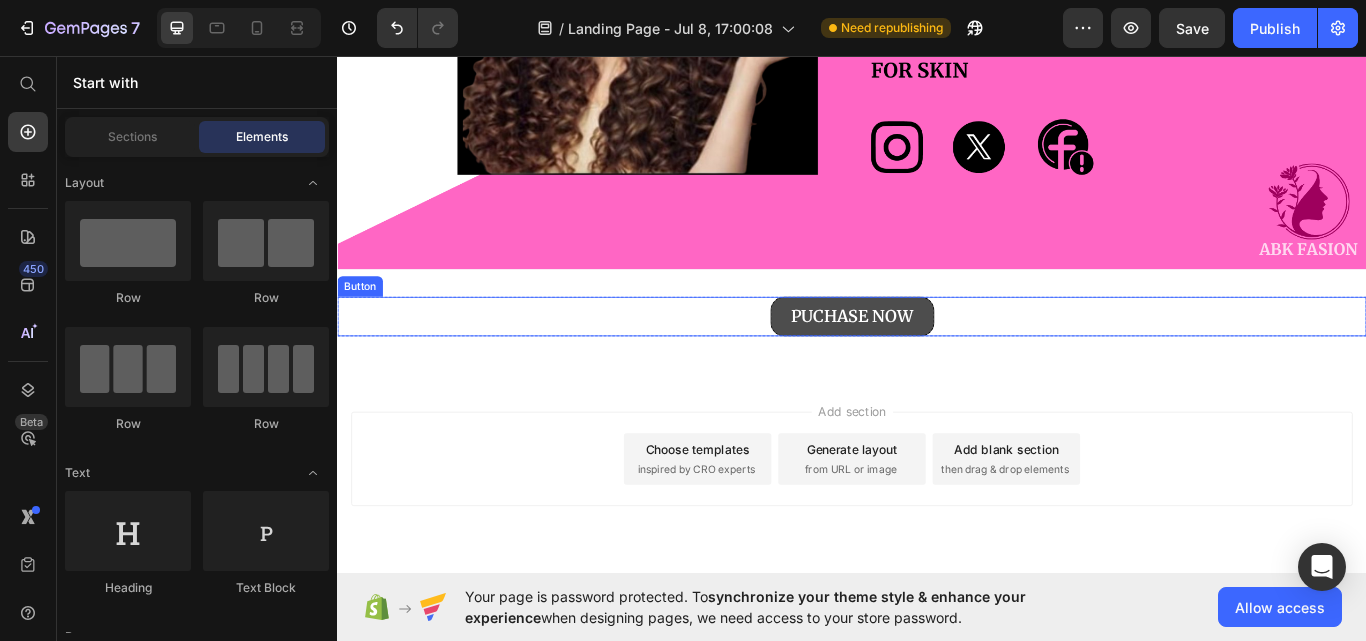 click on "PUCHASE NOW" at bounding box center [937, 361] 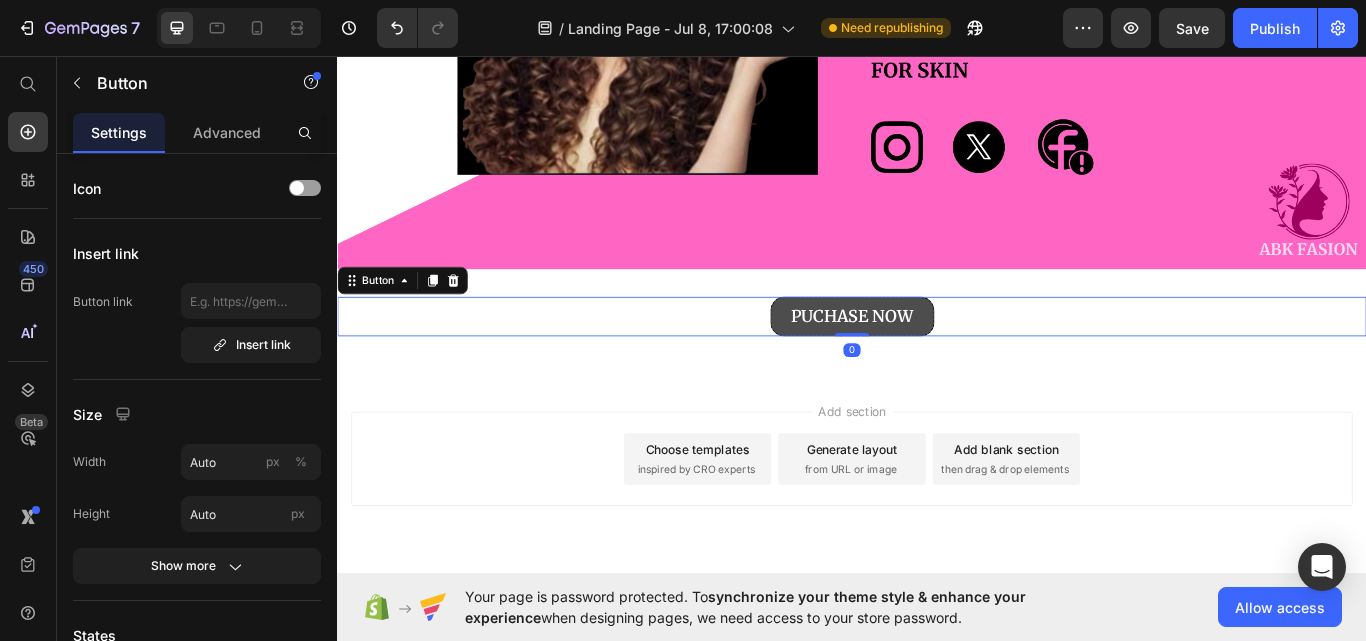 click on "PUCHASE NOW" at bounding box center (937, 361) 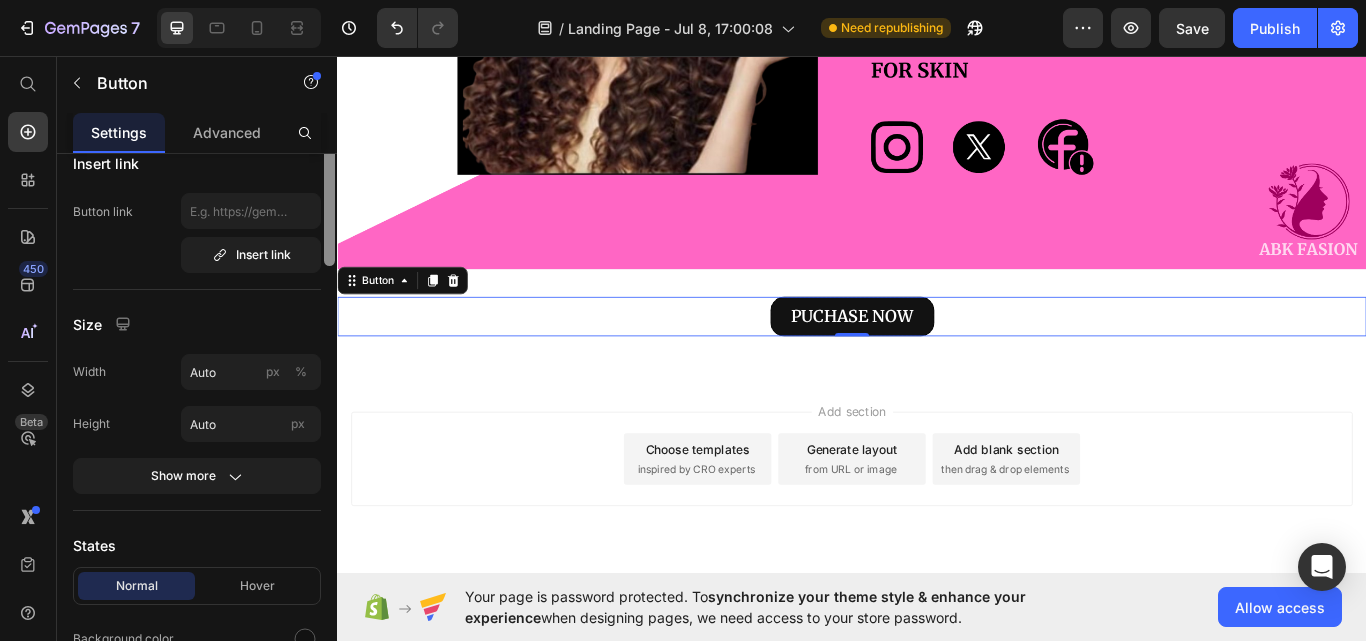 scroll, scrollTop: 0, scrollLeft: 0, axis: both 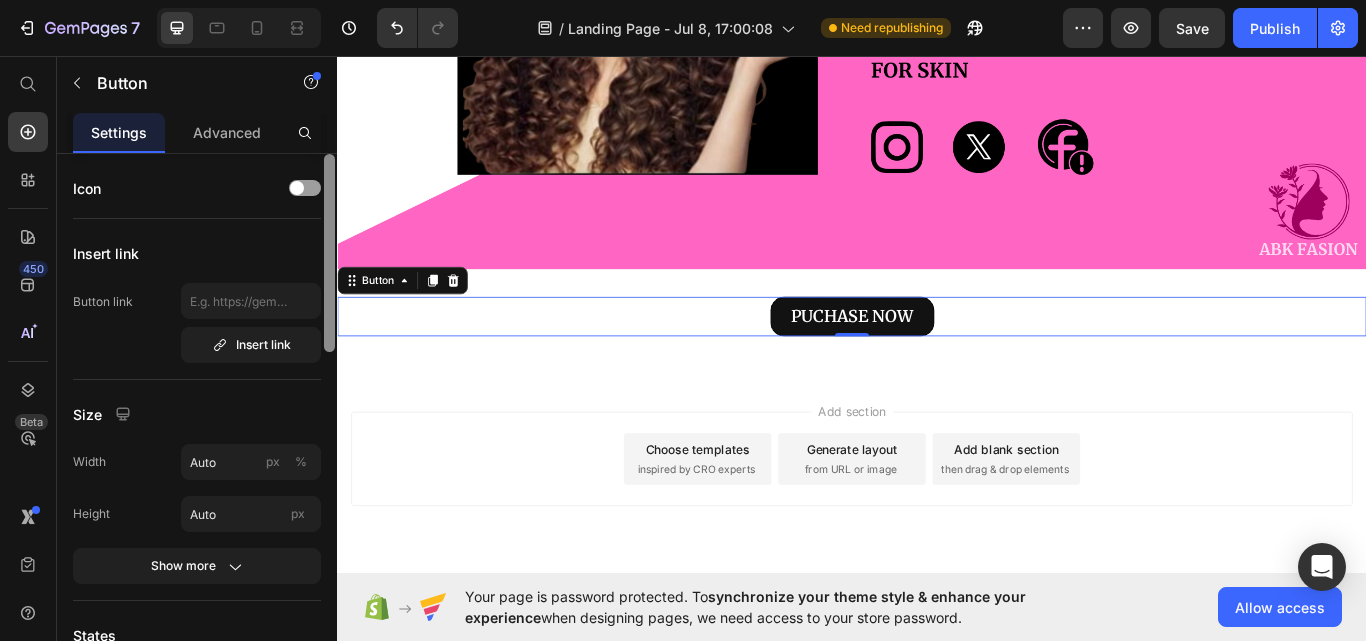 drag, startPoint x: 325, startPoint y: 216, endPoint x: 328, endPoint y: 185, distance: 31.144823 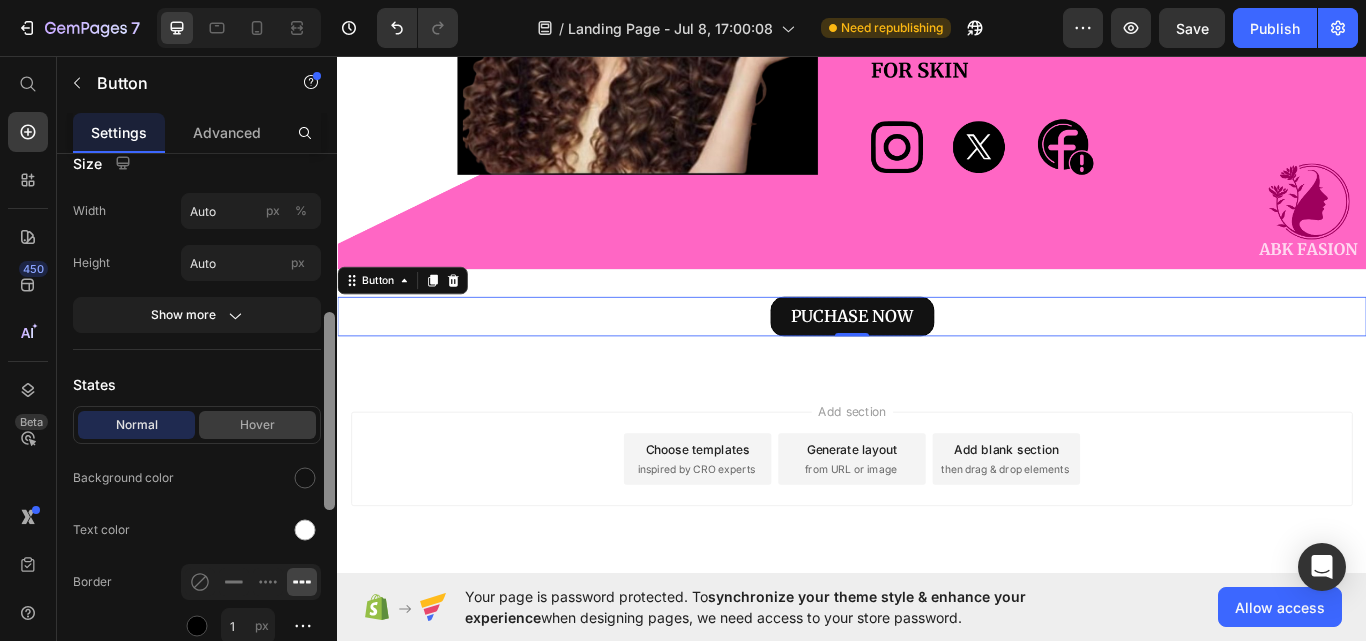 scroll, scrollTop: 306, scrollLeft: 0, axis: vertical 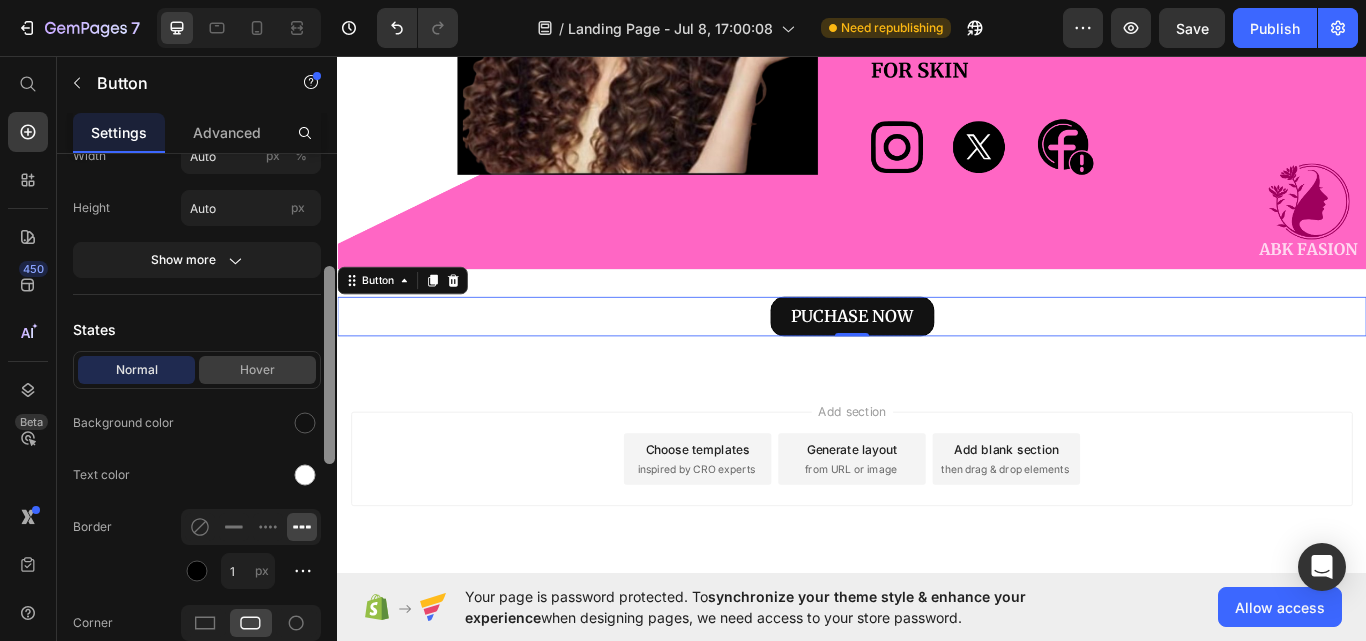 drag, startPoint x: 330, startPoint y: 258, endPoint x: 286, endPoint y: 370, distance: 120.33287 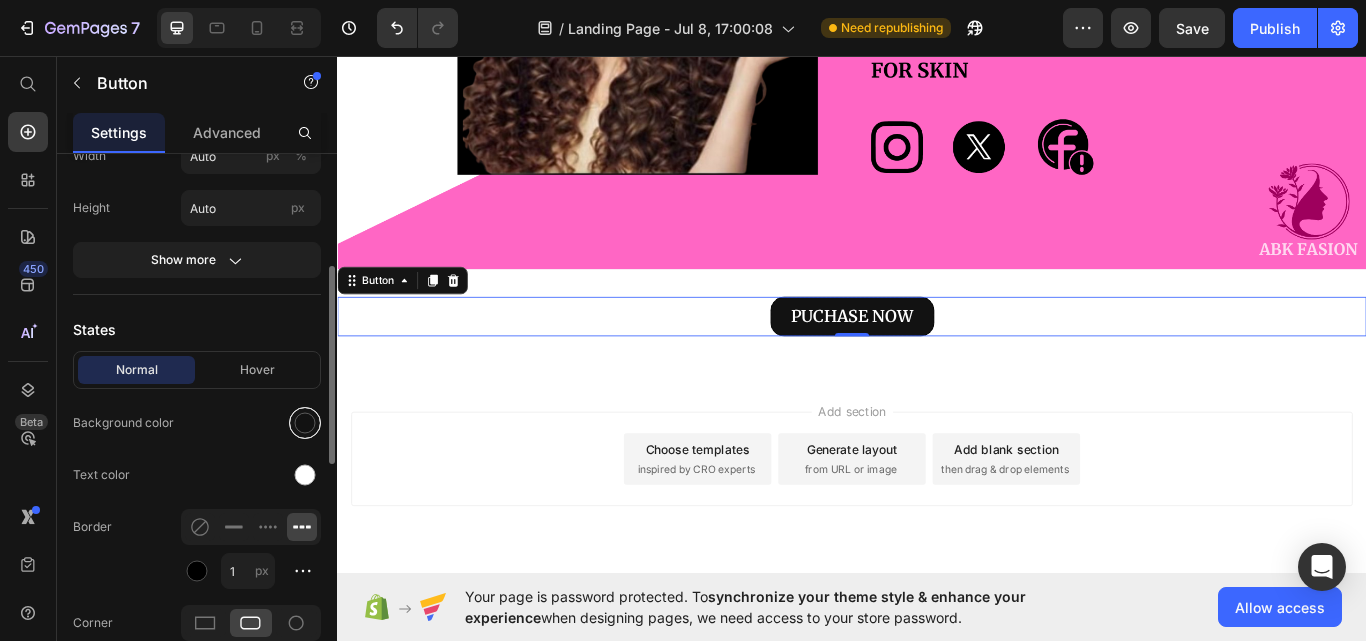 click at bounding box center [305, 423] 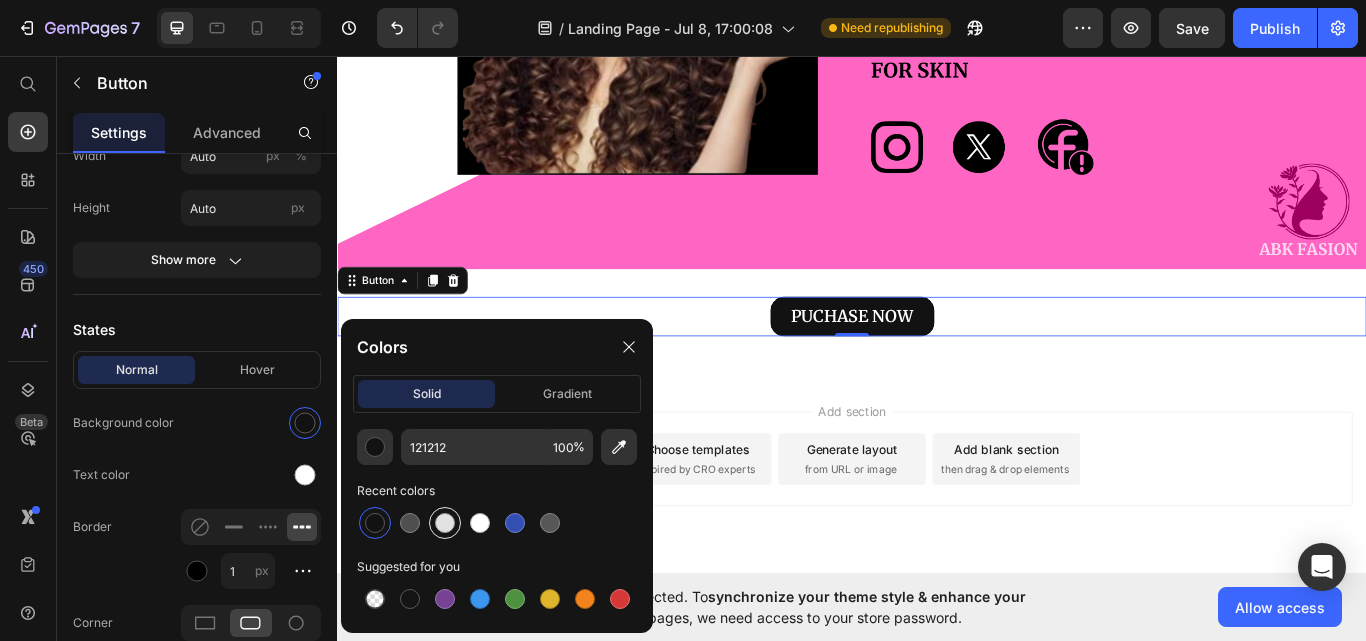 click at bounding box center [445, 523] 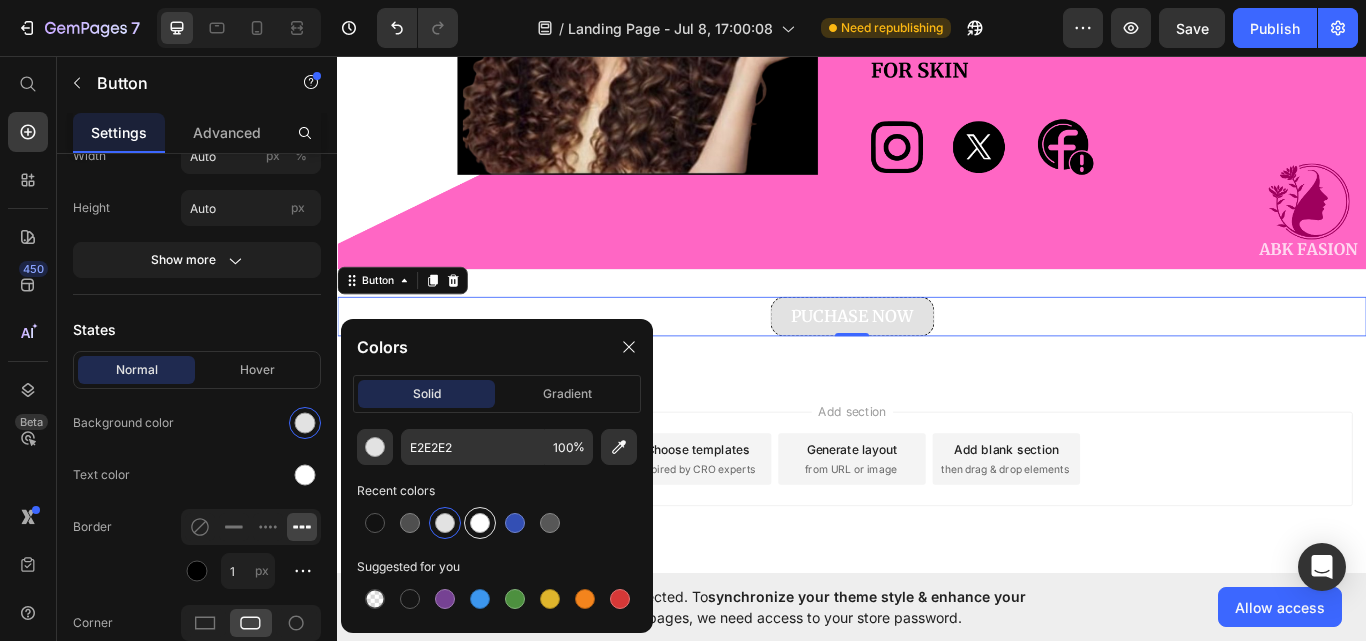 click at bounding box center (480, 523) 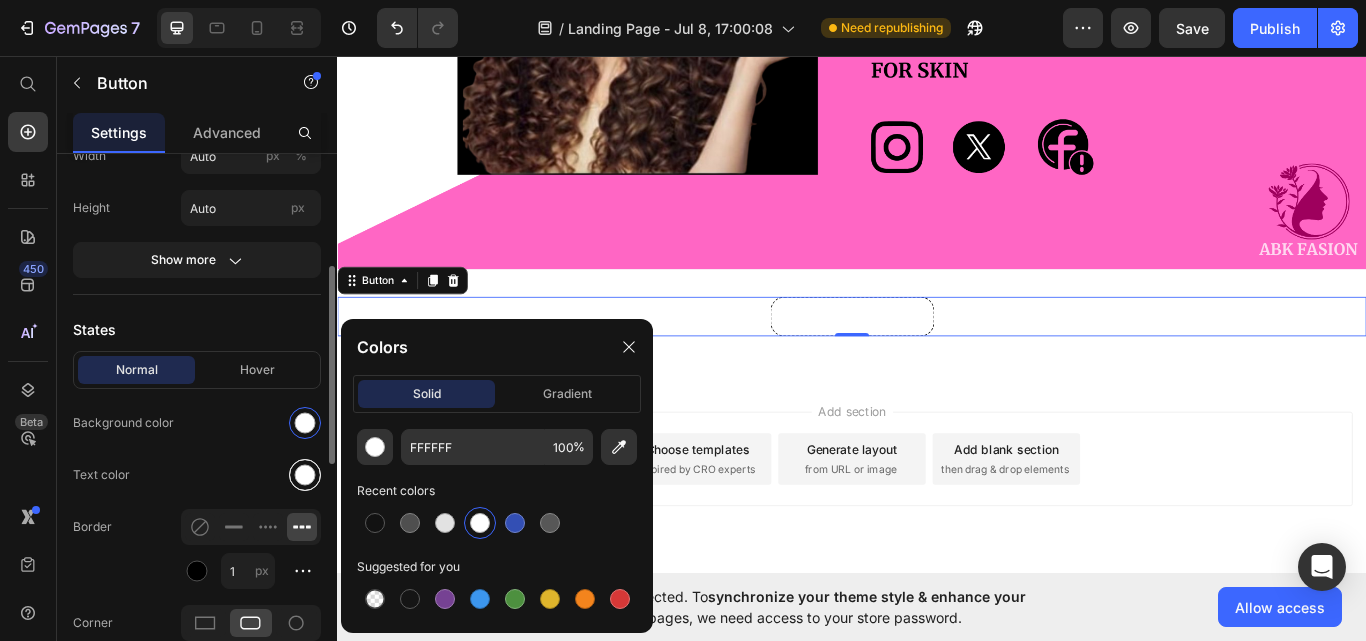 click at bounding box center (305, 475) 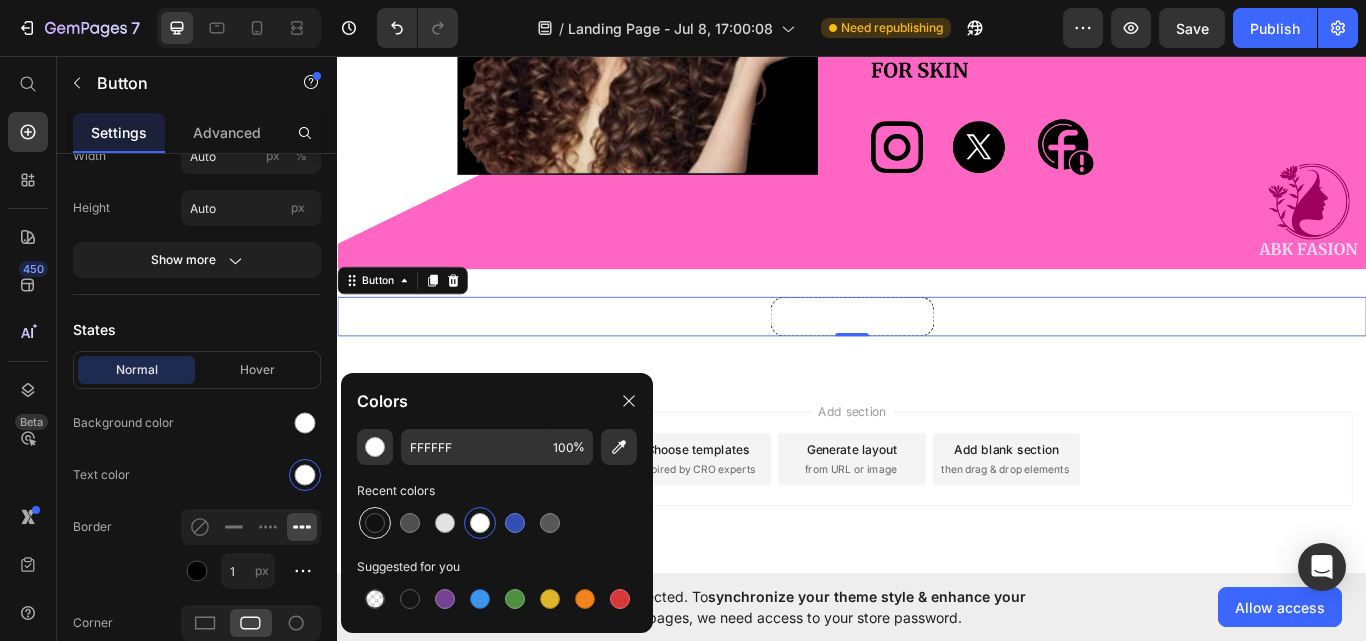 click at bounding box center (375, 523) 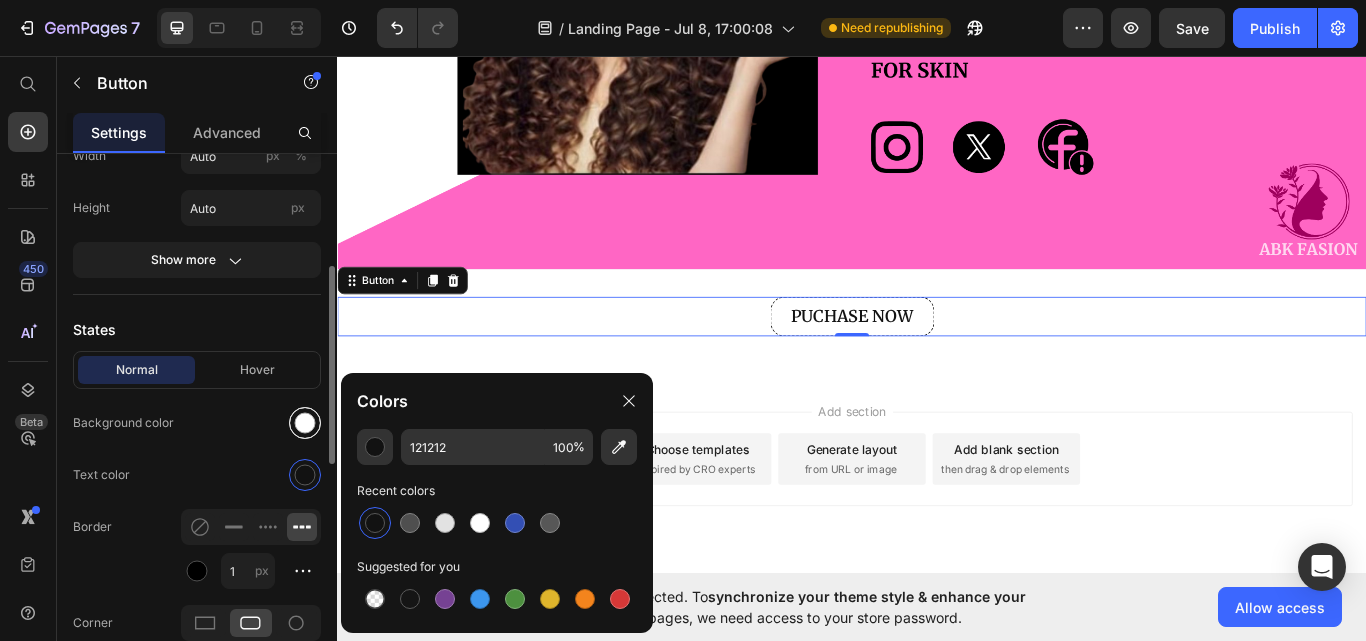 click at bounding box center (305, 423) 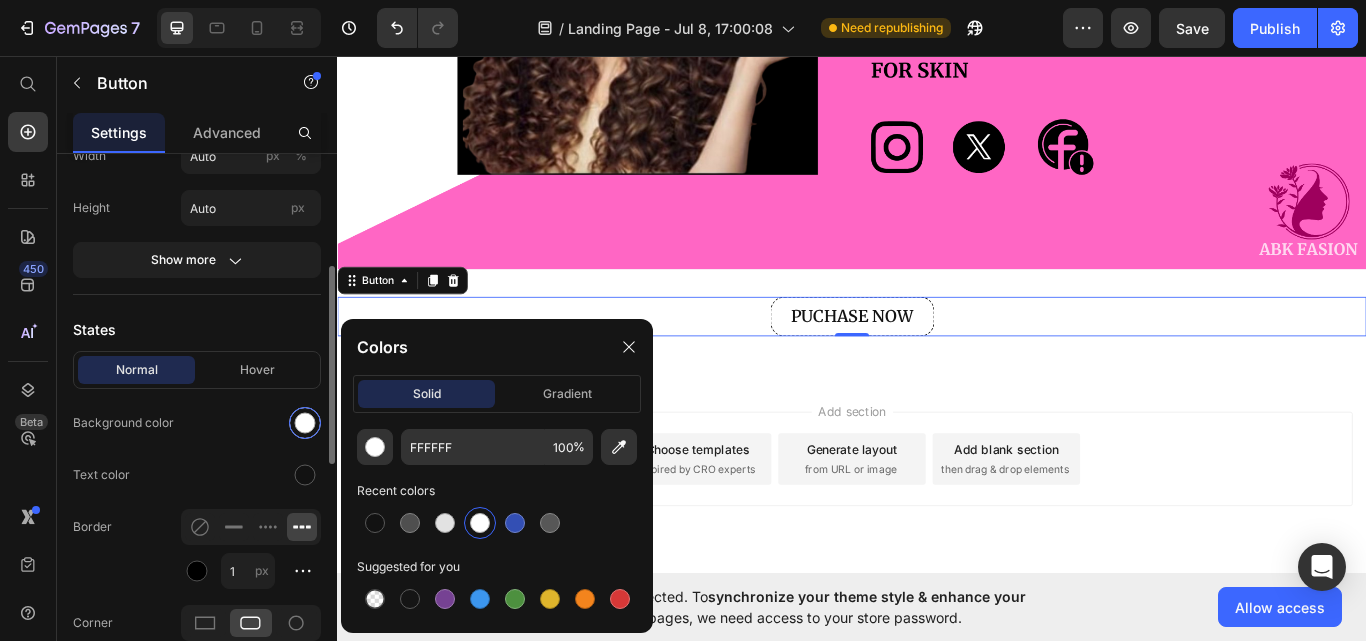 click at bounding box center [305, 423] 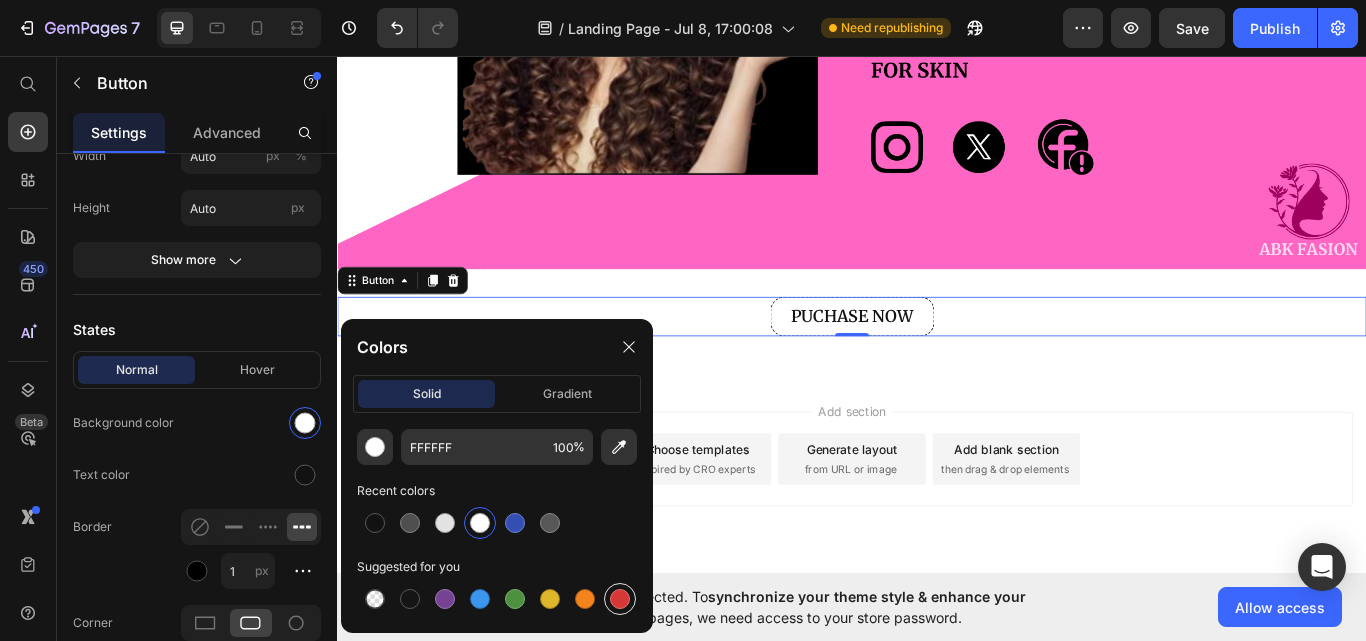 click at bounding box center (620, 599) 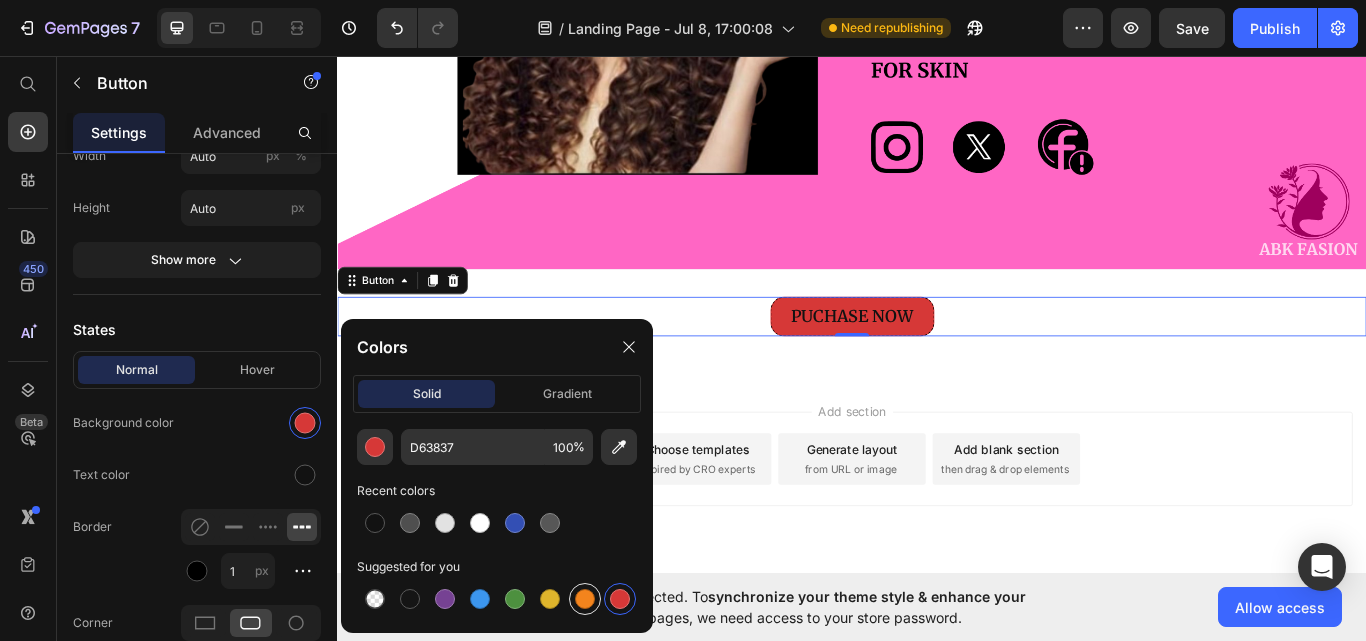 click at bounding box center (585, 599) 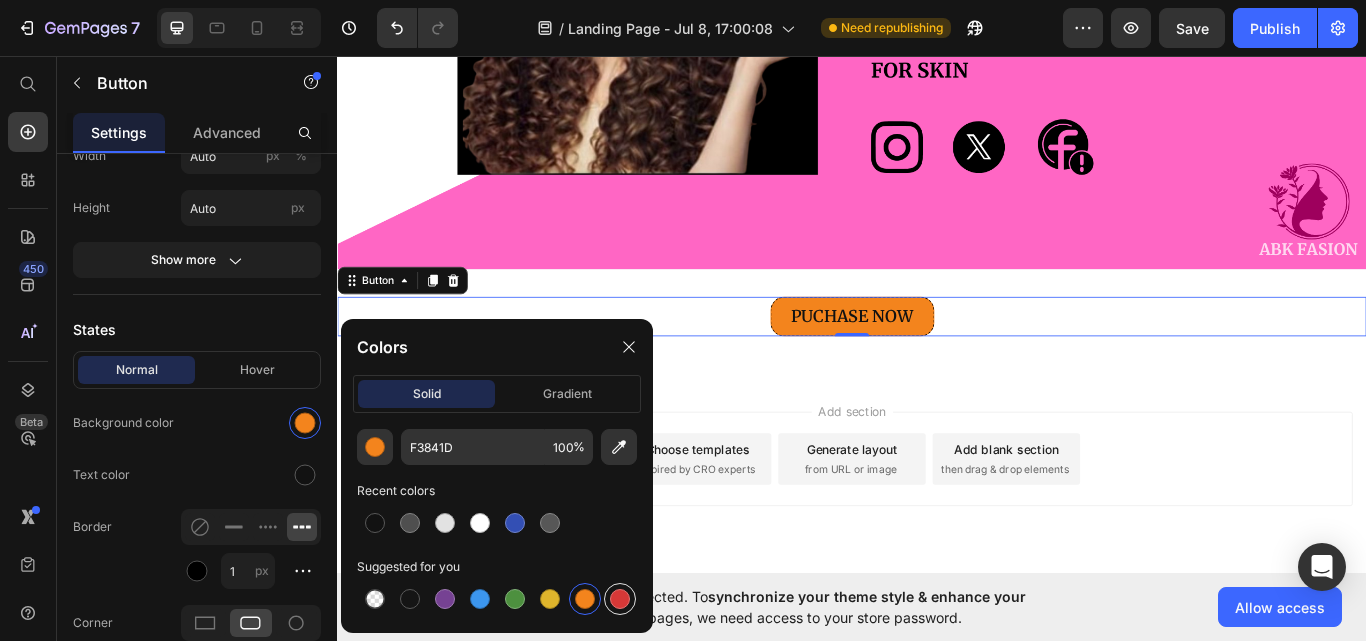 click at bounding box center (620, 599) 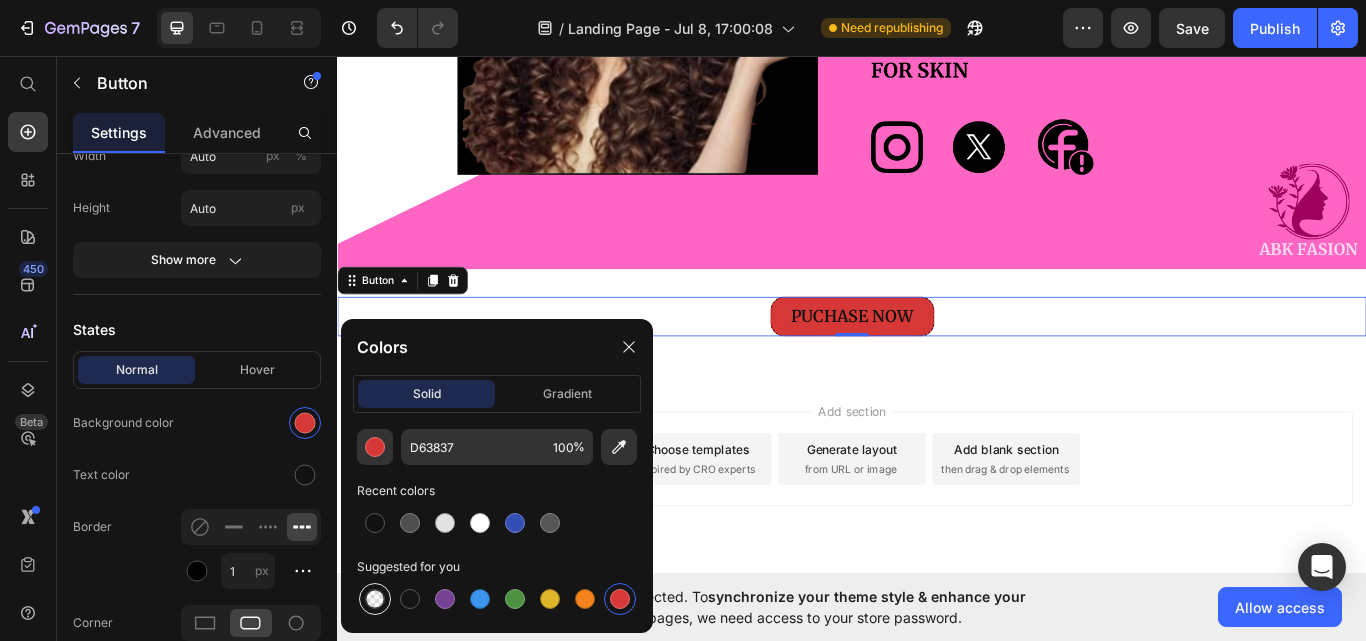 click at bounding box center [375, 599] 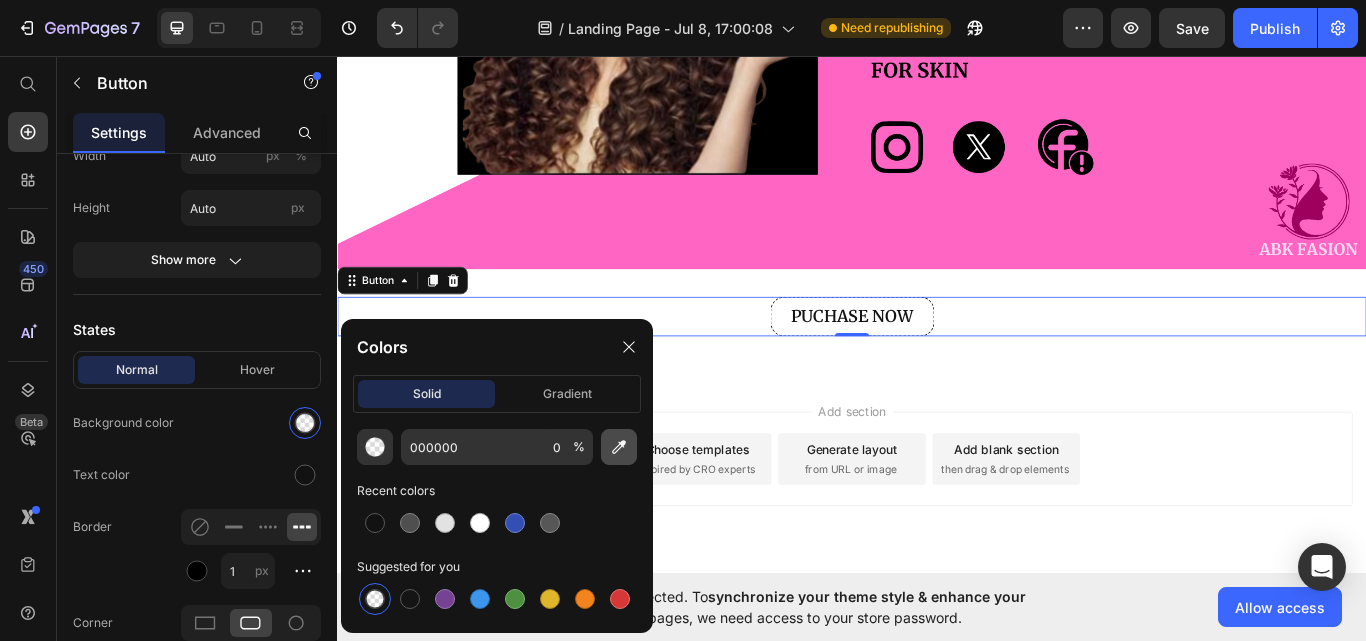 click 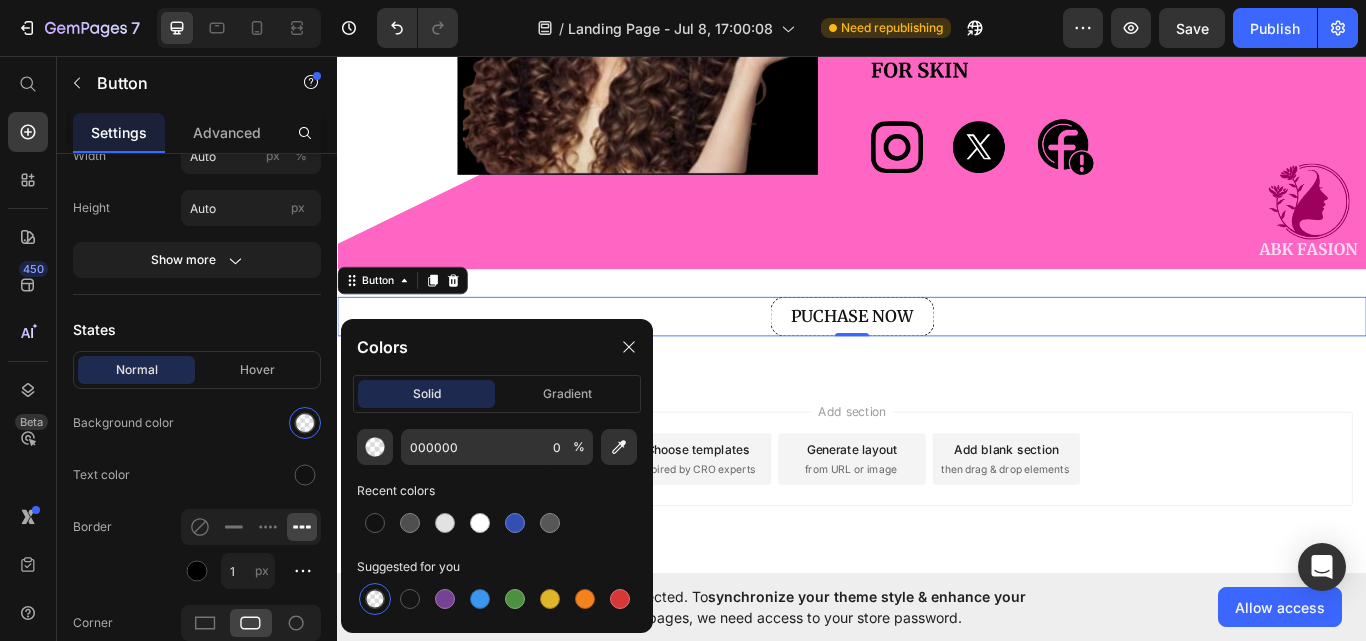 type on "FF65C5" 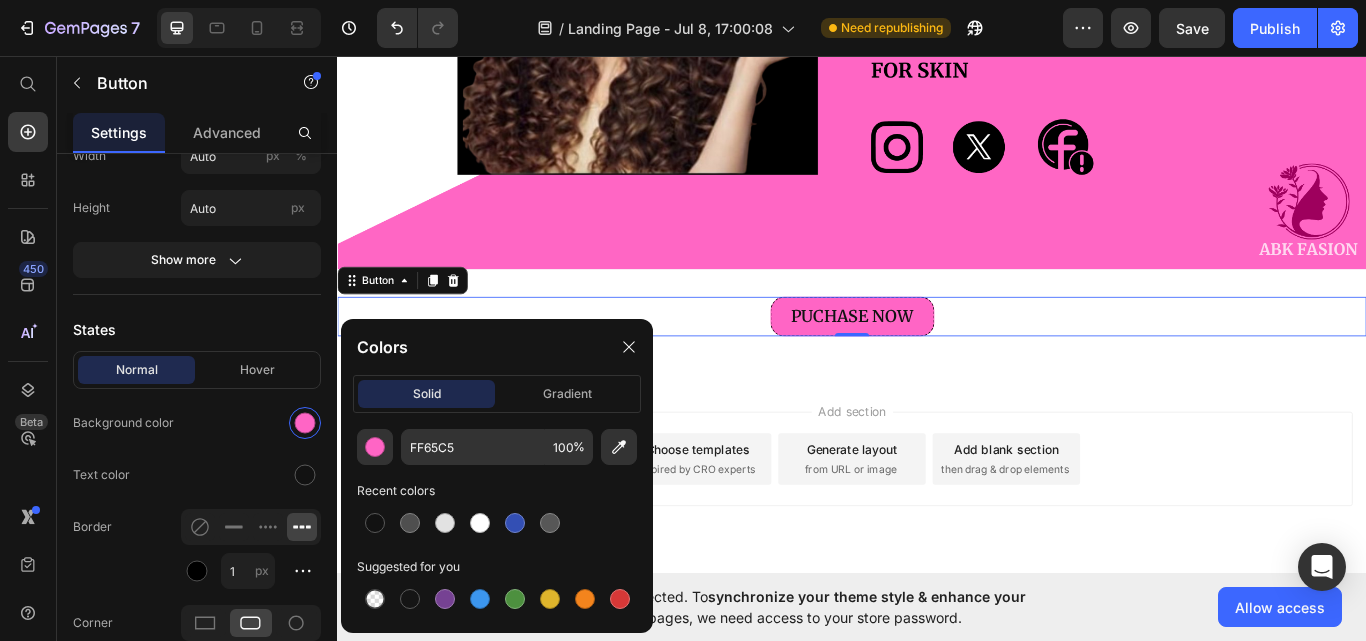 click on "Add section Choose templates inspired by CRO experts Generate layout from URL or image Add blank section then drag & drop elements" at bounding box center [937, 555] 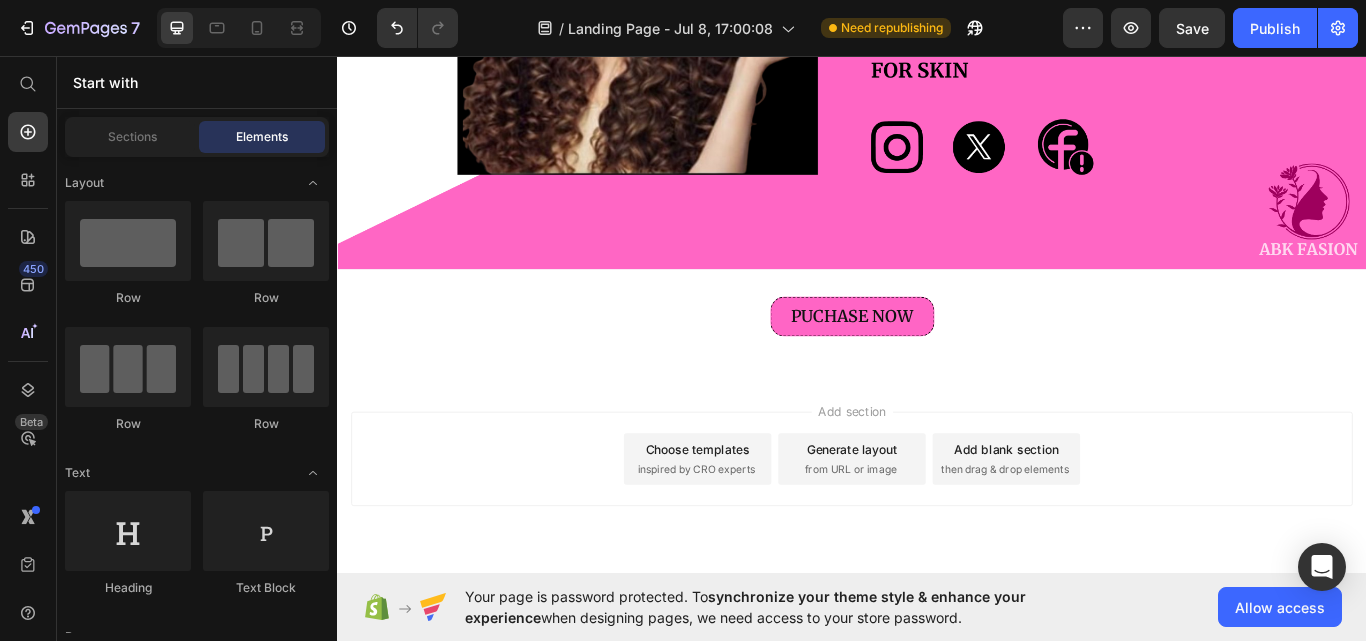 click on "Add section Choose templates inspired by CRO experts Generate layout from URL or image Add blank section then drag & drop elements" at bounding box center [937, 527] 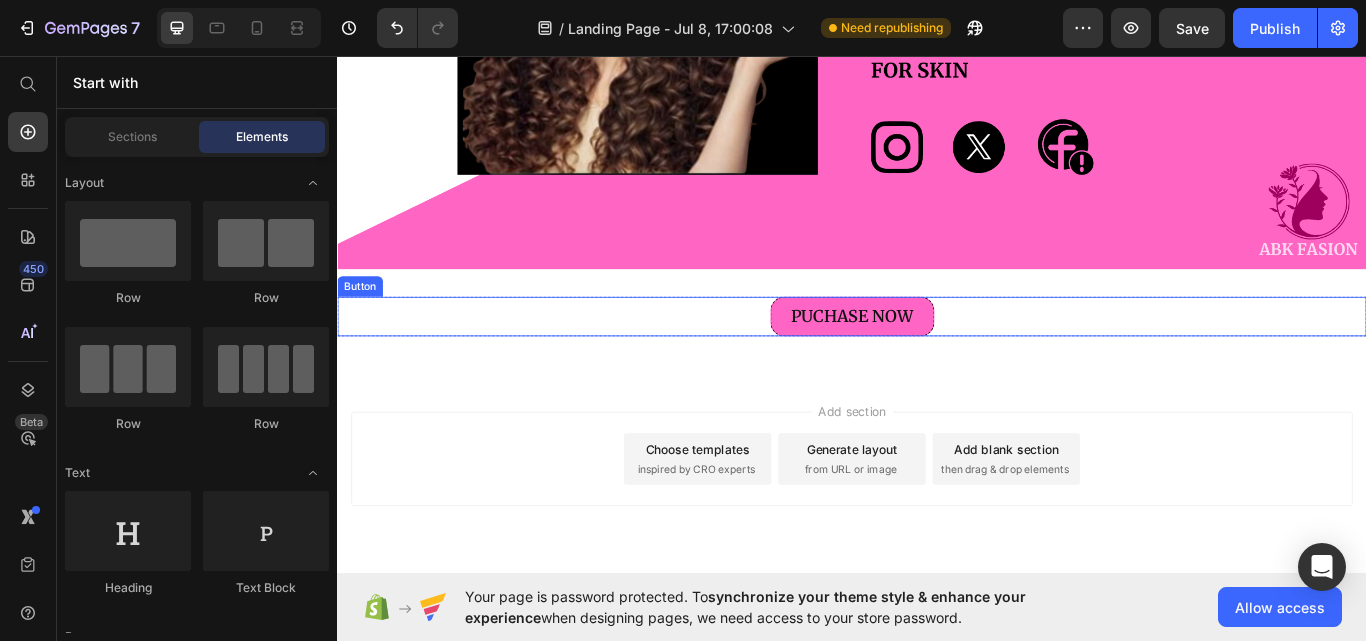 click on "PUCHASE NOW Button" at bounding box center [937, 361] 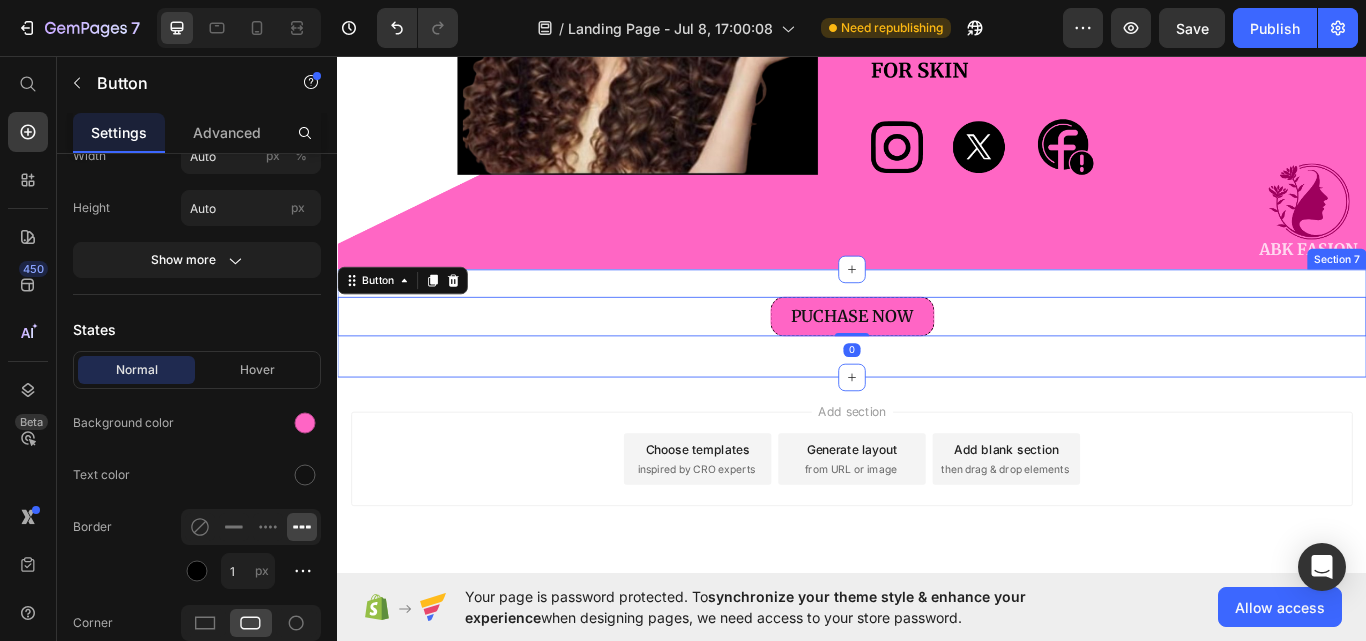 click on "PUCHASE NOW Button   0 Row Section 7" at bounding box center (937, 369) 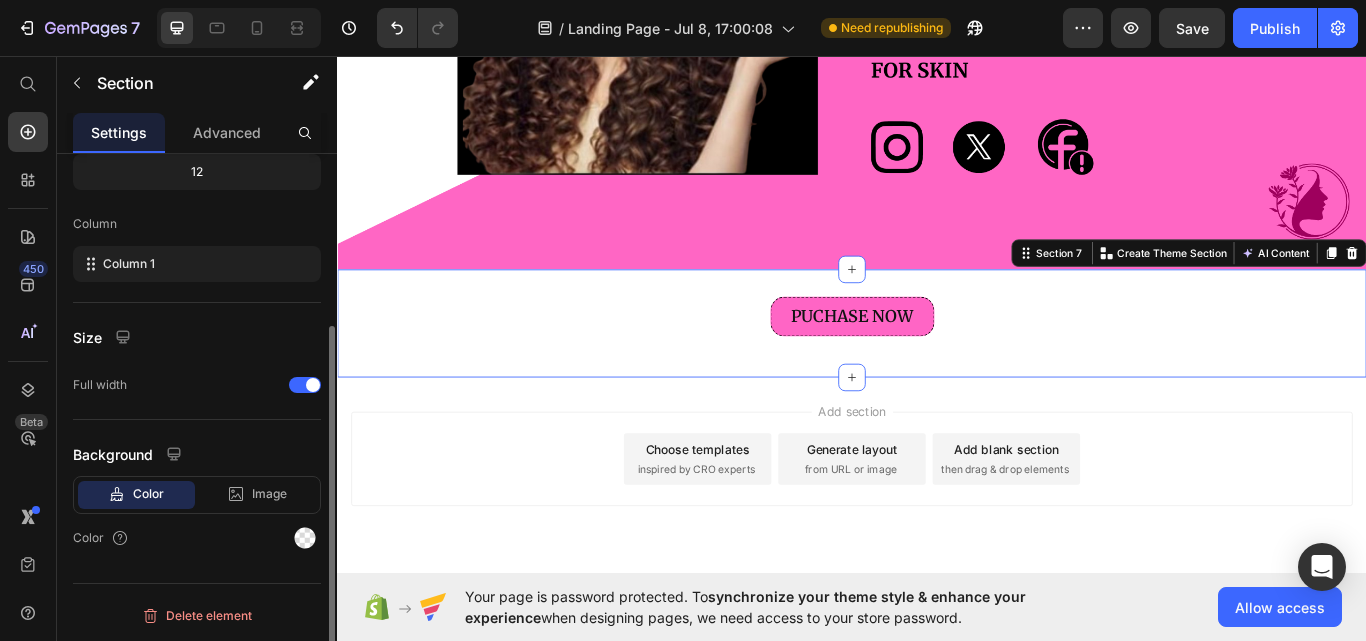 scroll, scrollTop: 0, scrollLeft: 0, axis: both 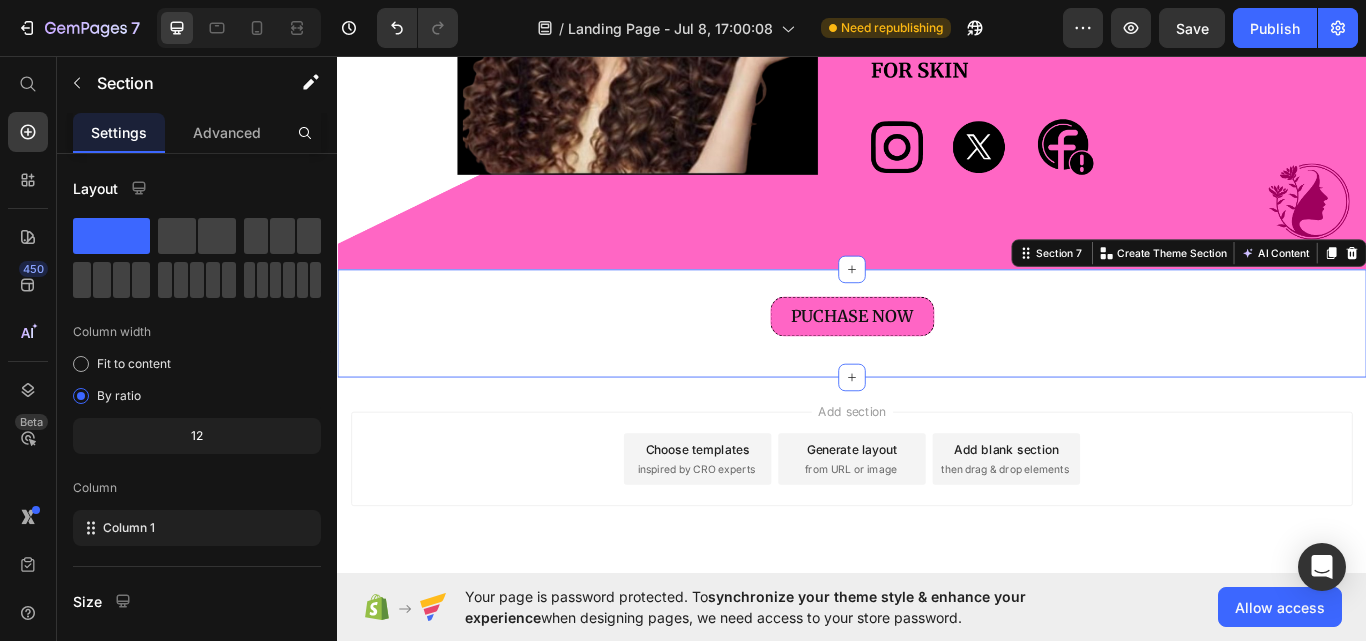 click on "Add section Choose templates inspired by CRO experts Generate layout from URL or image Add blank section then drag & drop elements" at bounding box center [937, 555] 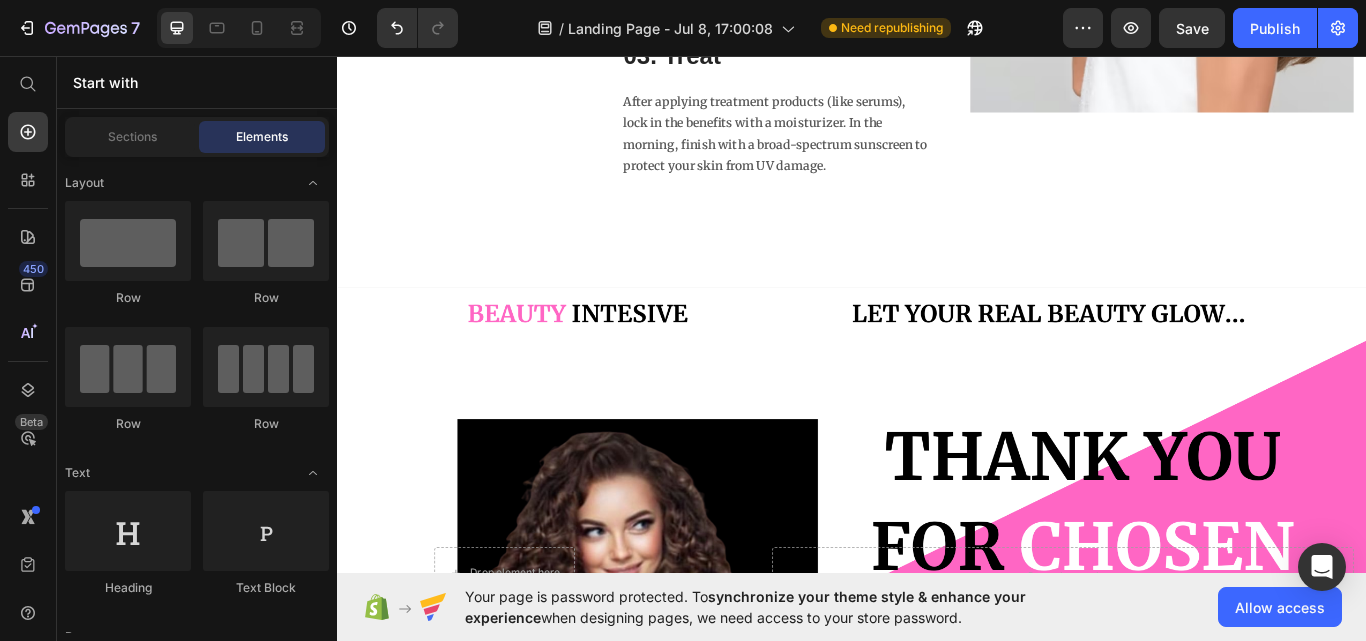 scroll, scrollTop: 2414, scrollLeft: 0, axis: vertical 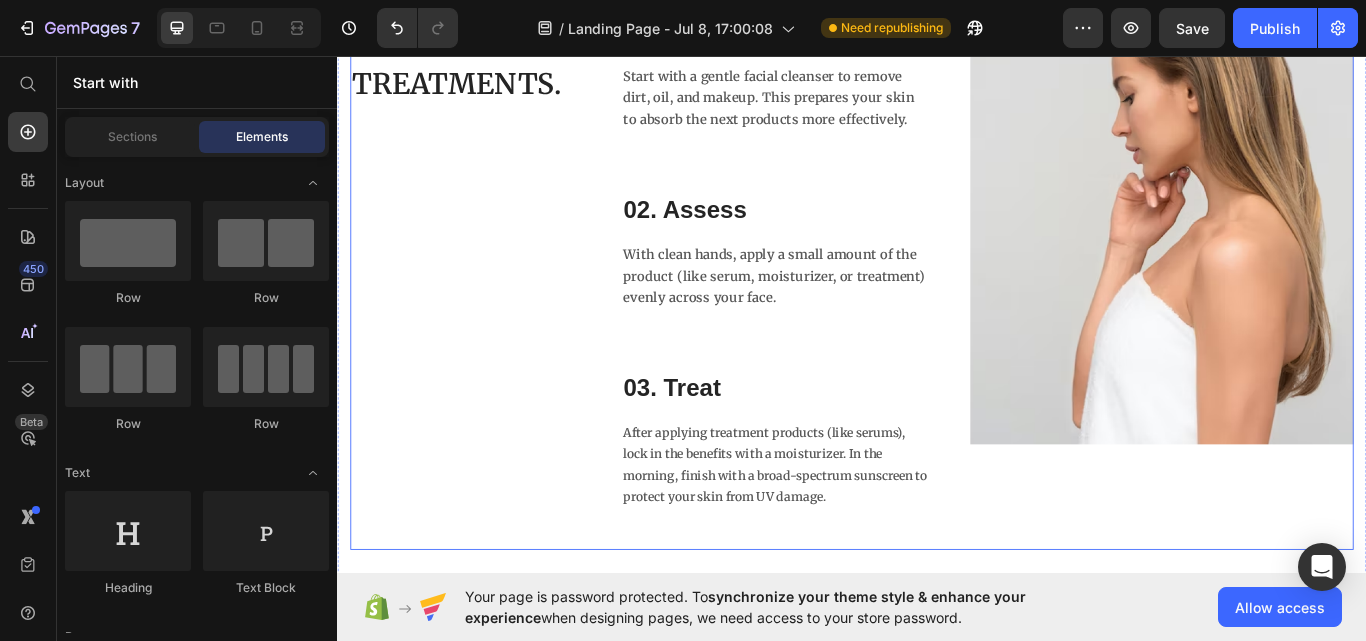 click on "HOW IT WORKS Text block 01. Prep Heading Start with a gentle facial cleanser to remove dirt, oil, and makeup. This prepares your skin to absorb the next products more effectively.   Text block Row 02. Assess Heading With clean hands, apply a small amount of the product (like serum, moisturizer, or treatment) evenly across your face.   Text block Row 03. Treat Heading After applying treatment products (like serums), lock in the benefits with a moisturizer. In the morning, finish with a broad-spectrum sunscreen to protect your skin from UV damage.     Text block Row" at bounding box center (848, 291) 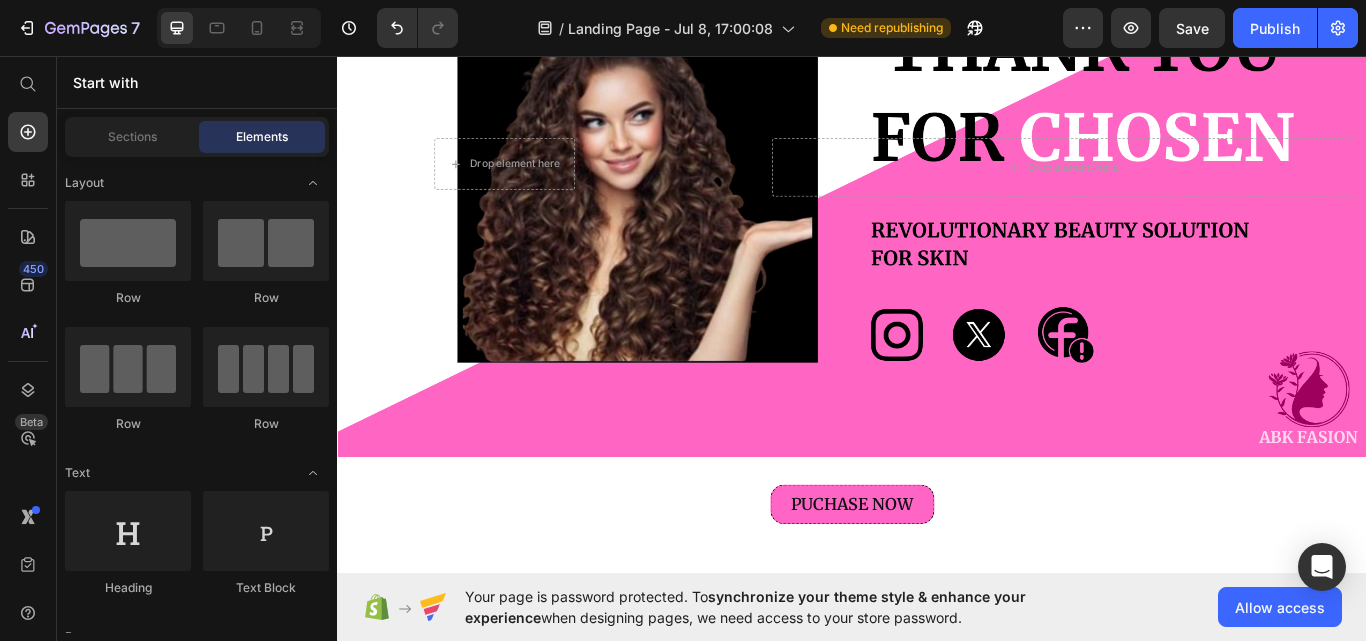 scroll, scrollTop: 3534, scrollLeft: 0, axis: vertical 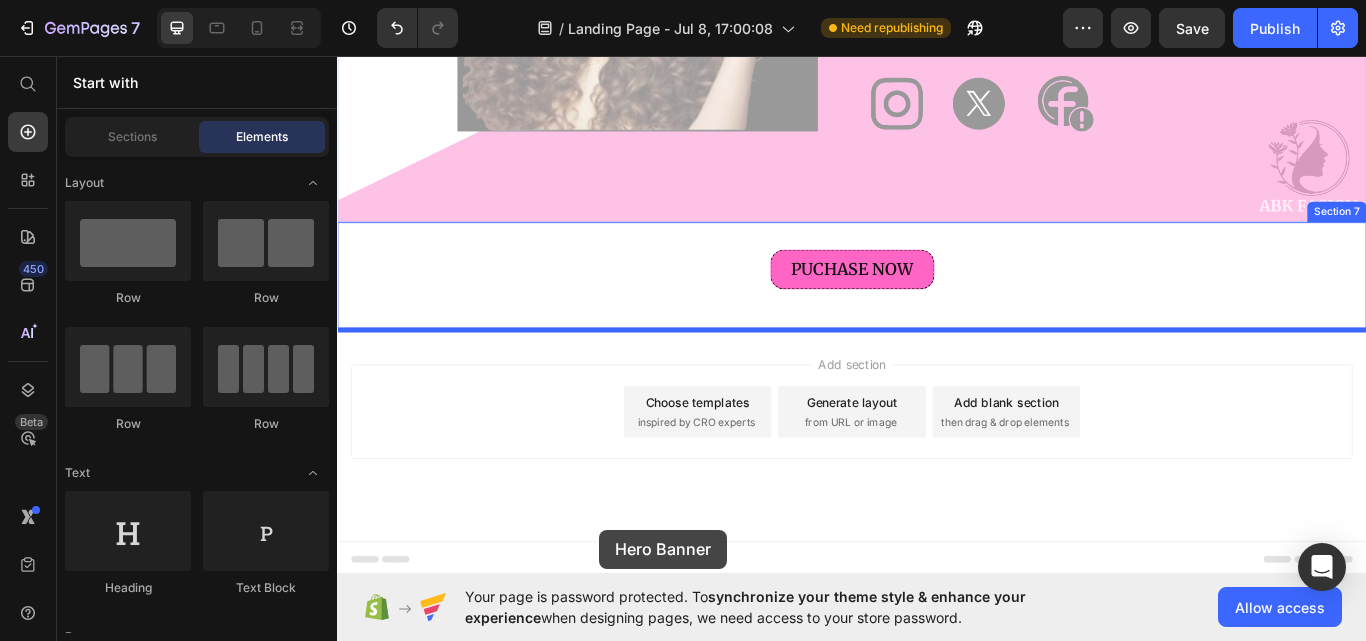click at bounding box center [937, -1409] 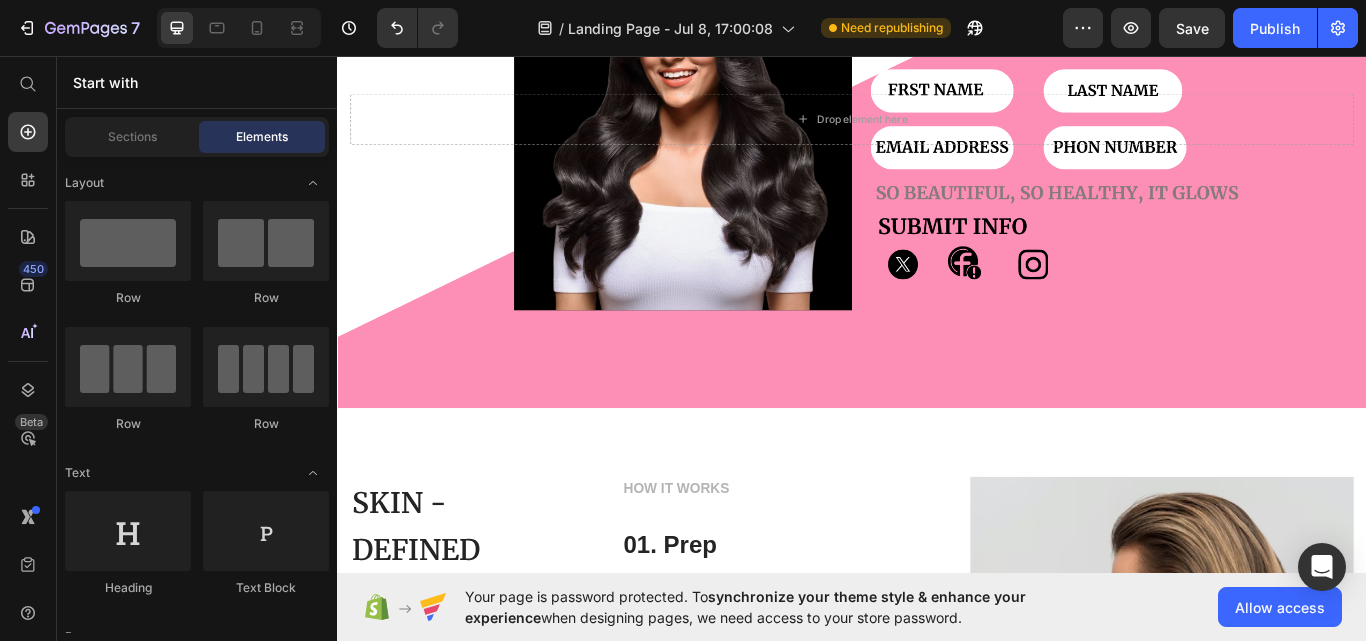 scroll, scrollTop: 1829, scrollLeft: 0, axis: vertical 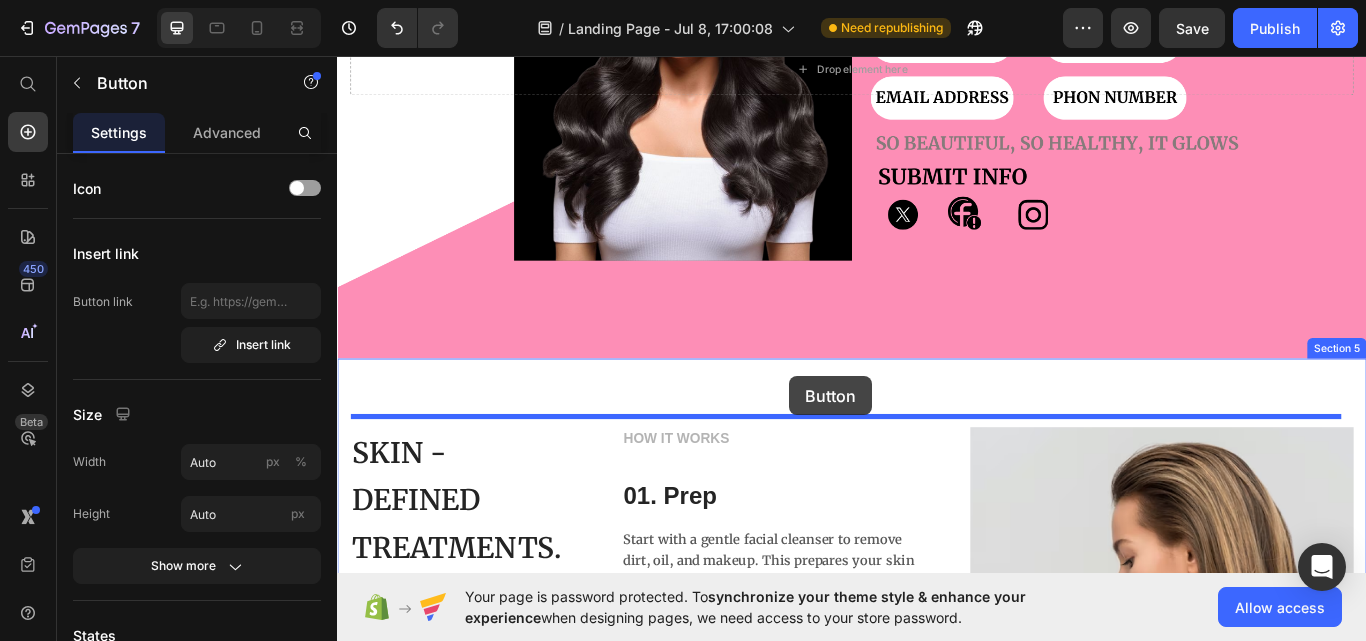 drag, startPoint x: 1116, startPoint y: 503, endPoint x: 864, endPoint y: 430, distance: 262.36044 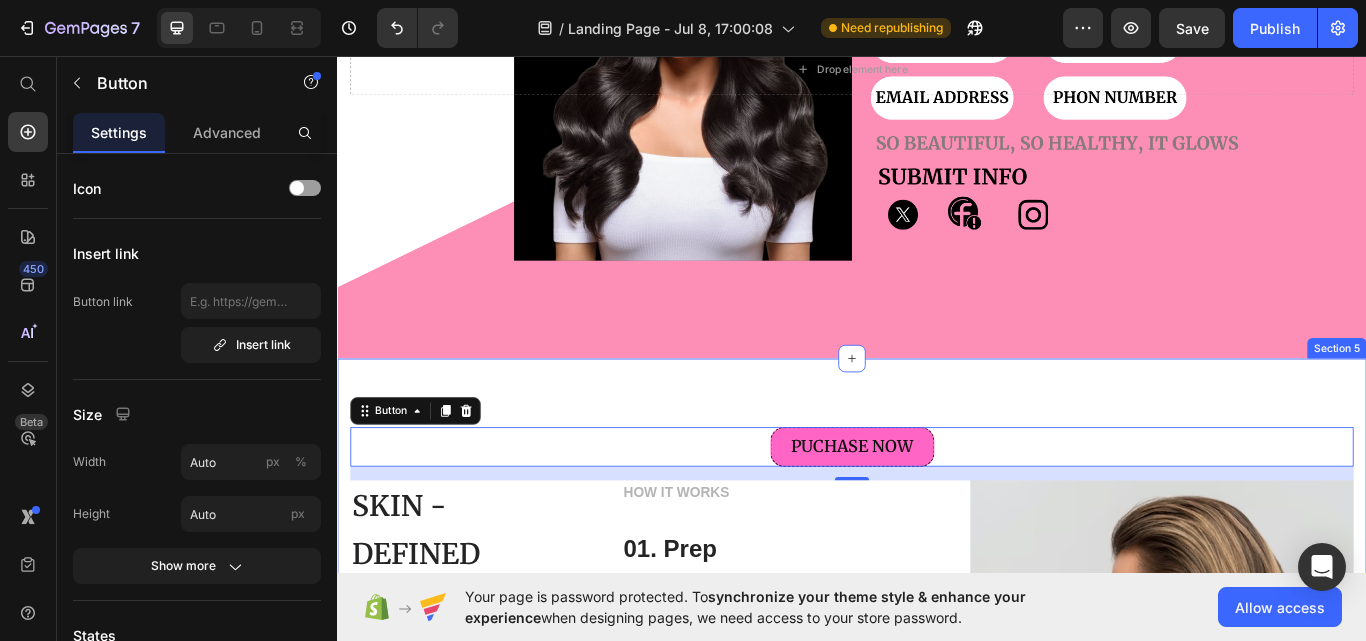 drag, startPoint x: 935, startPoint y: 395, endPoint x: 937, endPoint y: 461, distance: 66.0303 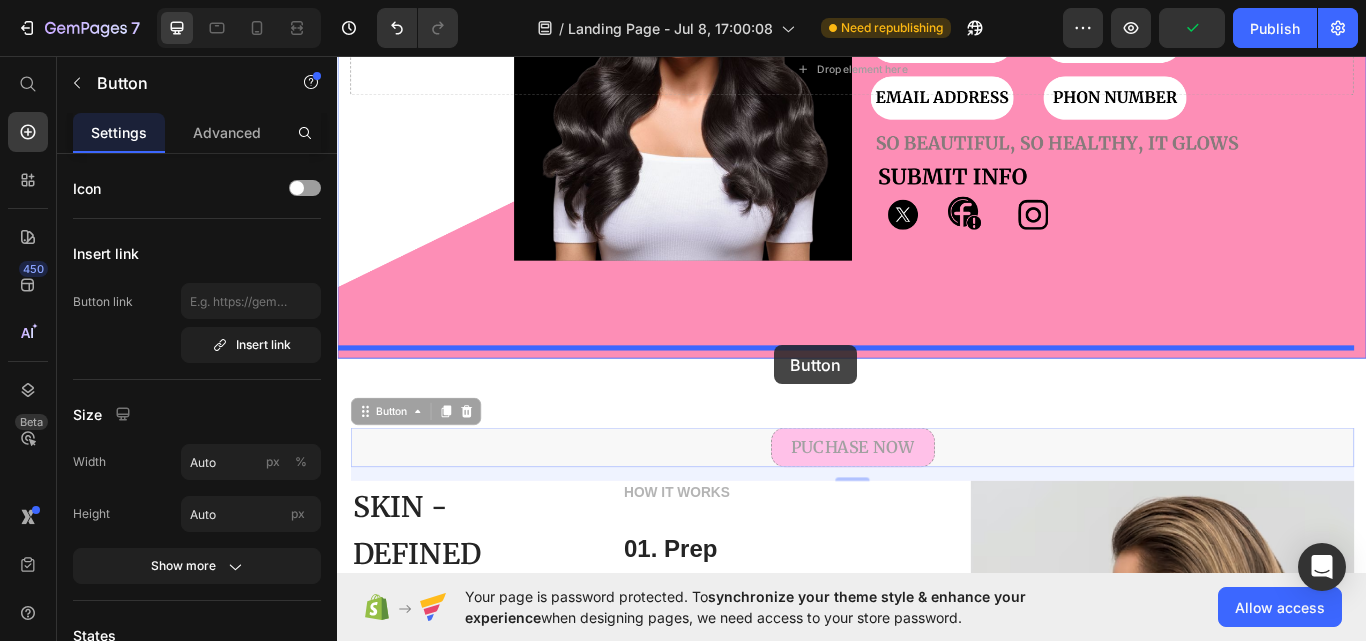 drag, startPoint x: 803, startPoint y: 493, endPoint x: 847, endPoint y: 394, distance: 108.33743 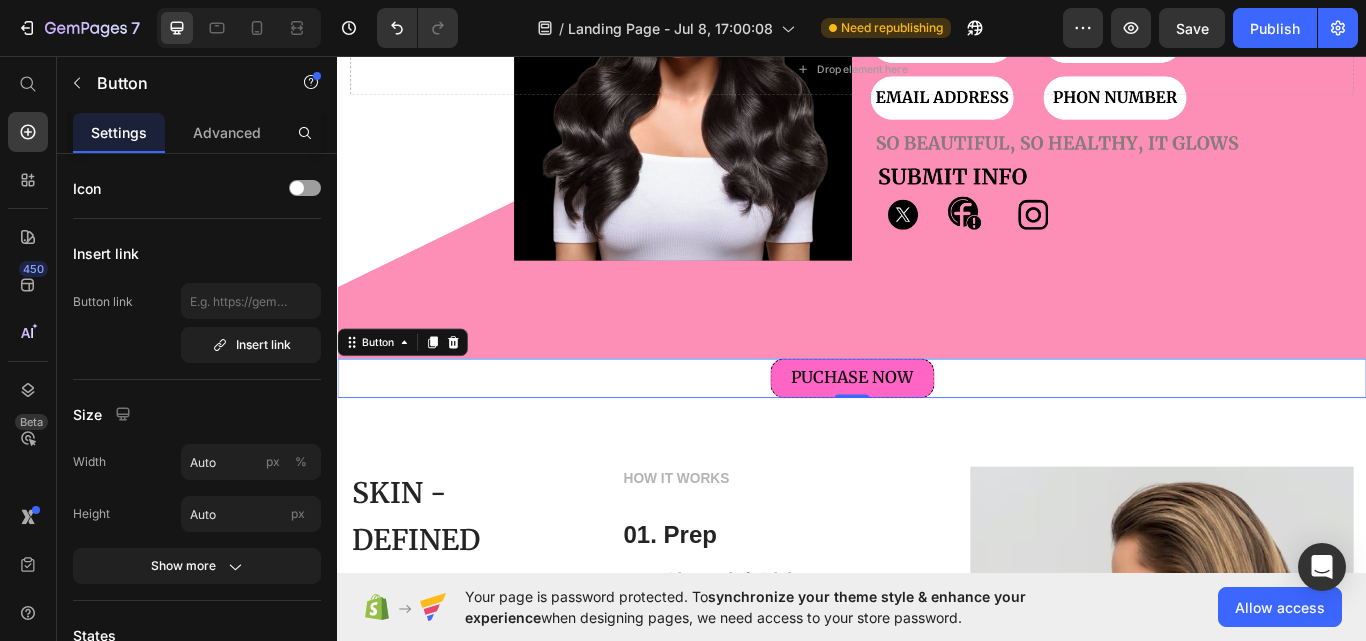 click on "PUCHASE NOW Button   0" at bounding box center [937, 433] 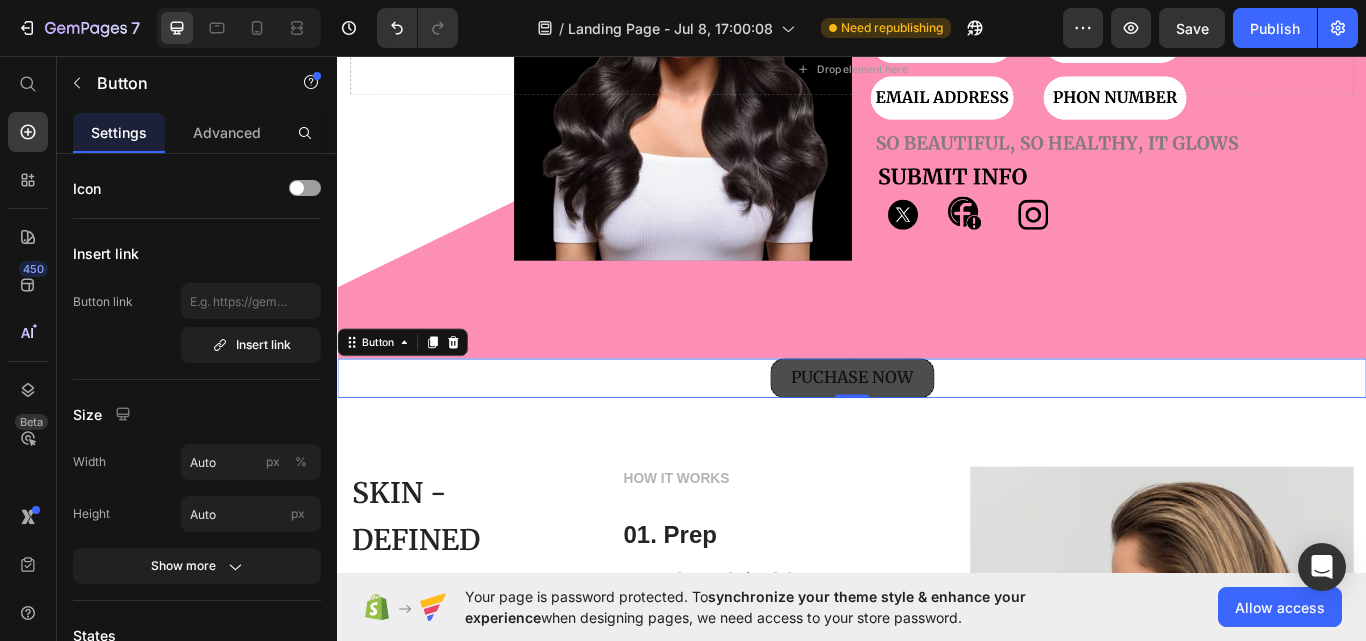 click on "PUCHASE NOW" at bounding box center (937, 433) 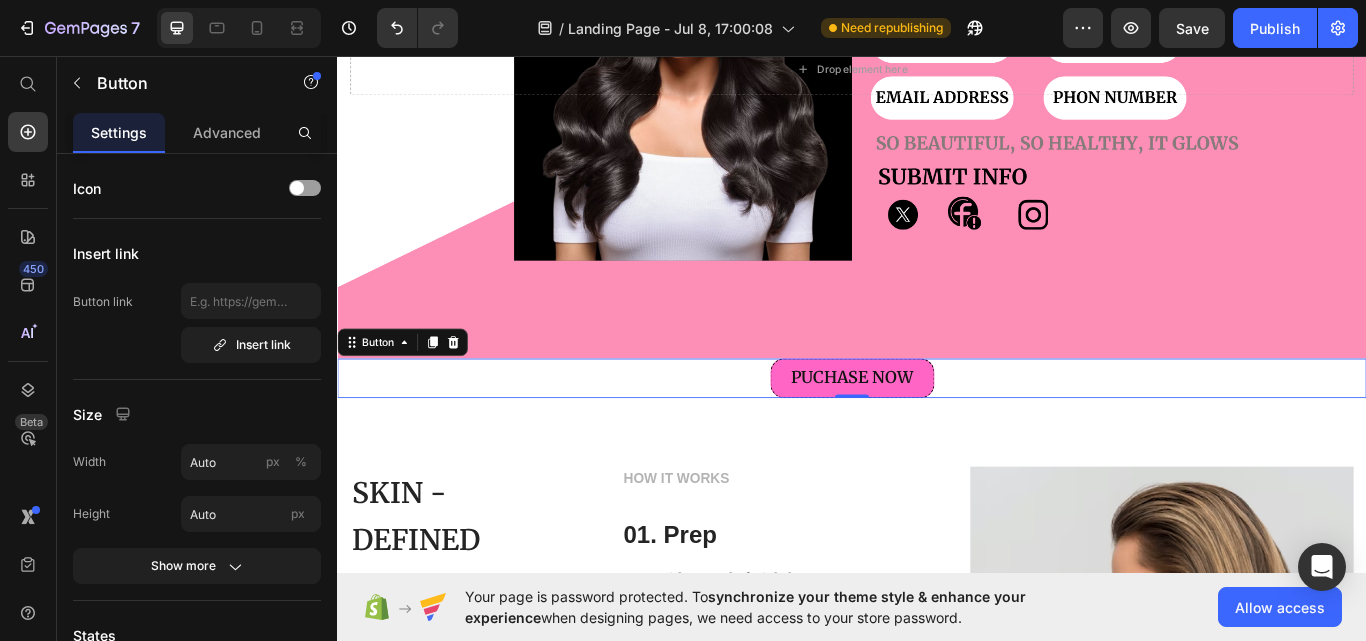click on "PUCHASE NOW Button   0" at bounding box center (937, 433) 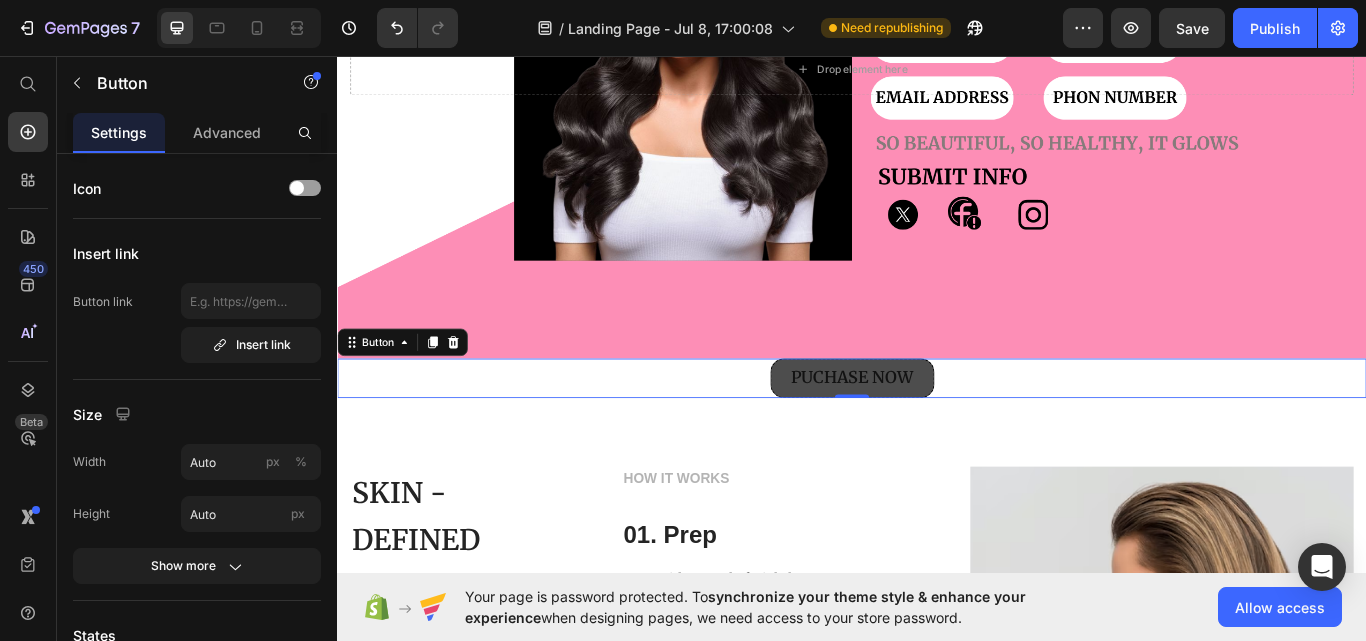 click on "PUCHASE NOW" at bounding box center [937, 433] 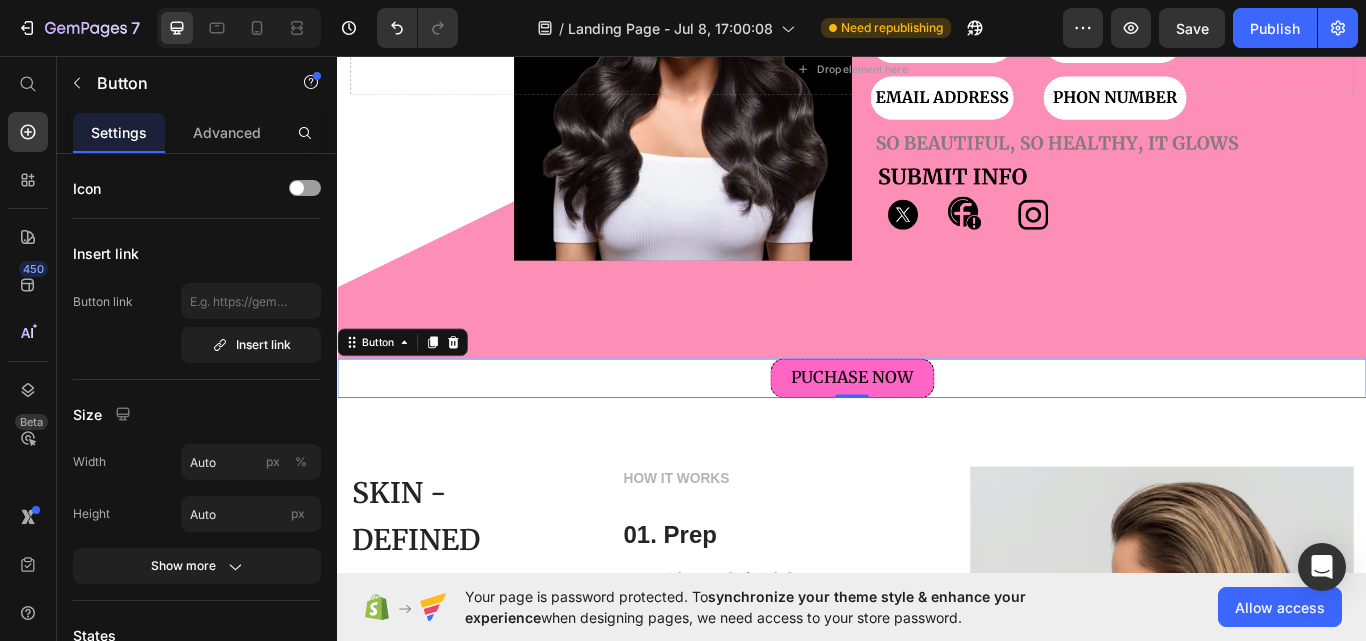 click on "PUCHASE NOW Button   0" at bounding box center [937, 433] 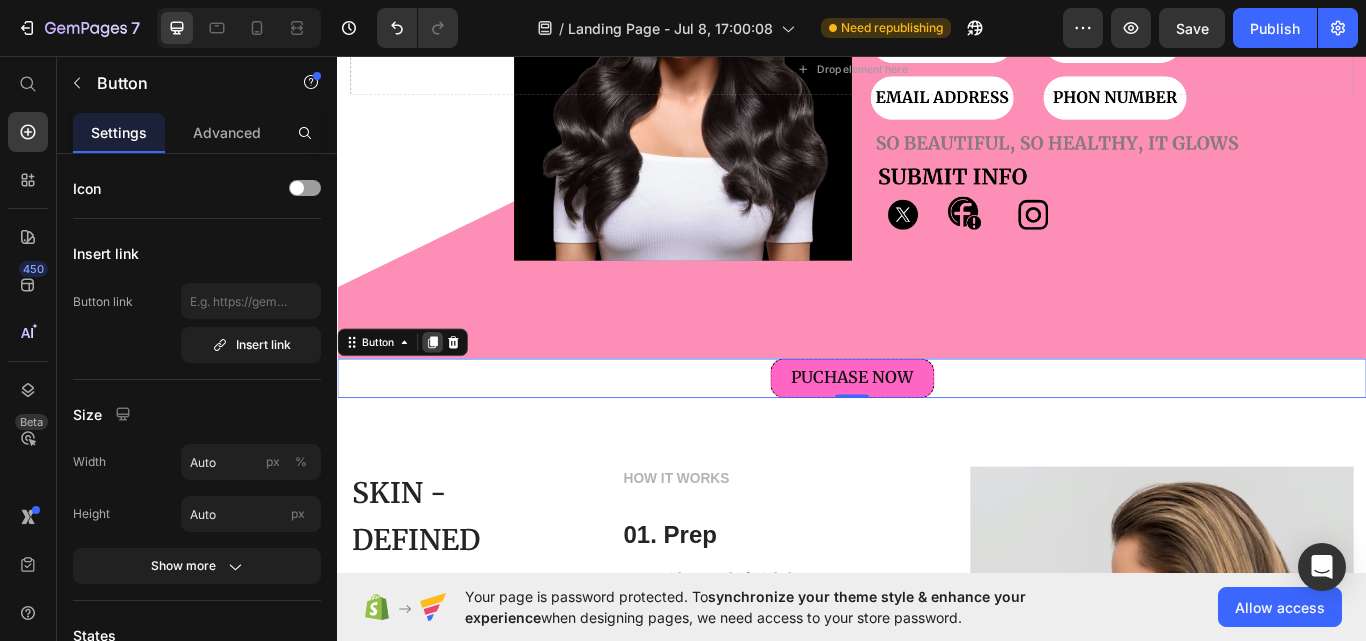 click 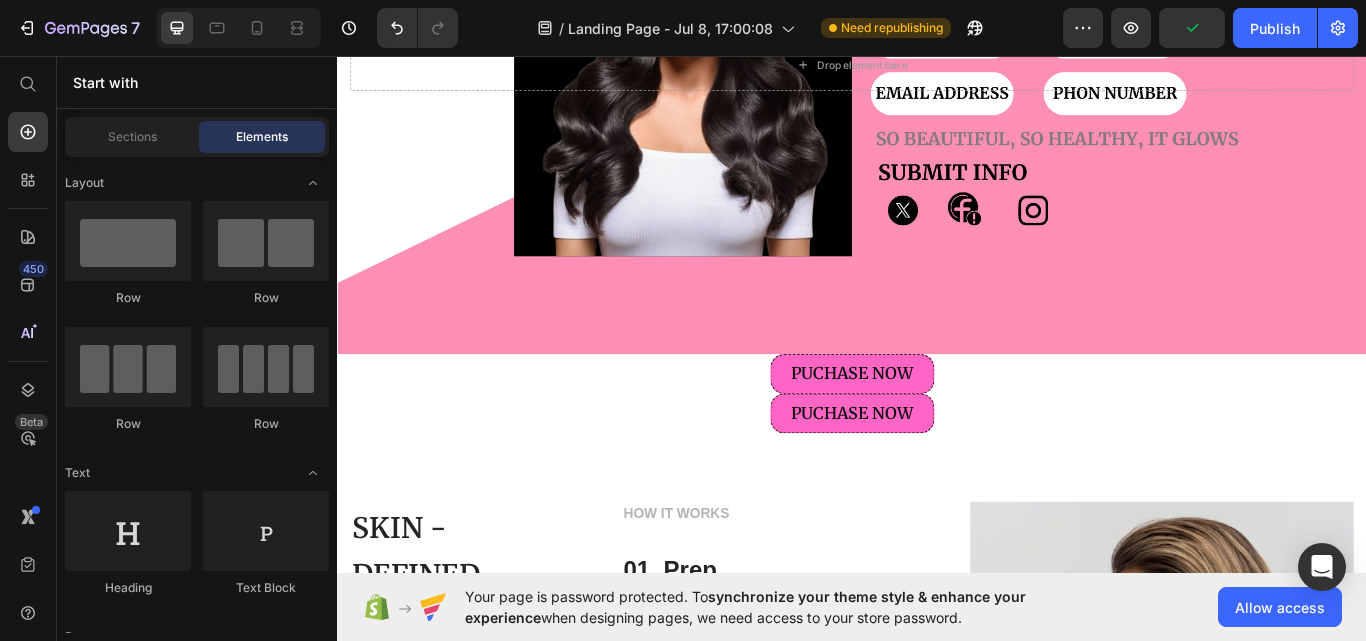 scroll, scrollTop: 2765, scrollLeft: 0, axis: vertical 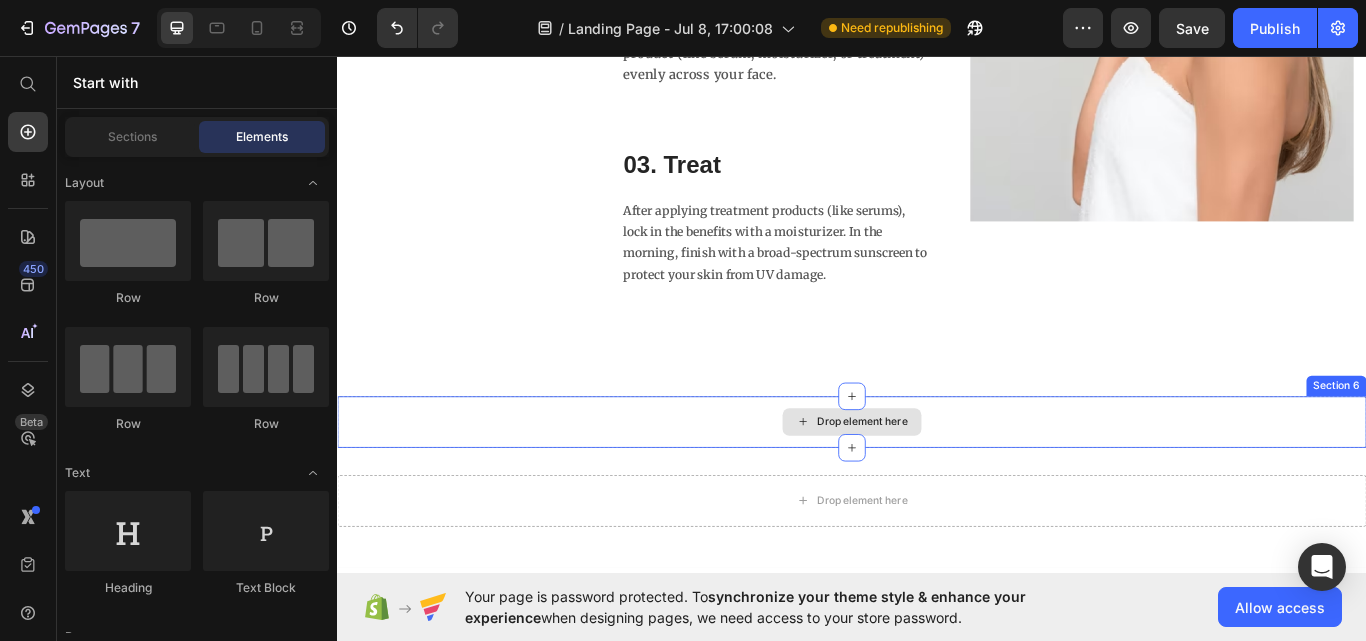 click on "Drop element here" at bounding box center [937, 484] 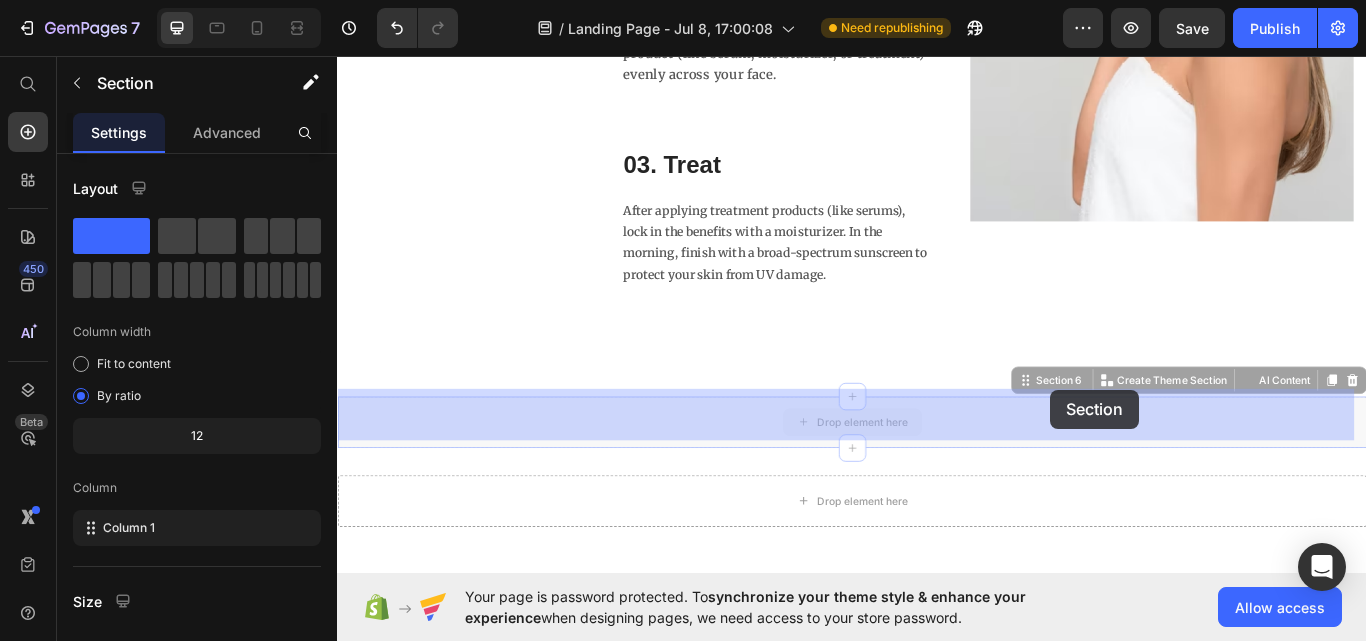 drag, startPoint x: 1088, startPoint y: 457, endPoint x: 1168, endPoint y: 446, distance: 80.75271 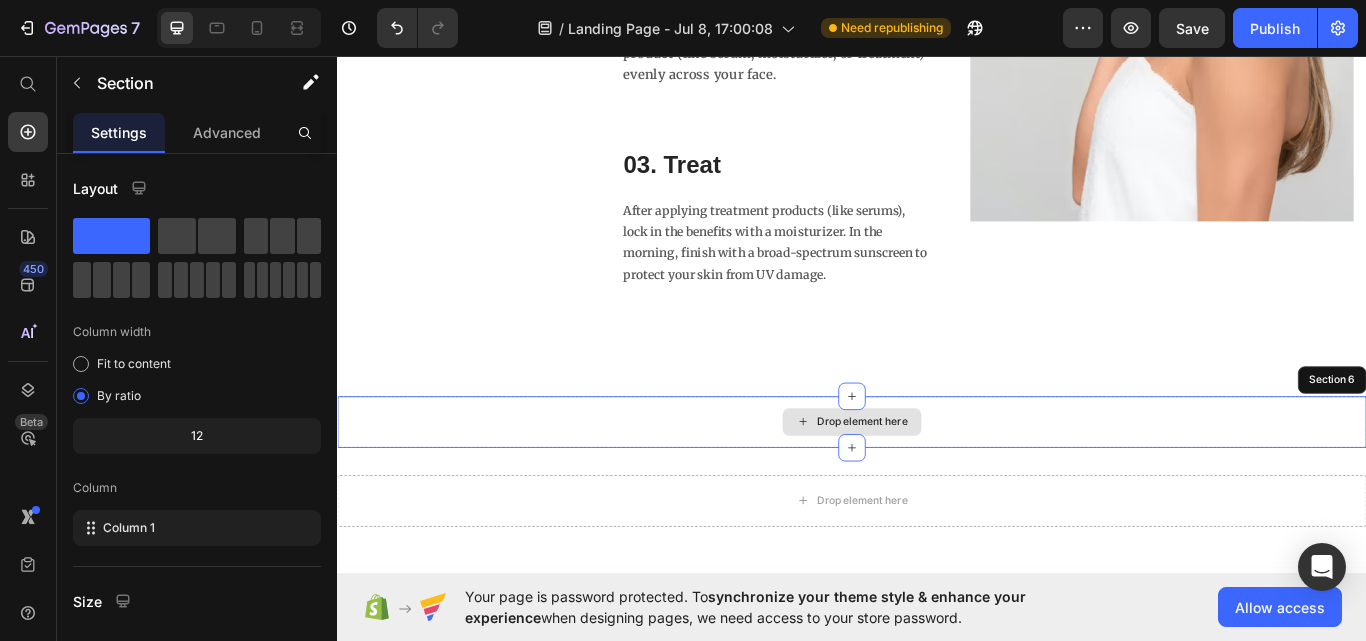 click on "Drop element here" at bounding box center [937, 484] 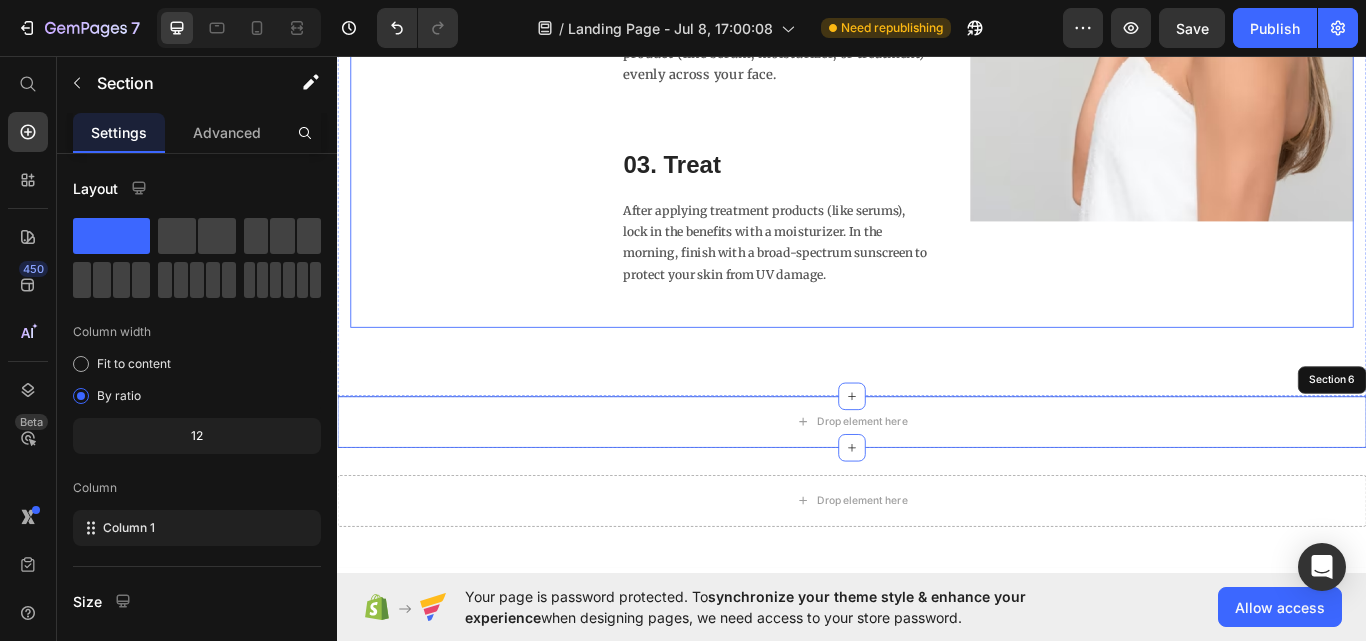 click on "Image" at bounding box center (1299, 32) 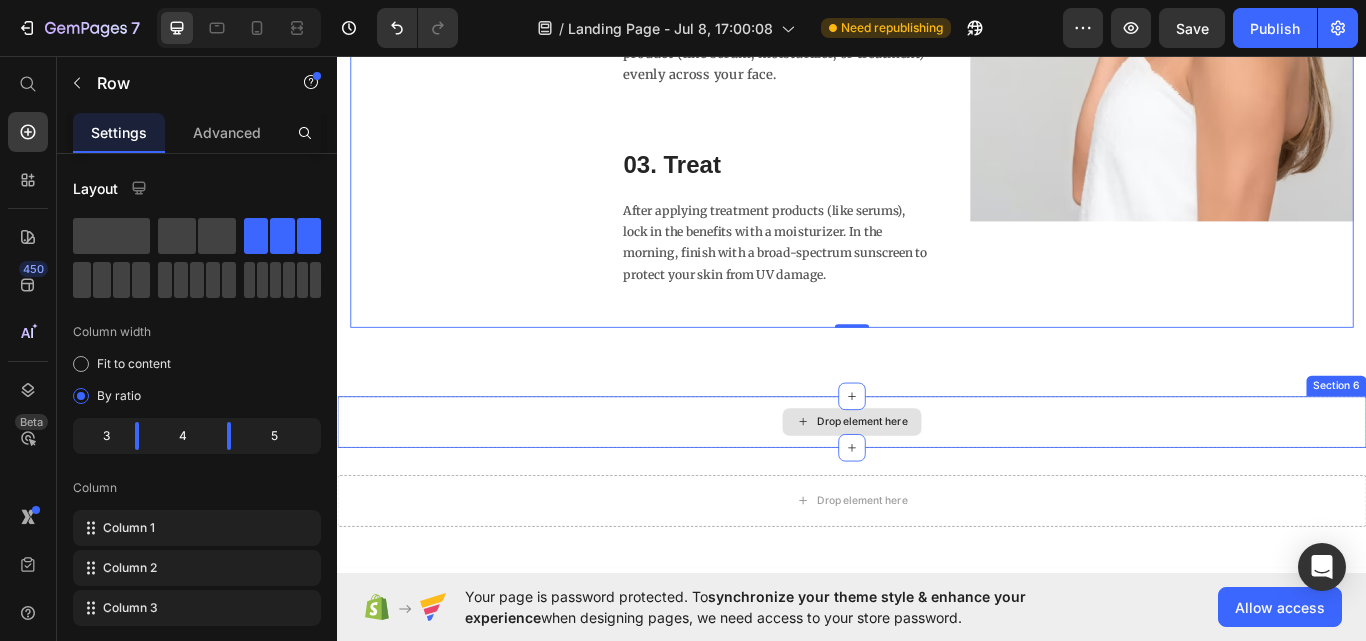 click on "Drop element here" at bounding box center (937, 484) 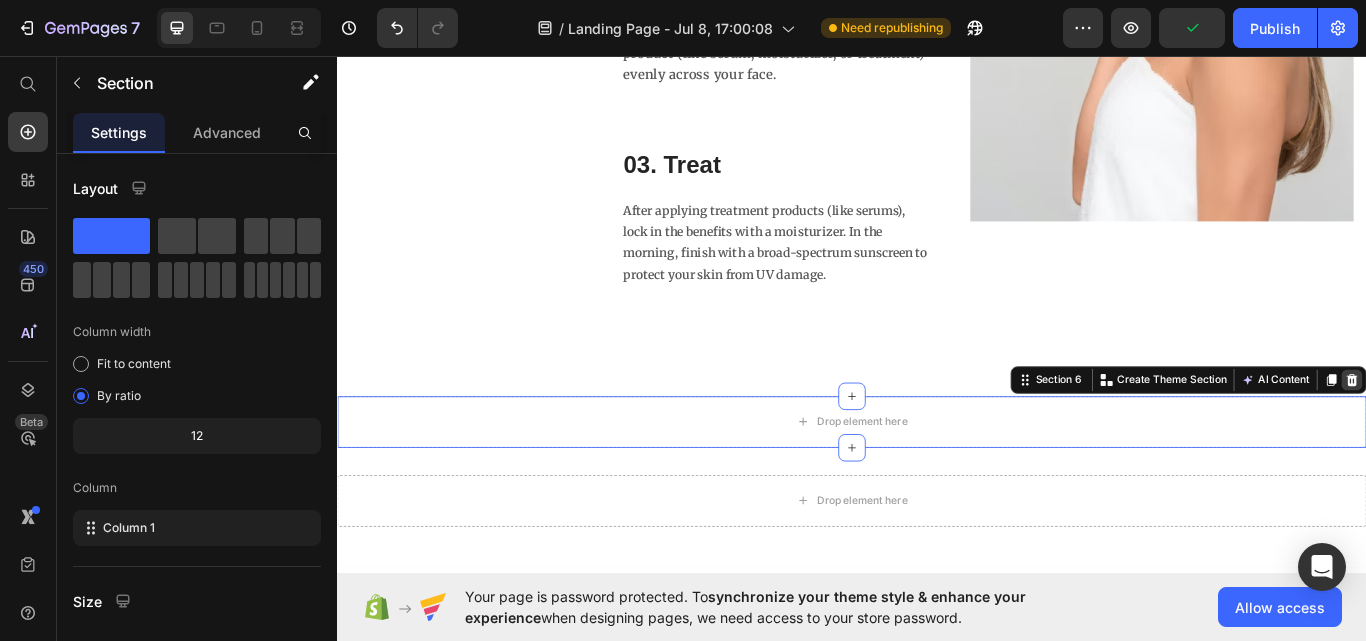 click 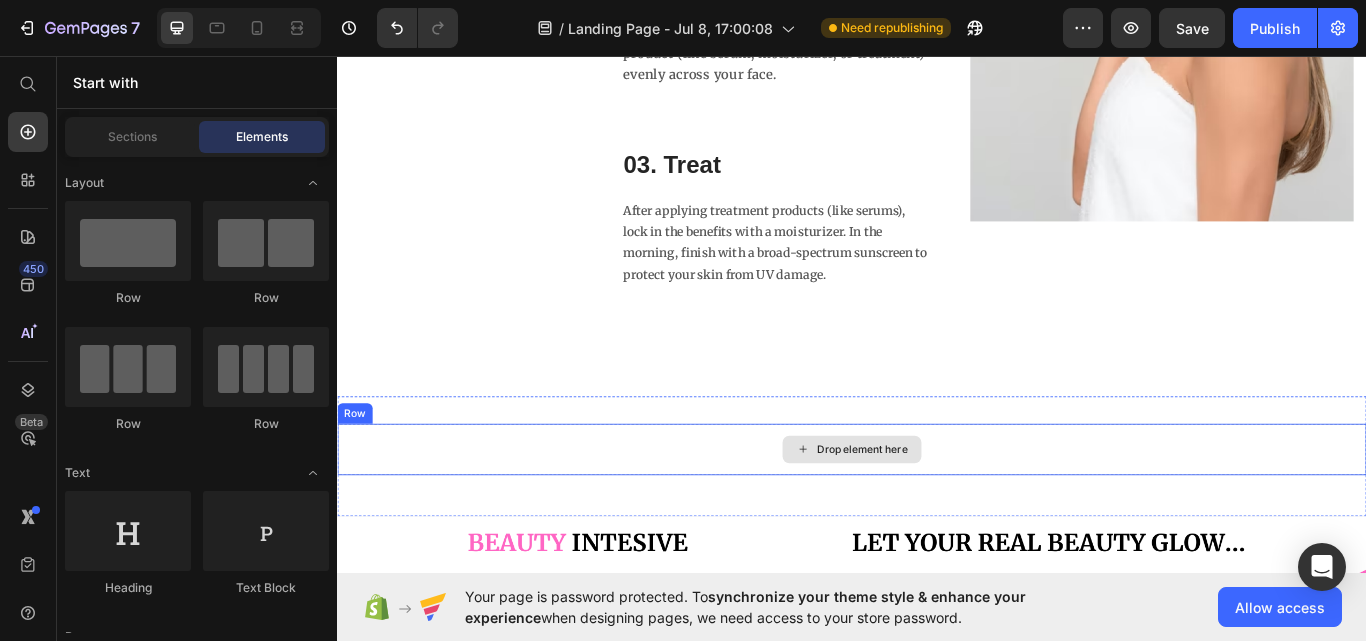 click on "Drop element here" at bounding box center (937, 516) 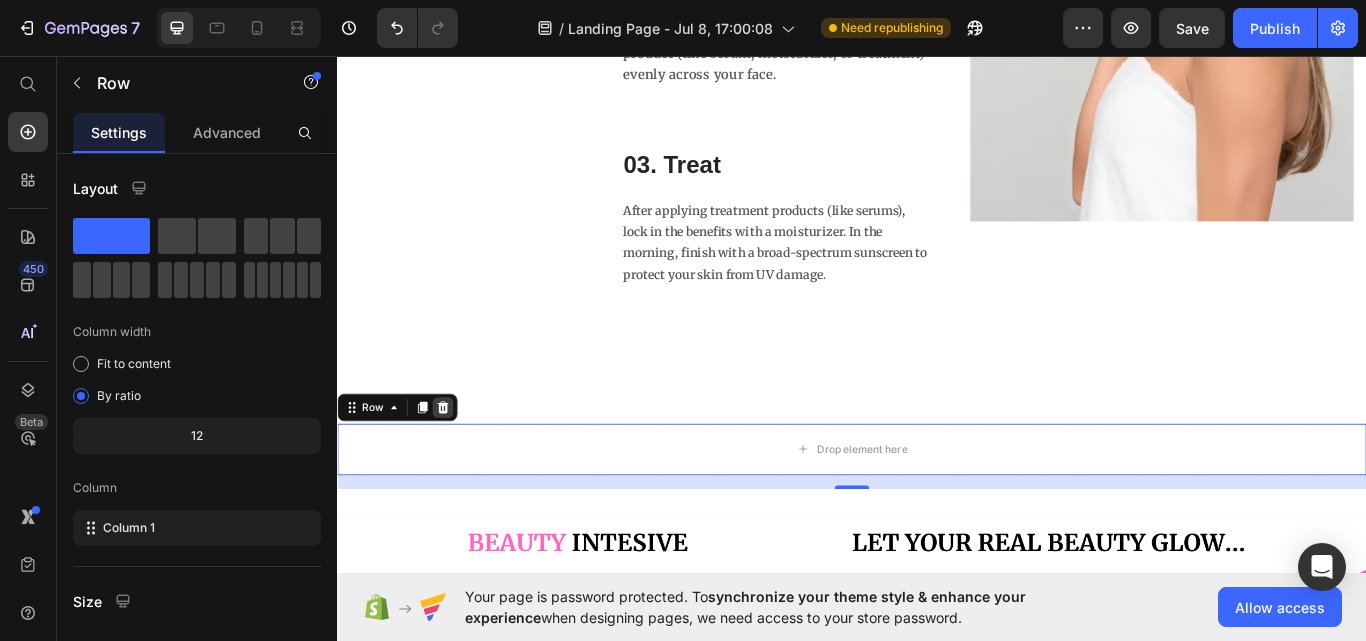 click 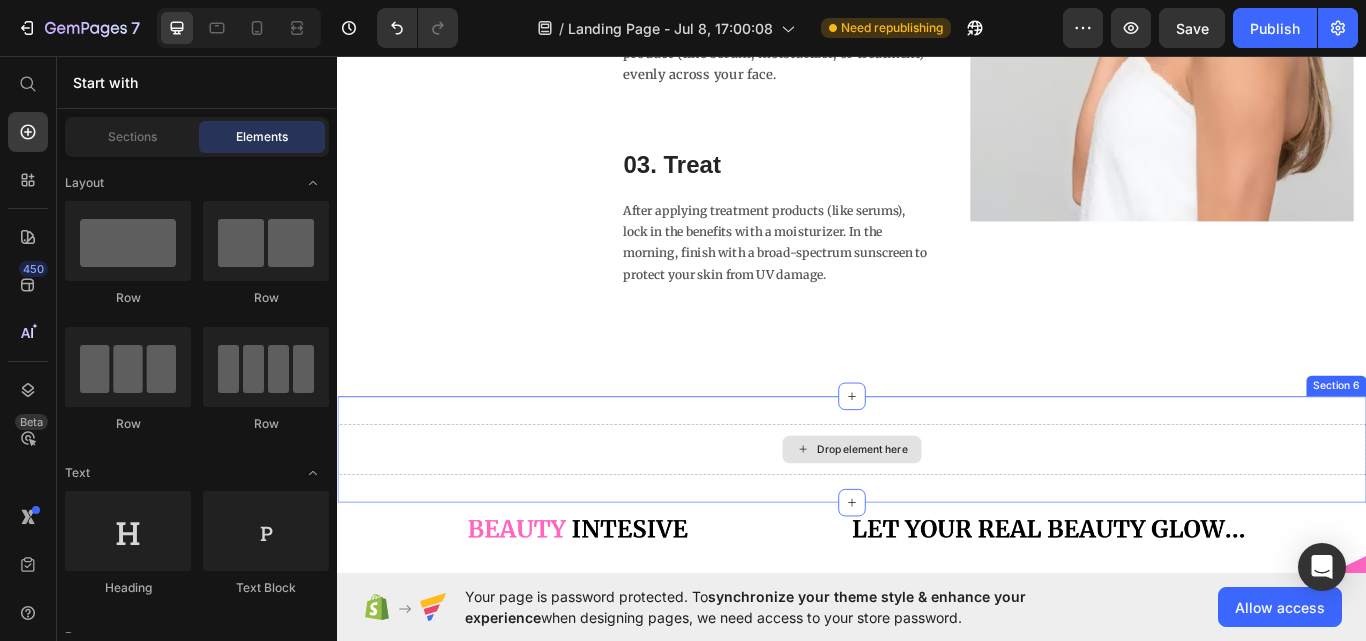 click on "Drop element here" at bounding box center (937, 516) 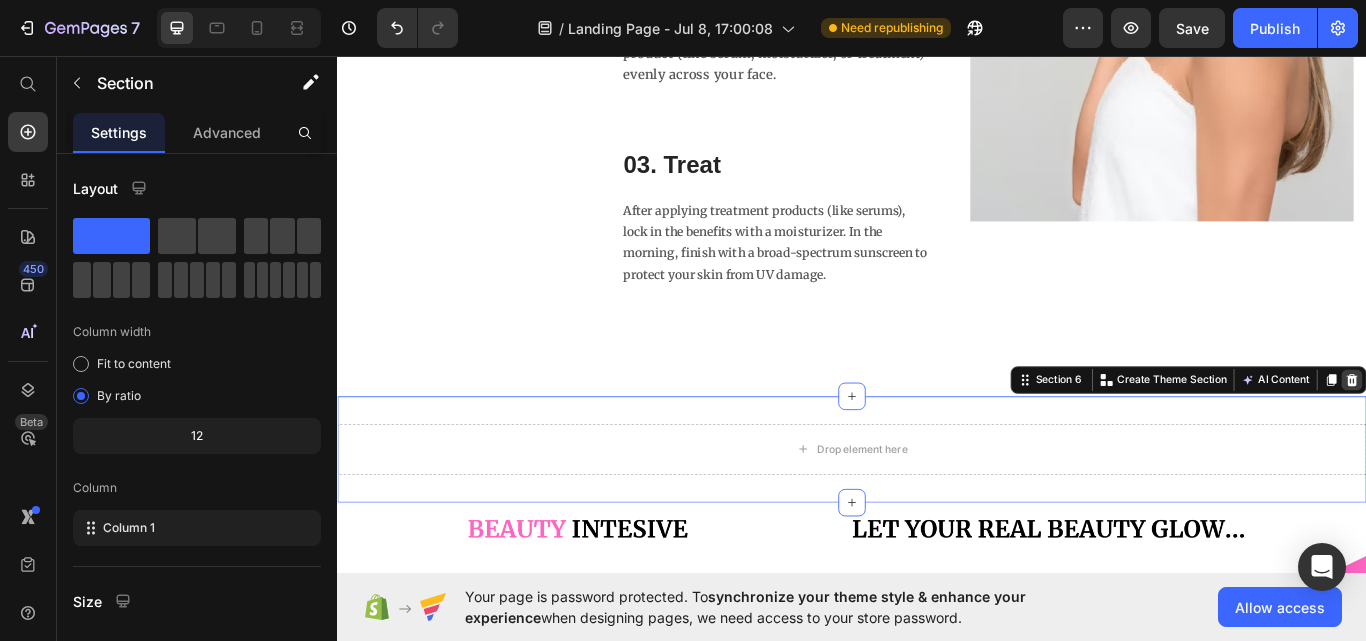 click 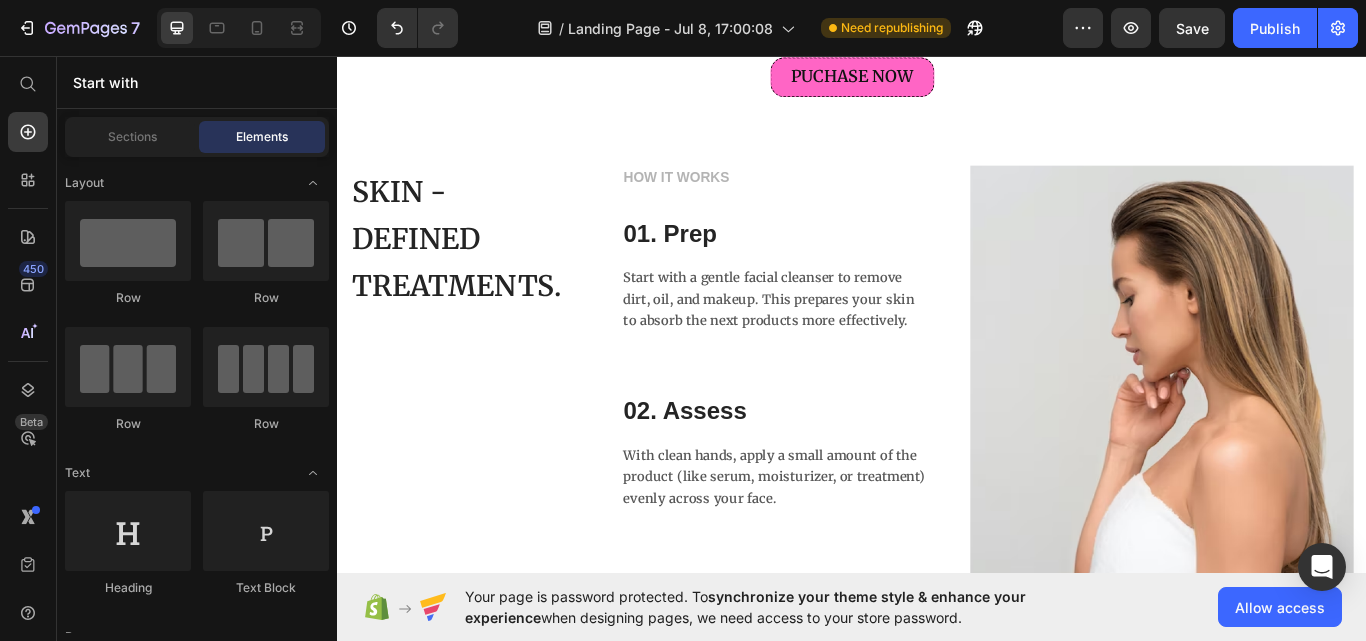 scroll, scrollTop: 1753, scrollLeft: 0, axis: vertical 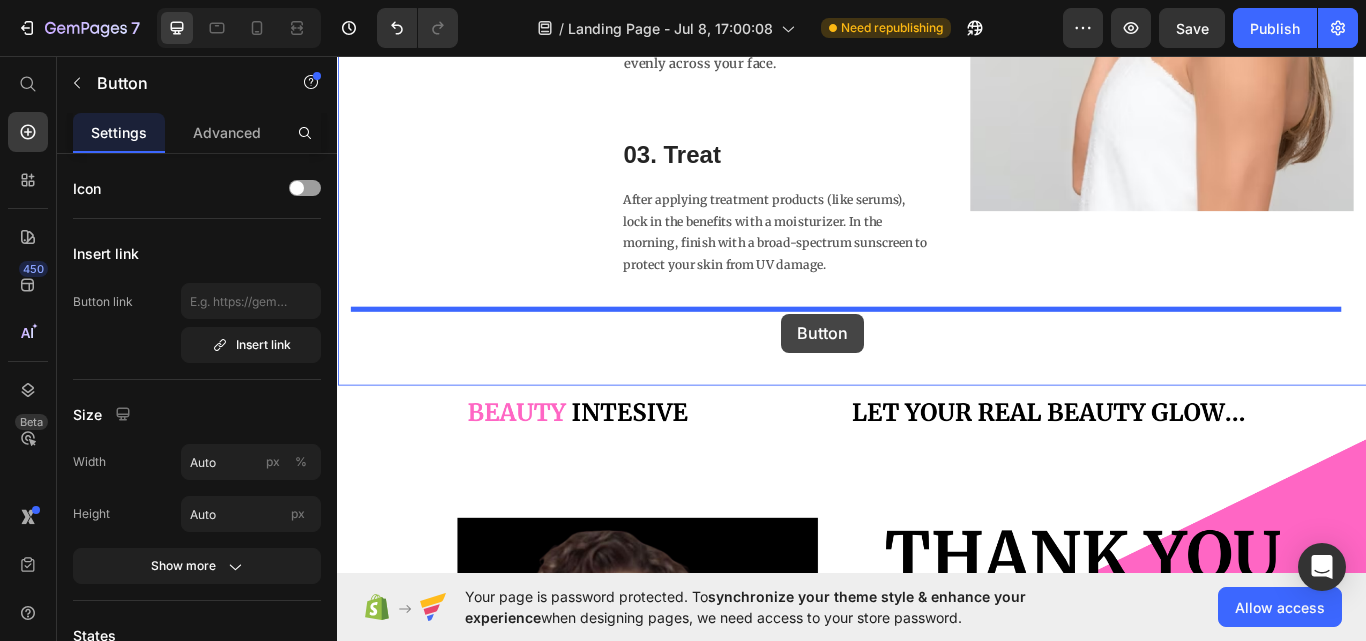 drag, startPoint x: 1020, startPoint y: 596, endPoint x: 855, endPoint y: 357, distance: 290.42383 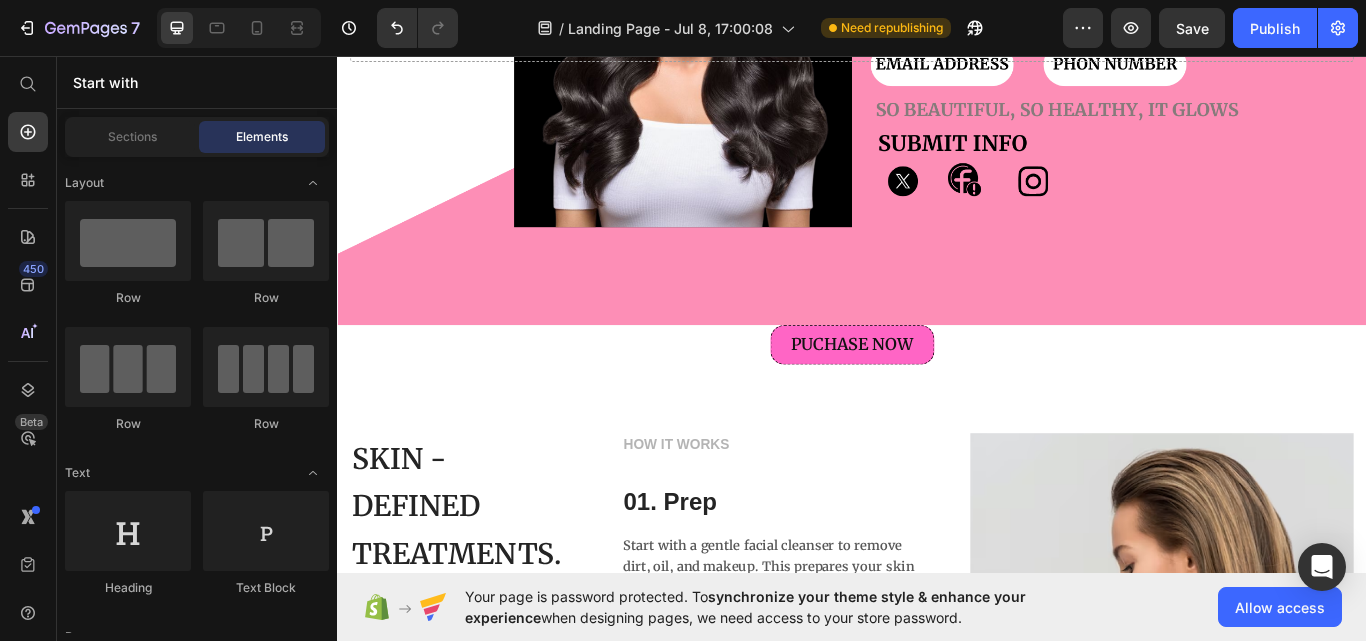 scroll, scrollTop: 1902, scrollLeft: 0, axis: vertical 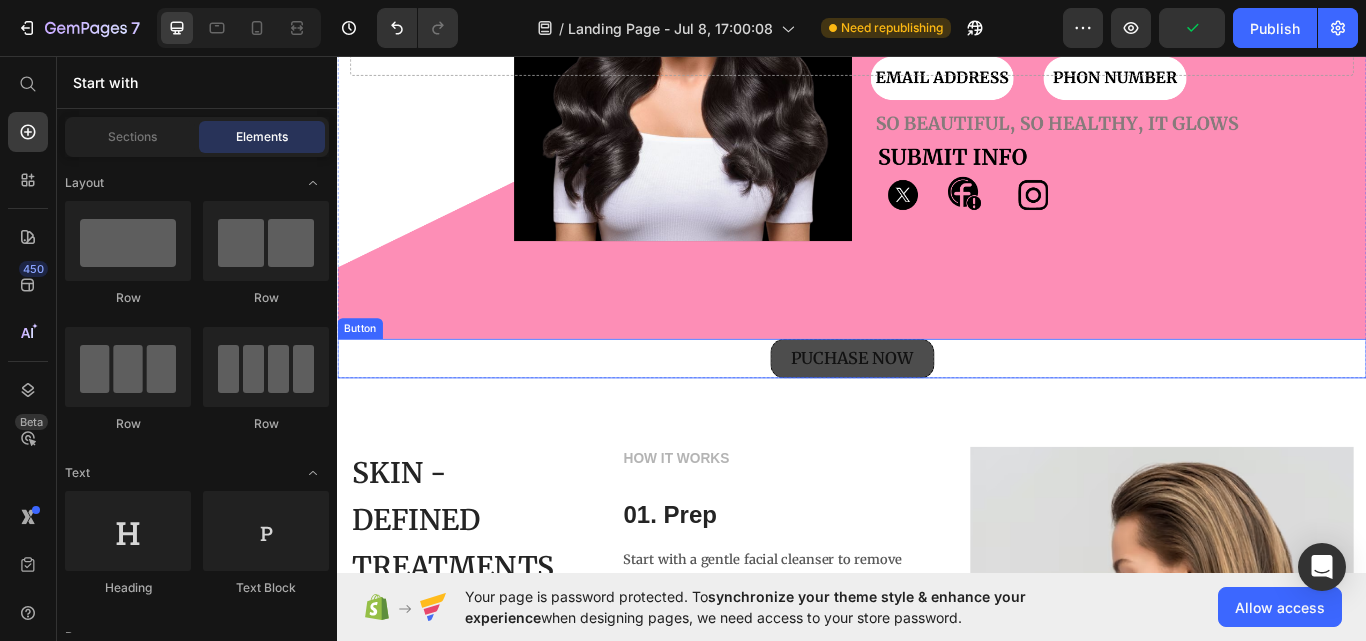 click on "PUCHASE NOW" at bounding box center [937, 410] 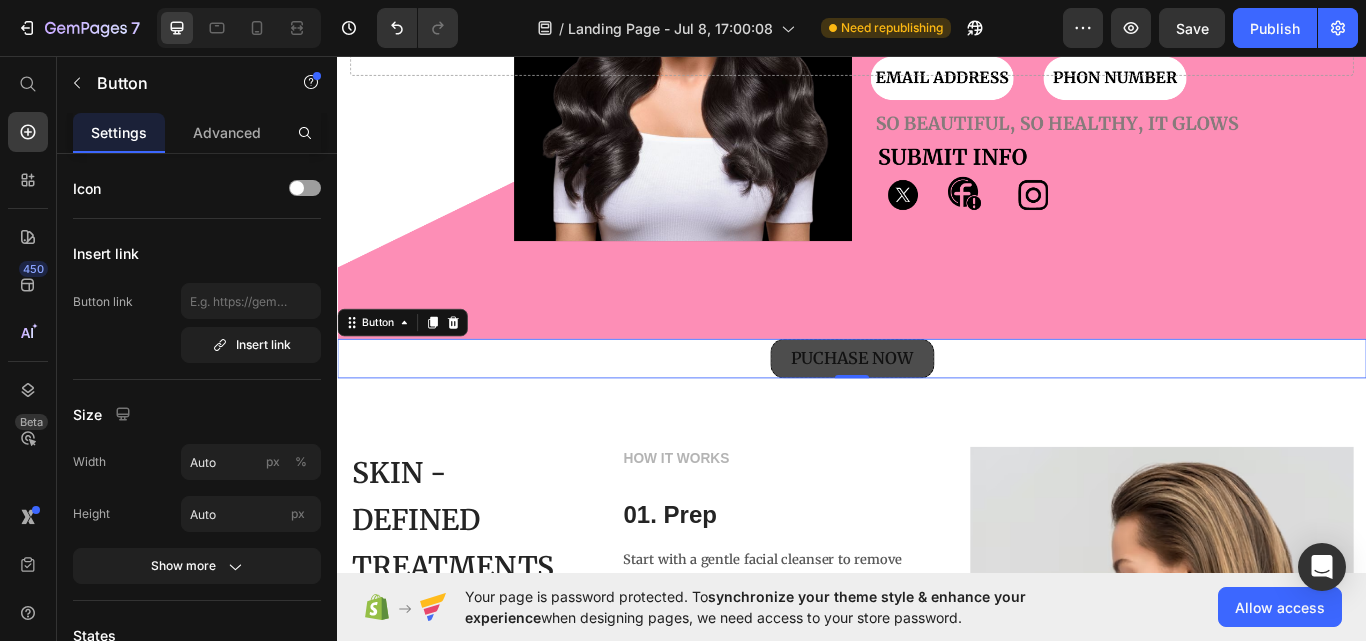 click on "PUCHASE NOW" at bounding box center [937, 410] 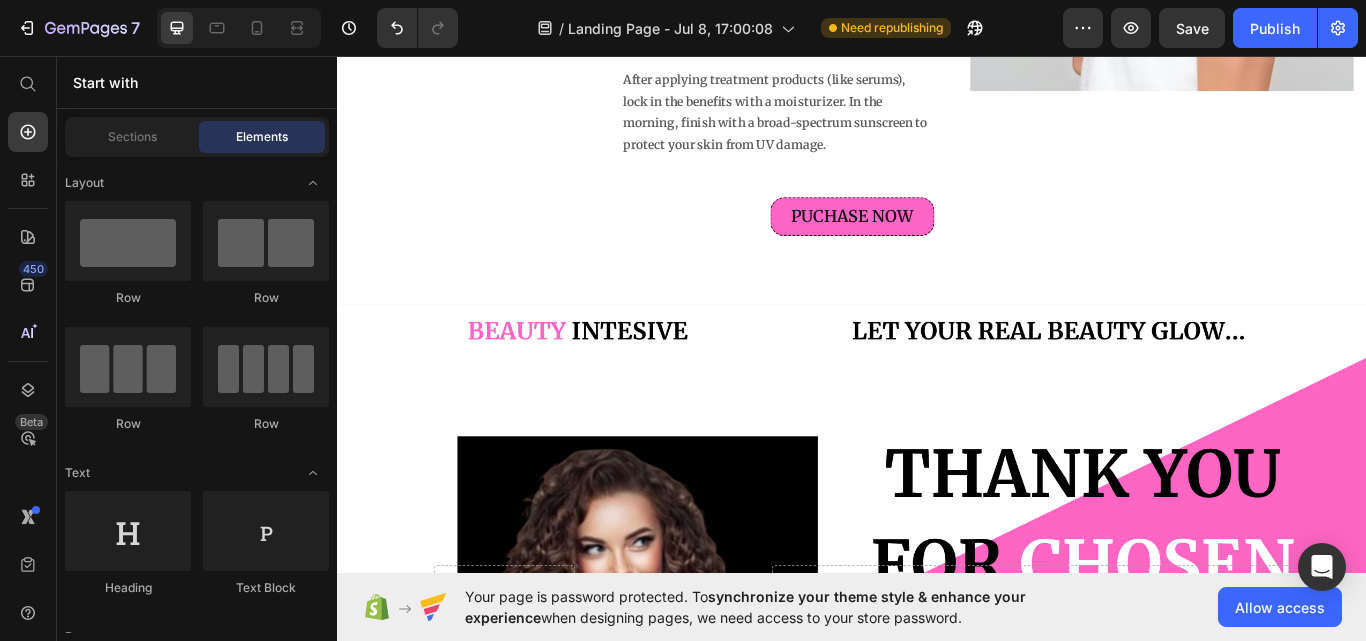 scroll, scrollTop: 2896, scrollLeft: 0, axis: vertical 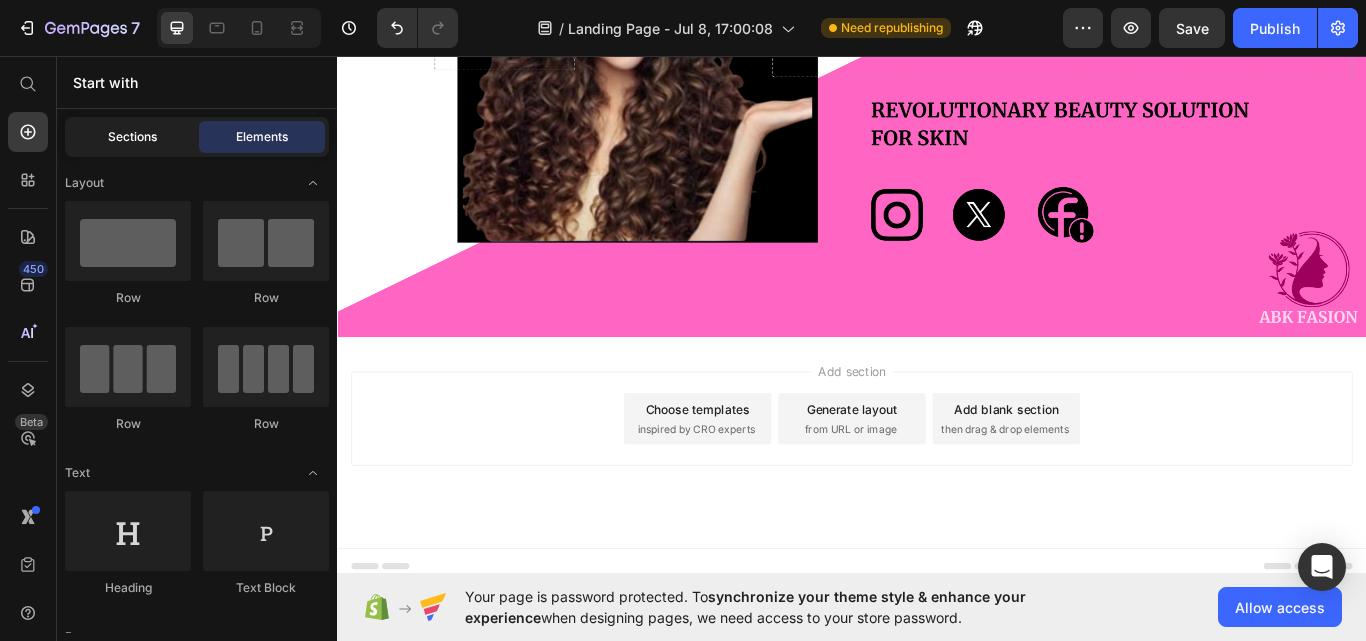 click on "Sections" at bounding box center [132, 137] 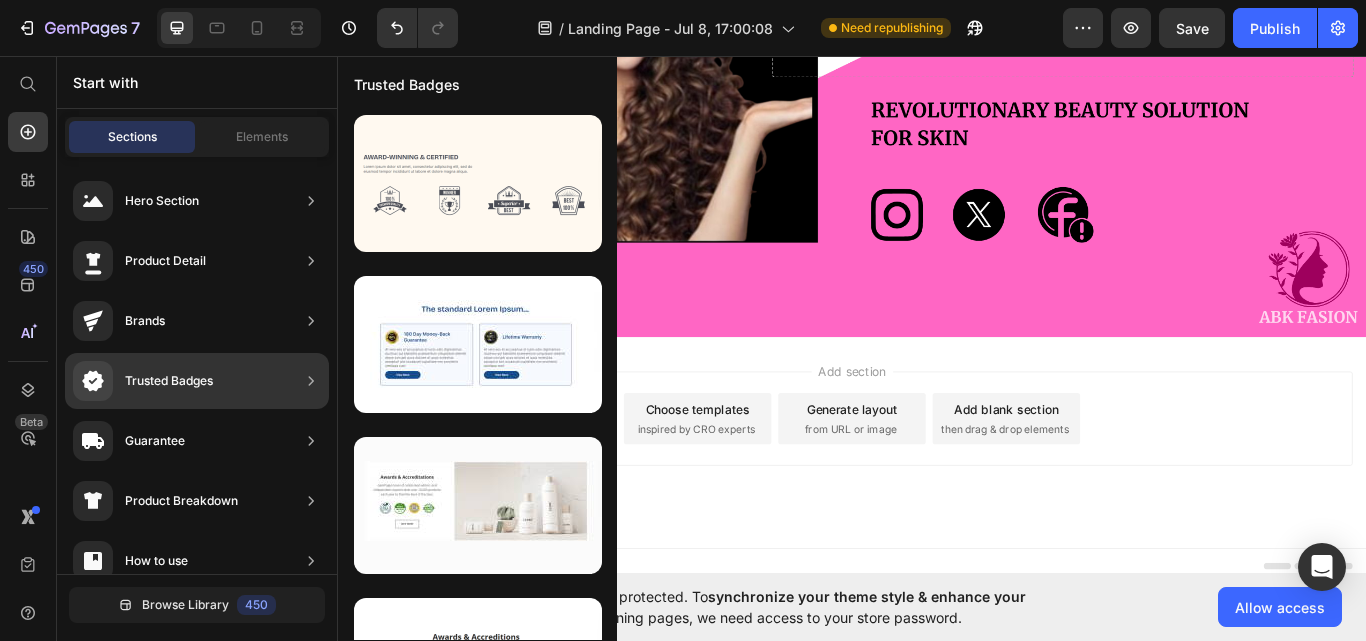 click on "Trusted Badges" at bounding box center [143, 381] 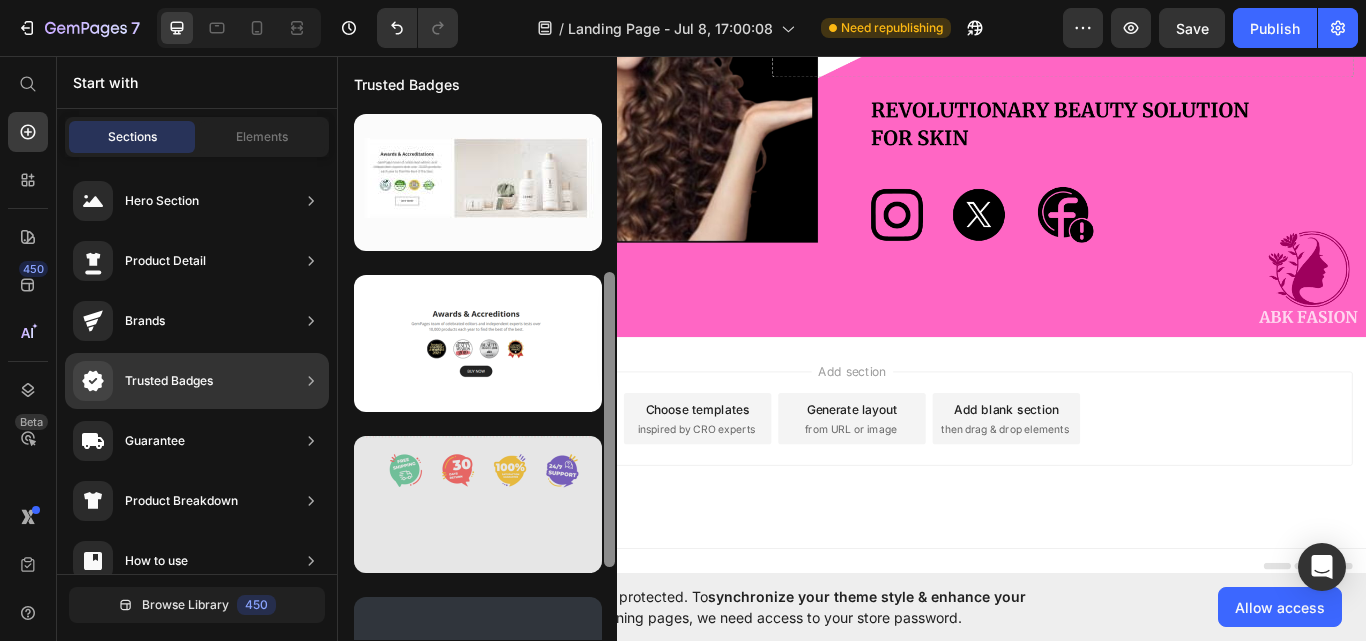 scroll, scrollTop: 332, scrollLeft: 0, axis: vertical 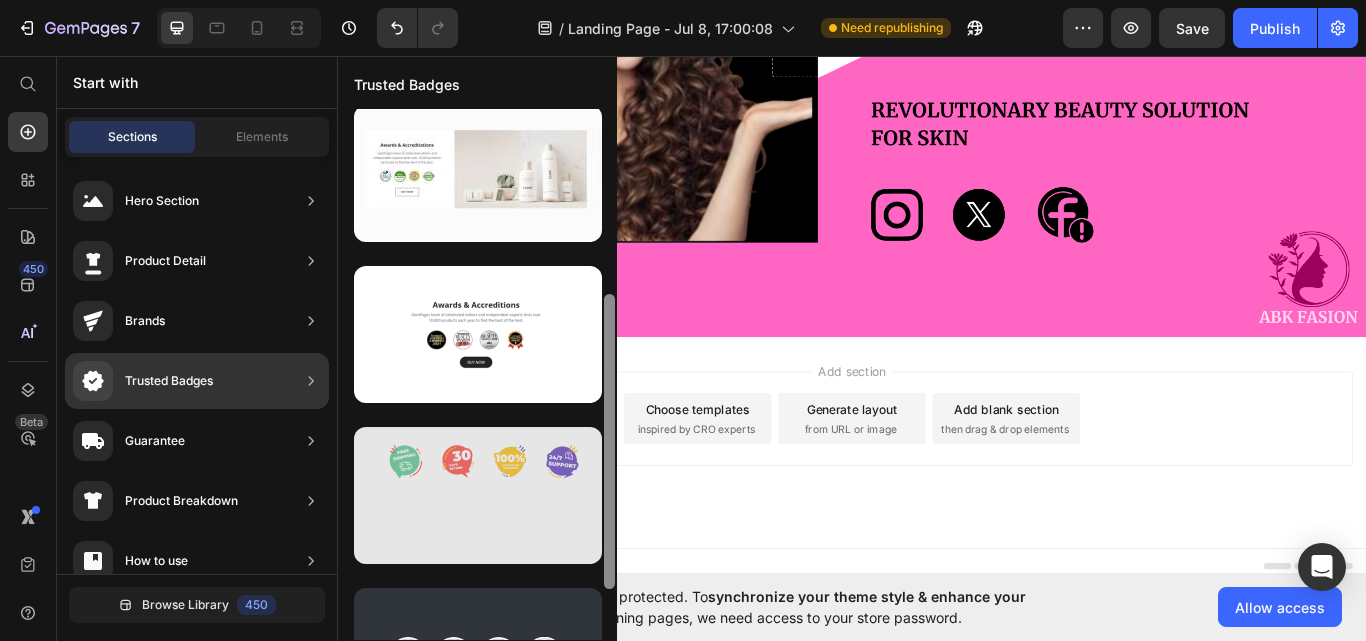drag, startPoint x: 613, startPoint y: 373, endPoint x: 592, endPoint y: 558, distance: 186.18808 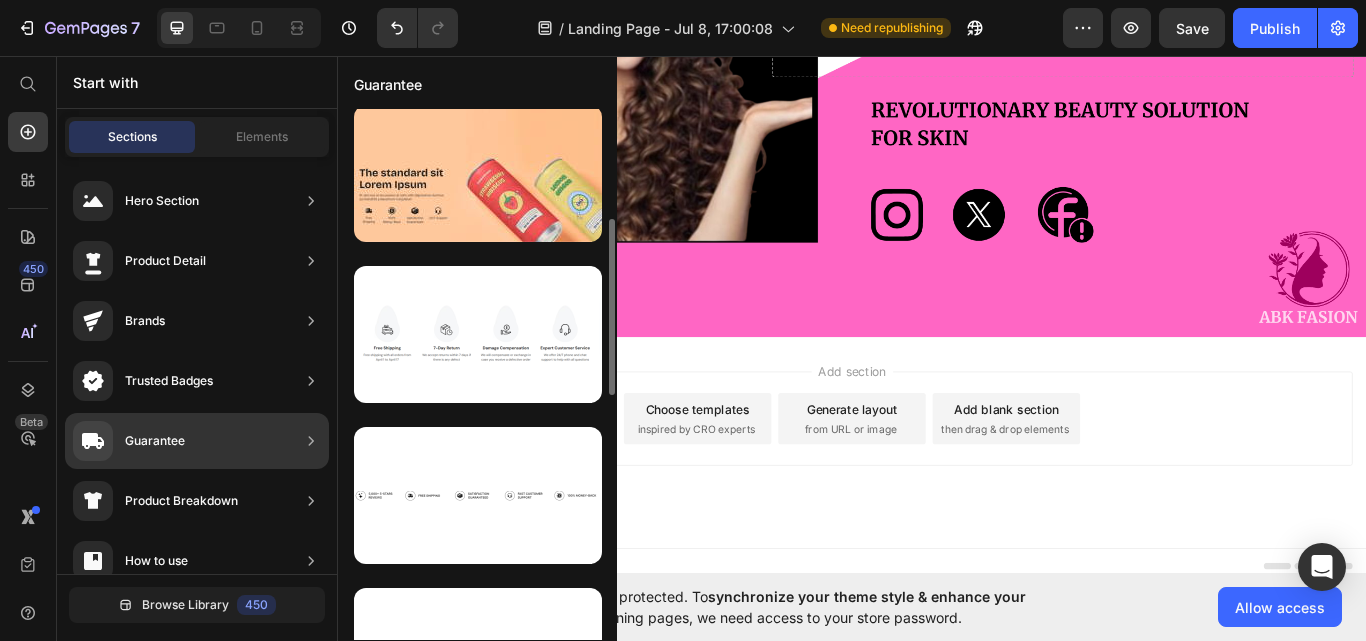 click on "Guarantee" at bounding box center (155, 441) 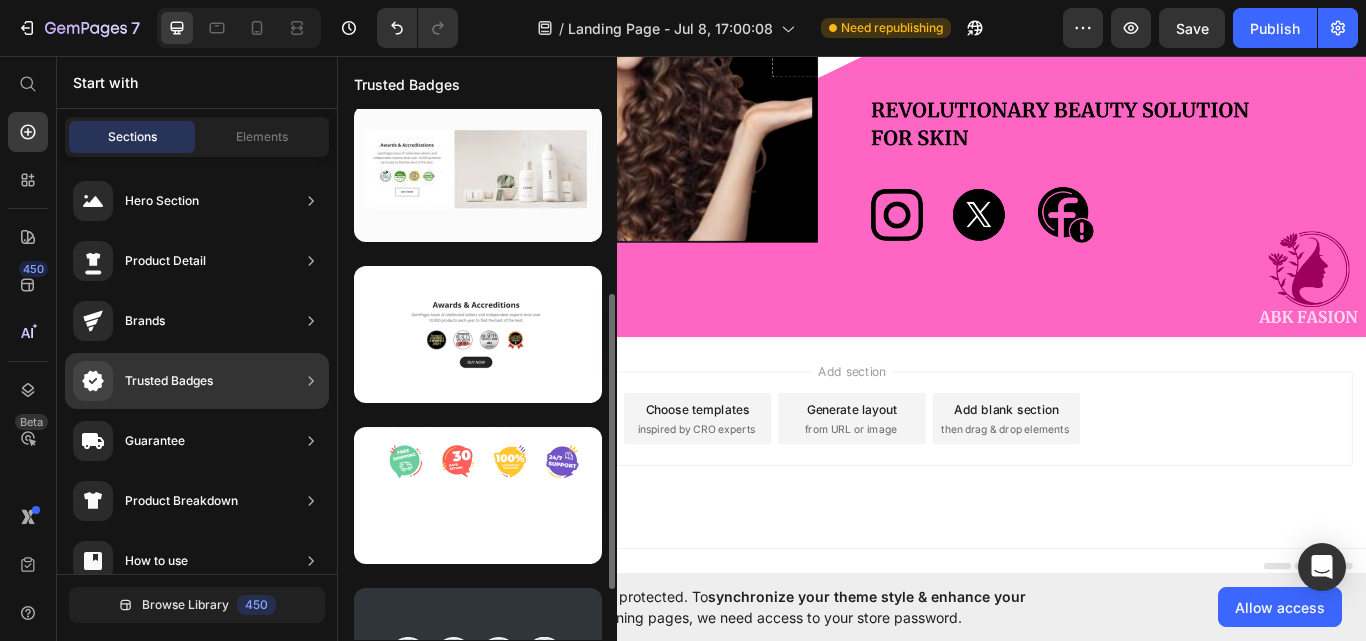 click on "Trusted Badges" at bounding box center [169, 381] 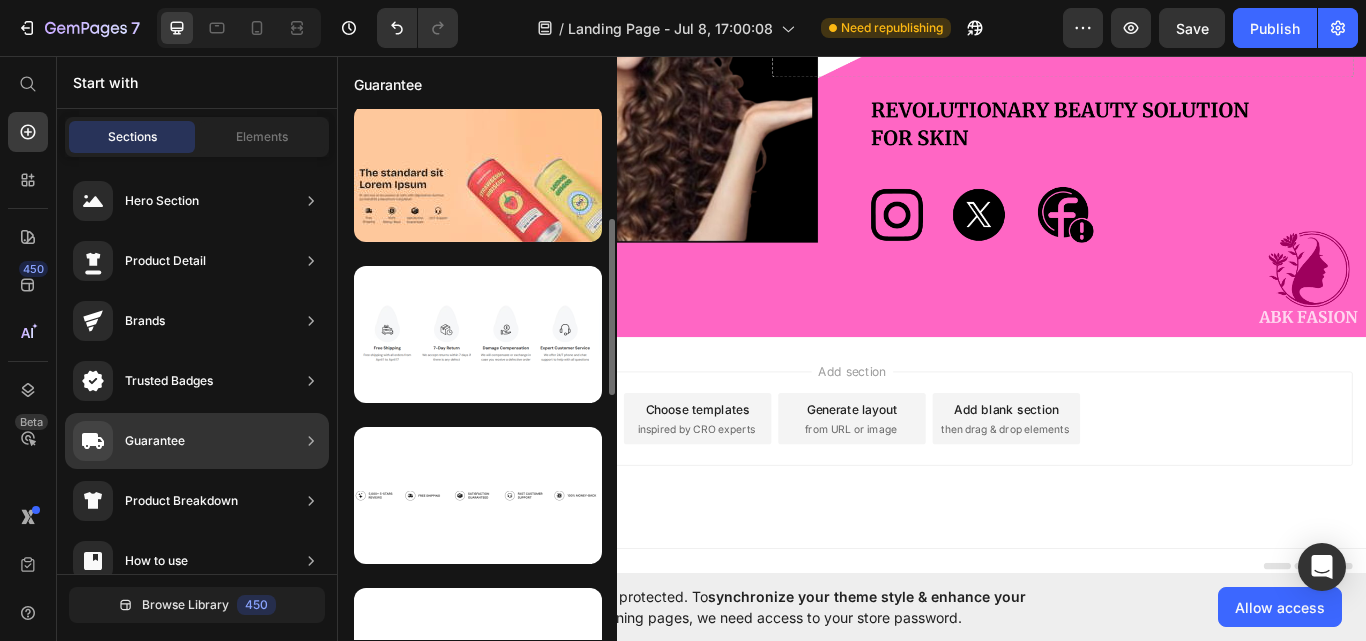 click on "Guarantee" at bounding box center (155, 441) 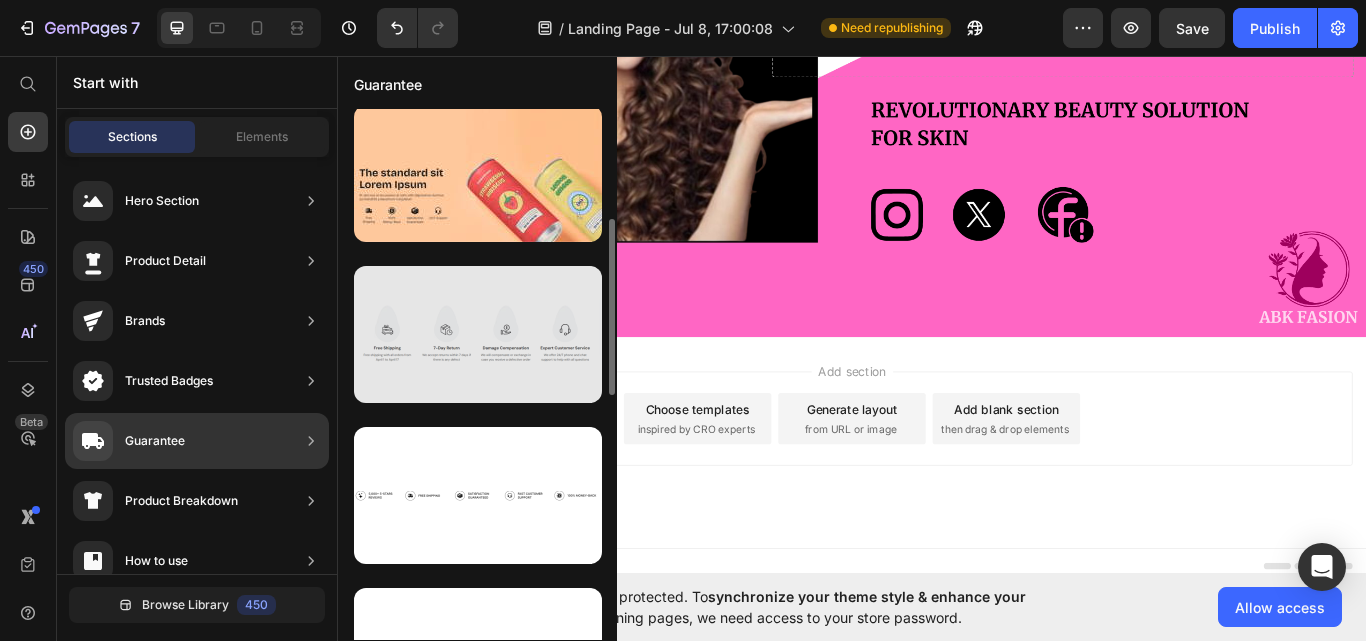 click at bounding box center (478, 334) 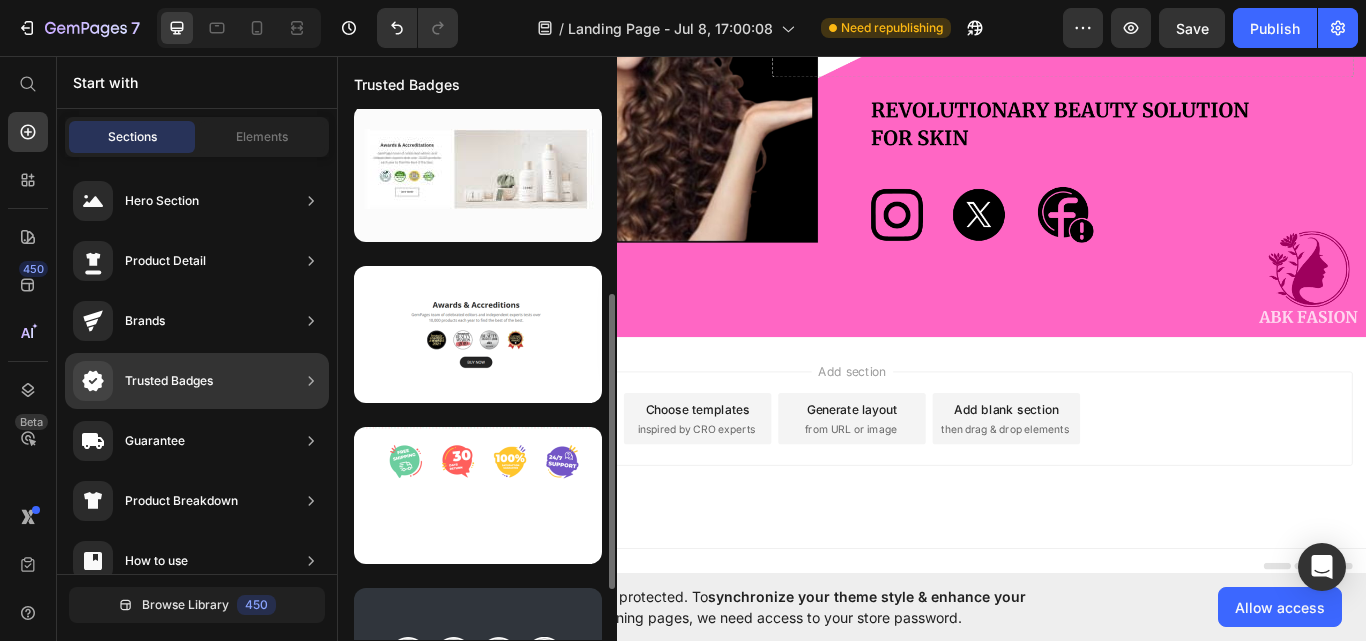 click on "Trusted Badges" at bounding box center (169, 381) 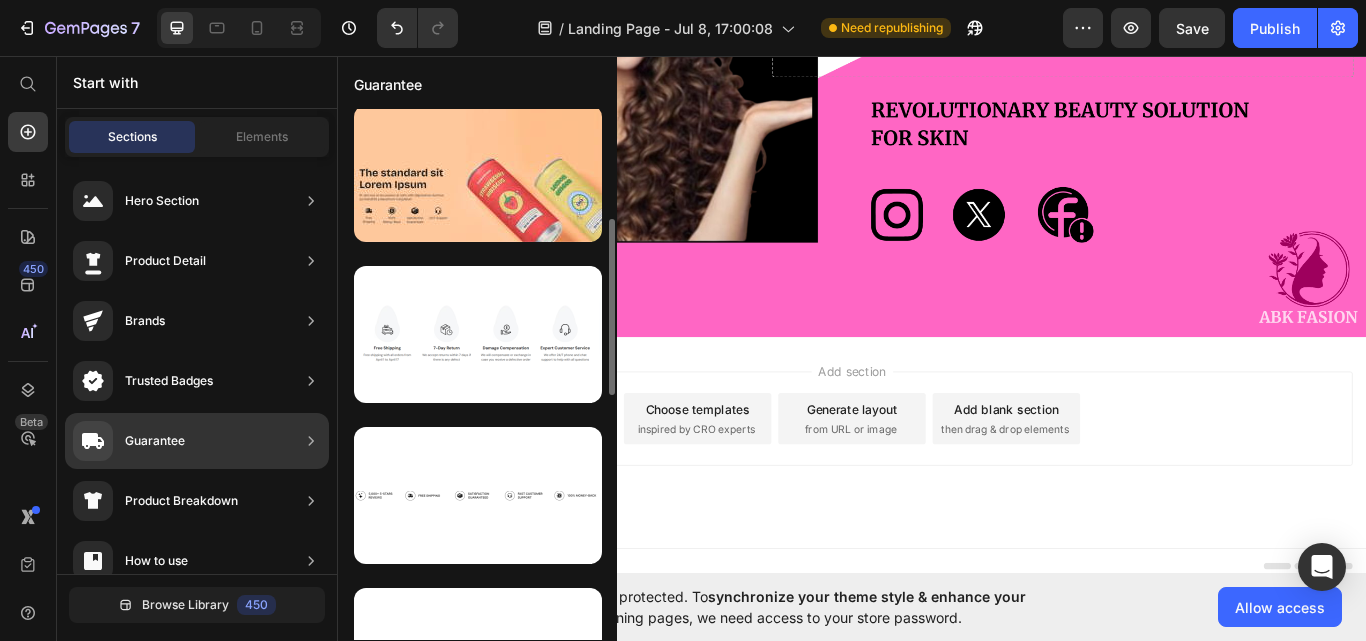 click on "Guarantee" 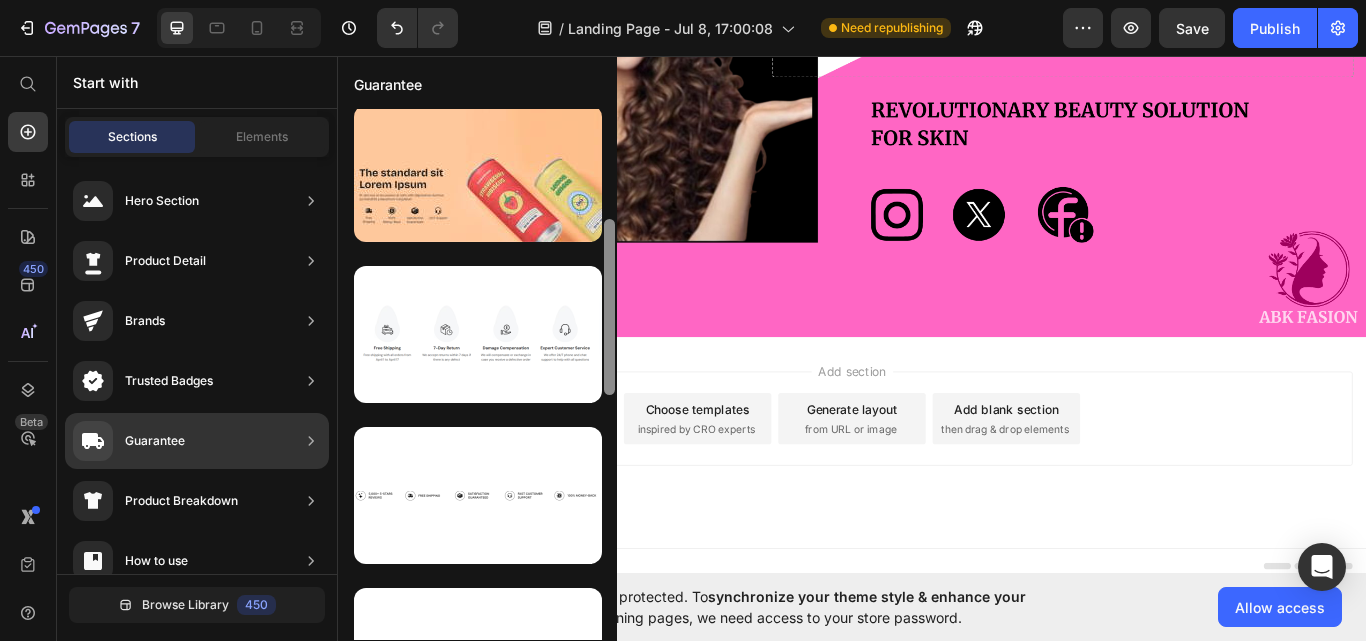 click at bounding box center [609, 307] 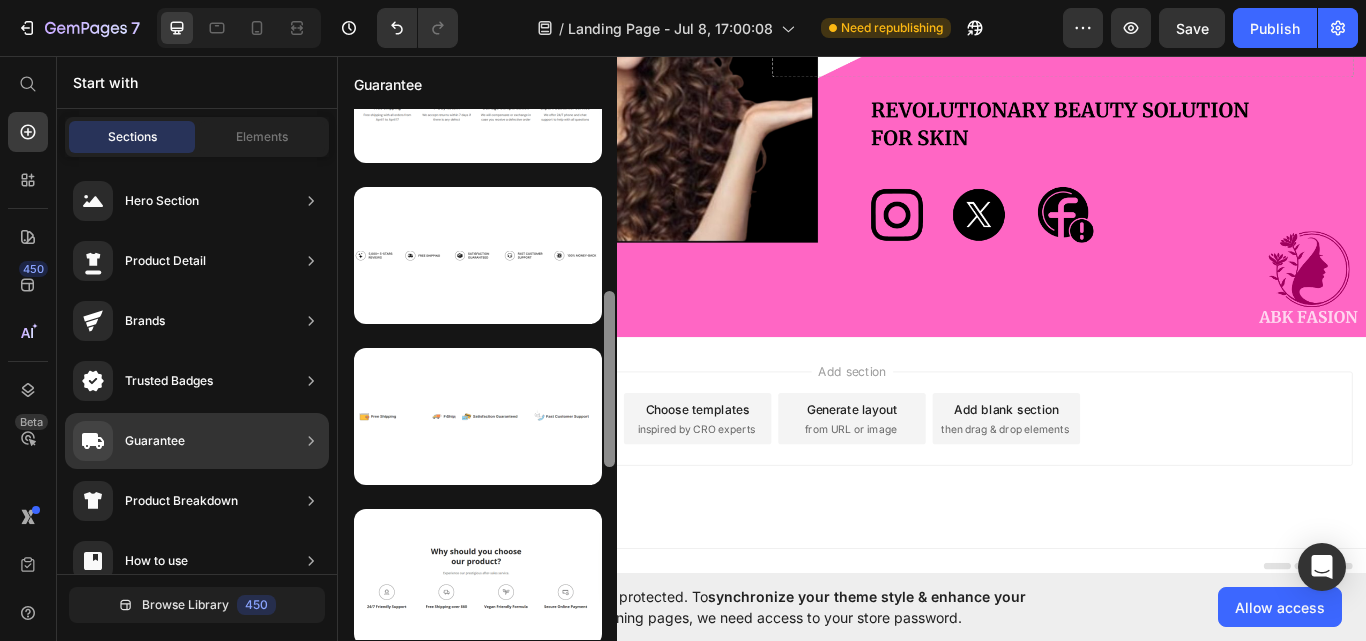 scroll, scrollTop: 575, scrollLeft: 0, axis: vertical 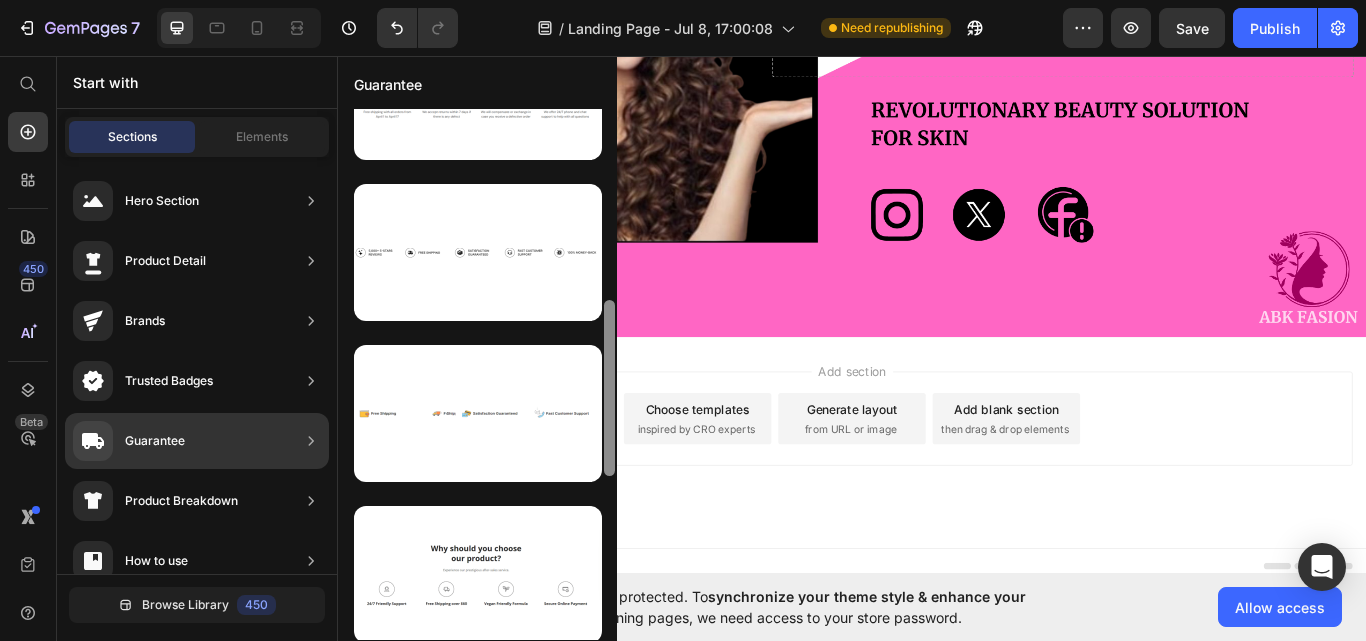 drag, startPoint x: 609, startPoint y: 357, endPoint x: 615, endPoint y: 438, distance: 81.22192 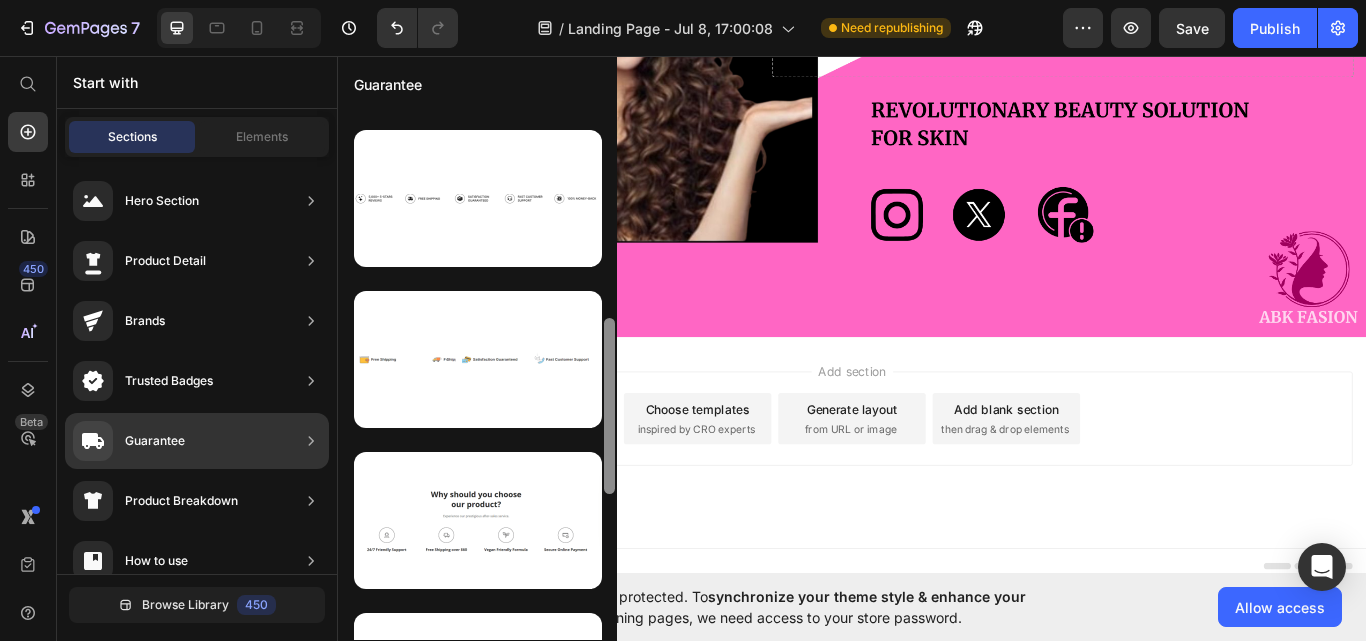 scroll, scrollTop: 596, scrollLeft: 0, axis: vertical 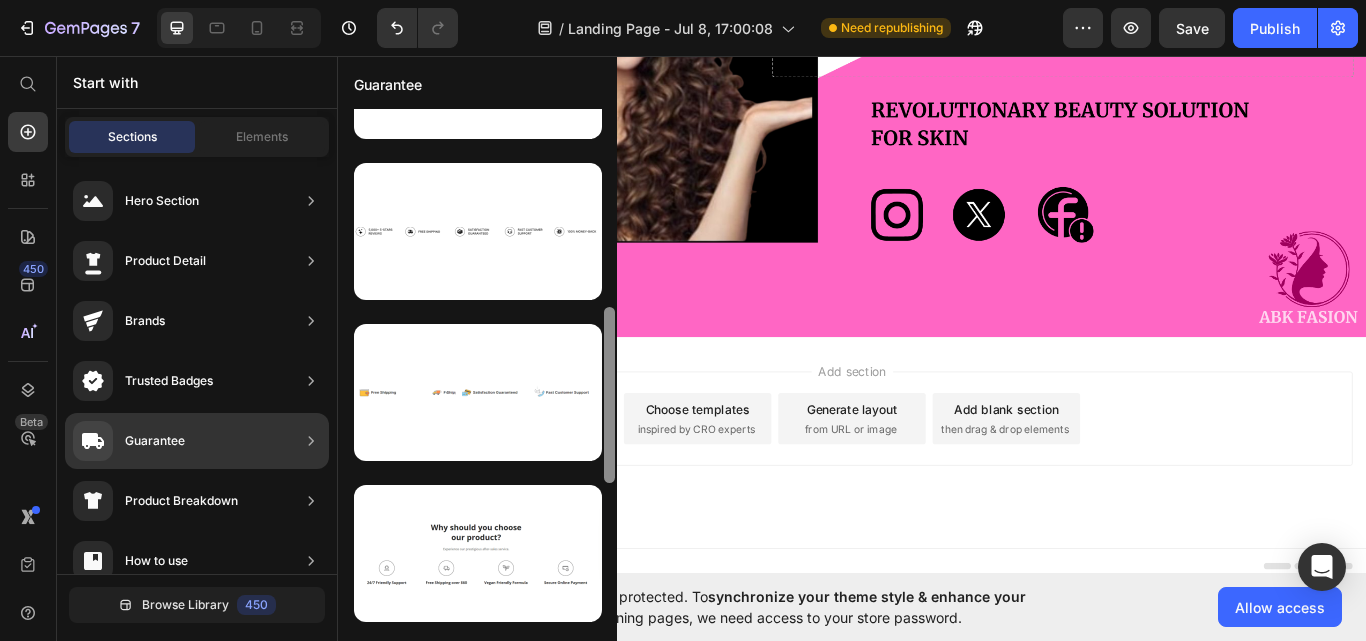 drag, startPoint x: 608, startPoint y: 430, endPoint x: 276, endPoint y: 437, distance: 332.0738 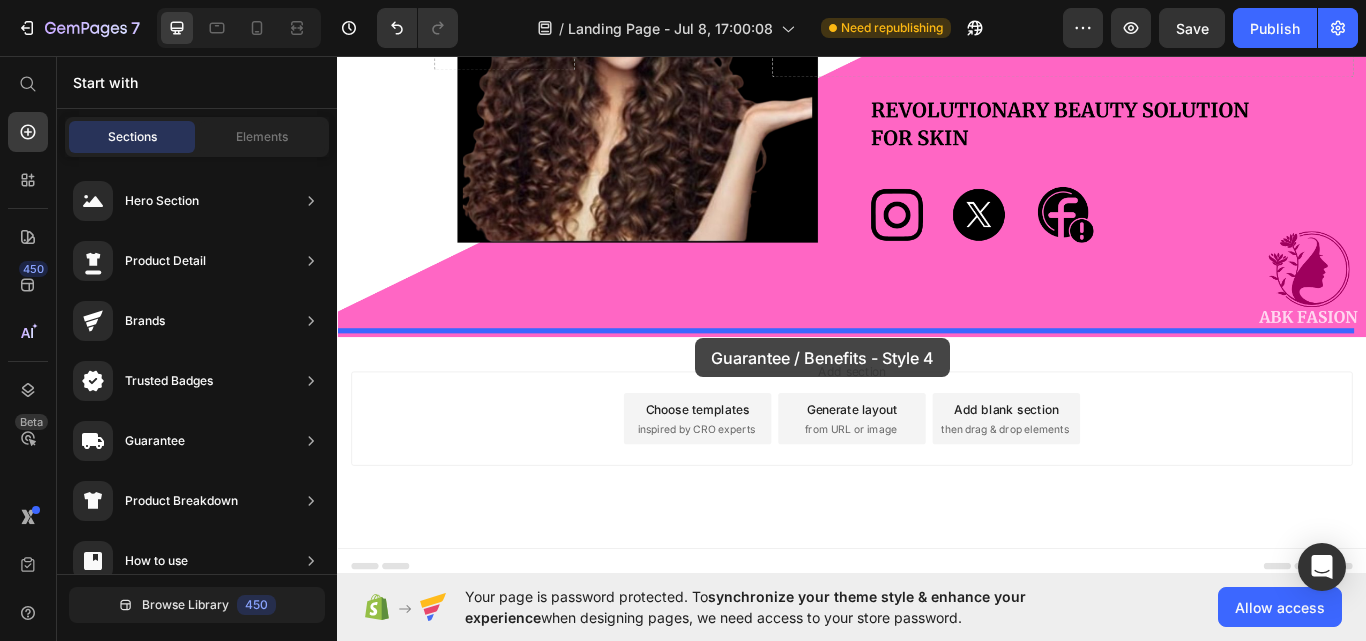 drag, startPoint x: 744, startPoint y: 616, endPoint x: 754, endPoint y: 386, distance: 230.21729 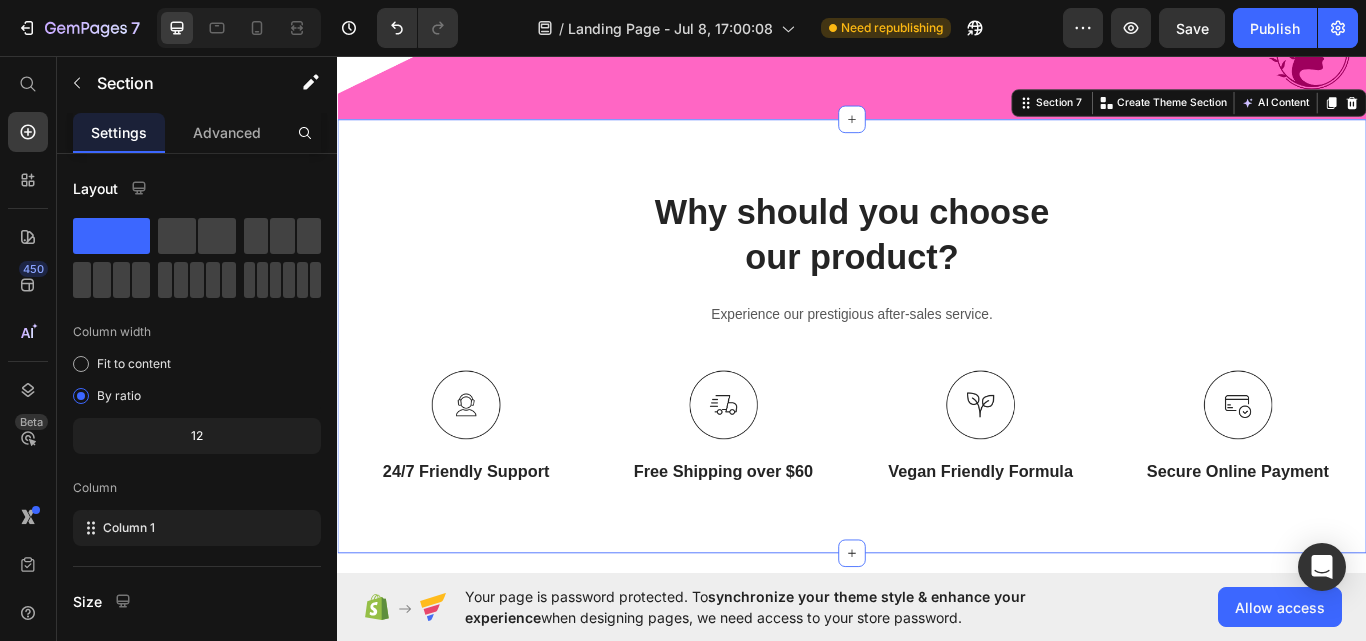scroll, scrollTop: 3756, scrollLeft: 0, axis: vertical 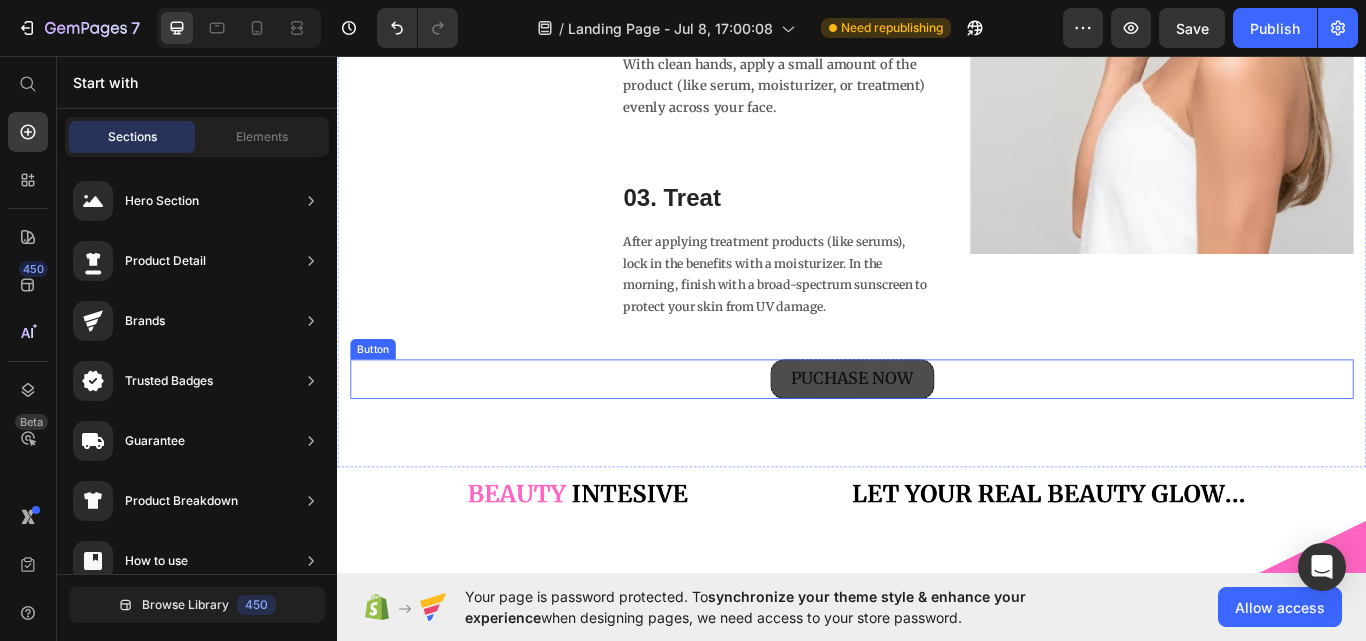 click on "PUCHASE NOW" at bounding box center (937, 434) 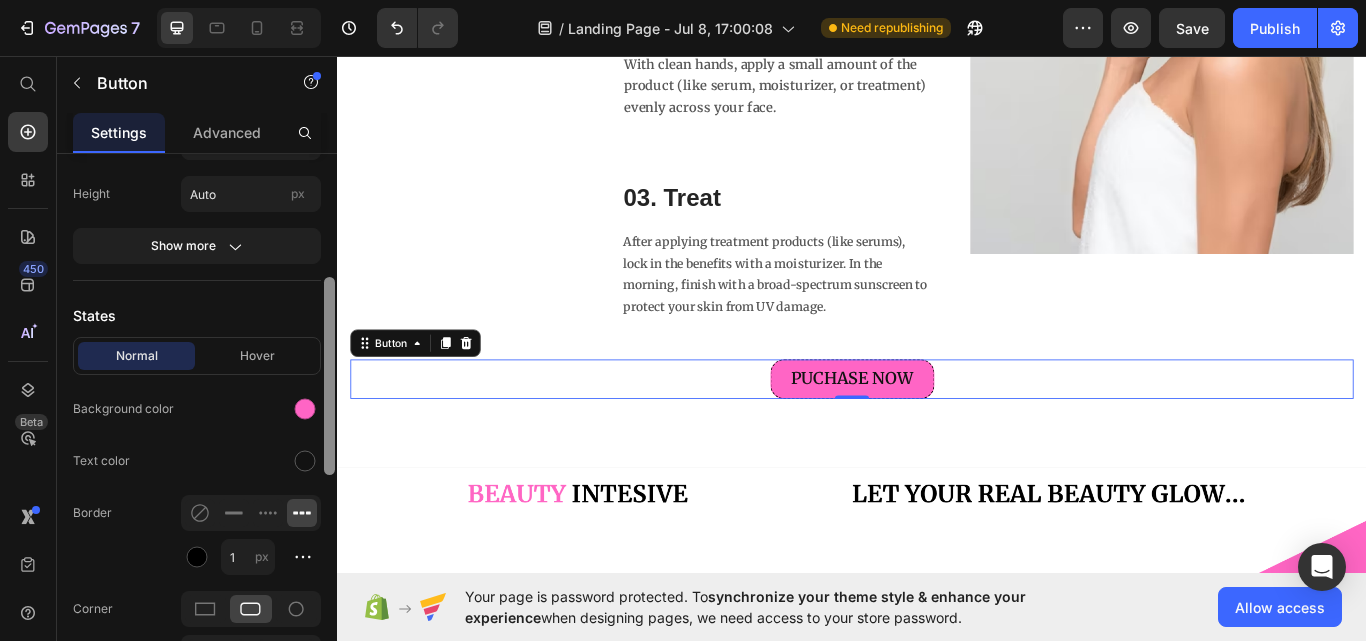 scroll, scrollTop: 314, scrollLeft: 0, axis: vertical 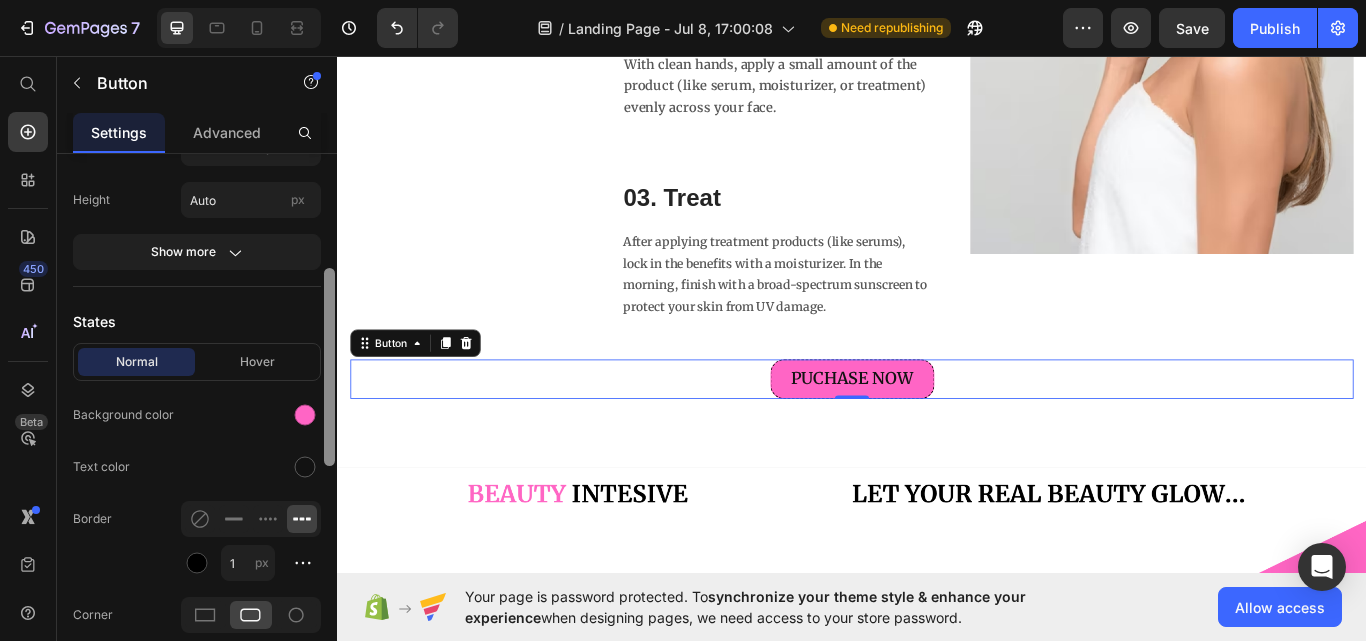 drag, startPoint x: 325, startPoint y: 333, endPoint x: 326, endPoint y: 448, distance: 115.00435 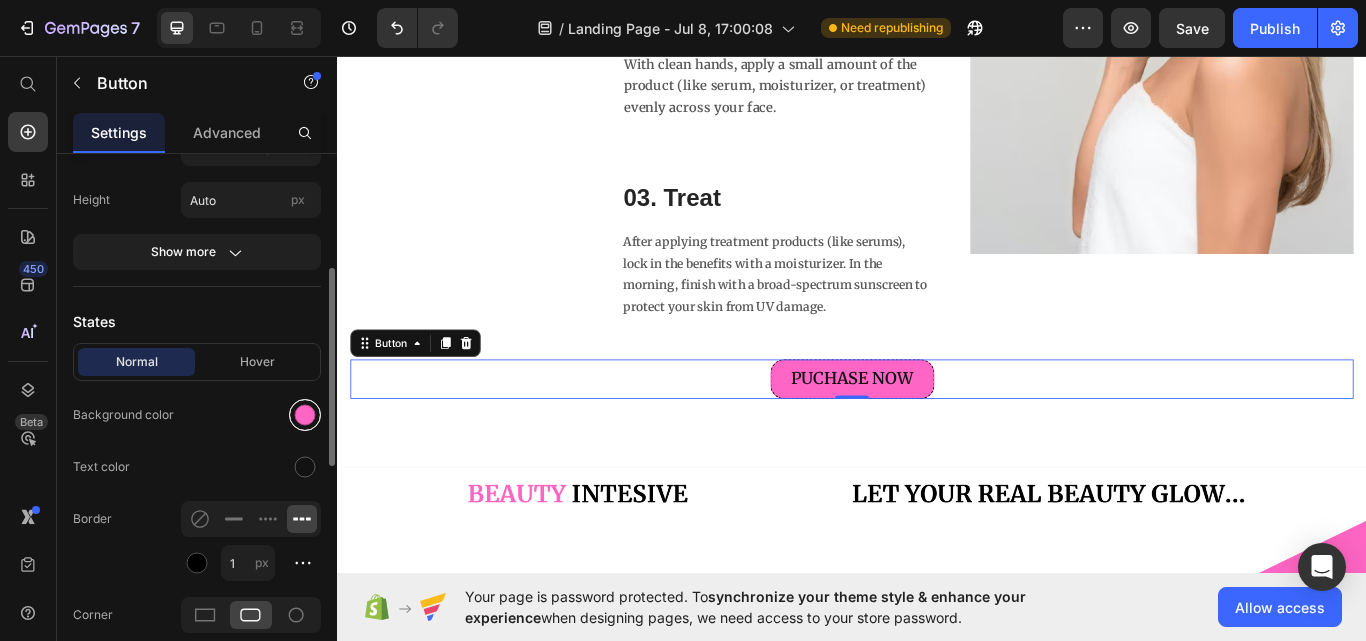click at bounding box center [305, 415] 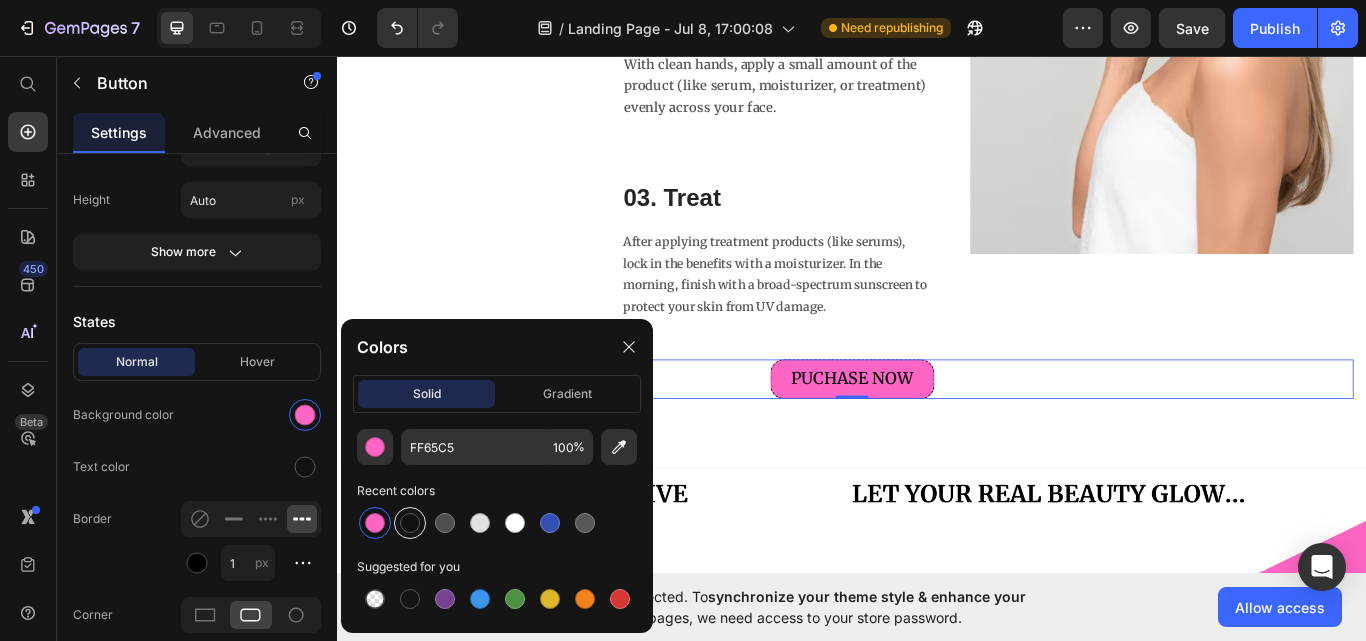 click at bounding box center (410, 523) 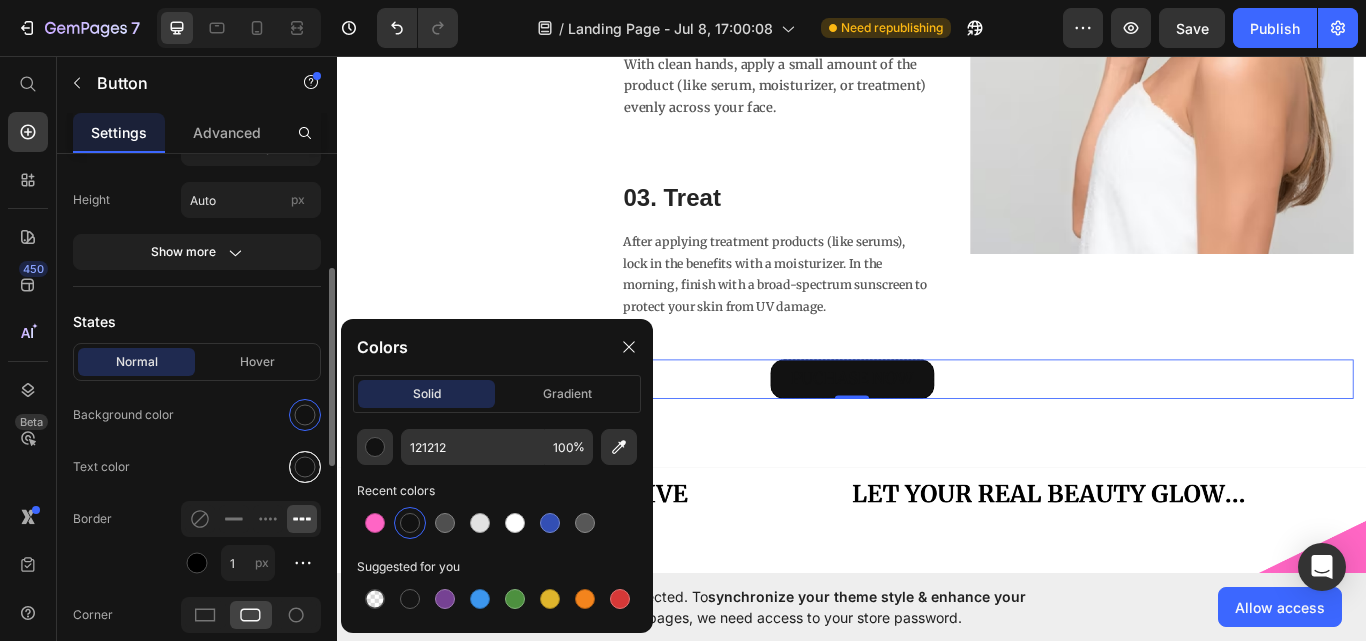 click at bounding box center (305, 467) 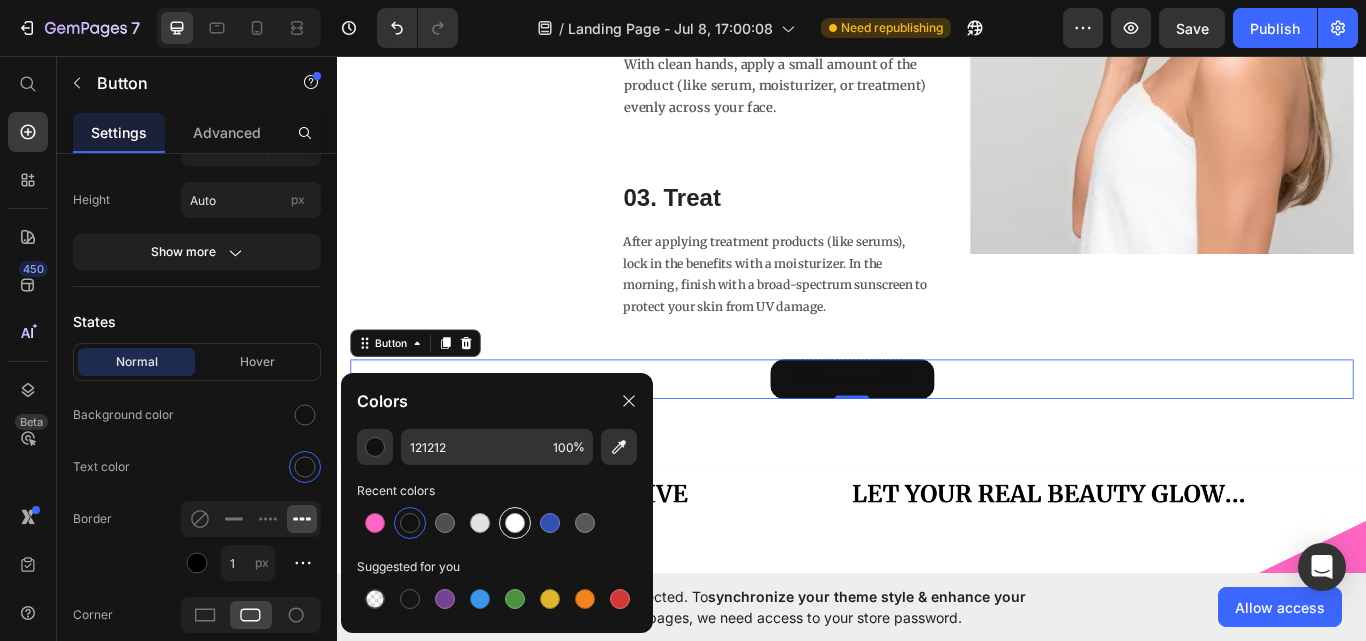 click at bounding box center [515, 523] 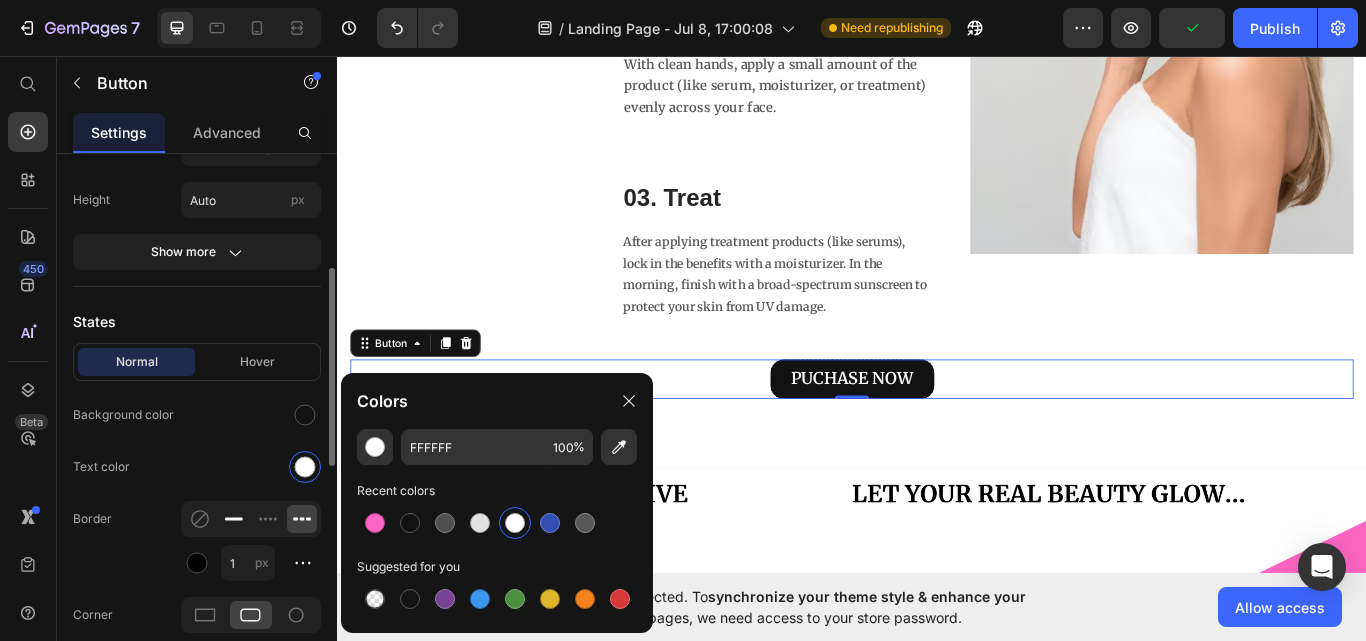 click 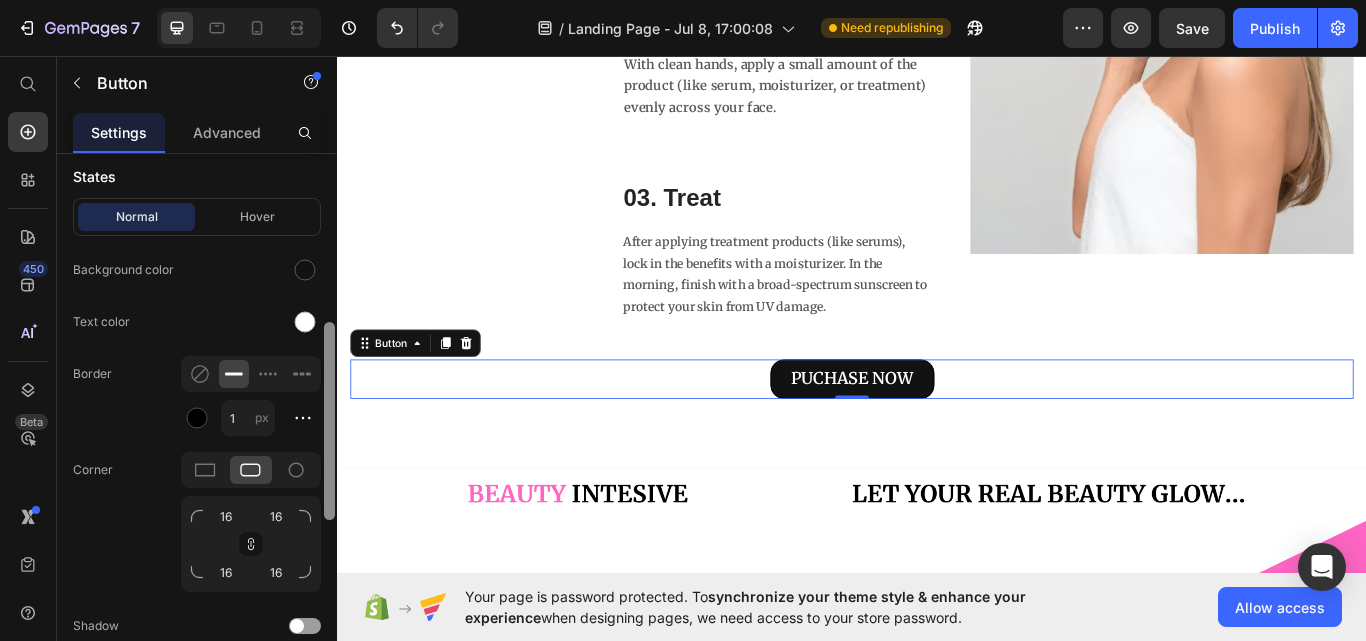 scroll, scrollTop: 475, scrollLeft: 0, axis: vertical 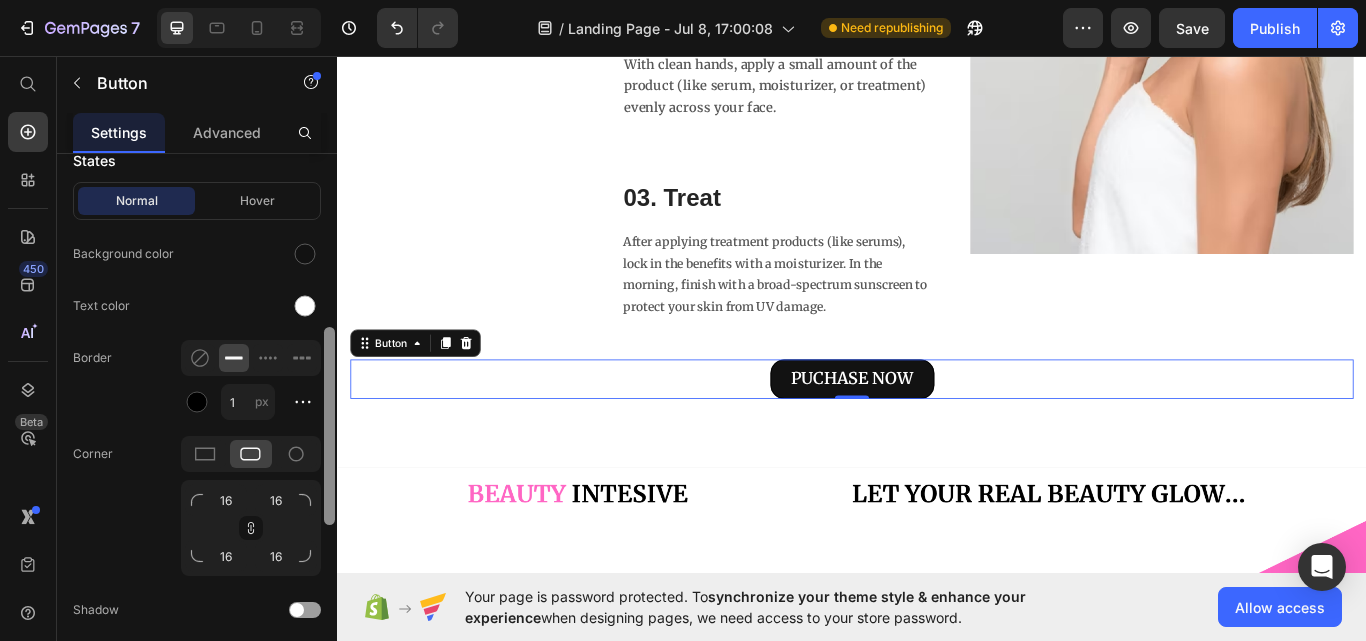 drag, startPoint x: 325, startPoint y: 440, endPoint x: 323, endPoint y: 499, distance: 59.03389 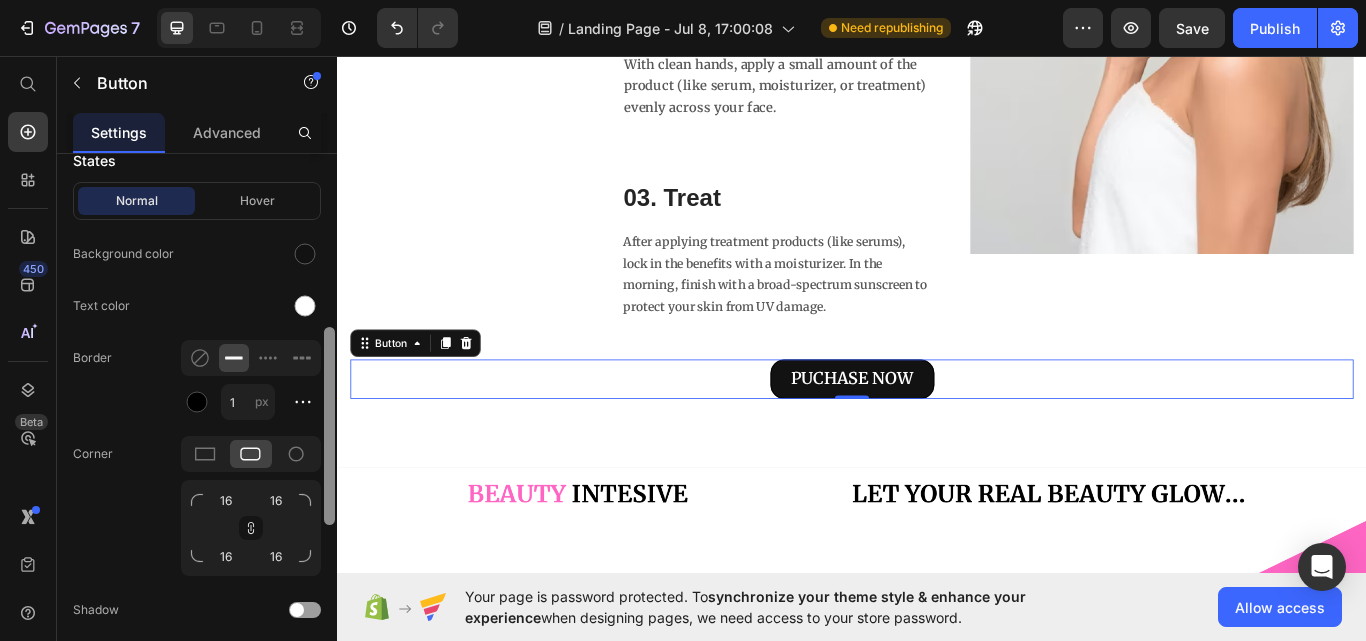 click at bounding box center (329, 426) 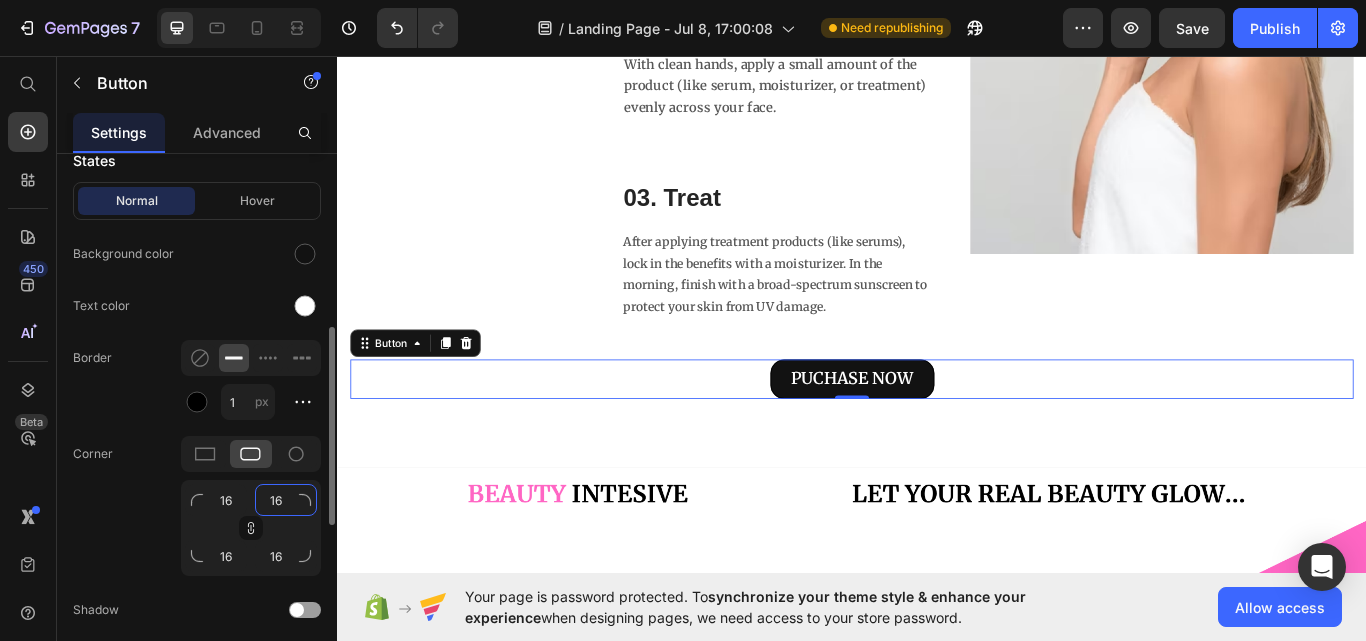 click on "16" 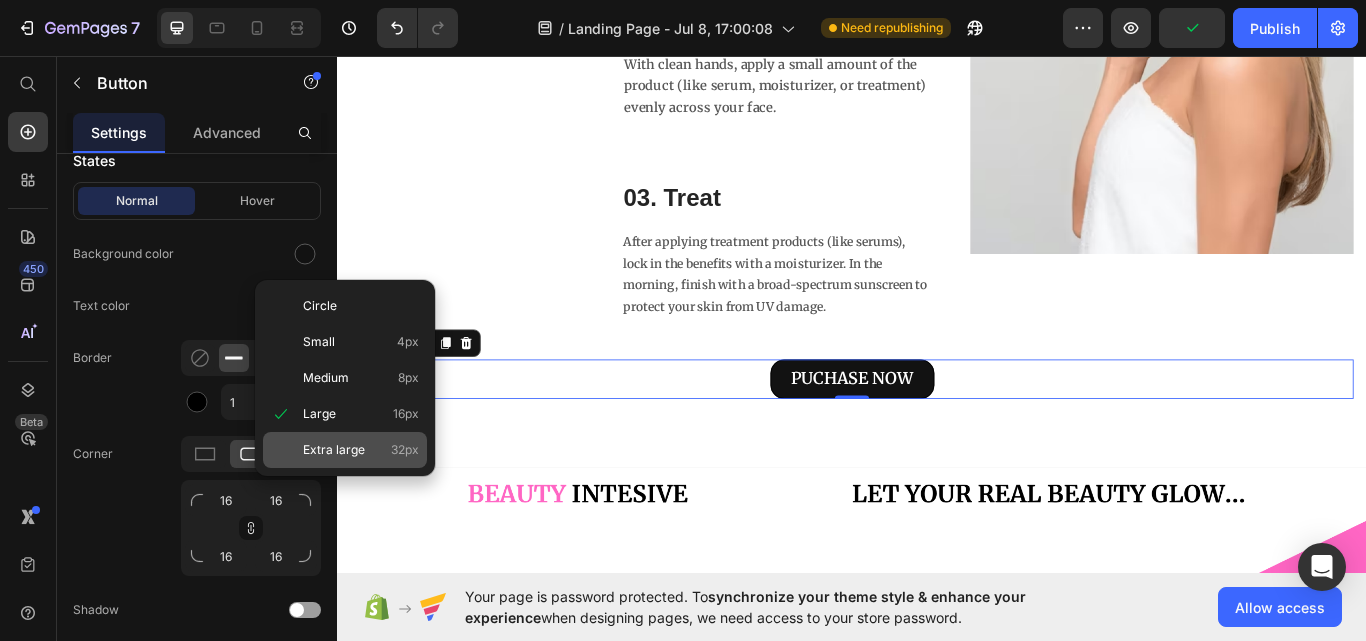 click on "Extra large 32px" 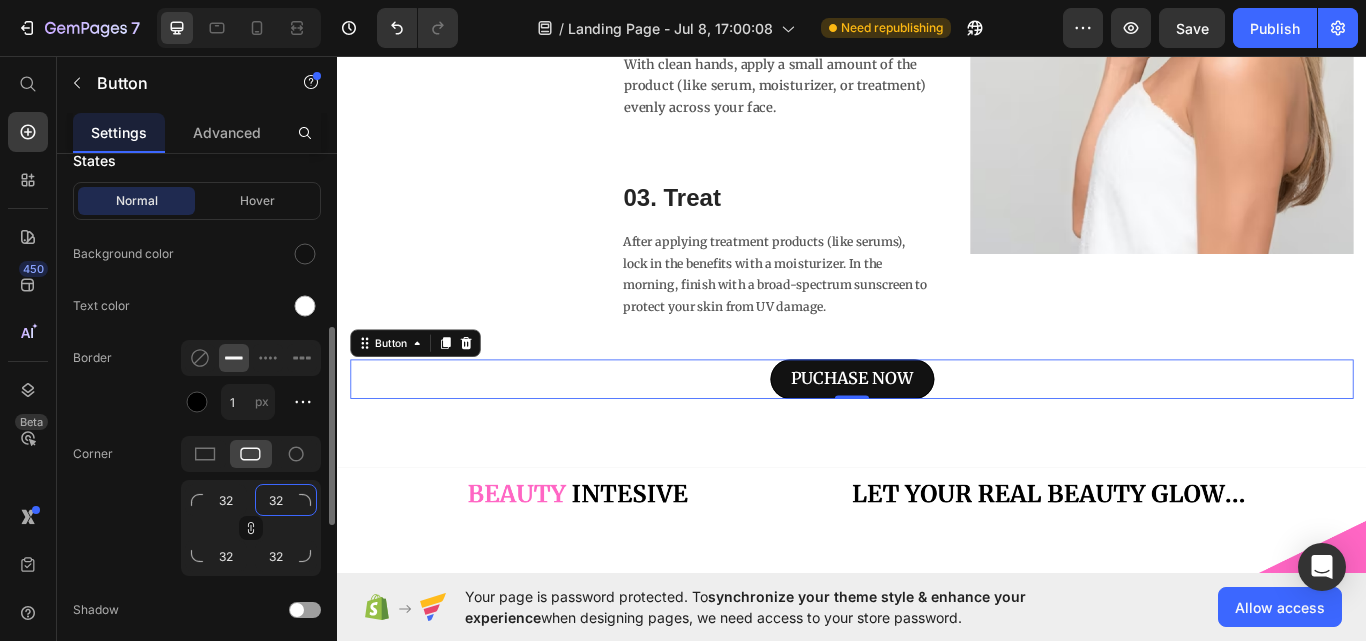 click on "32" 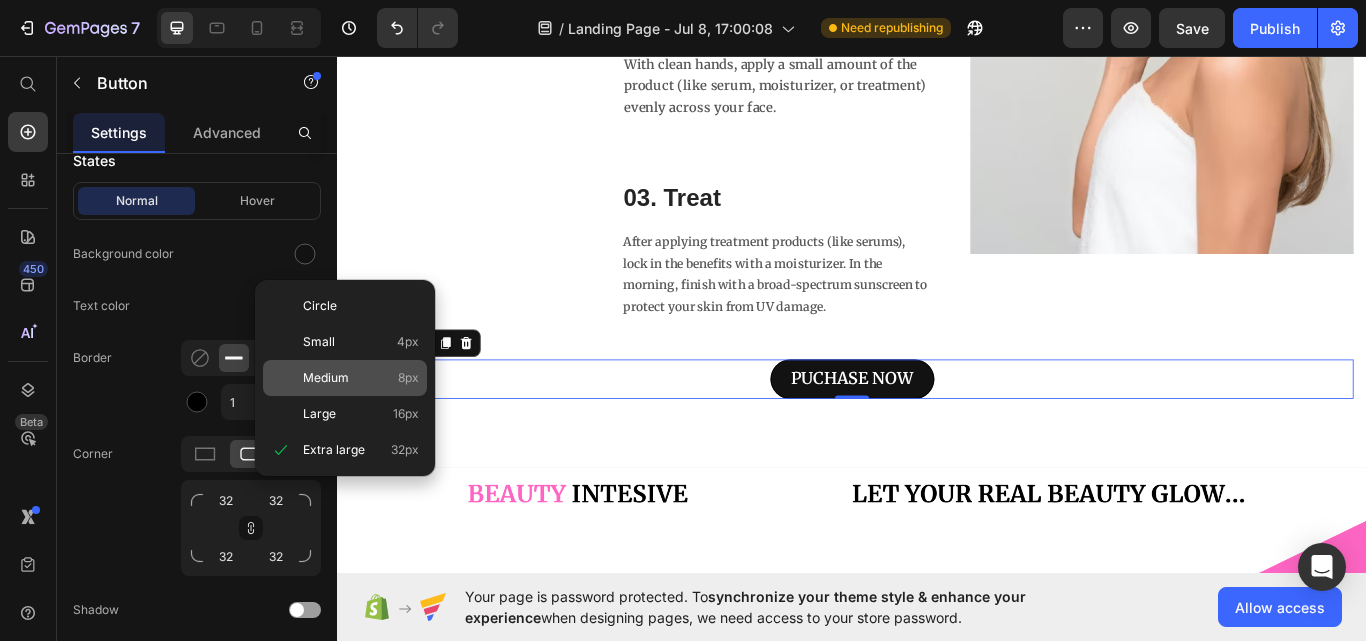 click on "Medium" at bounding box center (326, 378) 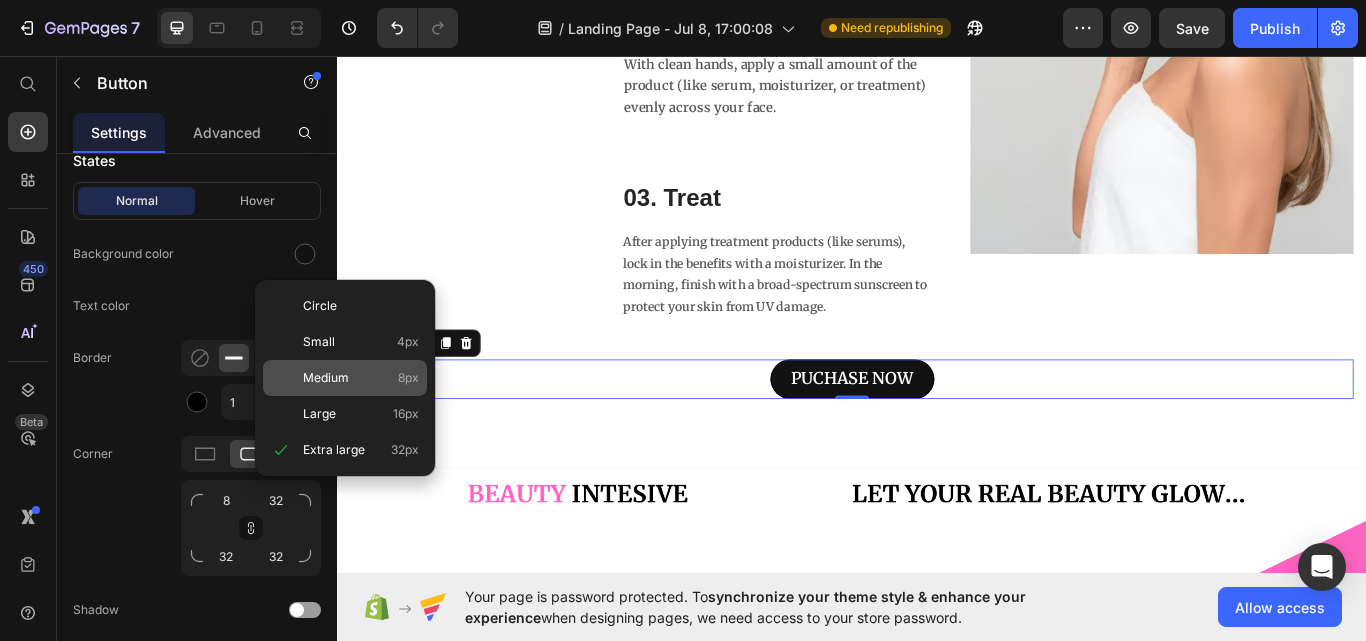 type on "8" 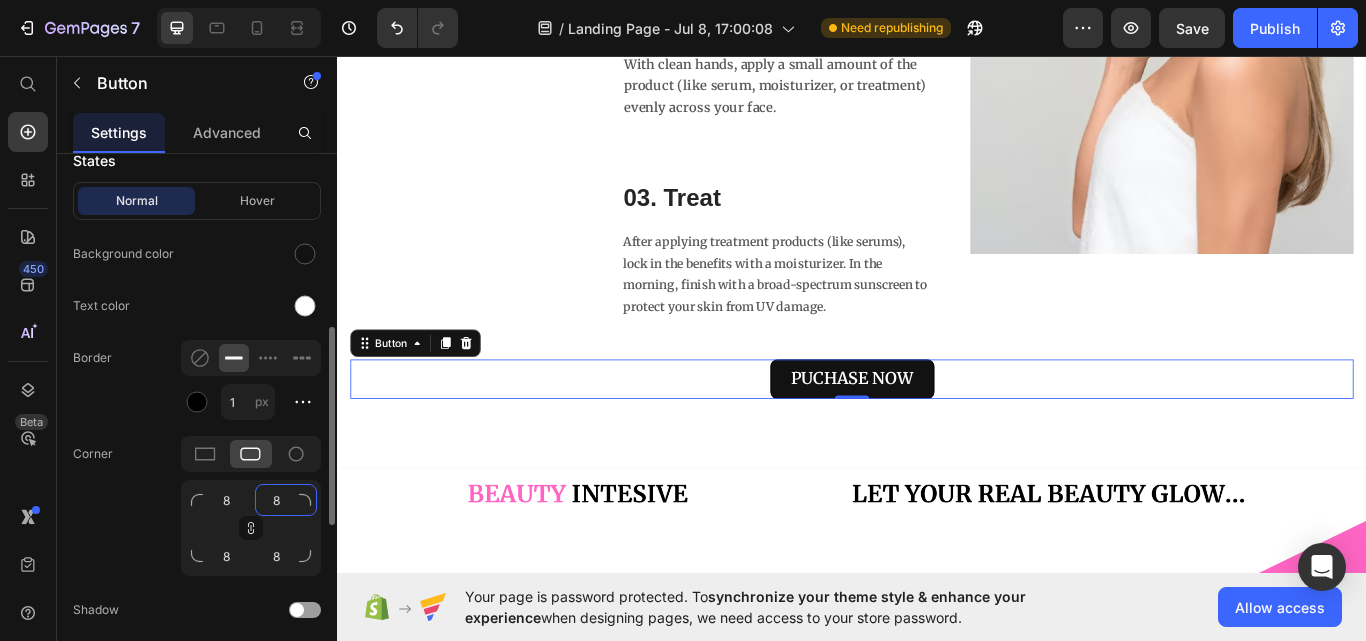 click on "8" 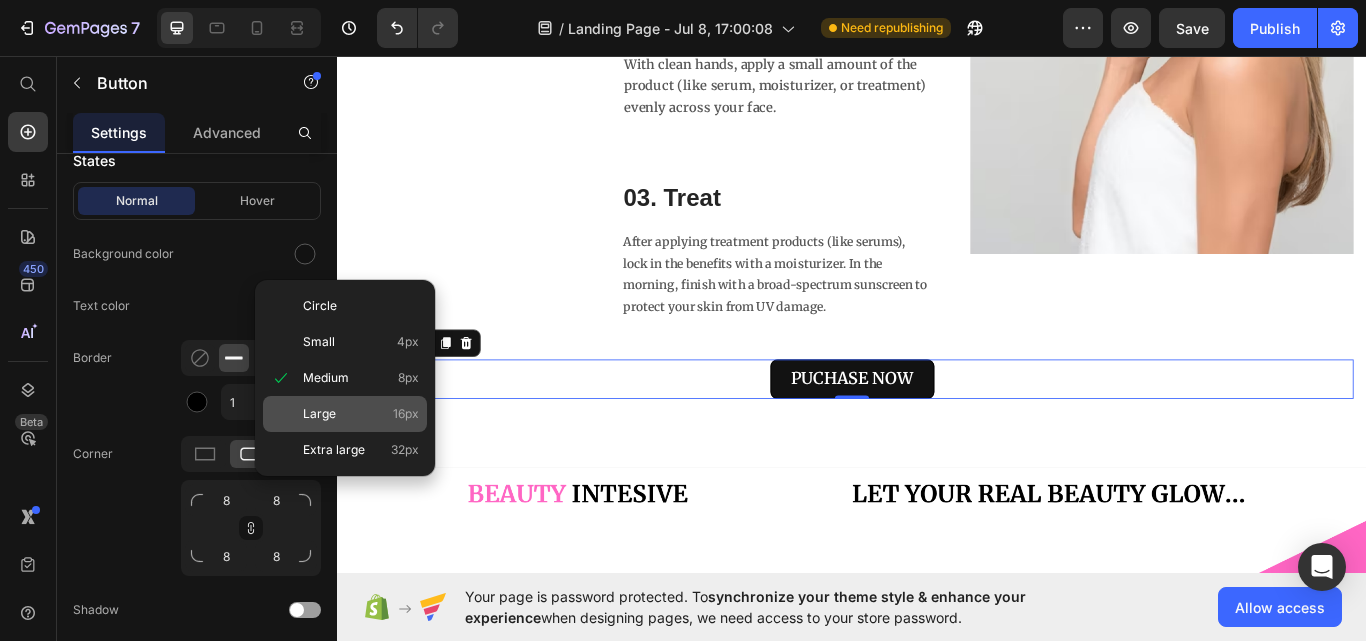 click on "Large" at bounding box center (319, 414) 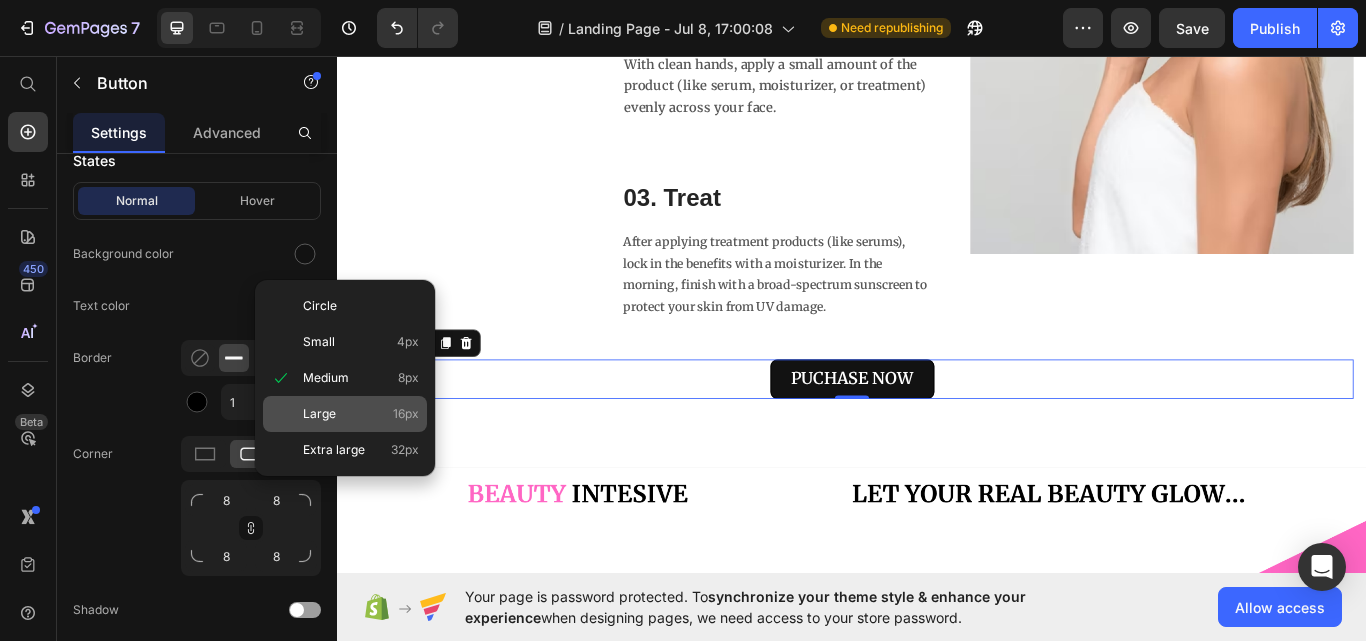 type on "16" 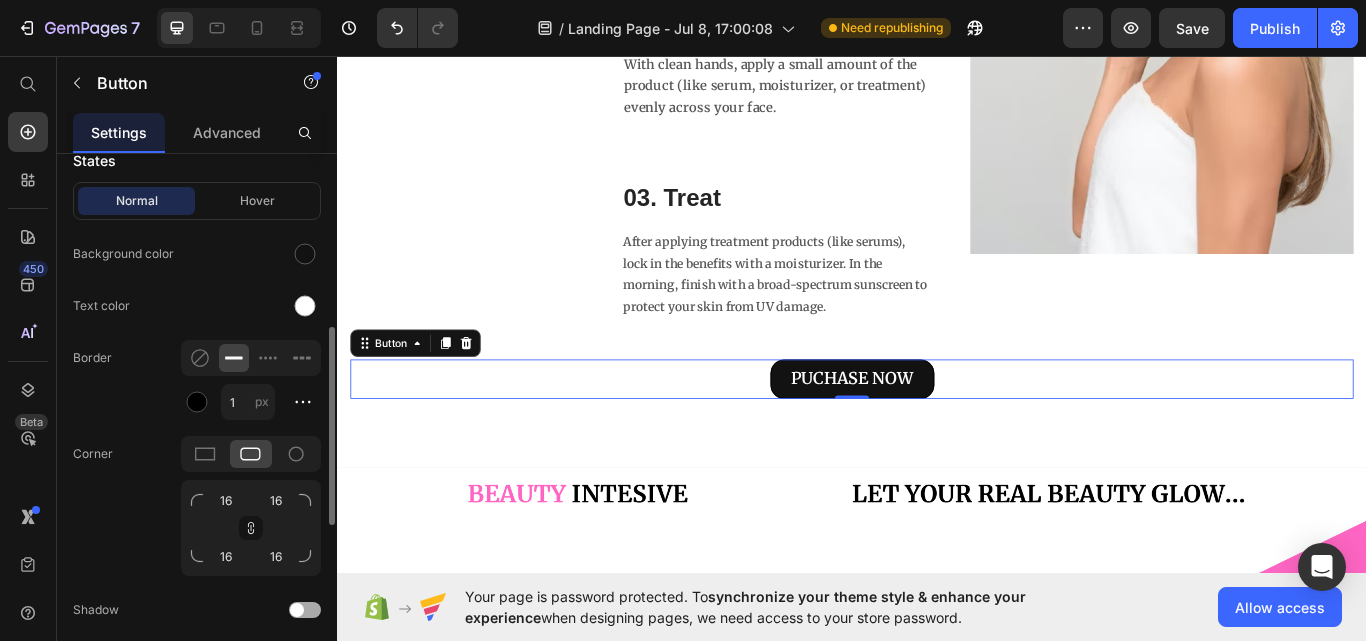 click at bounding box center [305, 610] 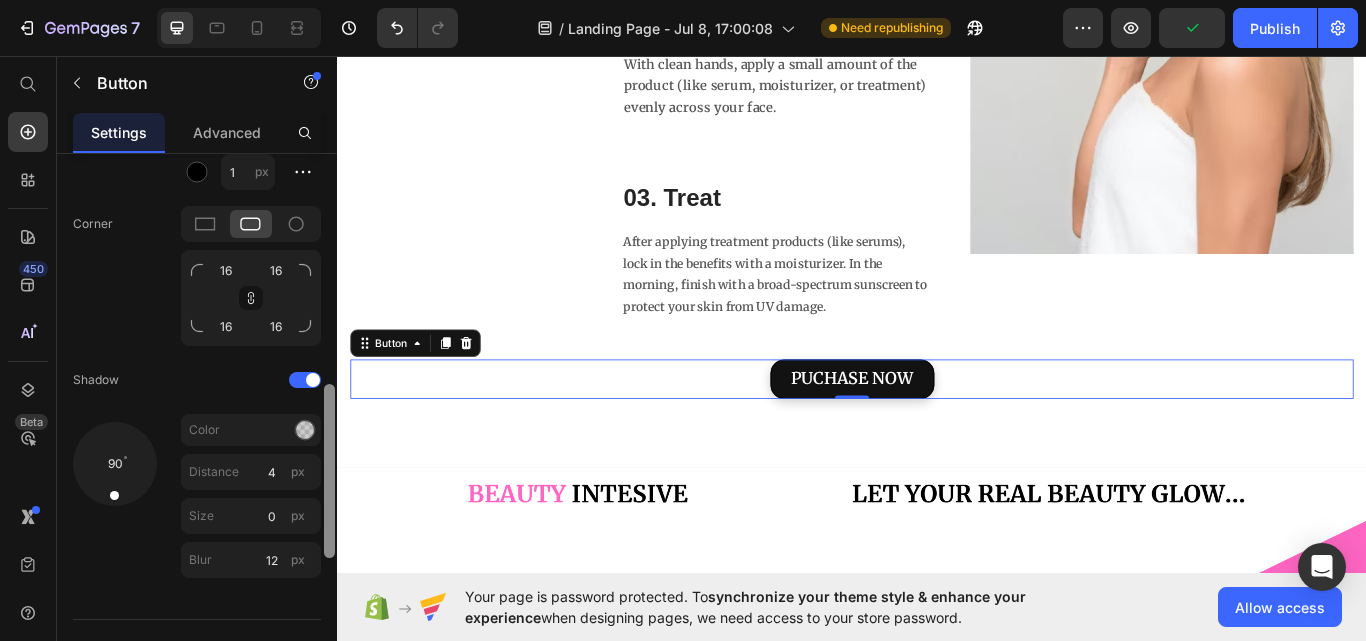 scroll, scrollTop: 708, scrollLeft: 0, axis: vertical 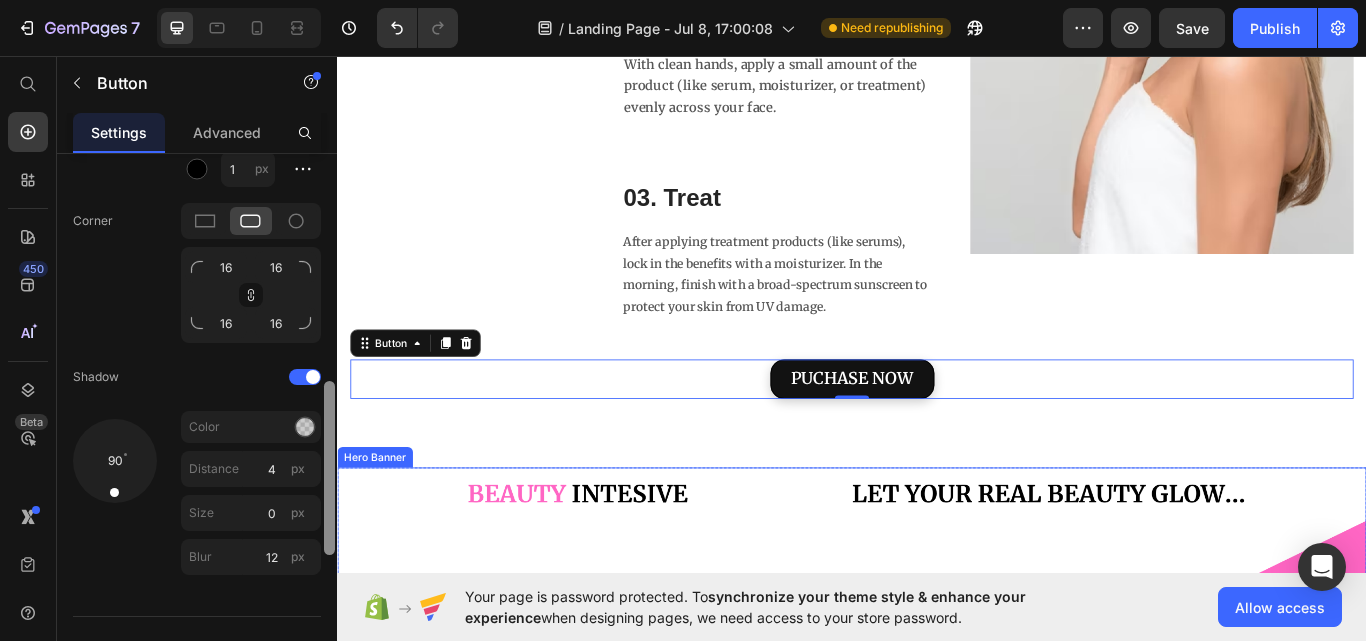 drag, startPoint x: 665, startPoint y: 512, endPoint x: 338, endPoint y: 615, distance: 342.83817 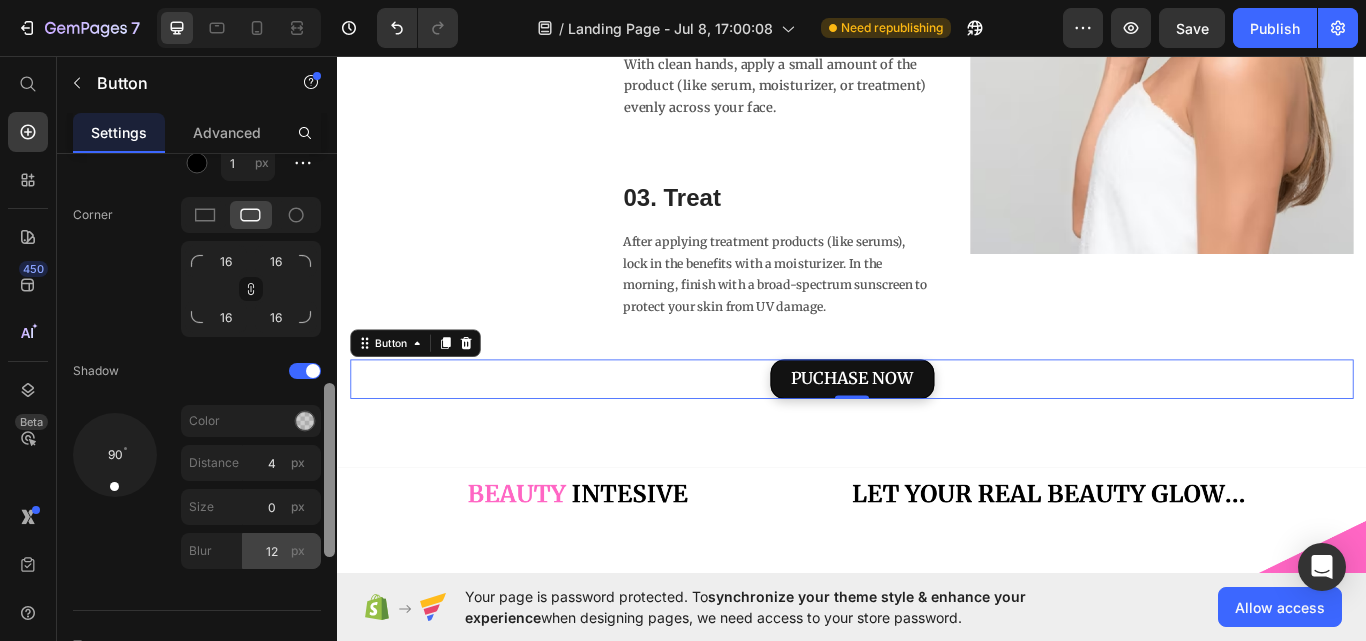 scroll, scrollTop: 717, scrollLeft: 0, axis: vertical 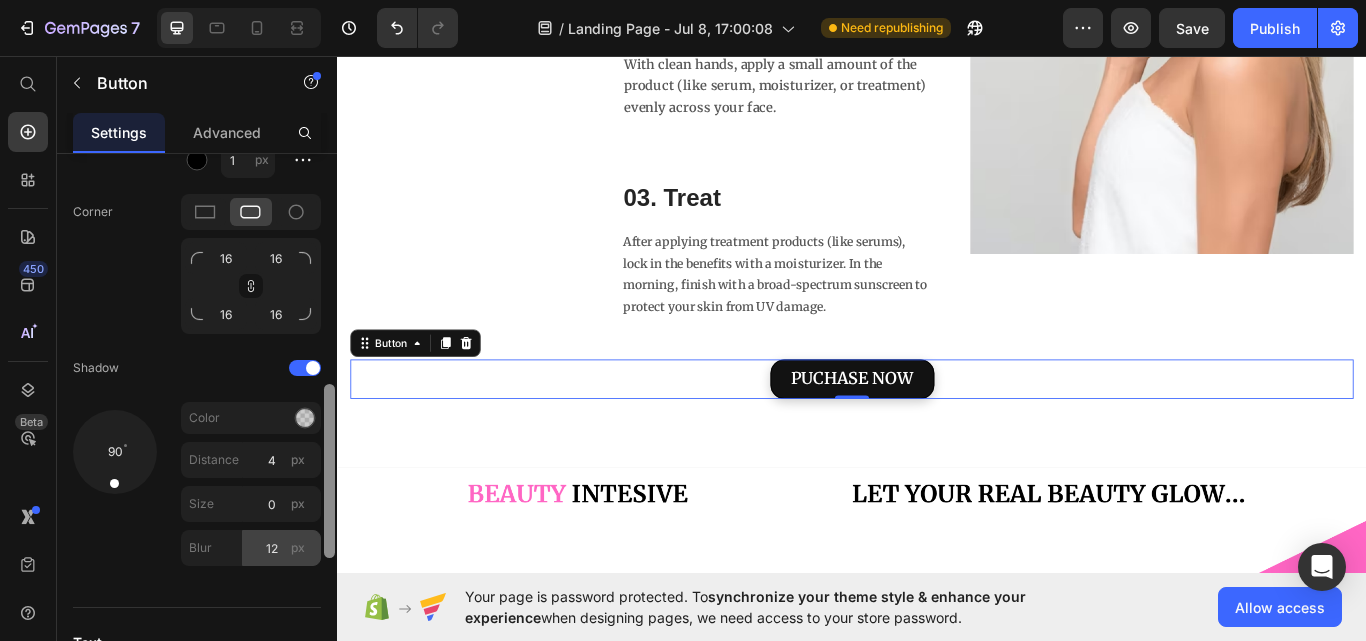 click on "px" at bounding box center [298, 548] 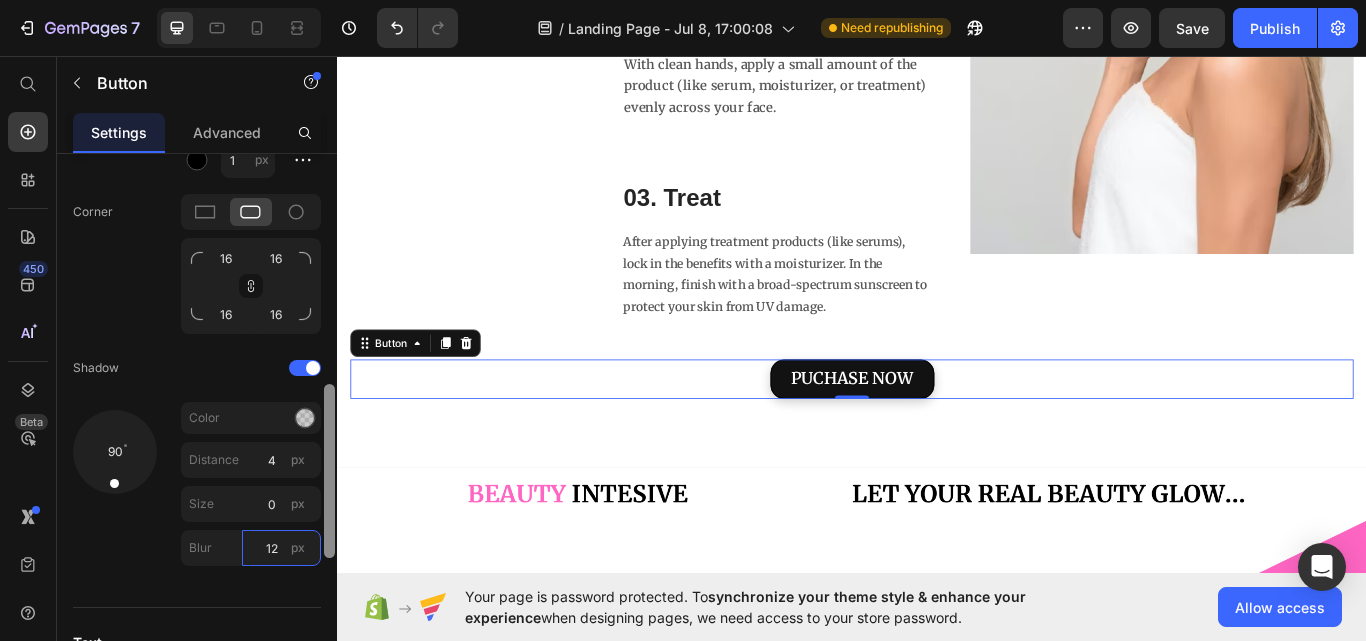 click on "12" at bounding box center (281, 548) 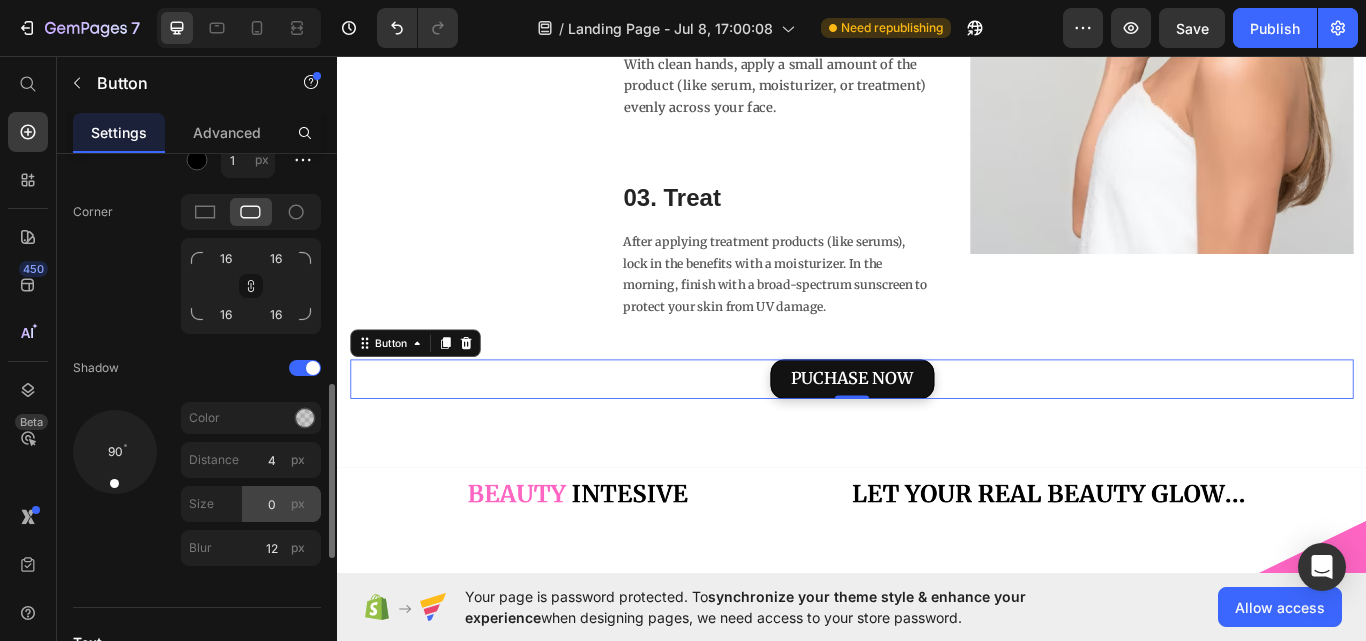 click on "px" at bounding box center (298, 504) 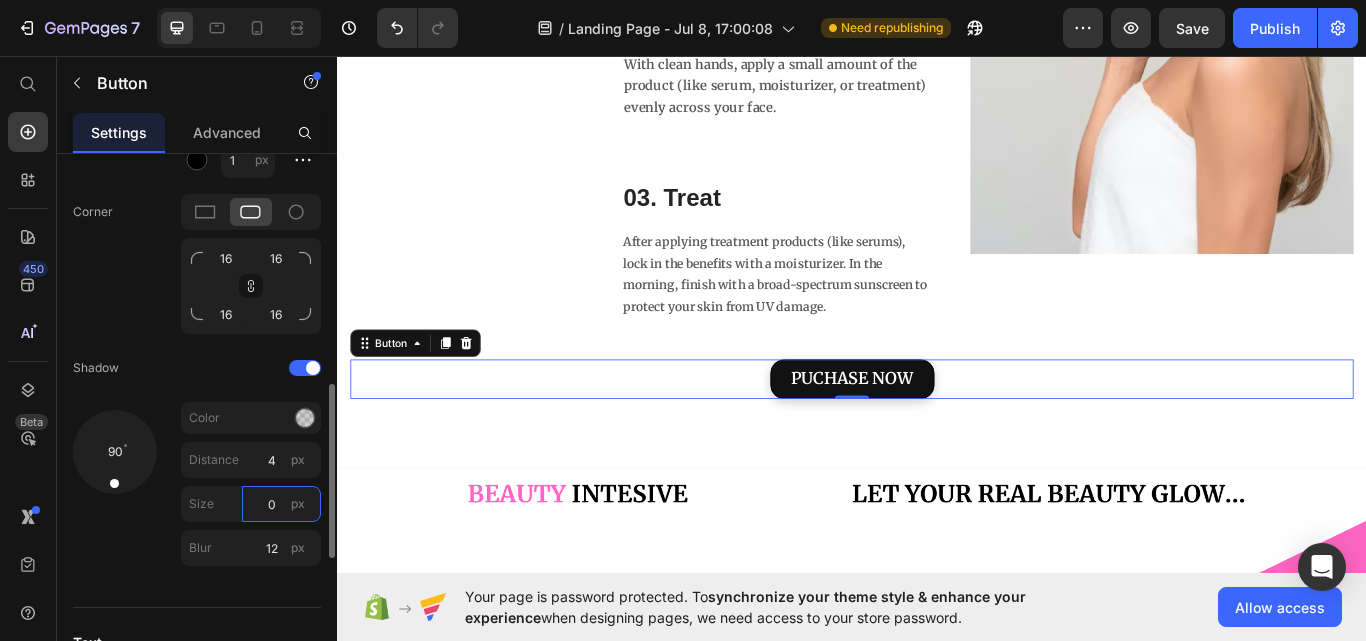 click on "0" at bounding box center (281, 504) 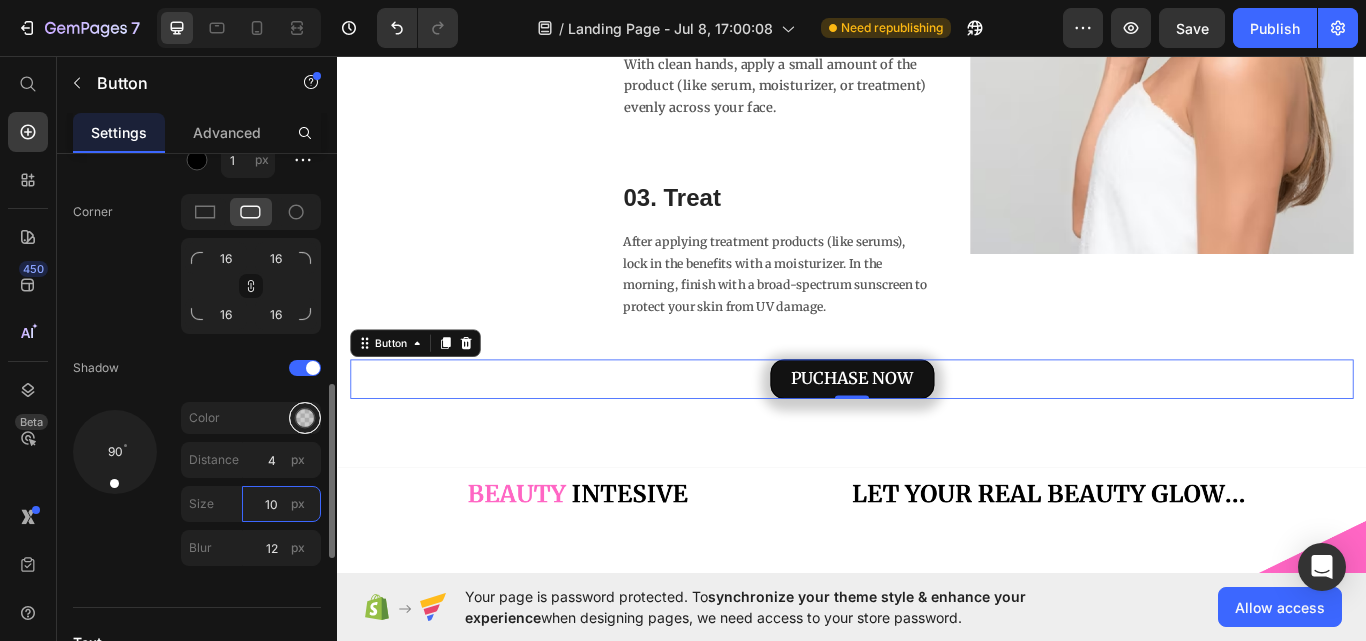 type on "10" 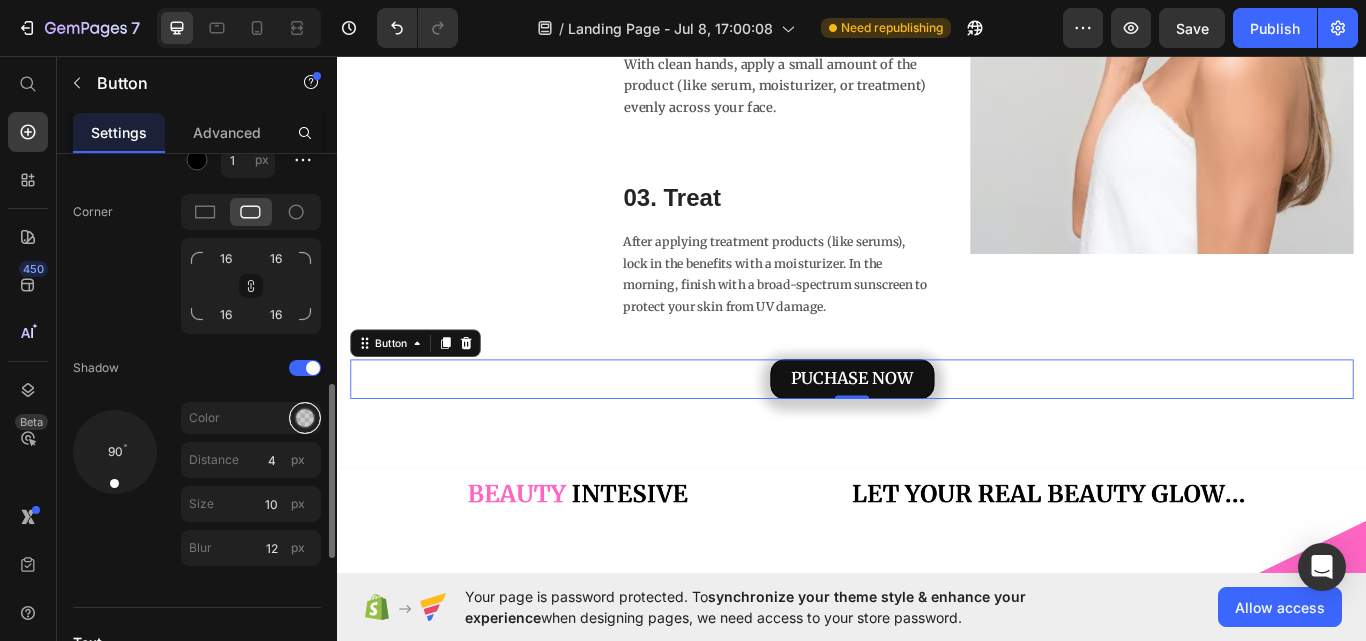 click at bounding box center (305, 418) 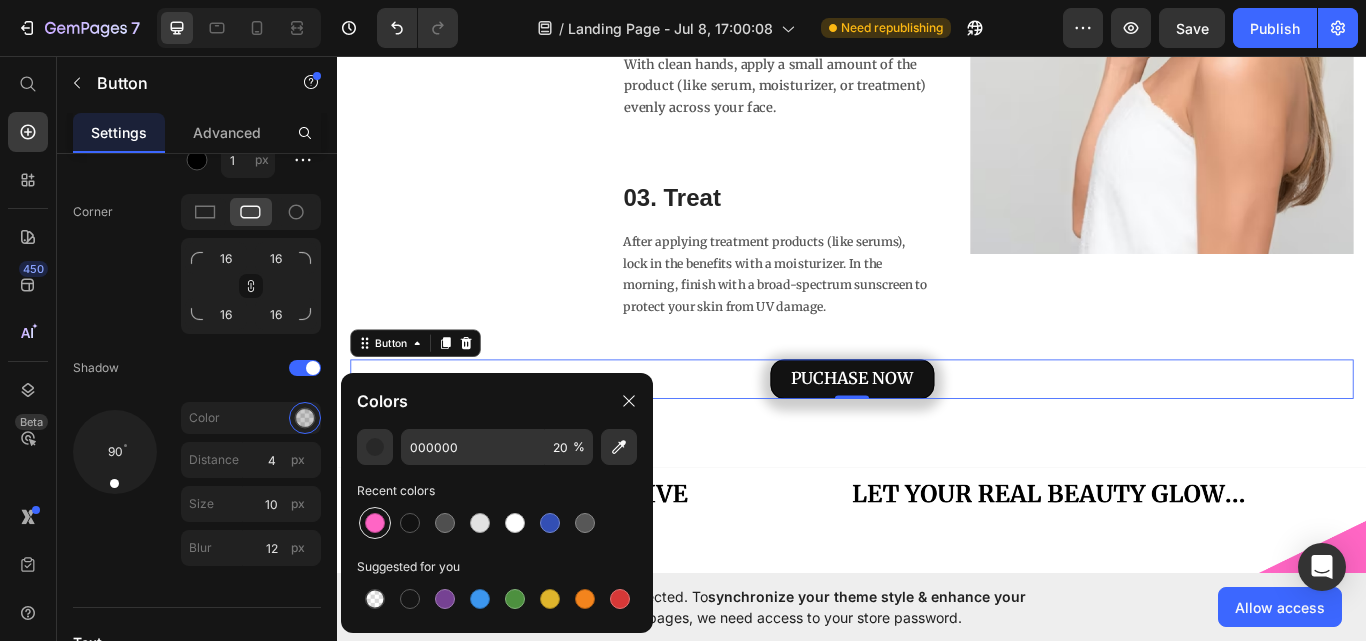 click at bounding box center (375, 523) 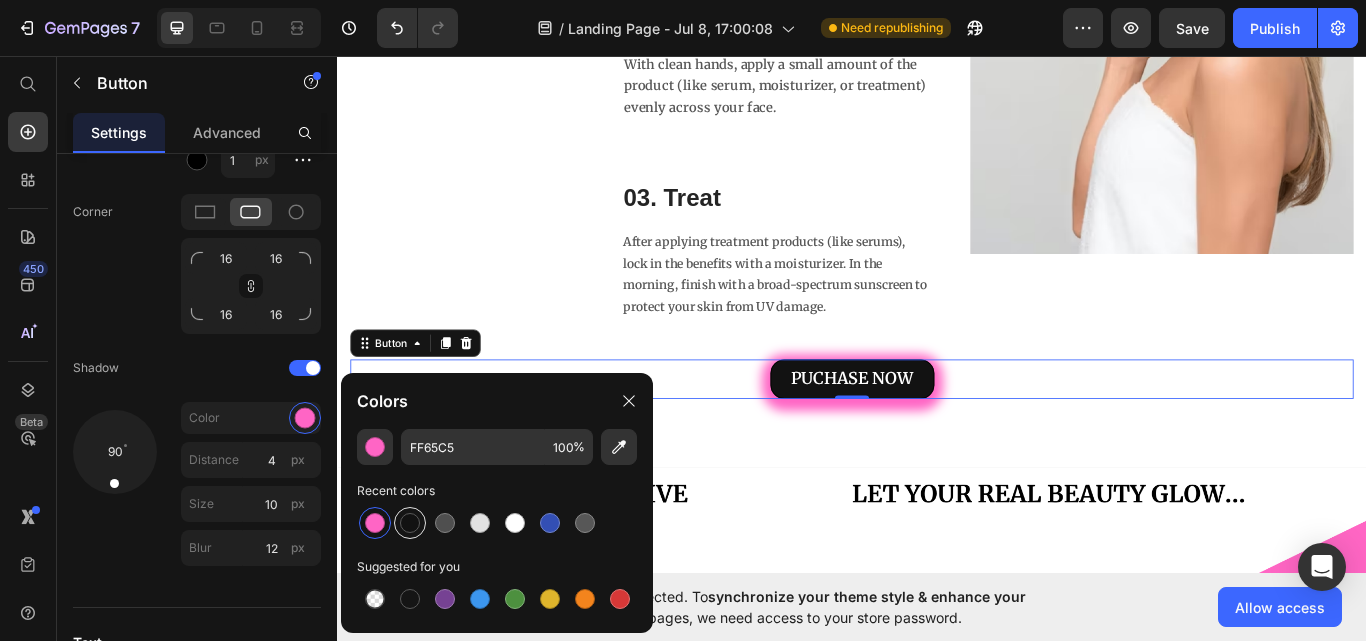 click at bounding box center [410, 523] 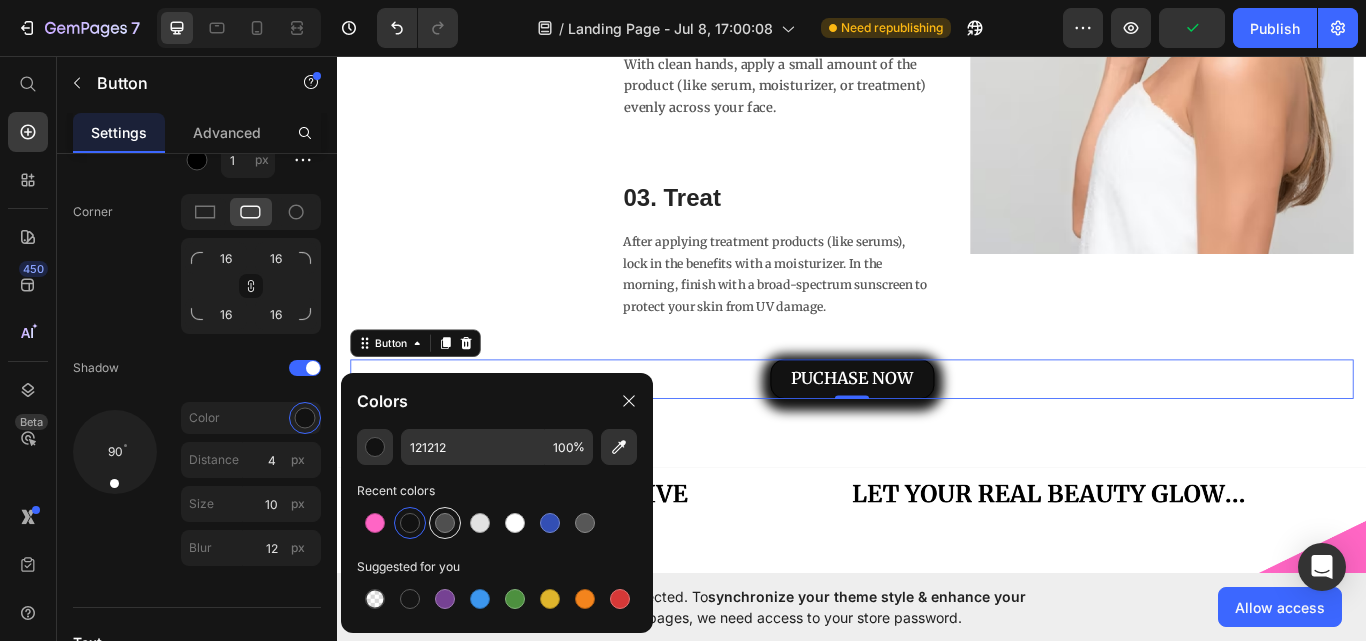 click at bounding box center (445, 523) 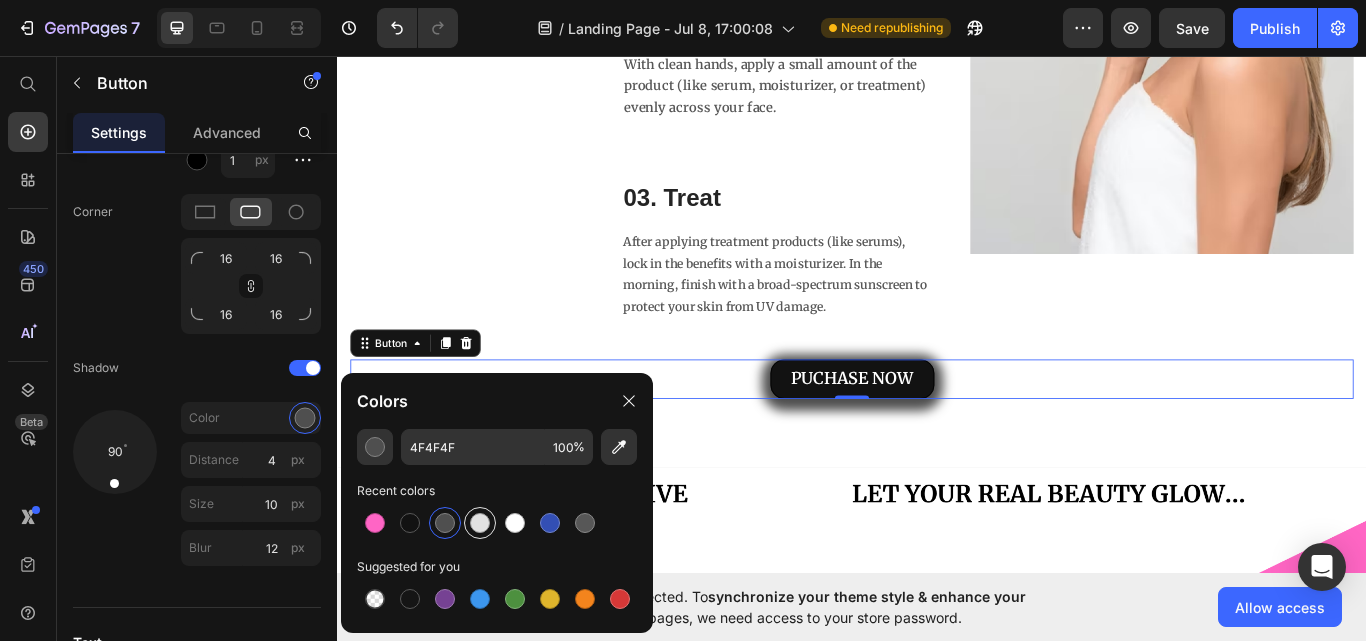 click at bounding box center (480, 523) 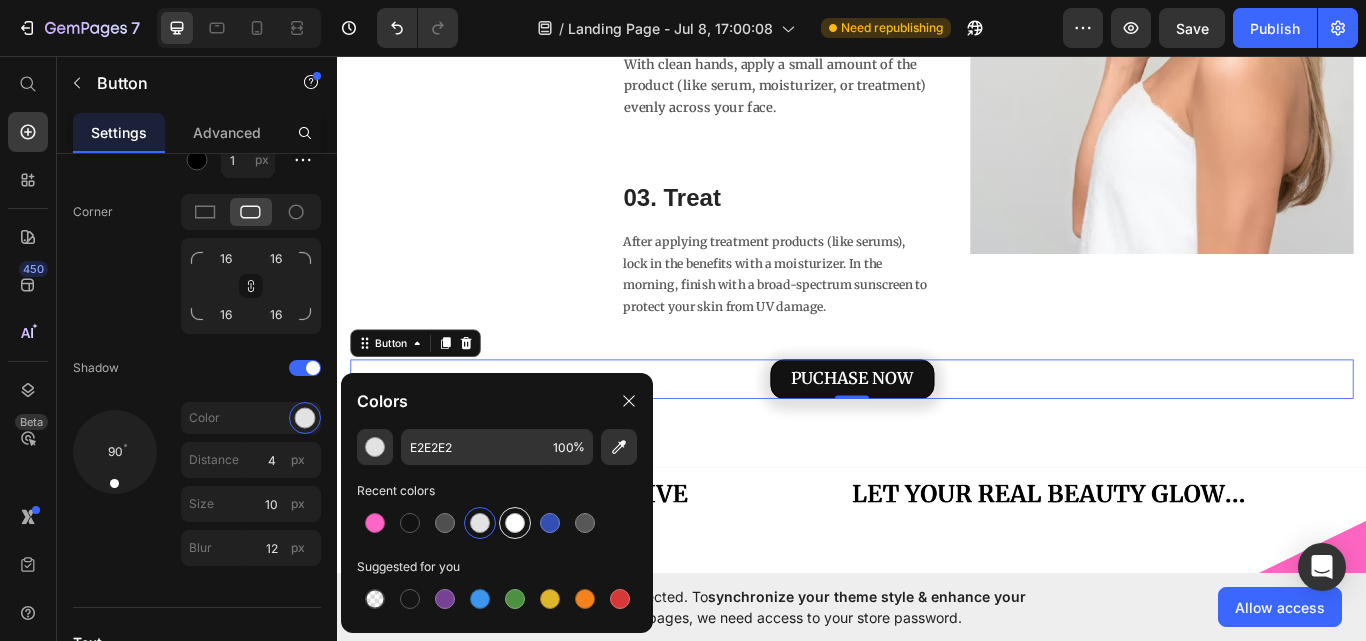 click at bounding box center (515, 523) 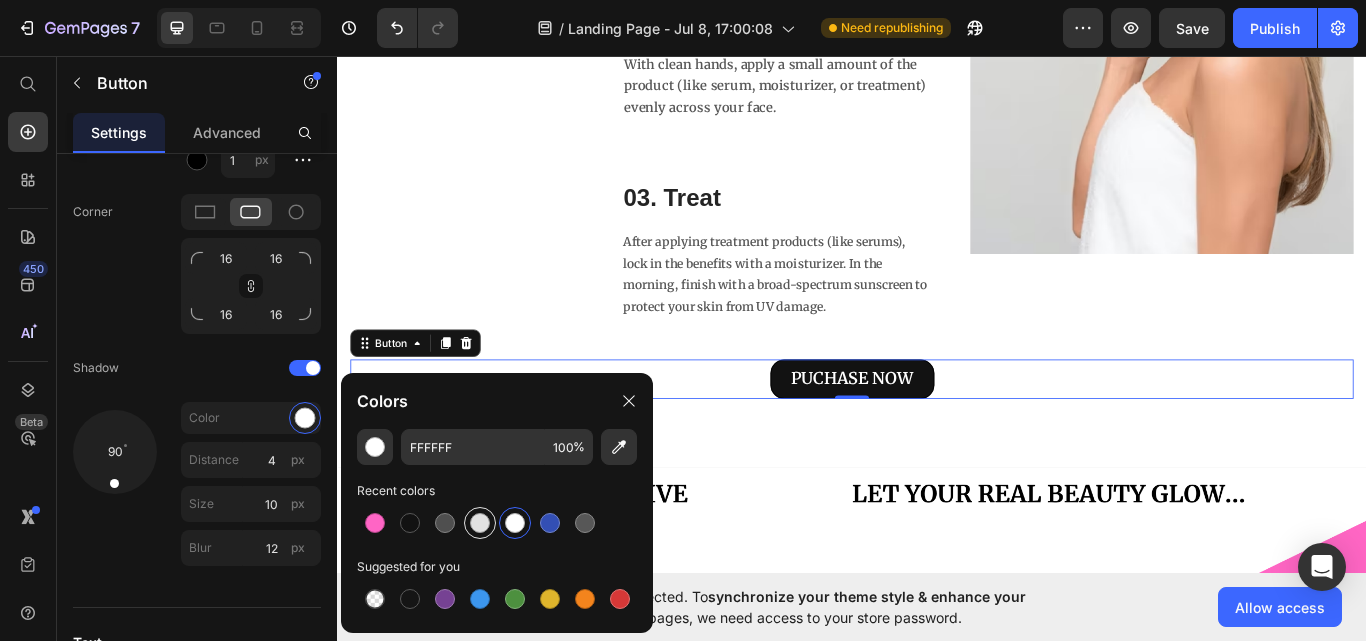 click at bounding box center [480, 523] 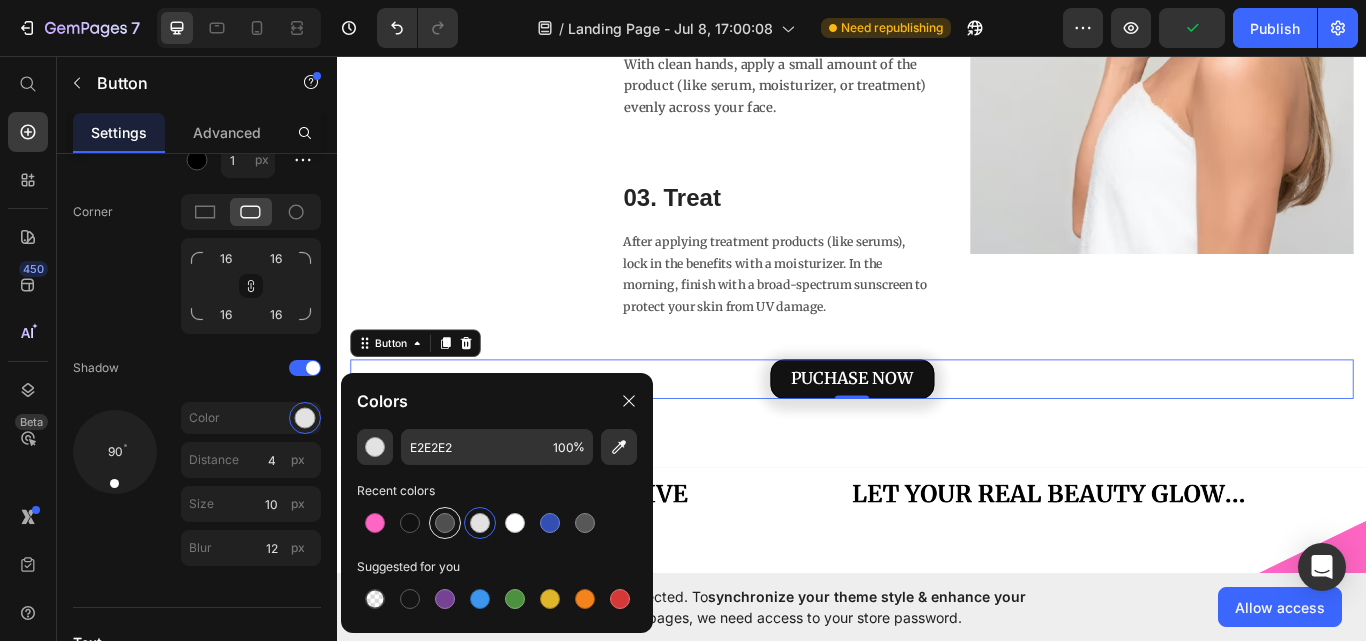 click at bounding box center (445, 523) 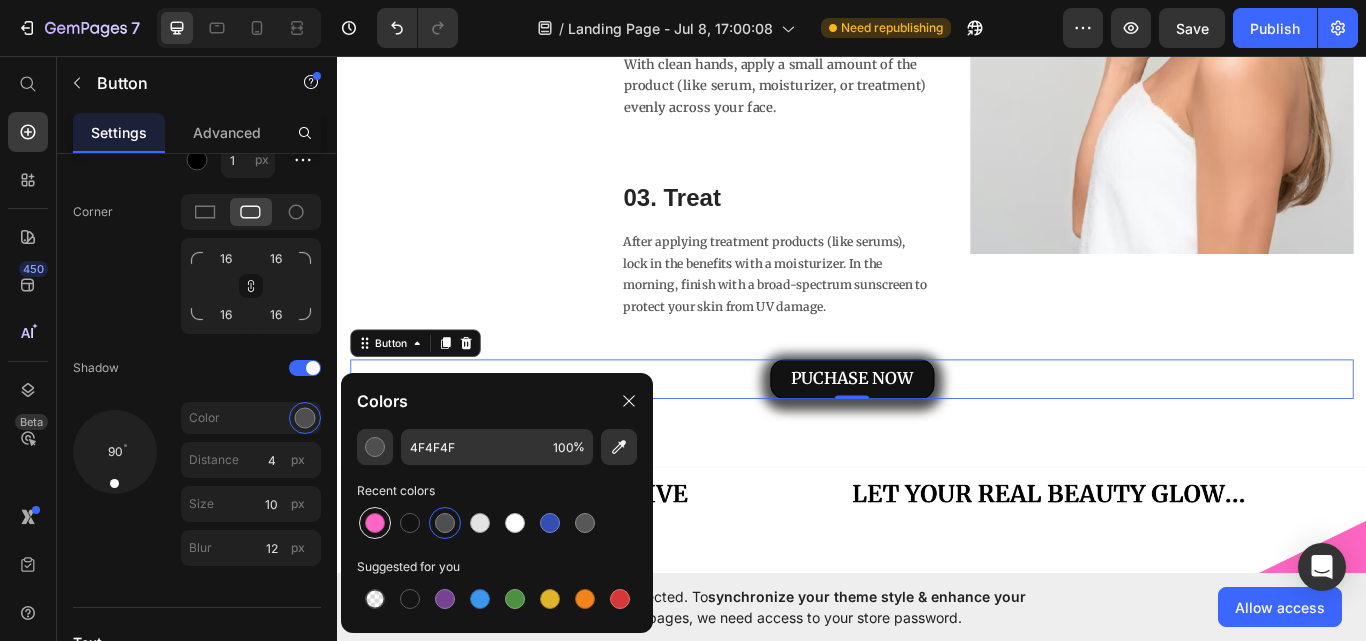 click at bounding box center [375, 523] 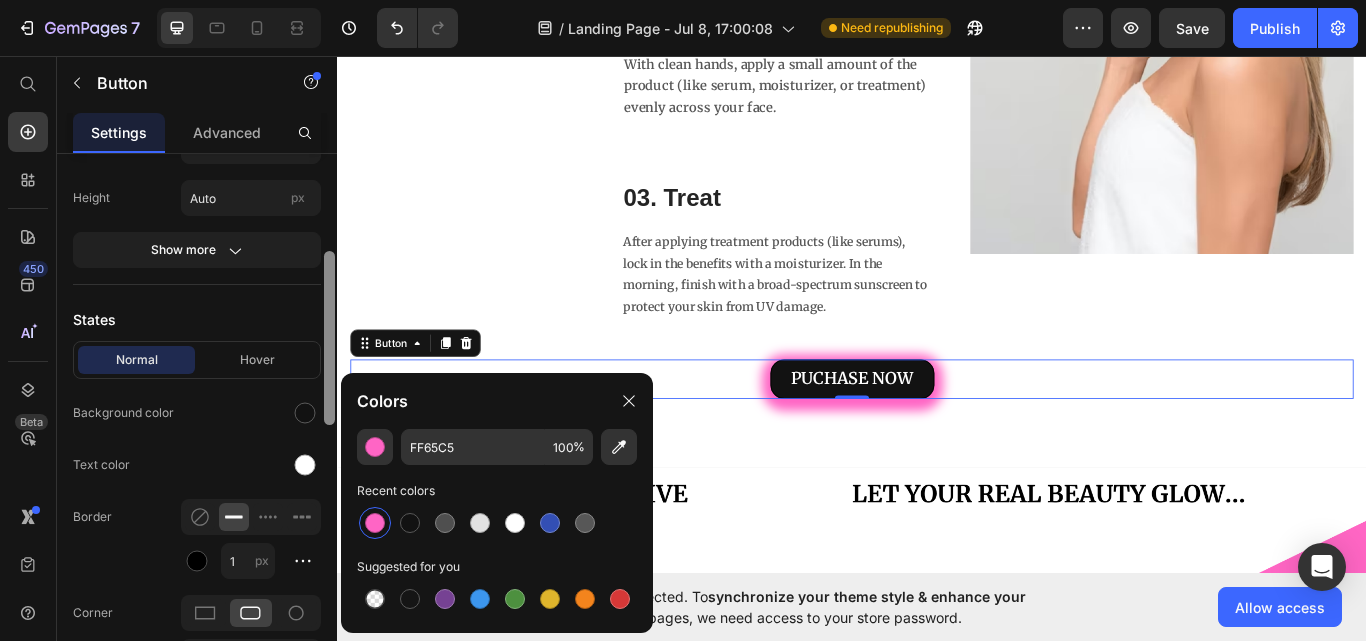 scroll, scrollTop: 313, scrollLeft: 0, axis: vertical 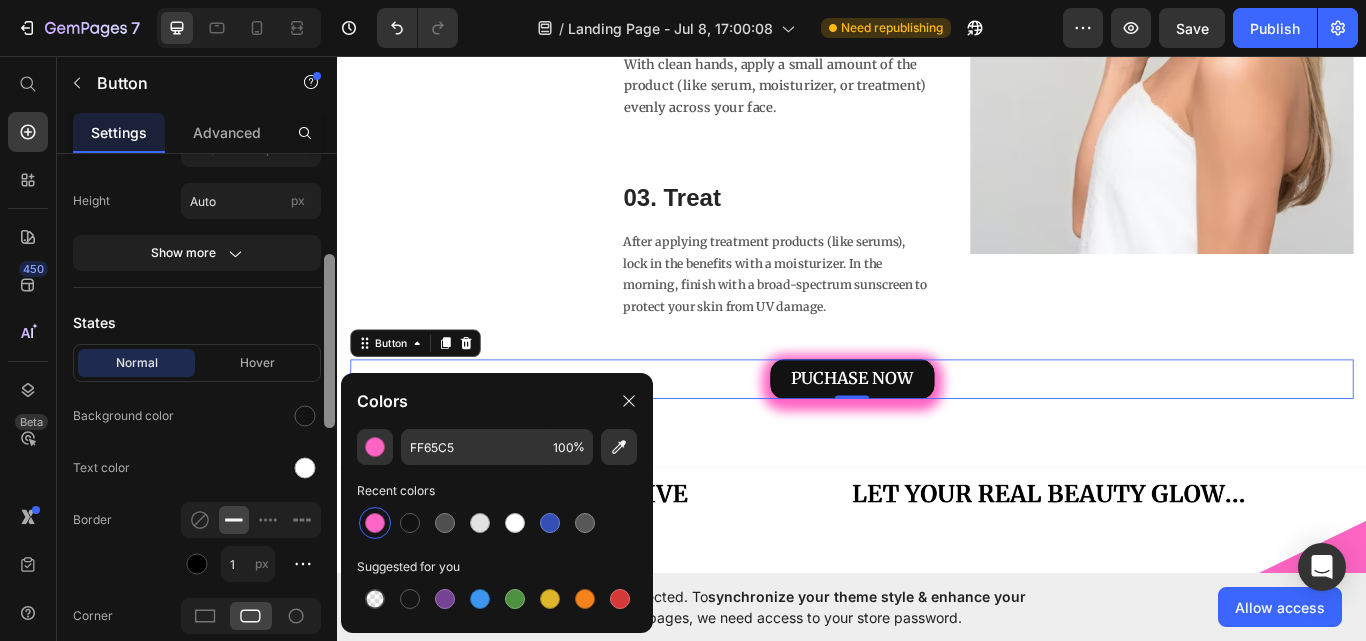 drag, startPoint x: 332, startPoint y: 396, endPoint x: 333, endPoint y: 266, distance: 130.00385 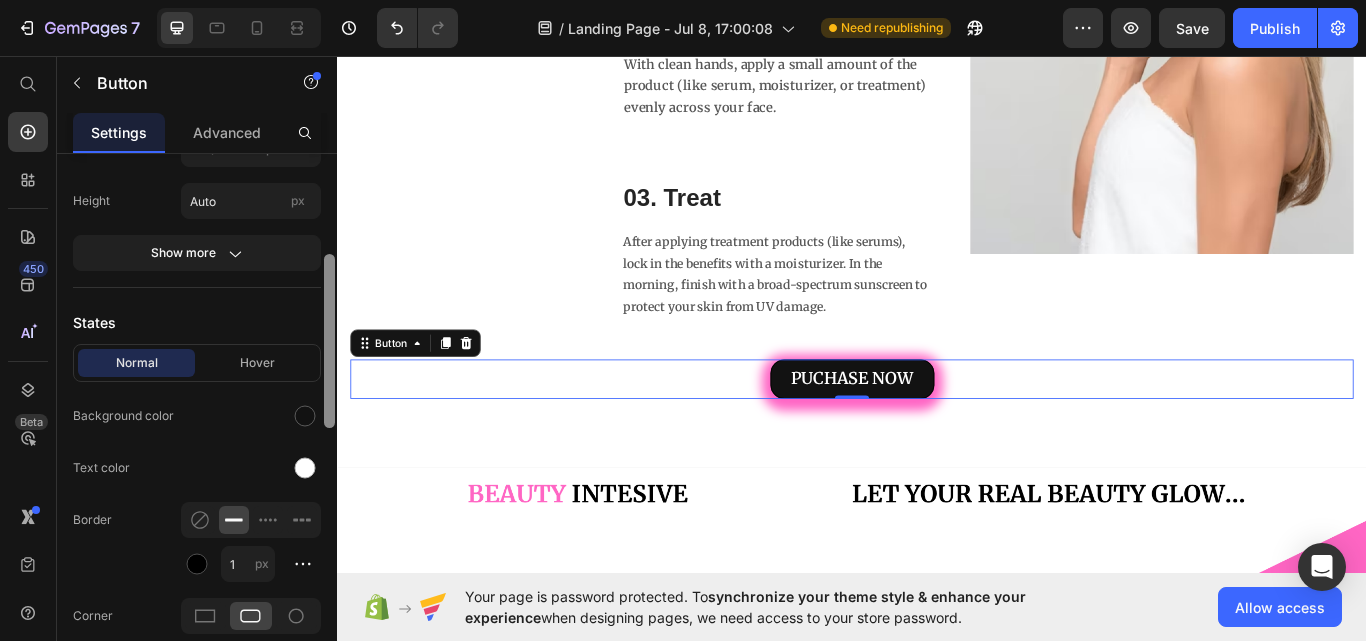 click at bounding box center [329, 341] 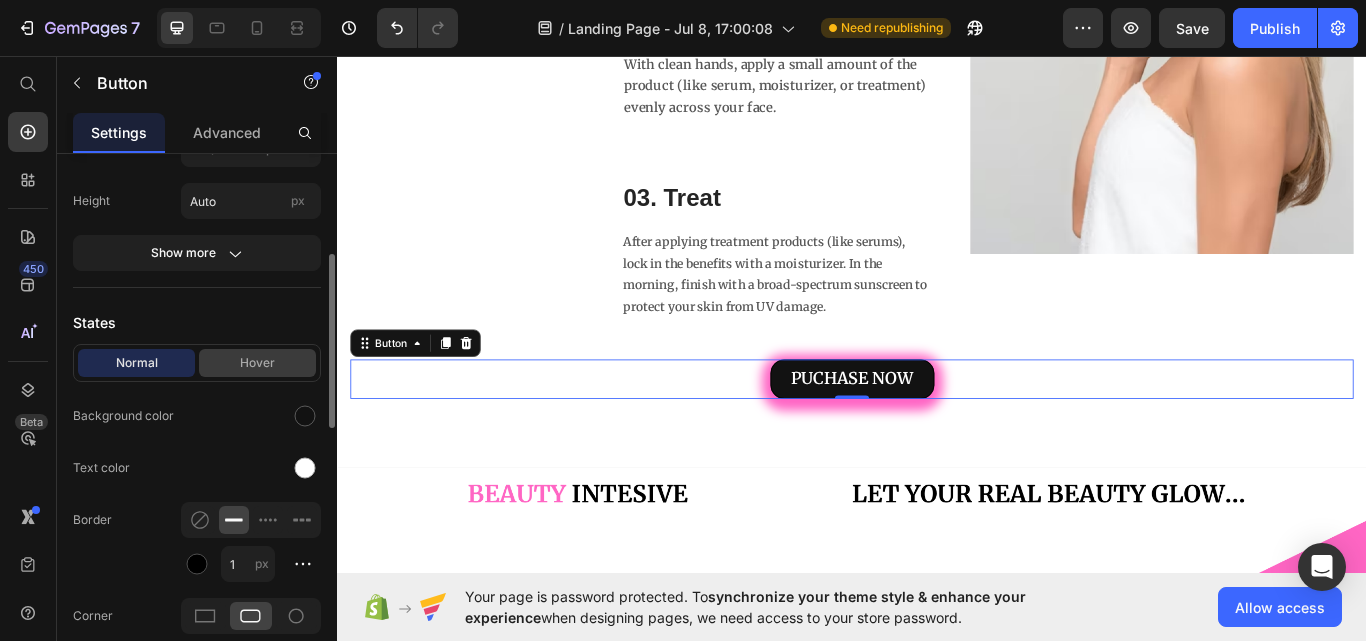 click on "Hover" at bounding box center [257, 363] 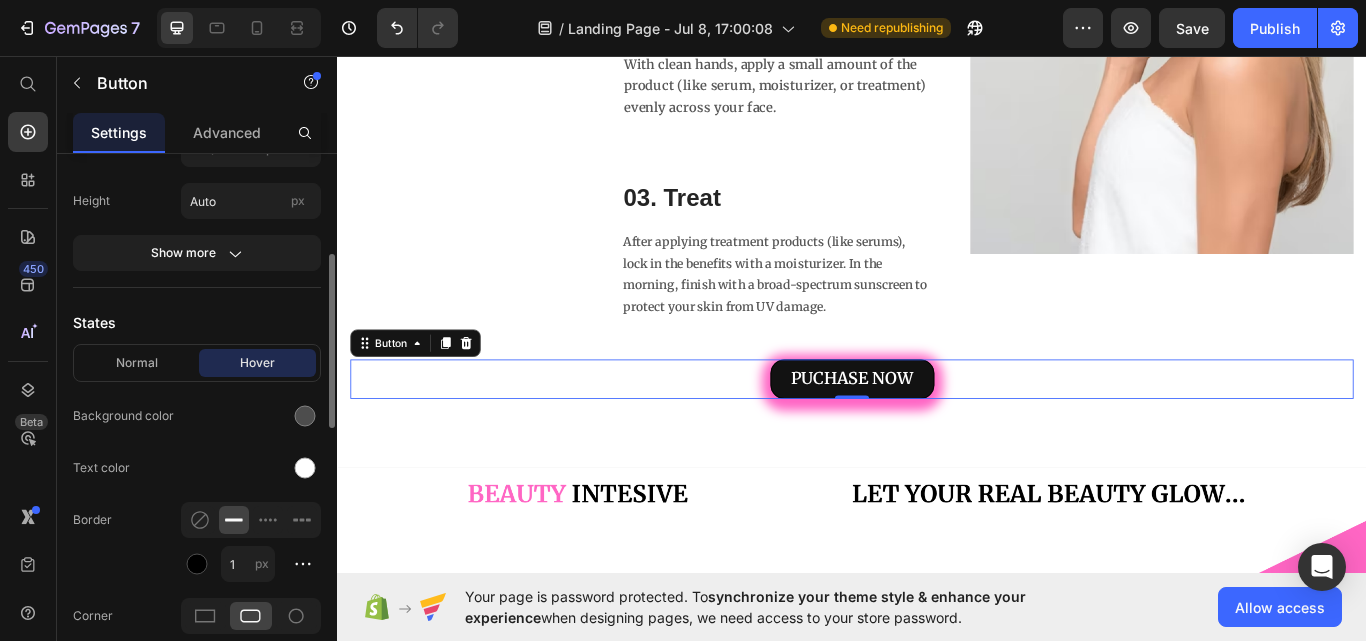 click on "Hover" at bounding box center (257, 363) 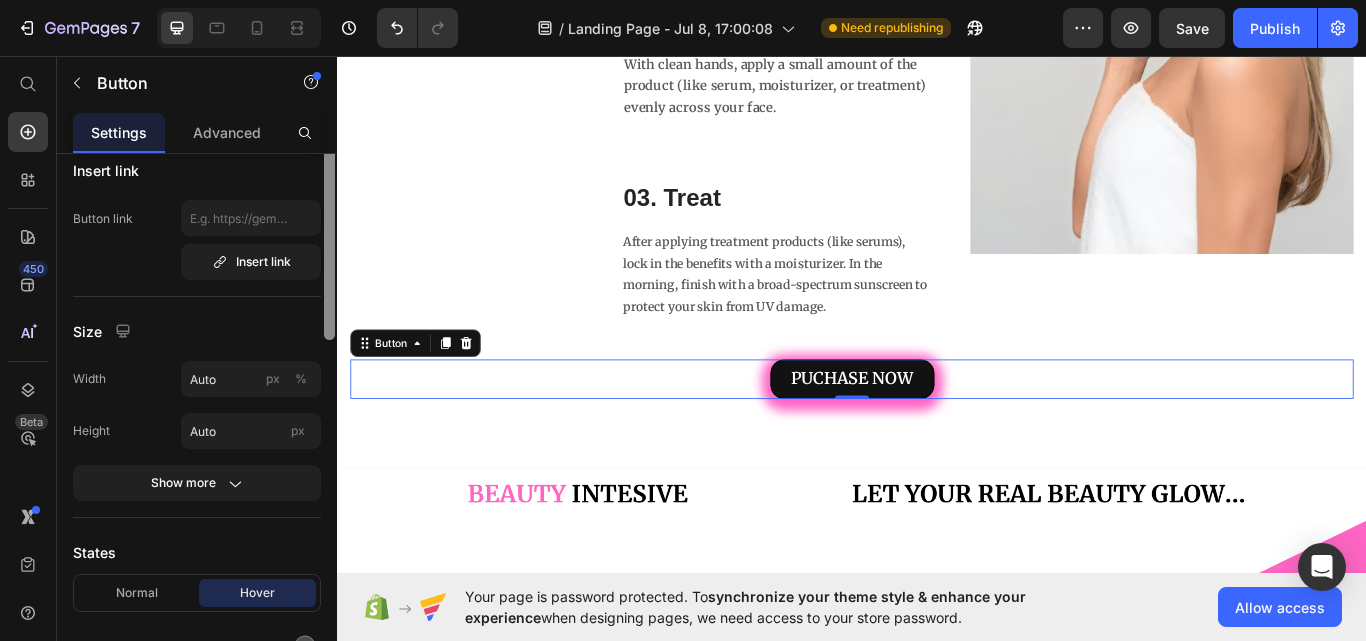 scroll, scrollTop: 52, scrollLeft: 0, axis: vertical 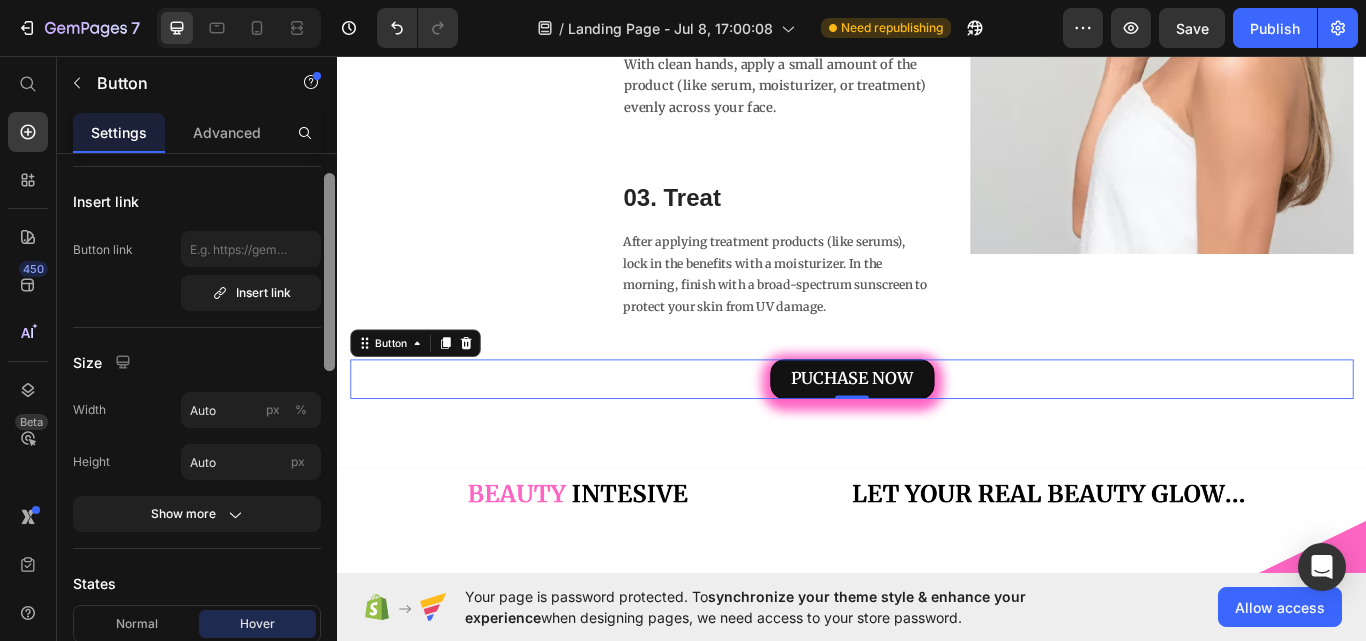 drag, startPoint x: 329, startPoint y: 334, endPoint x: 337, endPoint y: 250, distance: 84.38009 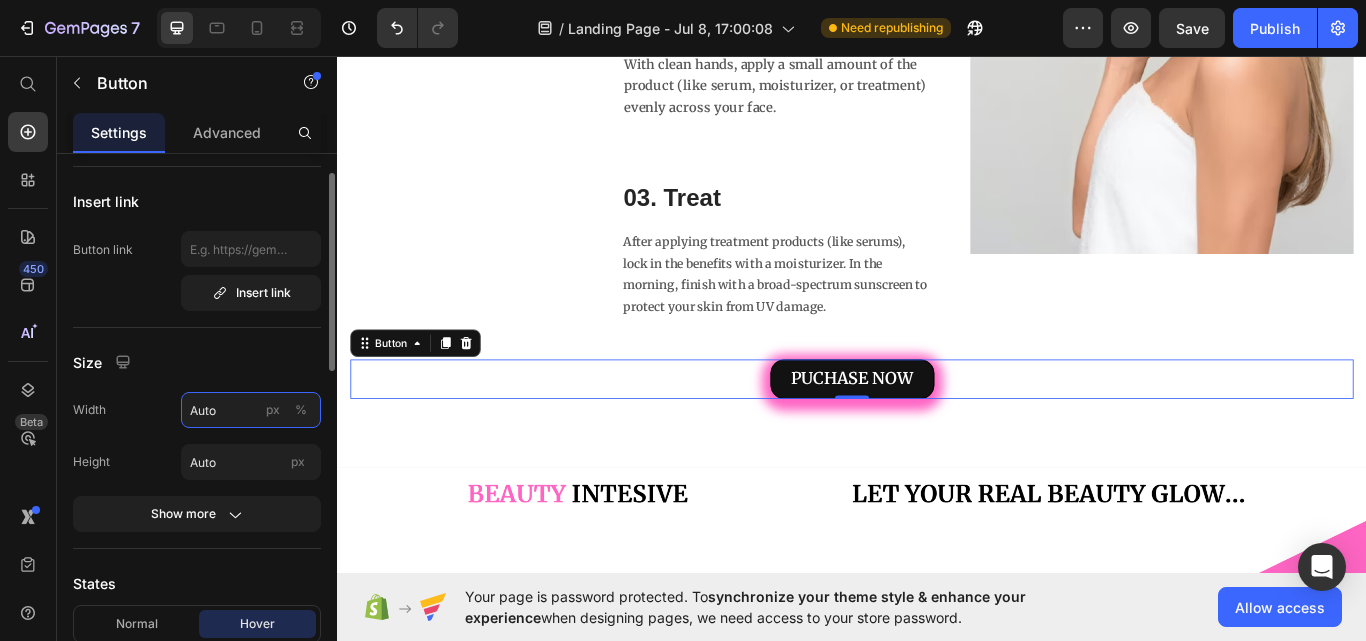 click on "Auto" at bounding box center [251, 410] 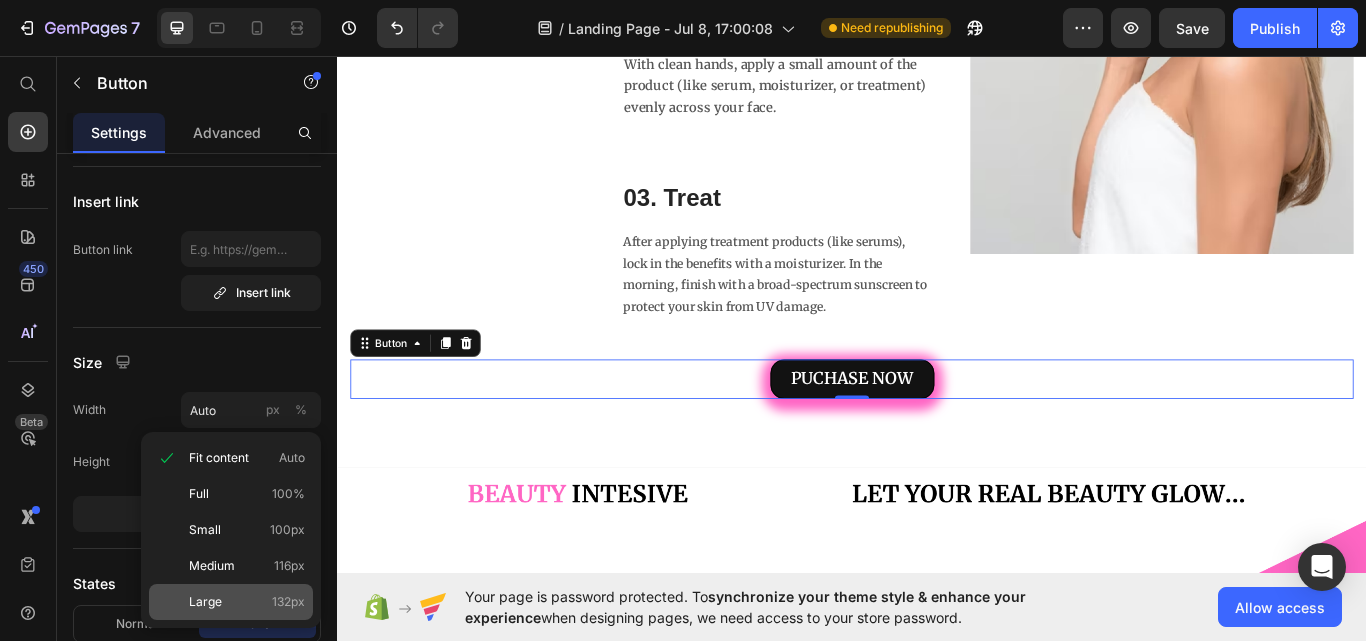 click on "Large 132px" 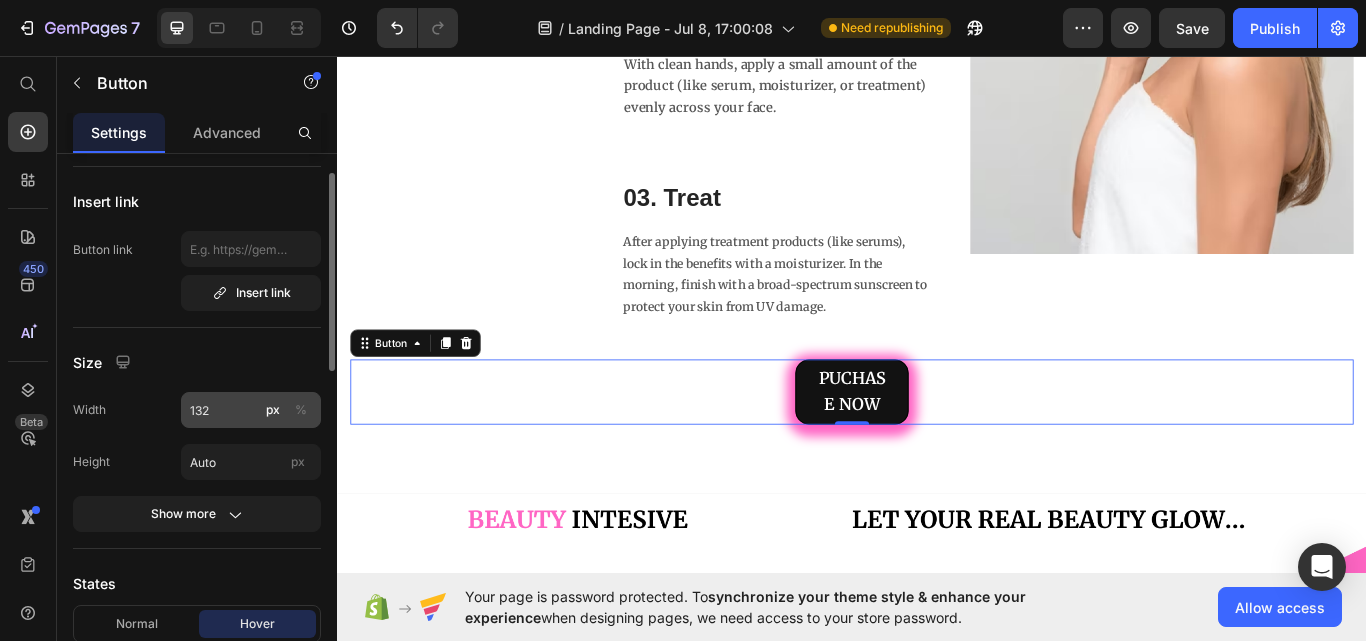click on "%" at bounding box center [301, 410] 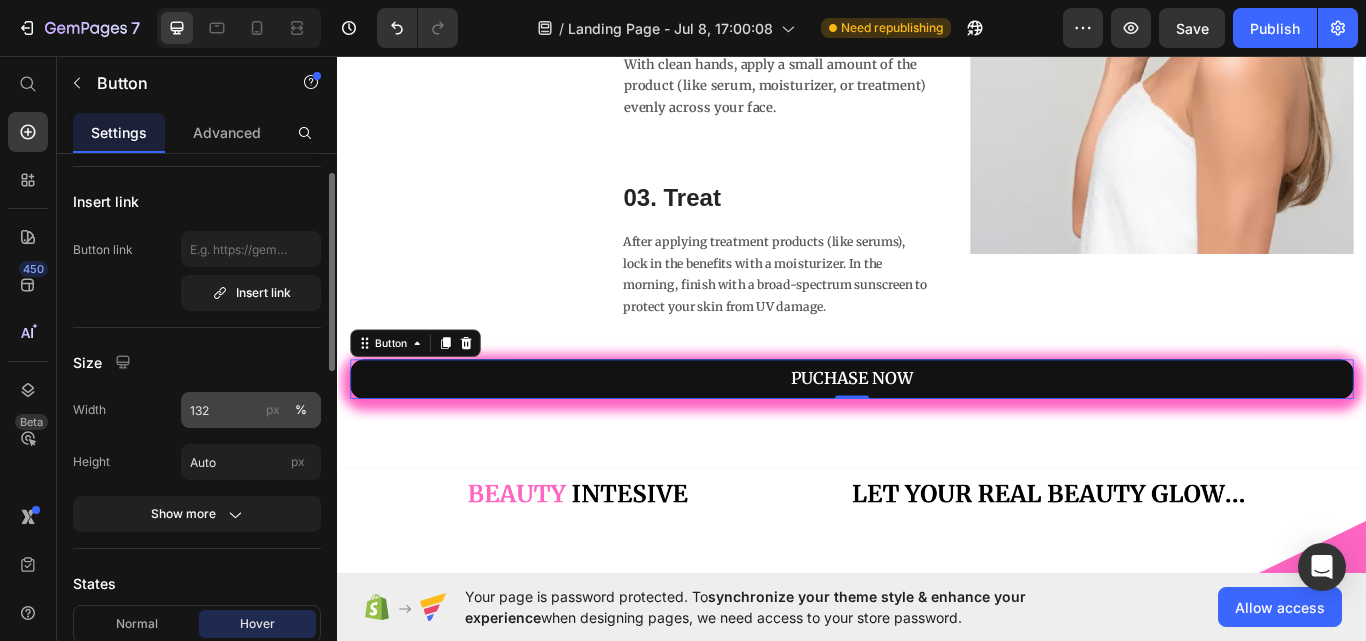 click on "px" at bounding box center [273, 410] 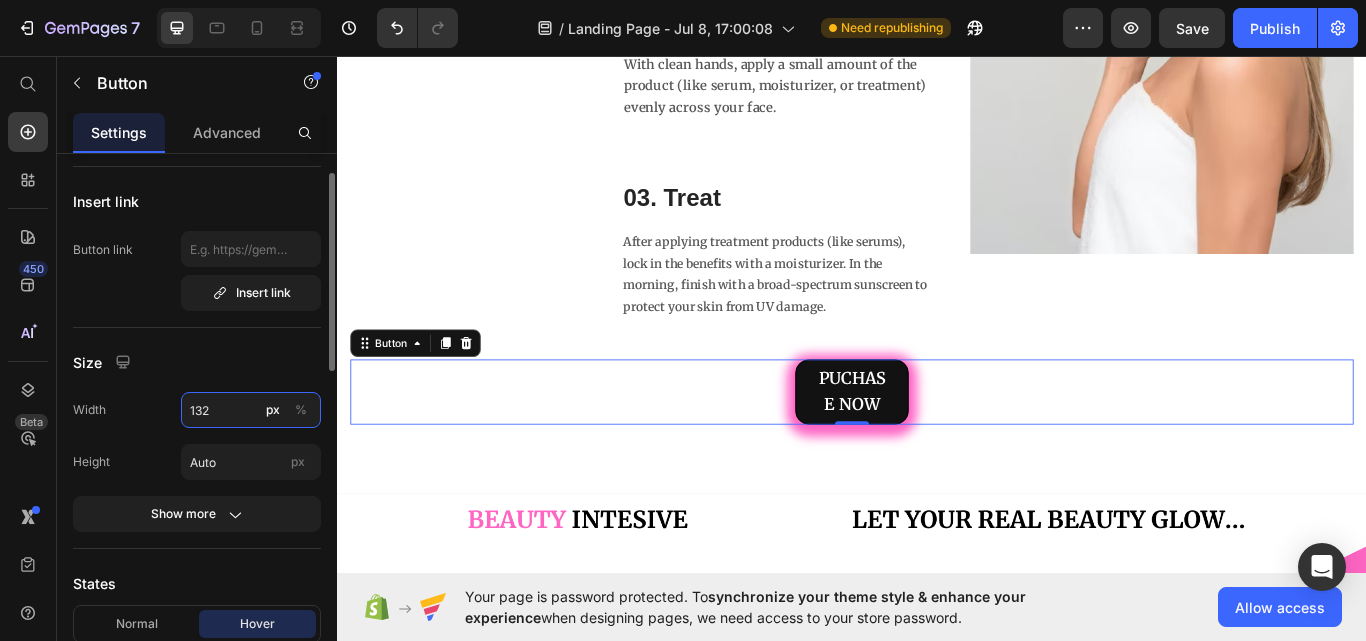 click on "132" at bounding box center (251, 410) 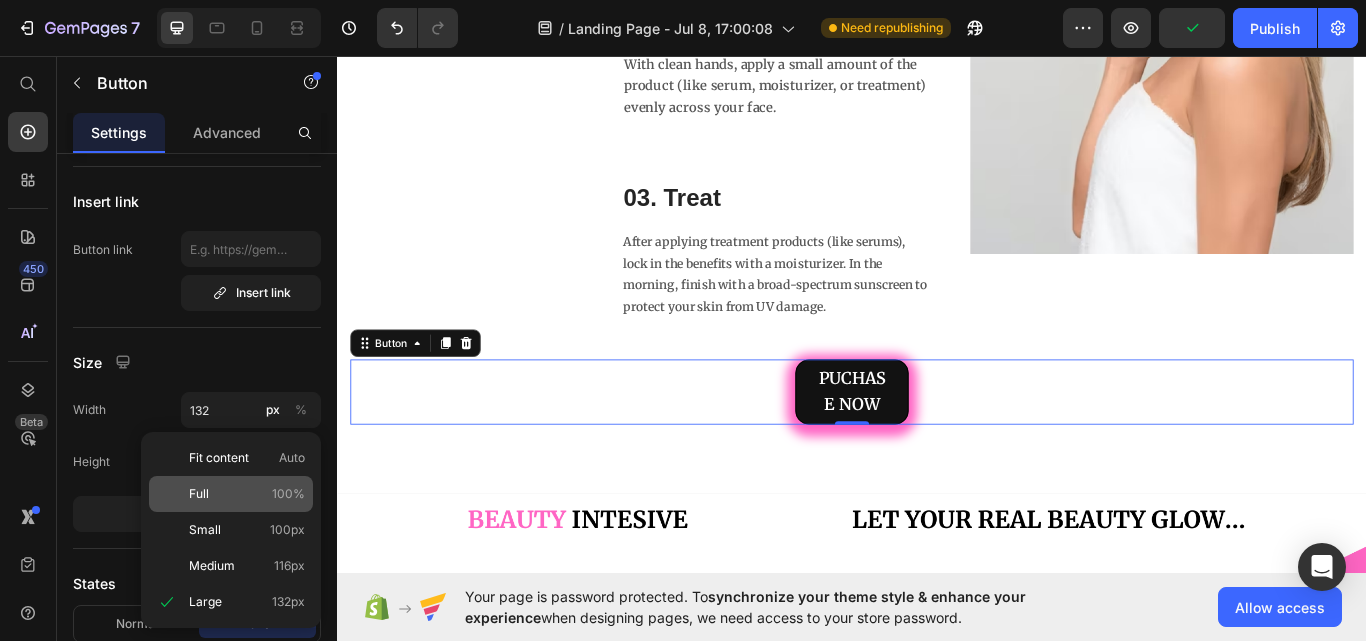 click on "Full" at bounding box center [199, 494] 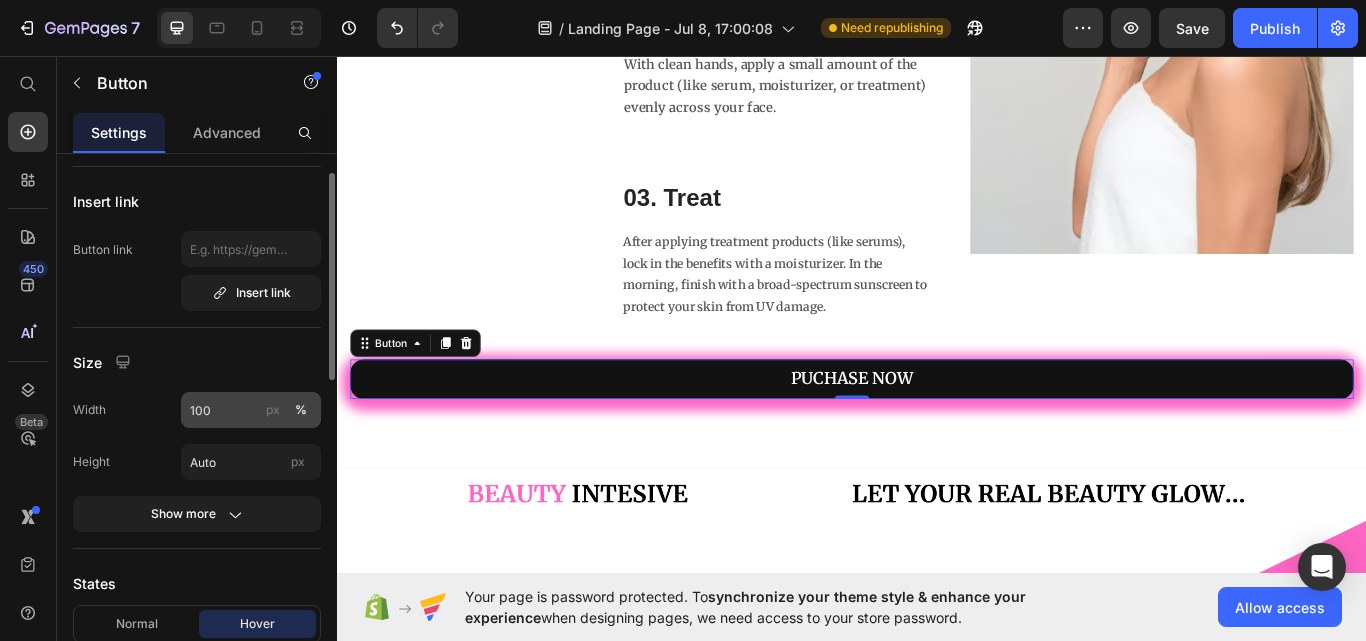 click on "px" at bounding box center (273, 410) 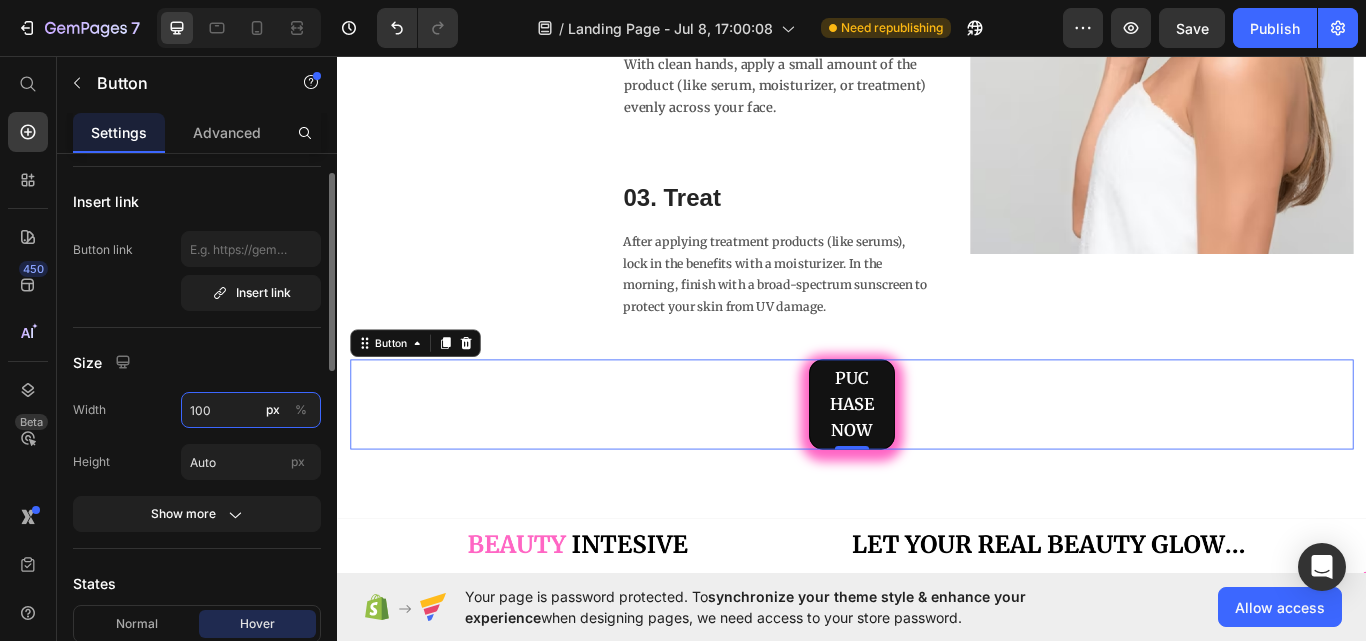 click on "100" at bounding box center (251, 410) 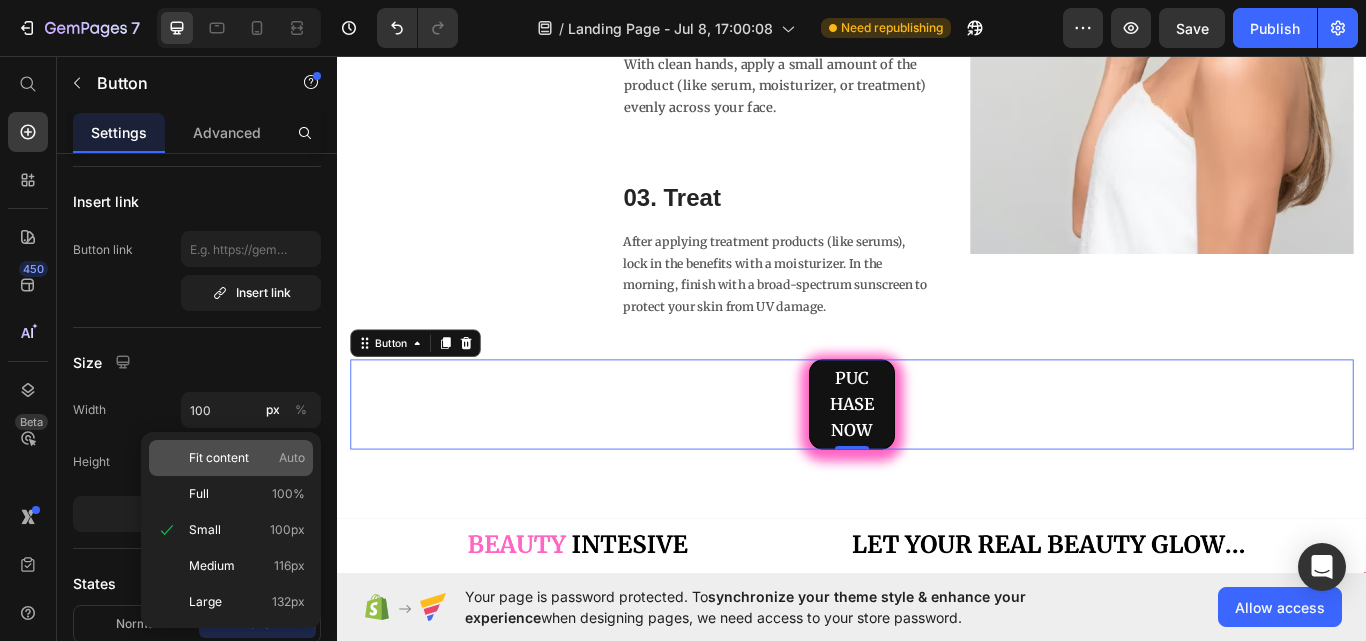 click on "Fit content" at bounding box center (219, 458) 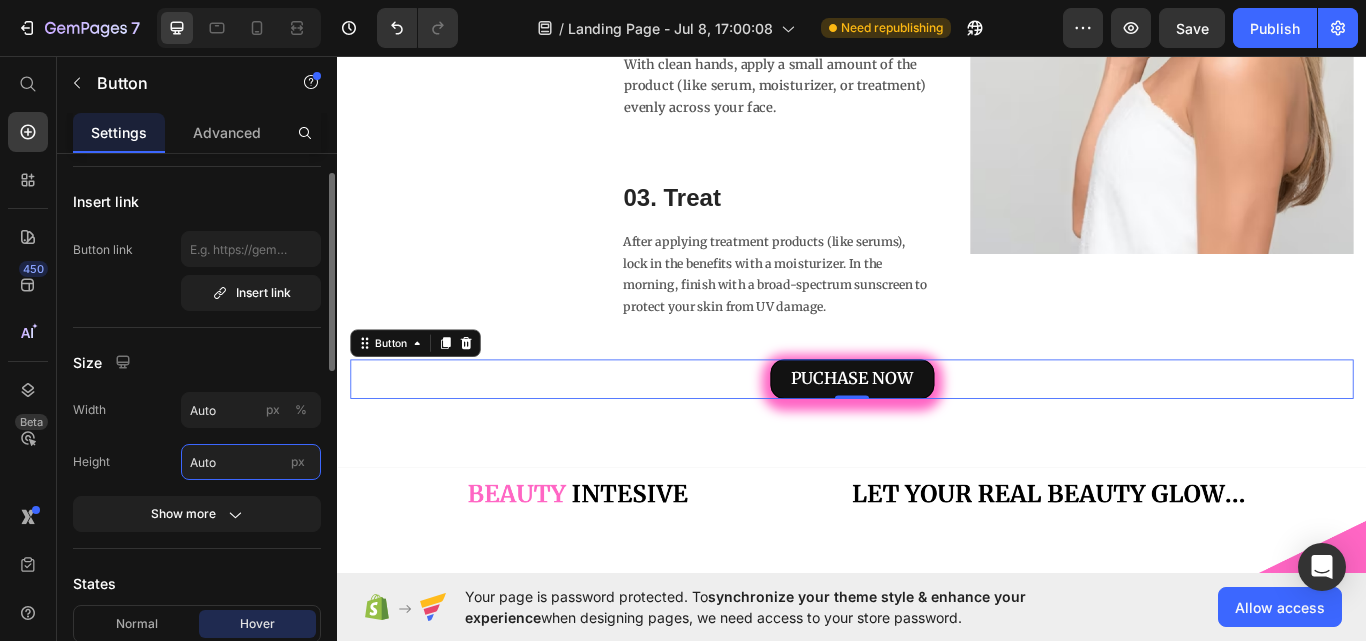 click on "Auto" at bounding box center [251, 462] 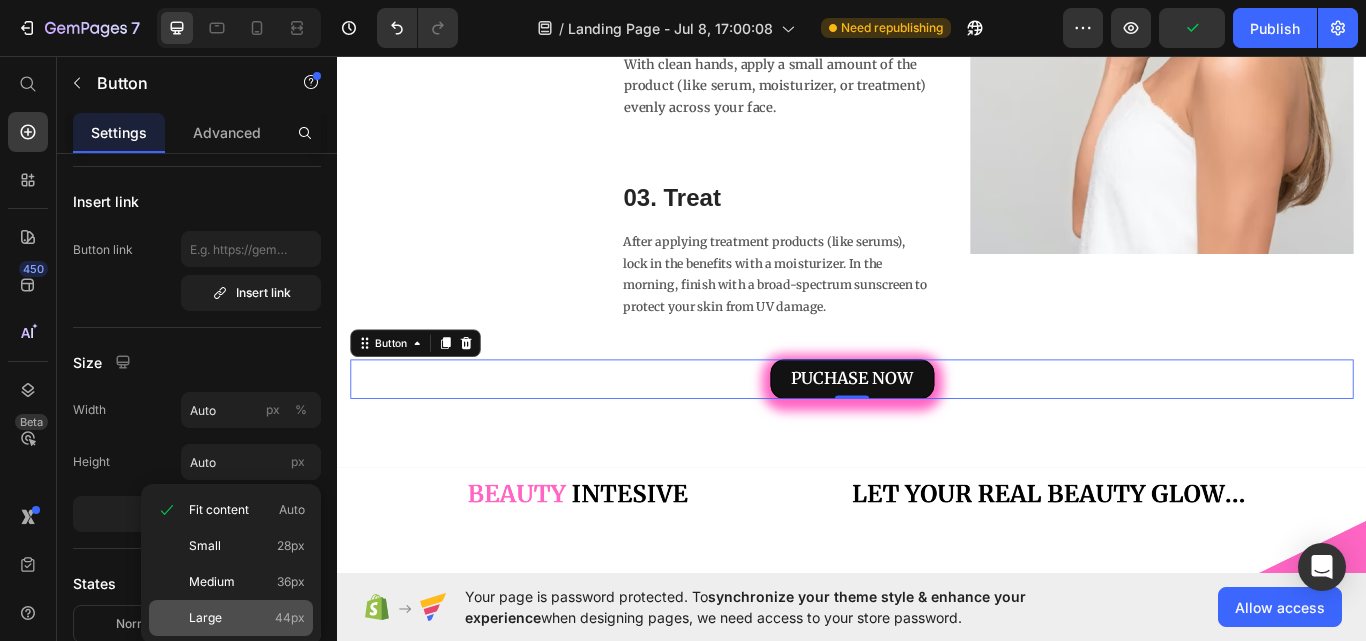 click on "Large" at bounding box center [205, 618] 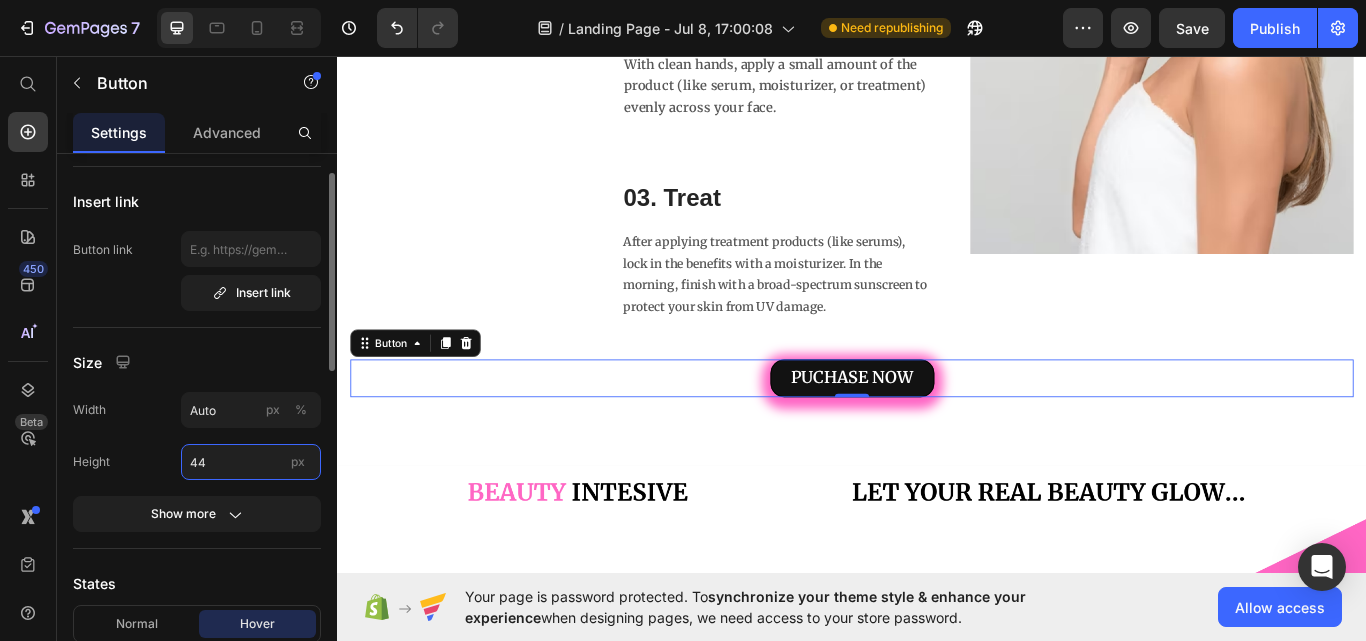 click on "44" at bounding box center (251, 462) 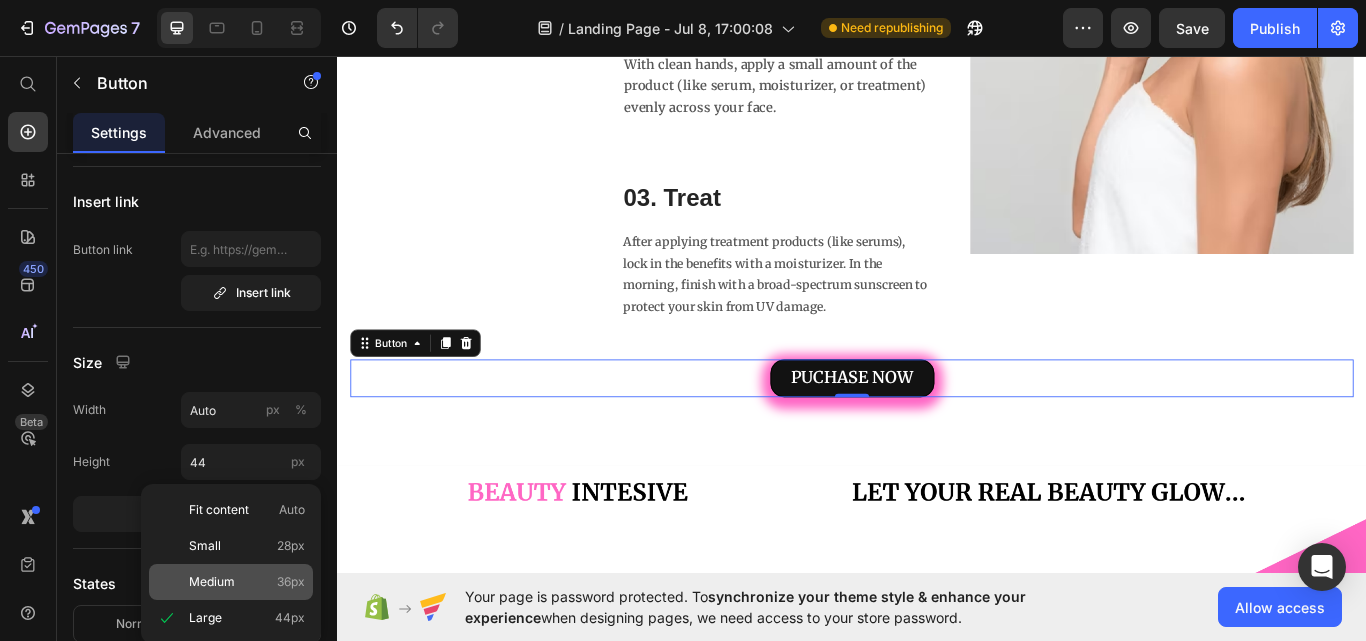 click on "Medium" at bounding box center (212, 582) 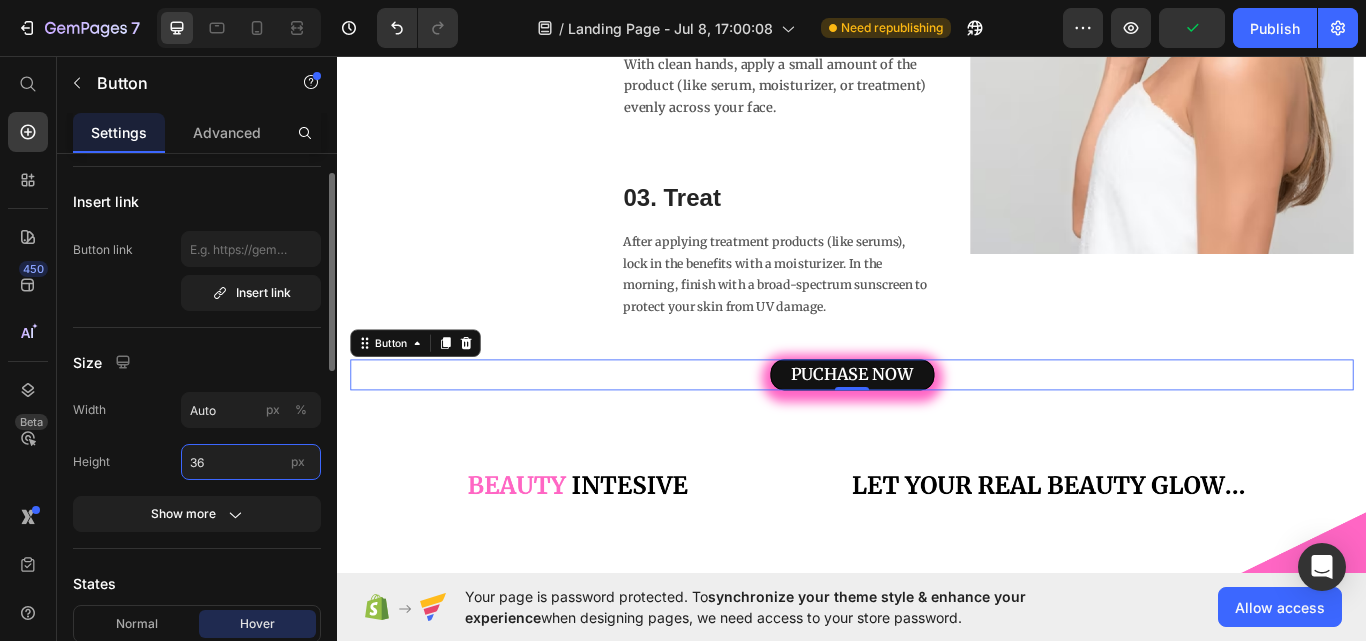 click on "36" at bounding box center [251, 462] 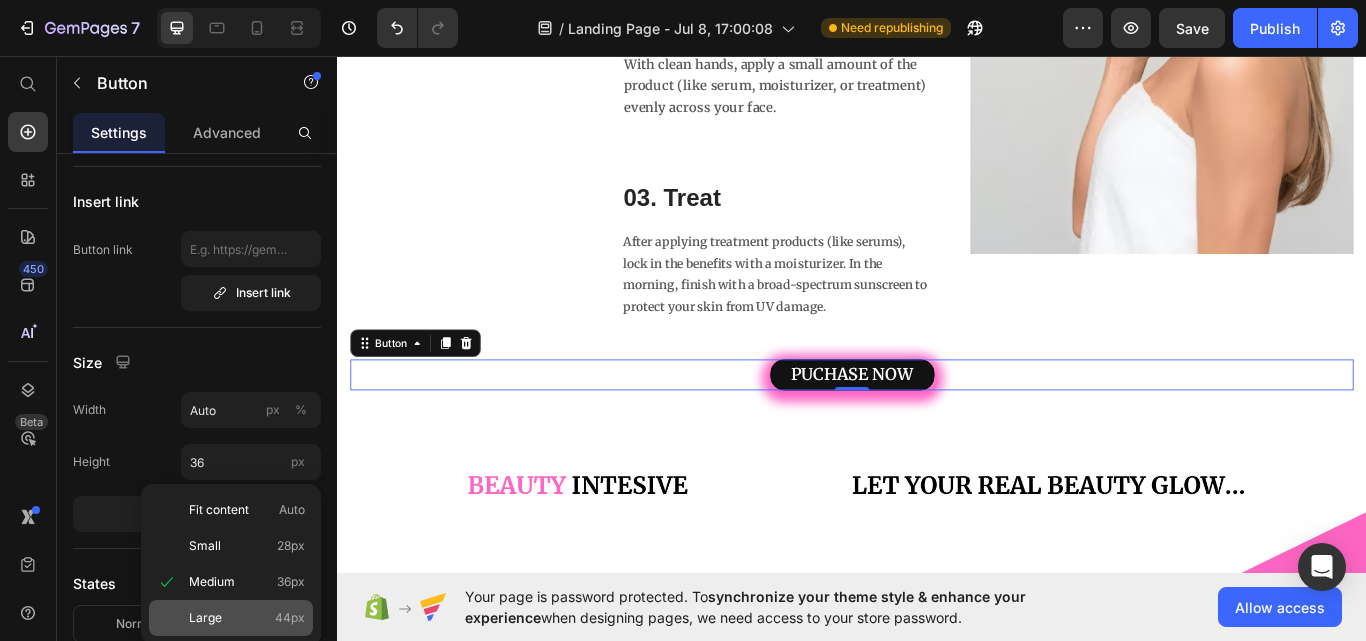 click on "Large 44px" 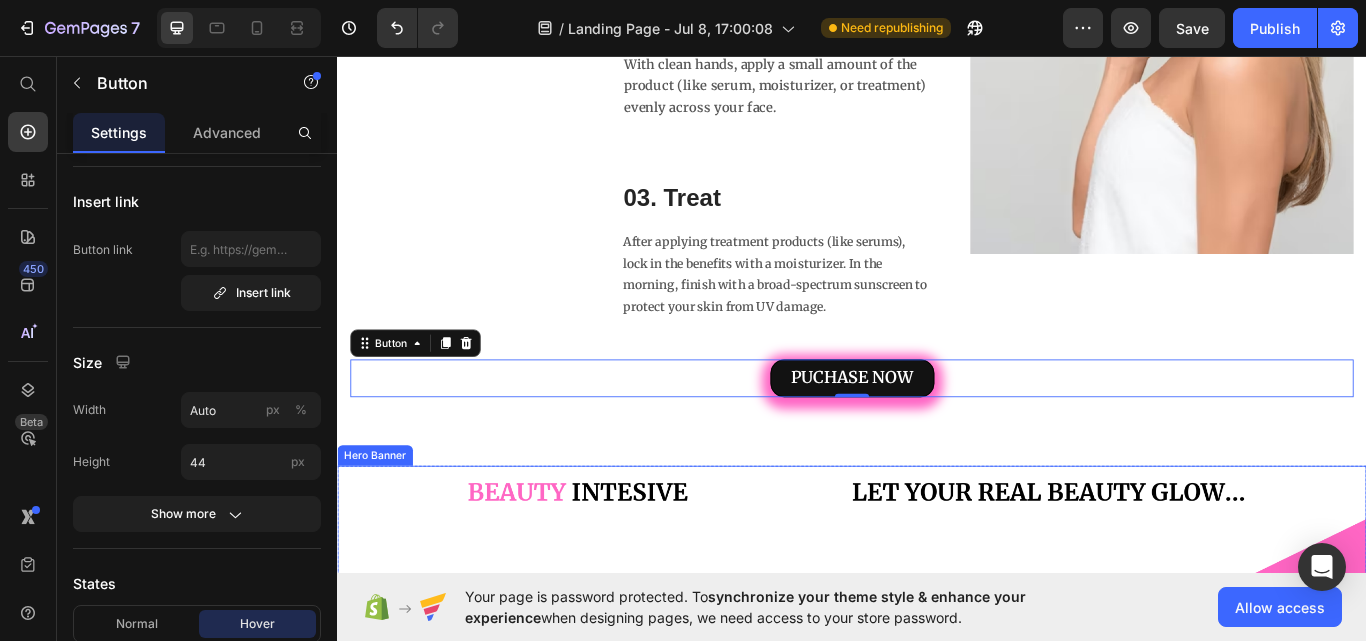 click at bounding box center [937, 872] 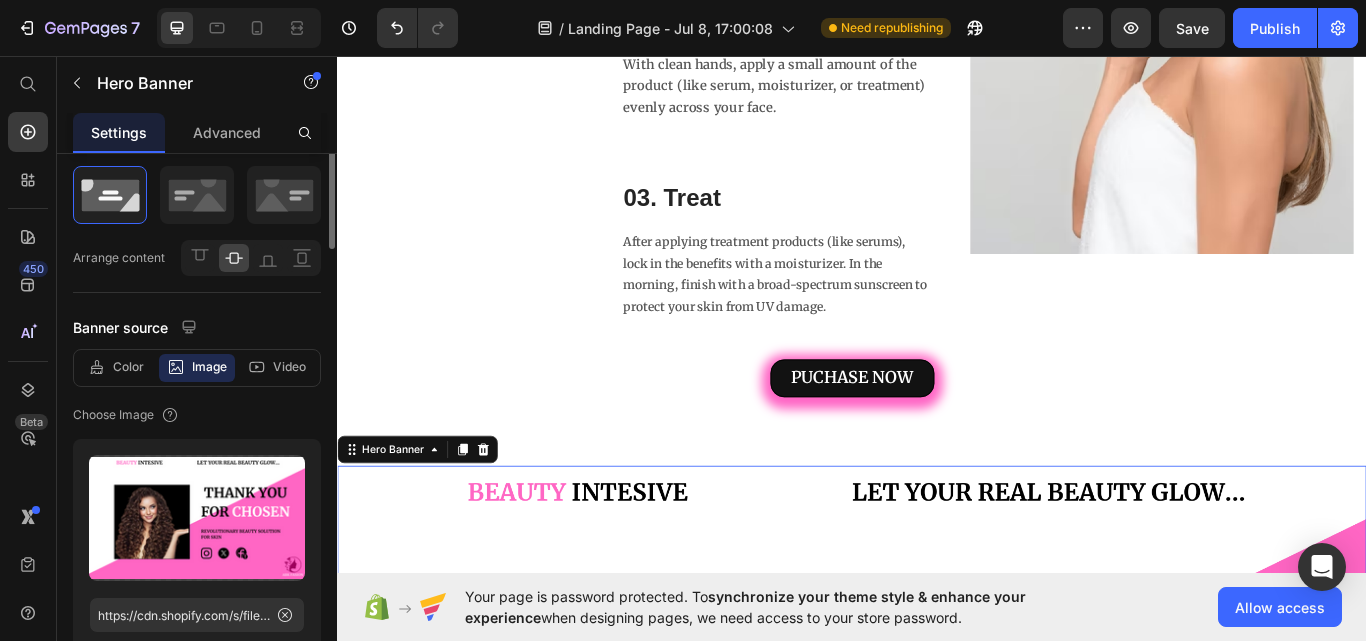 scroll, scrollTop: 0, scrollLeft: 0, axis: both 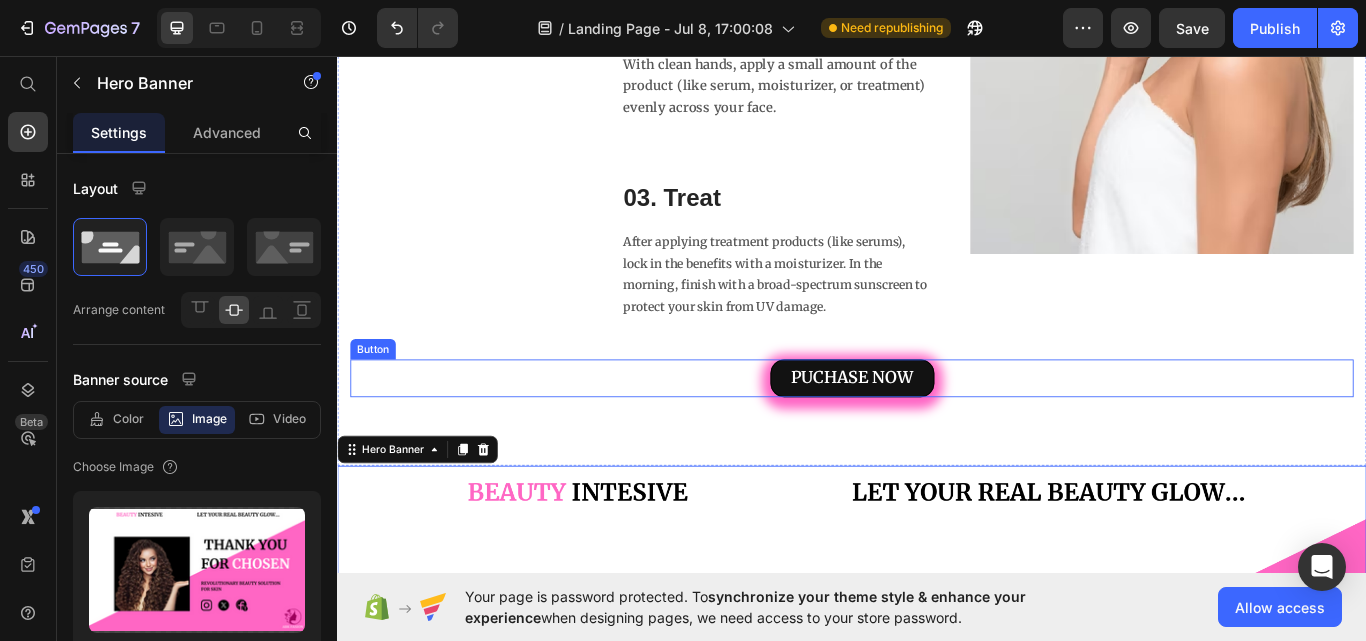 click on "PUCHASE NOW Button" at bounding box center [937, 433] 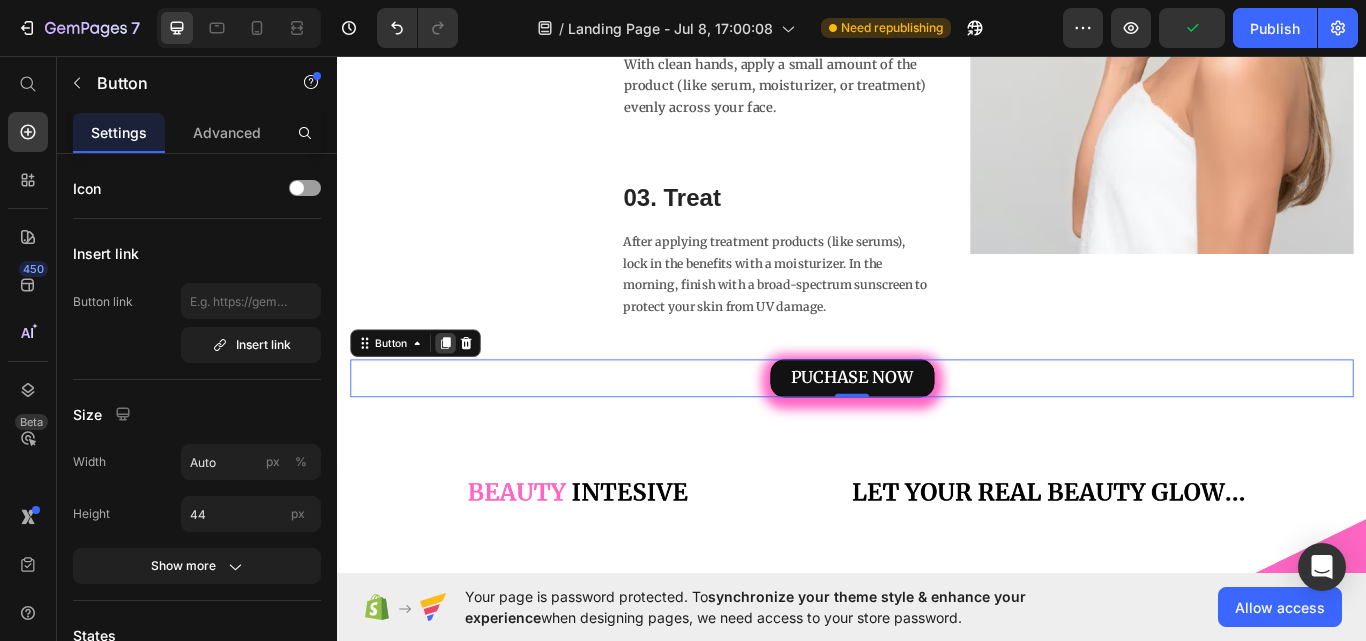 click 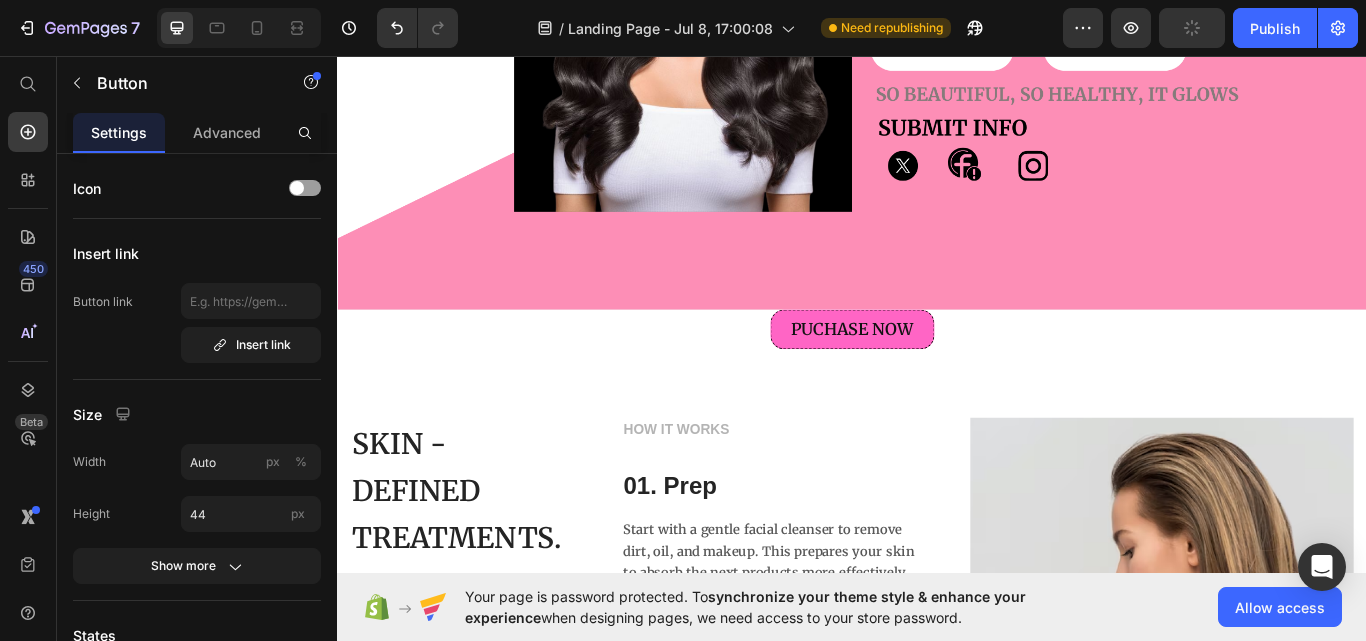 scroll, scrollTop: 1922, scrollLeft: 0, axis: vertical 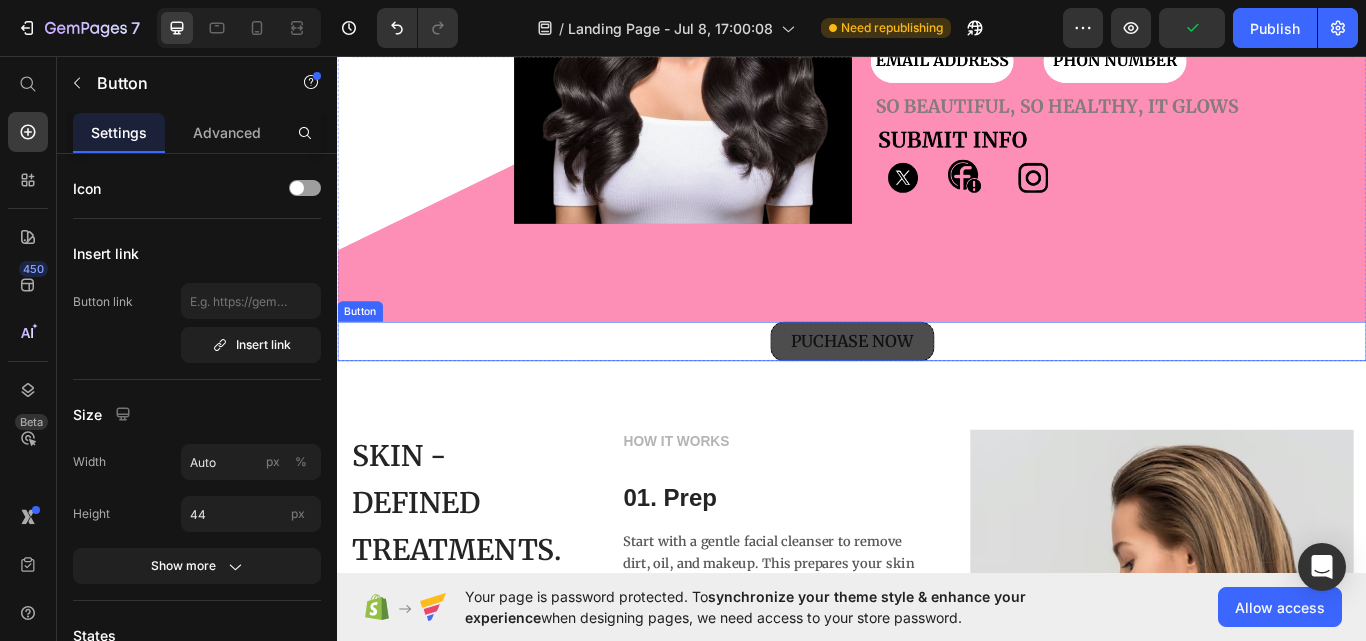 click on "PUCHASE NOW" at bounding box center (937, 390) 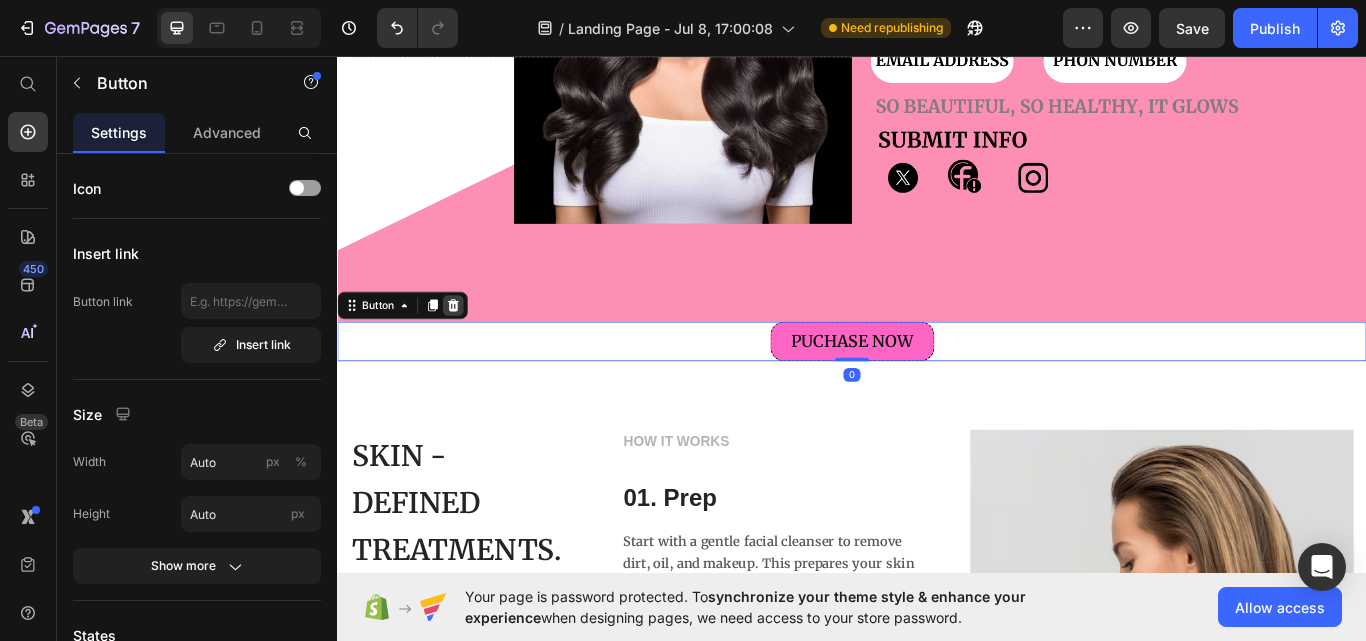 click 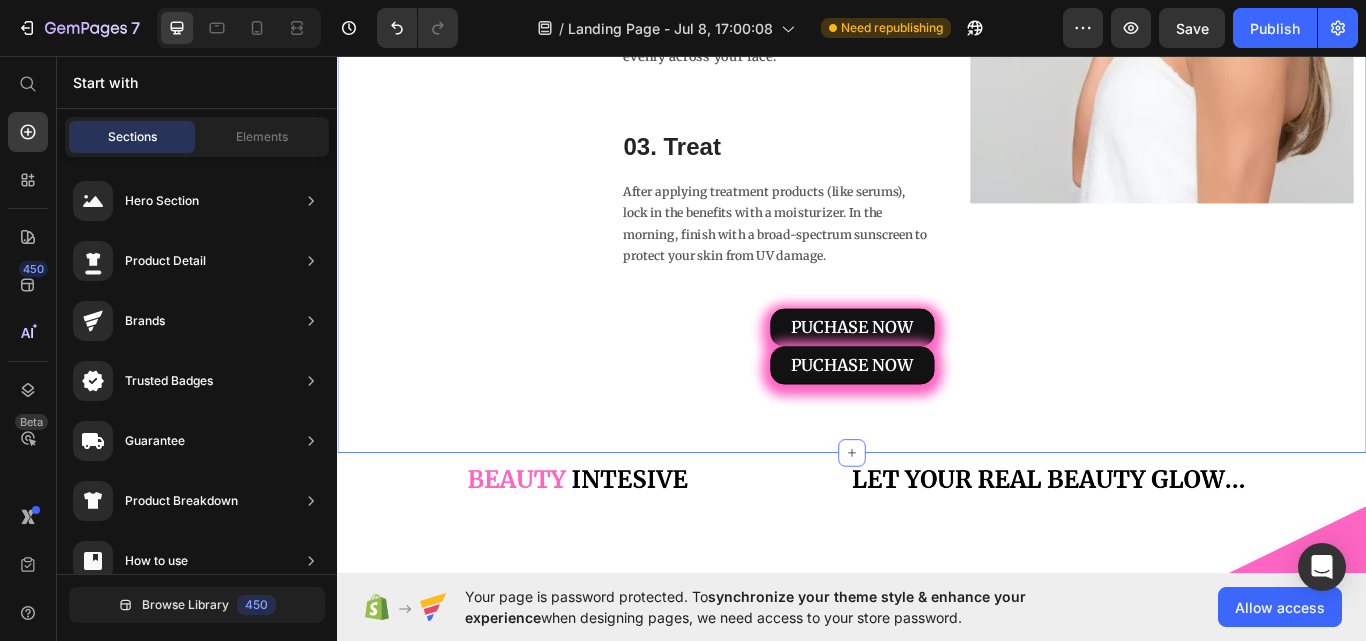 scroll, scrollTop: 2722, scrollLeft: 0, axis: vertical 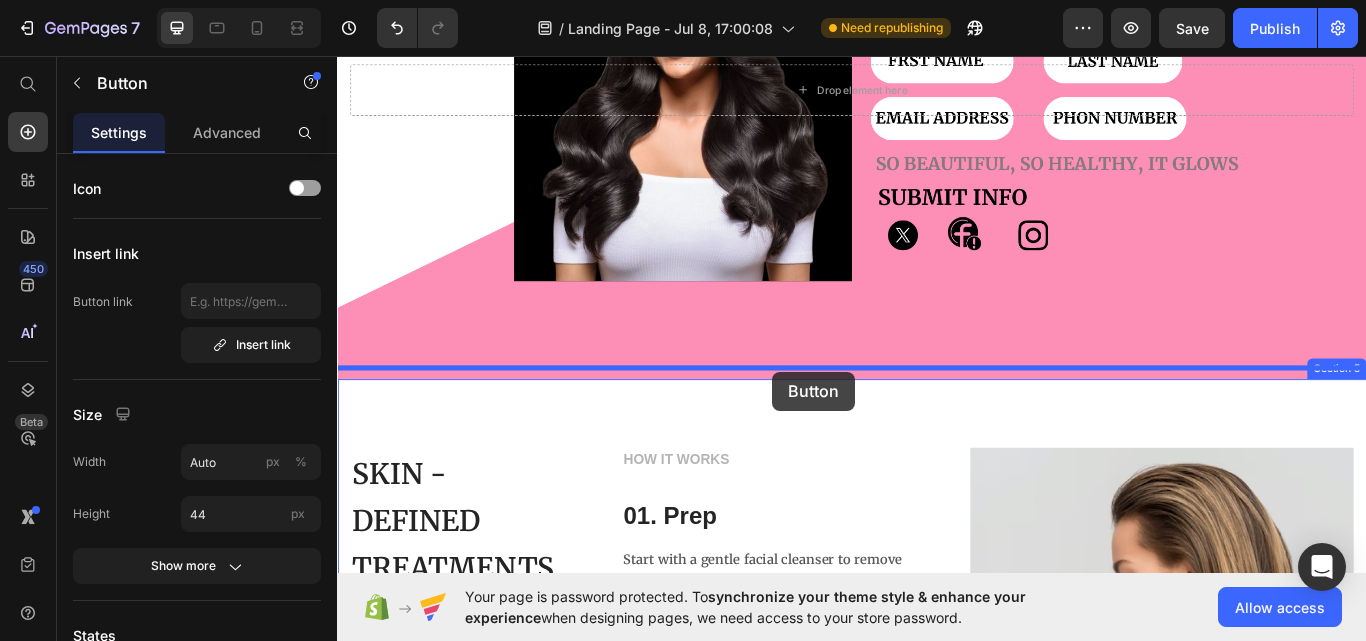 drag, startPoint x: 939, startPoint y: 384, endPoint x: 844, endPoint y: 425, distance: 103.4698 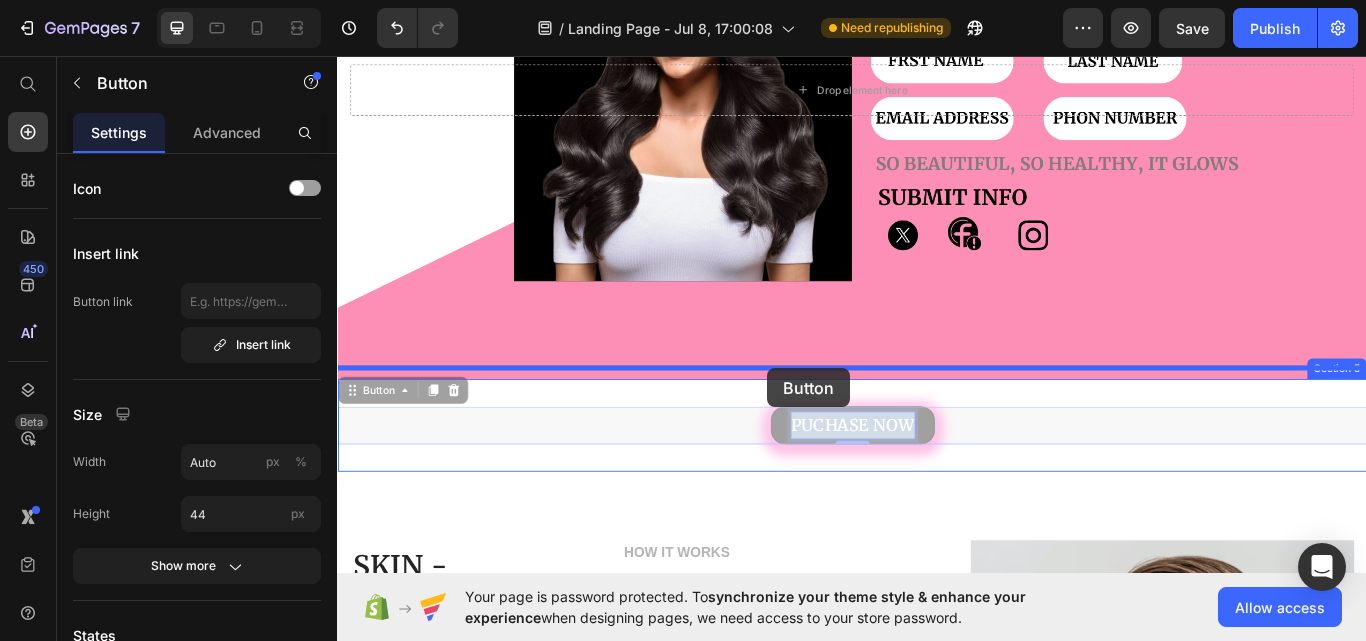 drag, startPoint x: 860, startPoint y: 470, endPoint x: 840, endPoint y: 423, distance: 51.078373 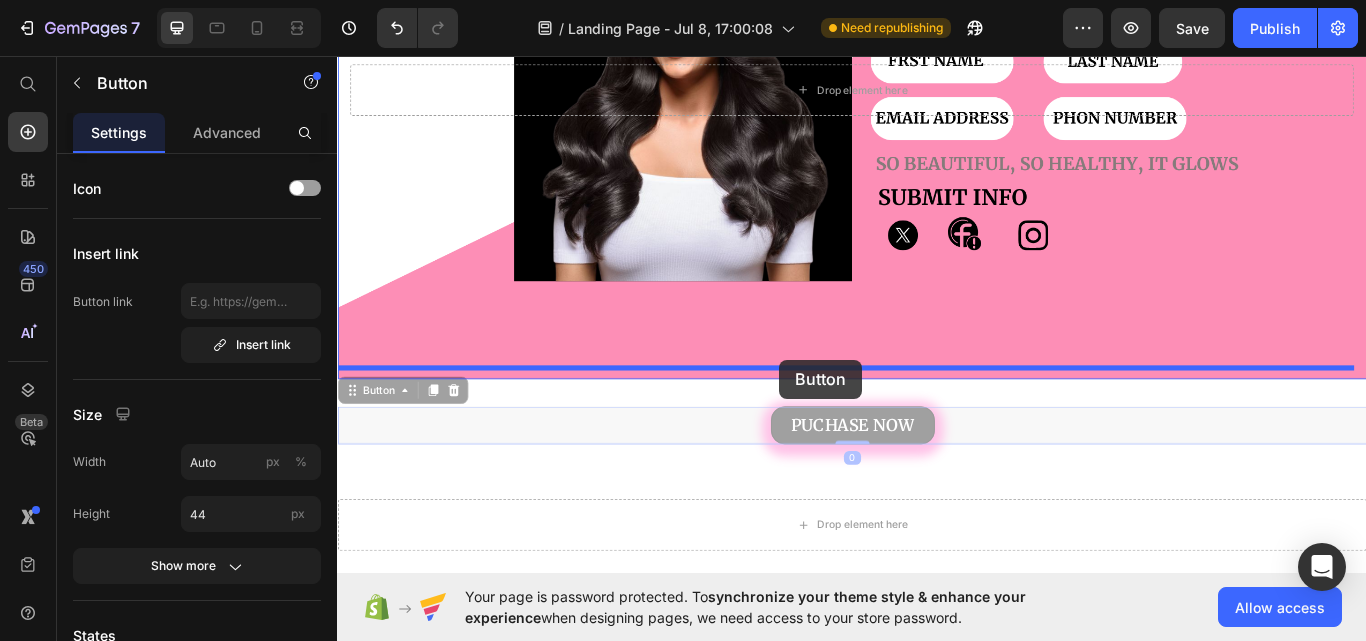 drag, startPoint x: 855, startPoint y: 457, endPoint x: 853, endPoint y: 411, distance: 46.043457 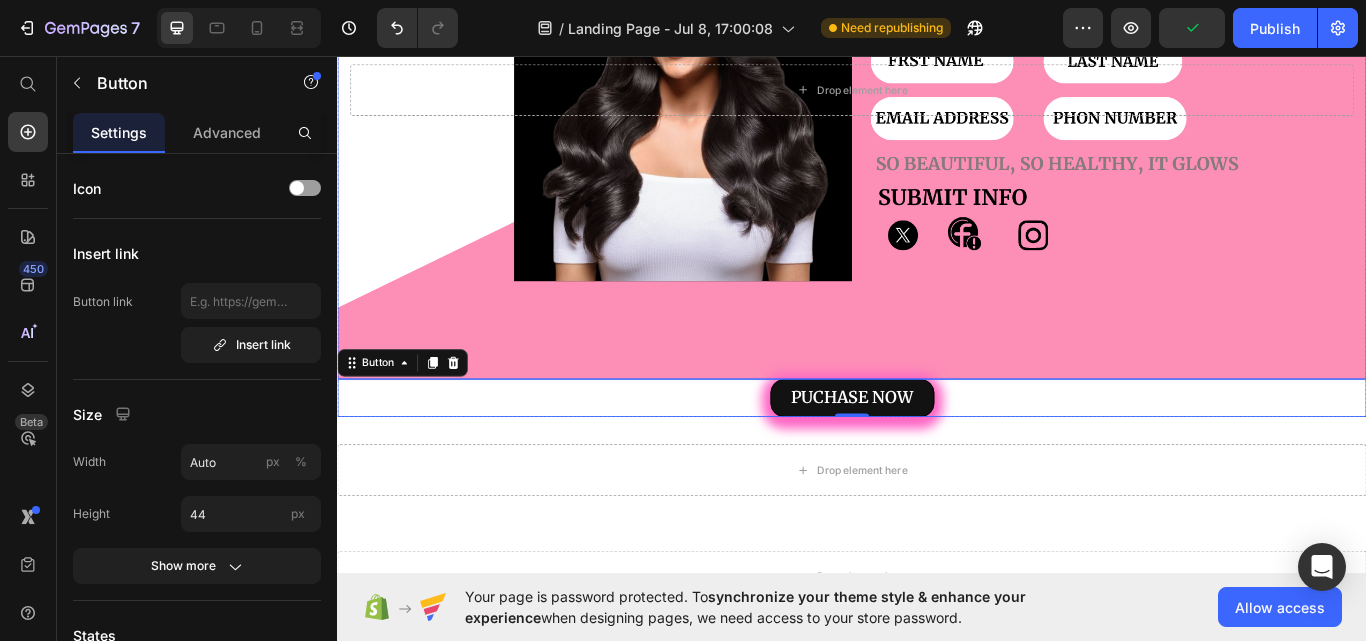 click at bounding box center (937, 96) 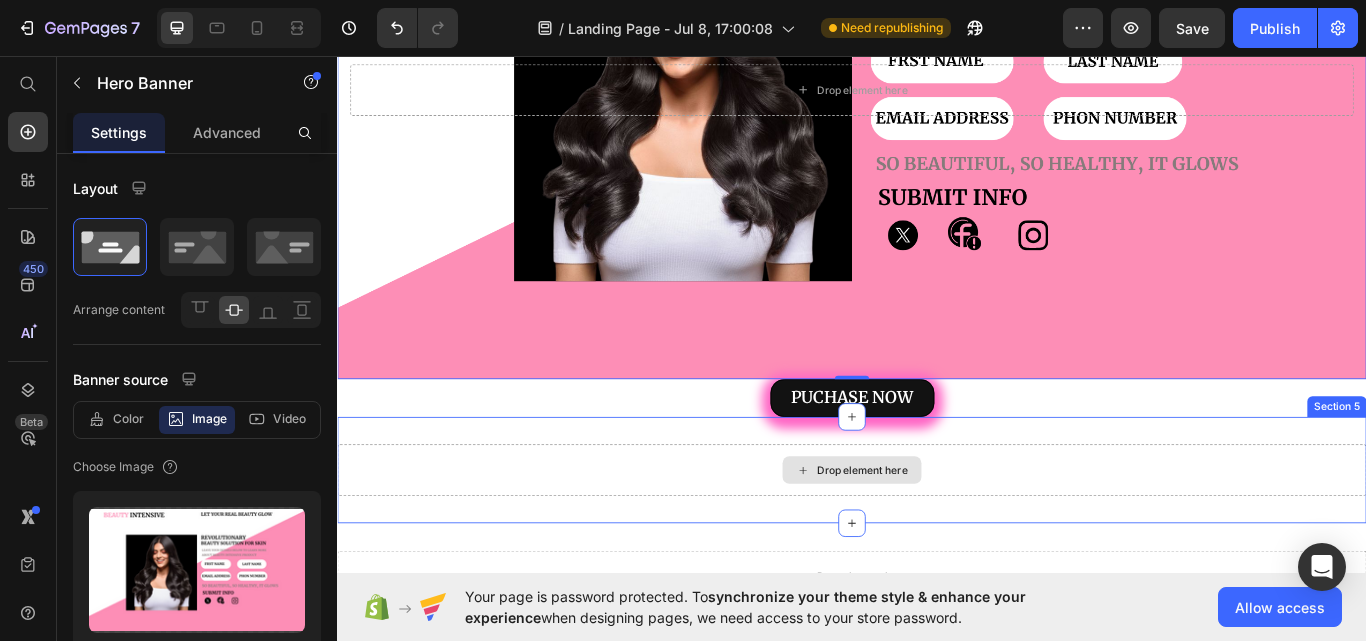 click on "Drop element here" at bounding box center (937, 540) 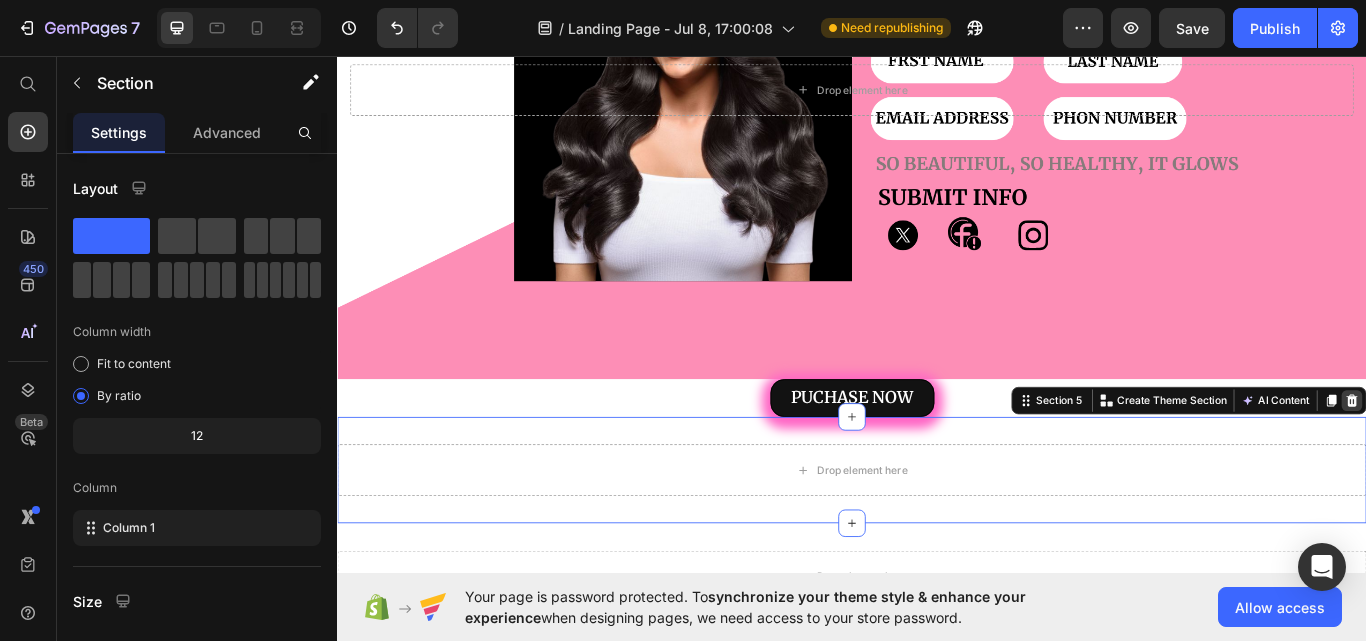 click 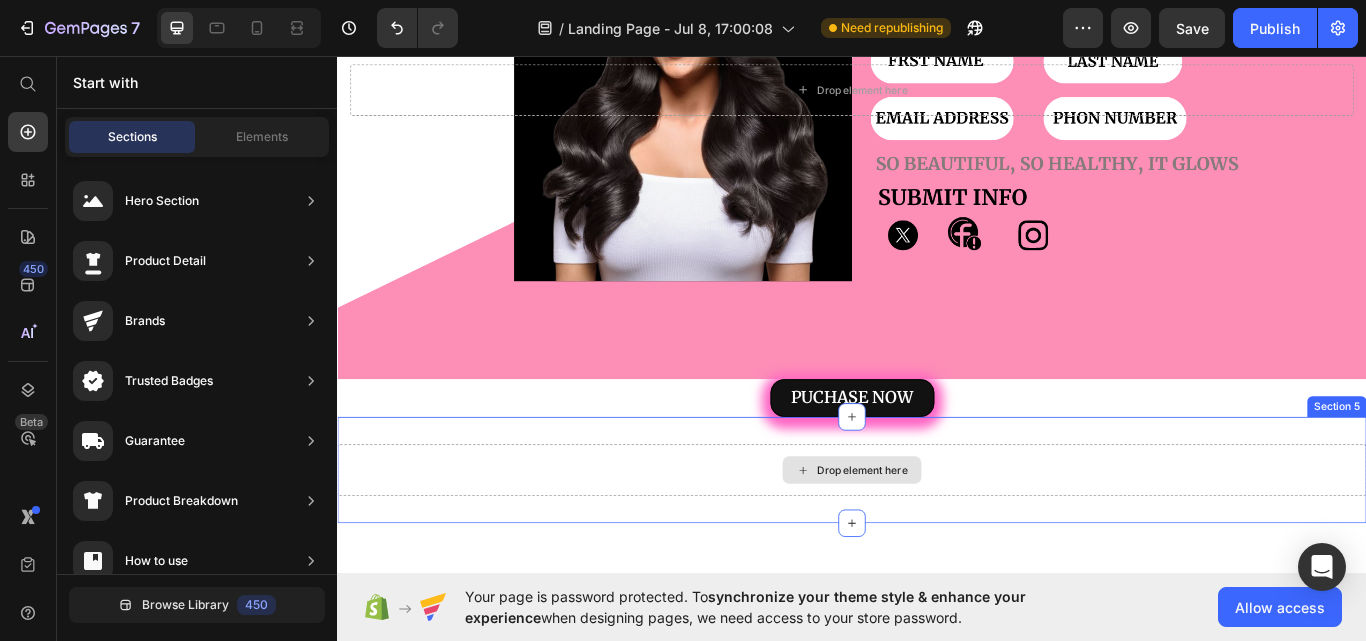 click on "Drop element here" at bounding box center [937, 540] 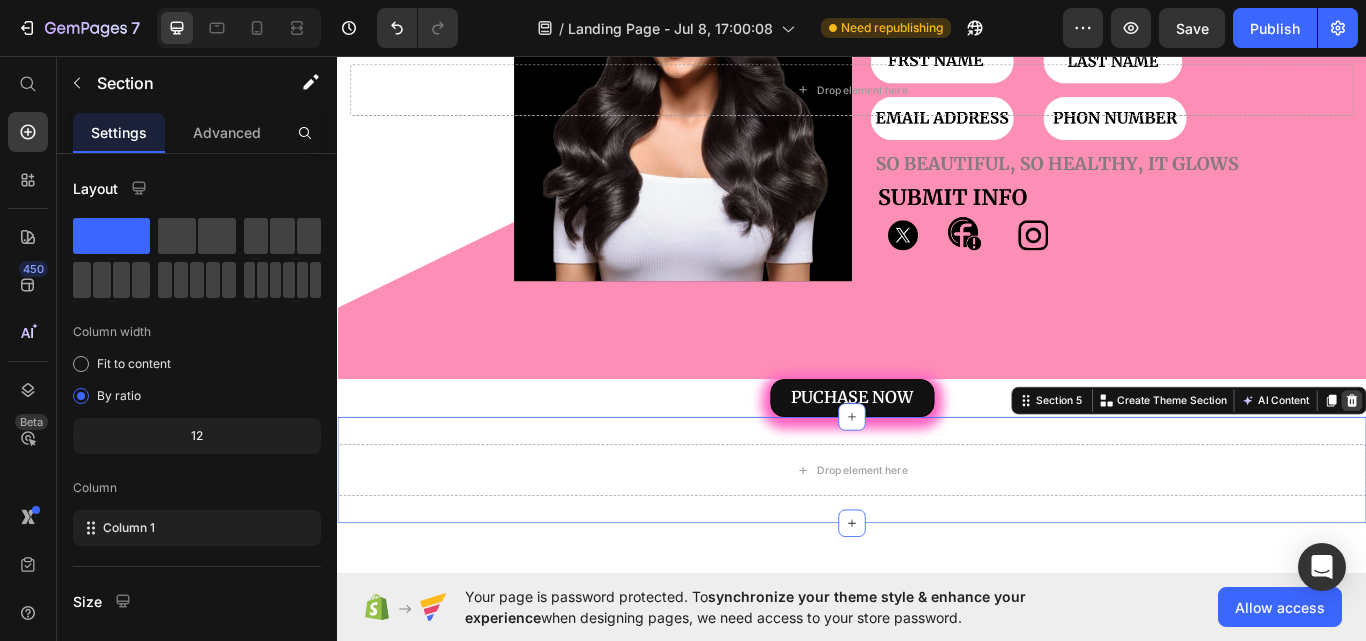 click 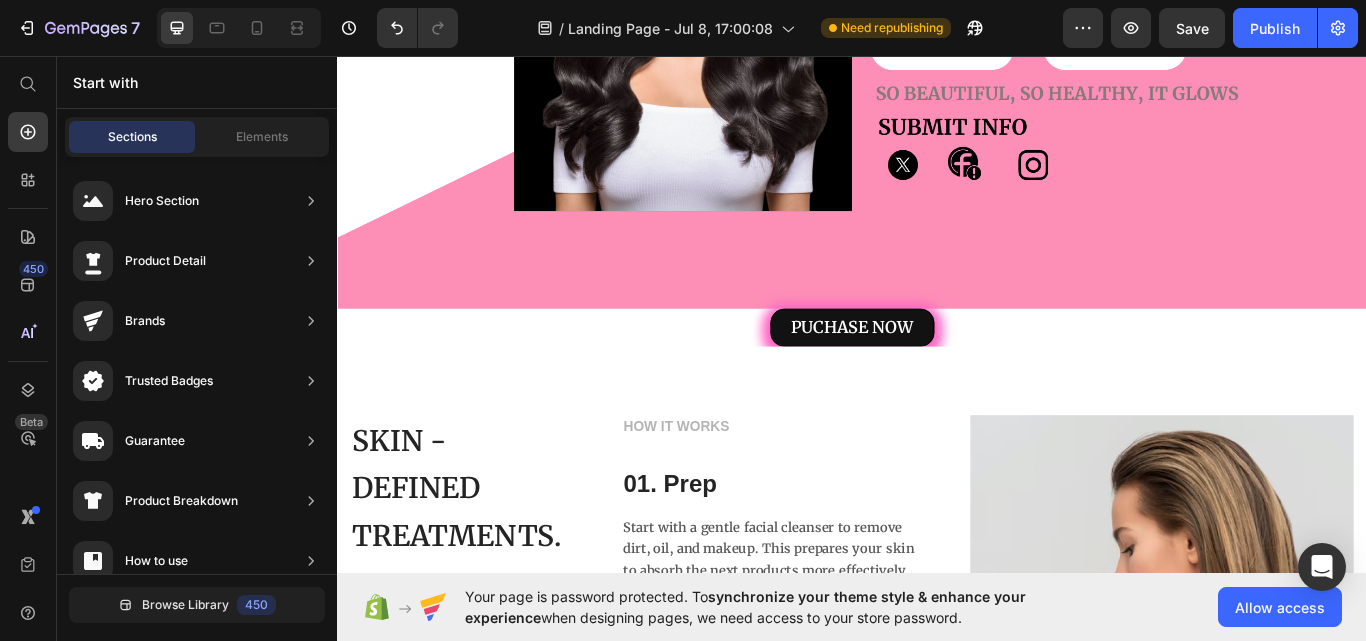 scroll, scrollTop: 1918, scrollLeft: 0, axis: vertical 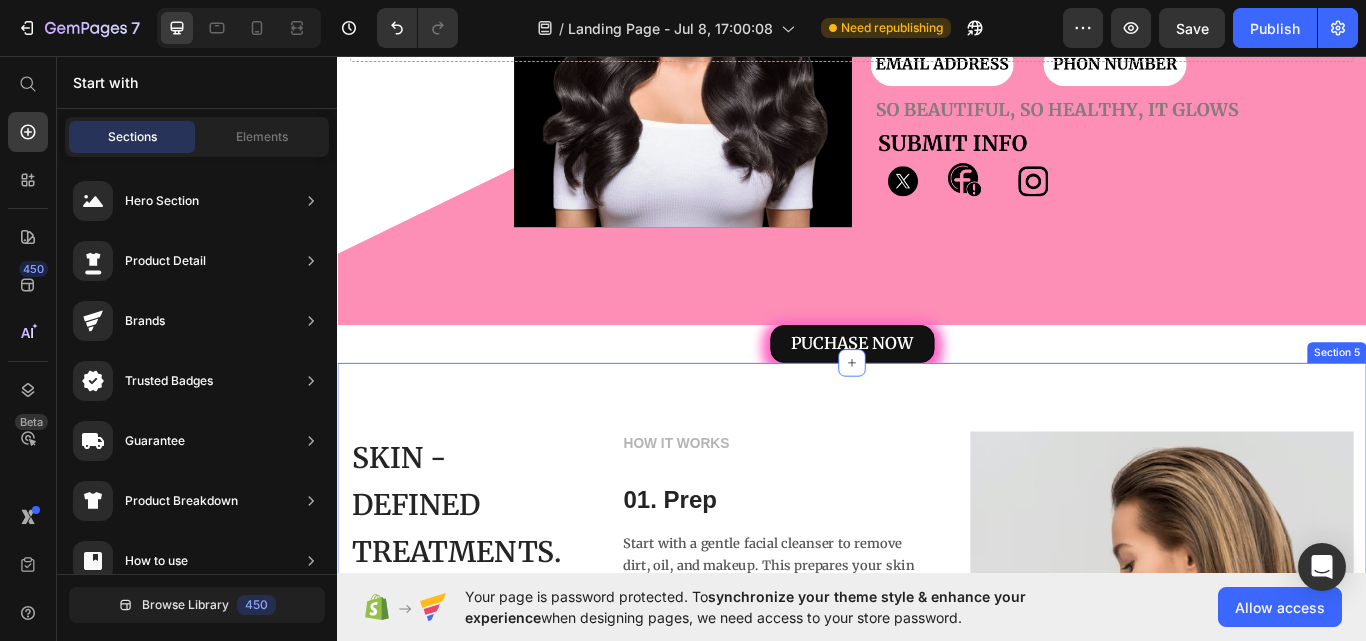 drag, startPoint x: 924, startPoint y: 401, endPoint x: 929, endPoint y: 420, distance: 19.646883 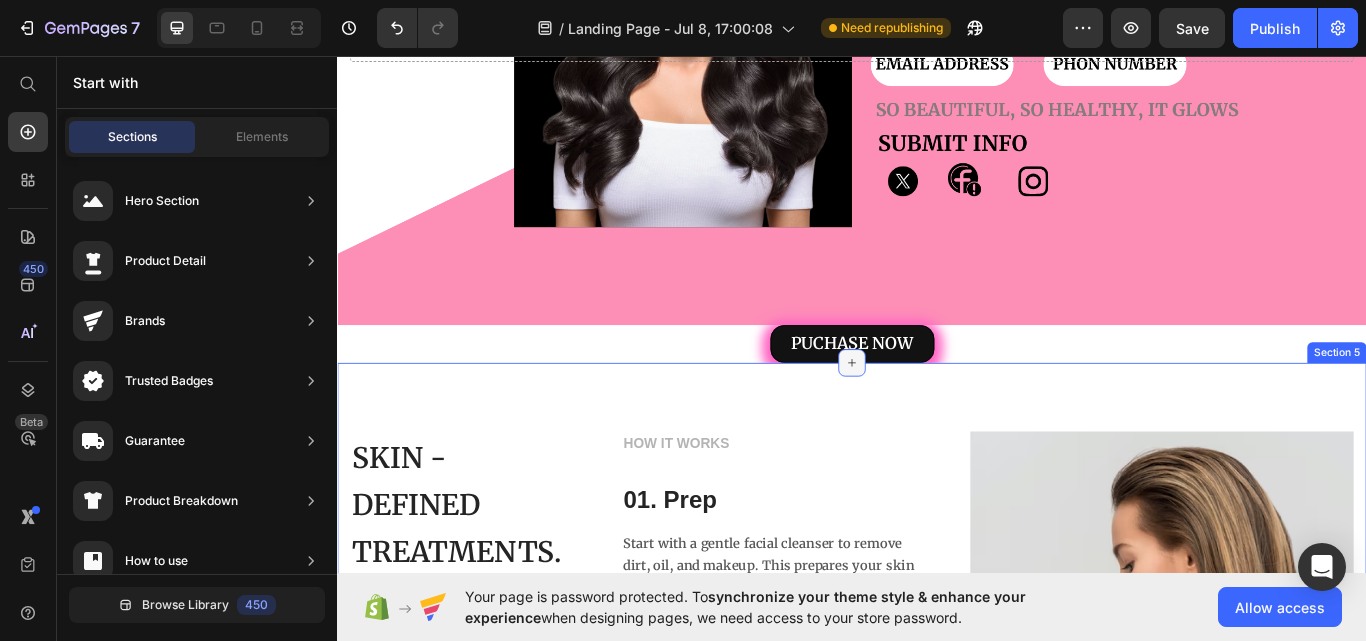 drag, startPoint x: 928, startPoint y: 404, endPoint x: 932, endPoint y: 394, distance: 10.770329 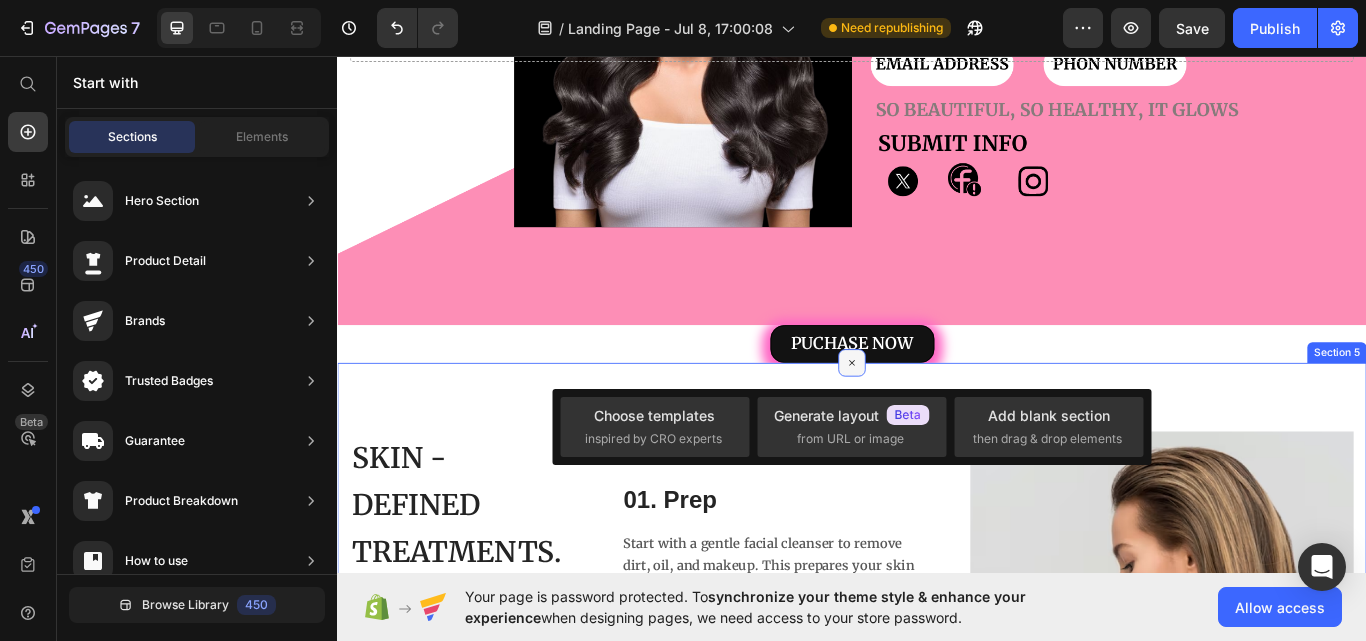 click 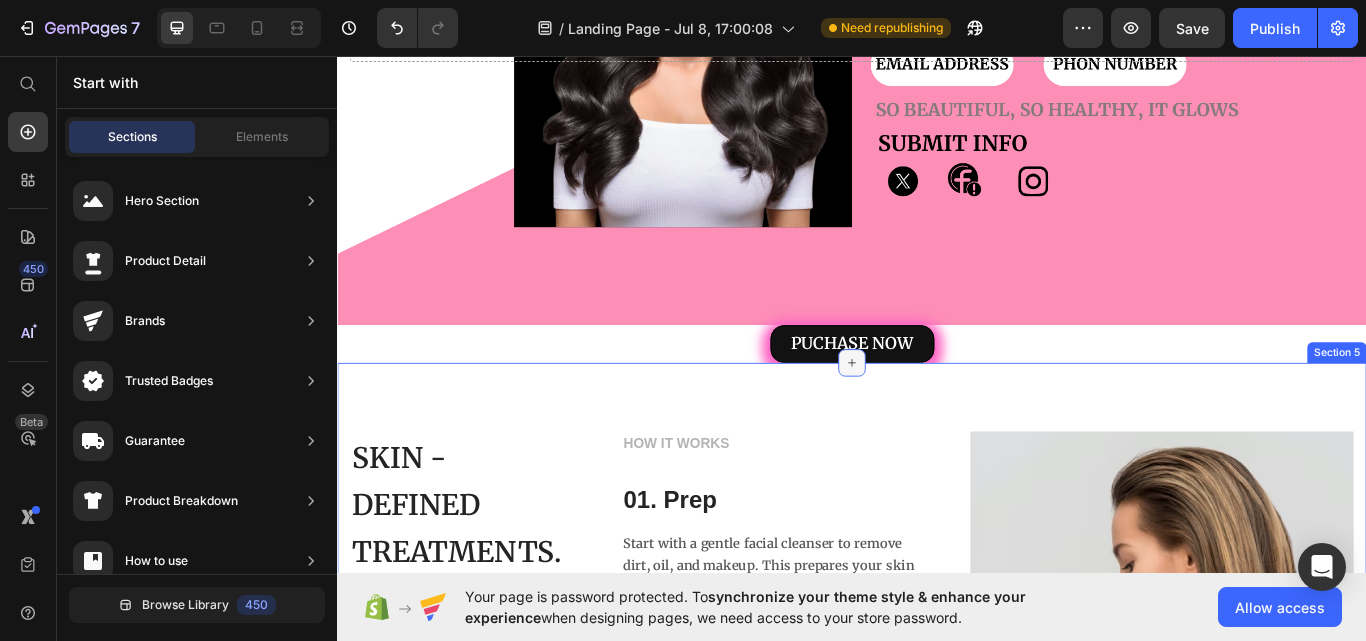 click 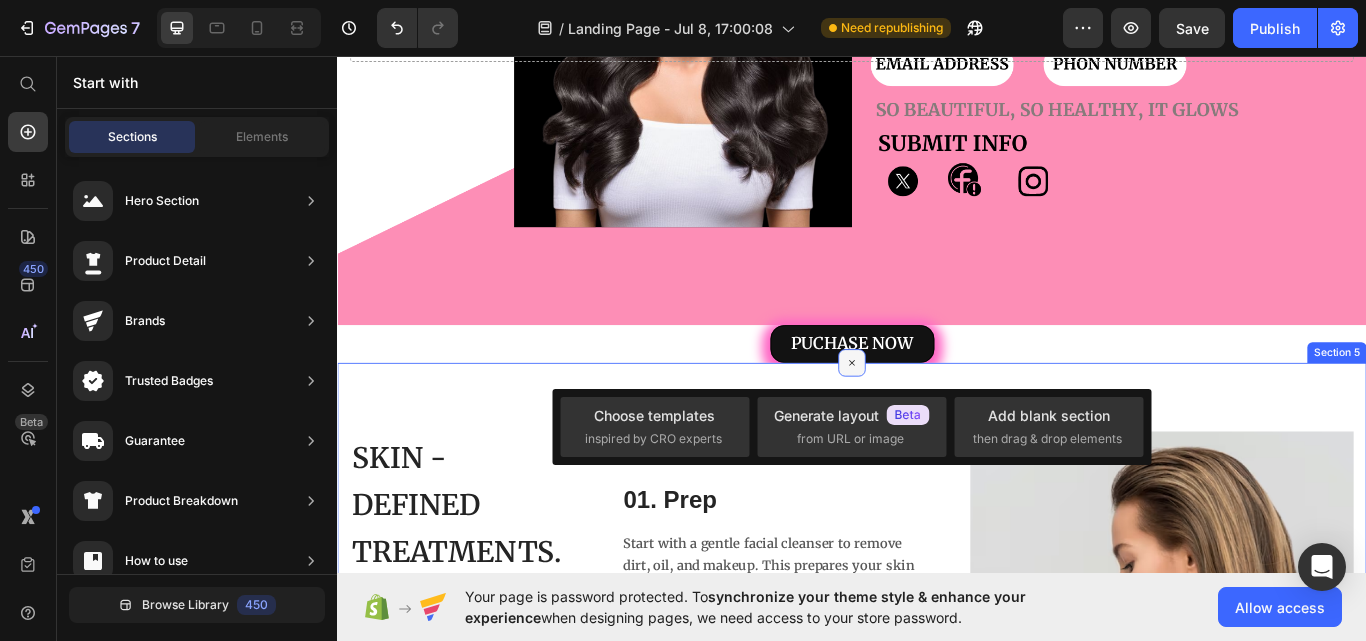 click 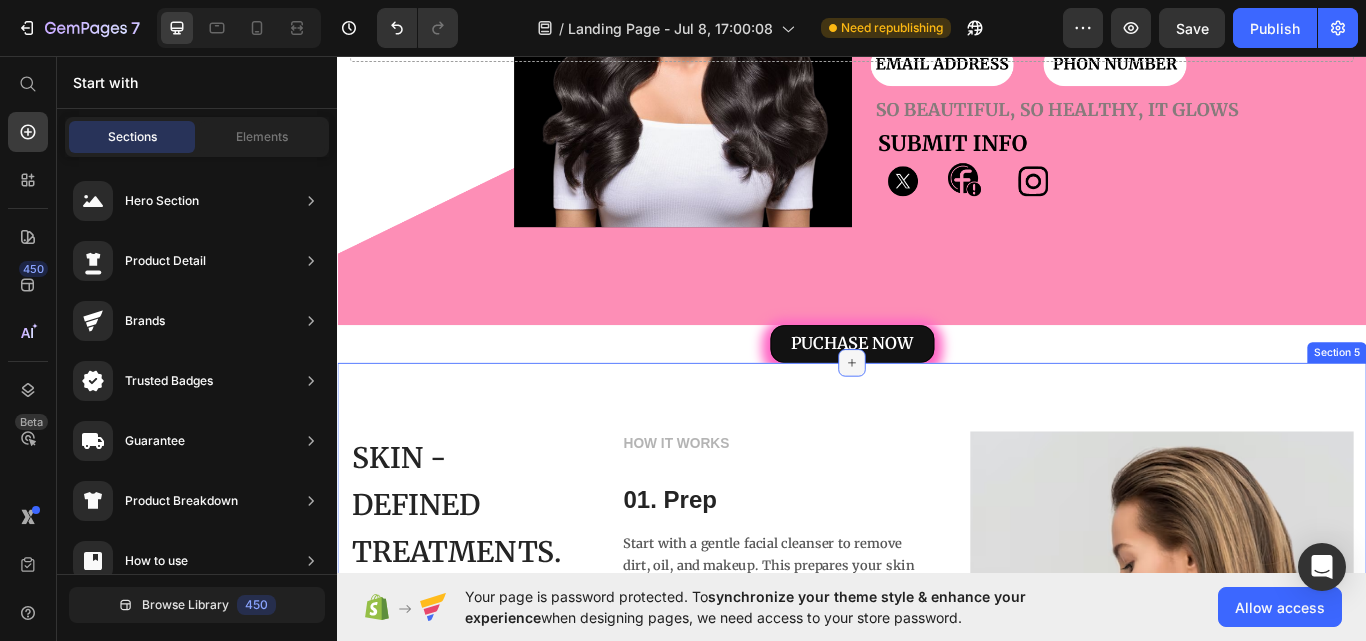 click 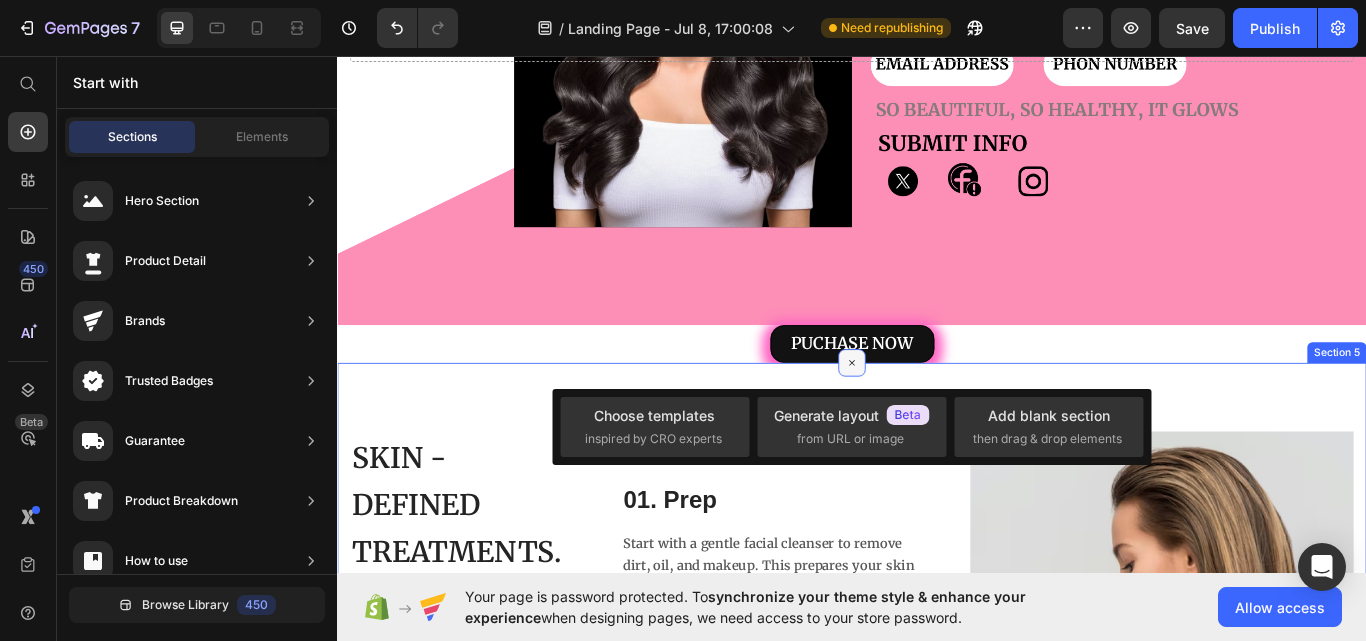 click 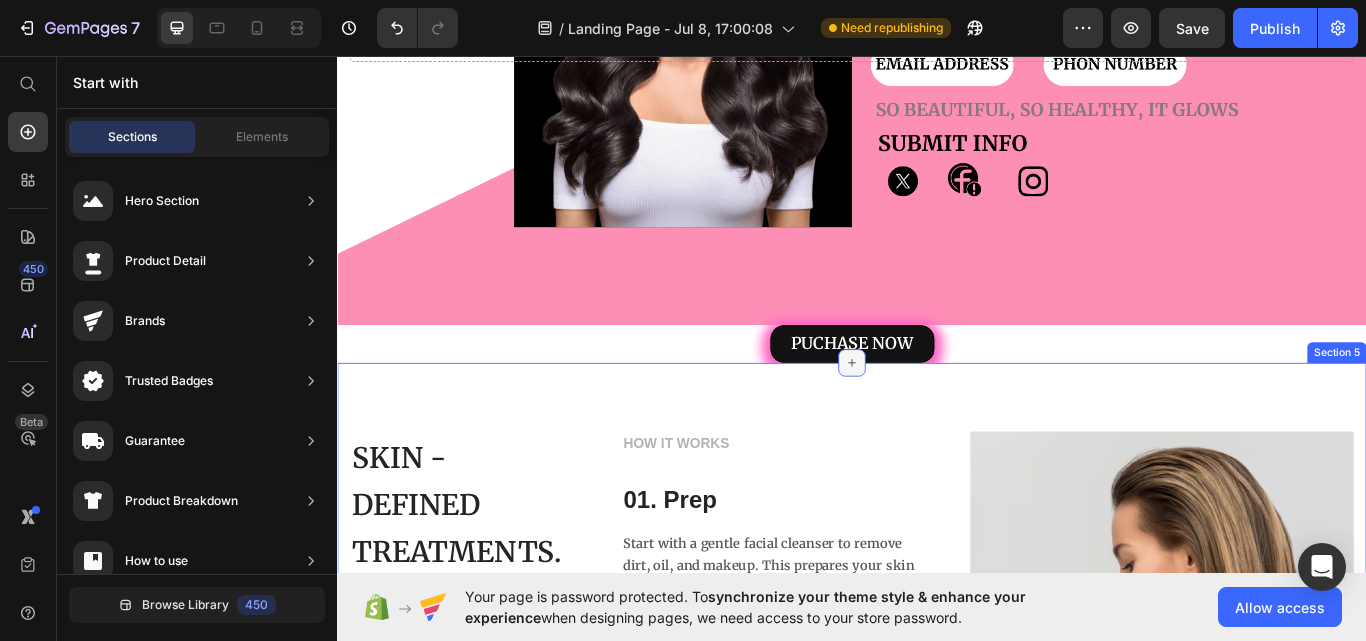 drag, startPoint x: 929, startPoint y: 401, endPoint x: 861, endPoint y: 391, distance: 68.73136 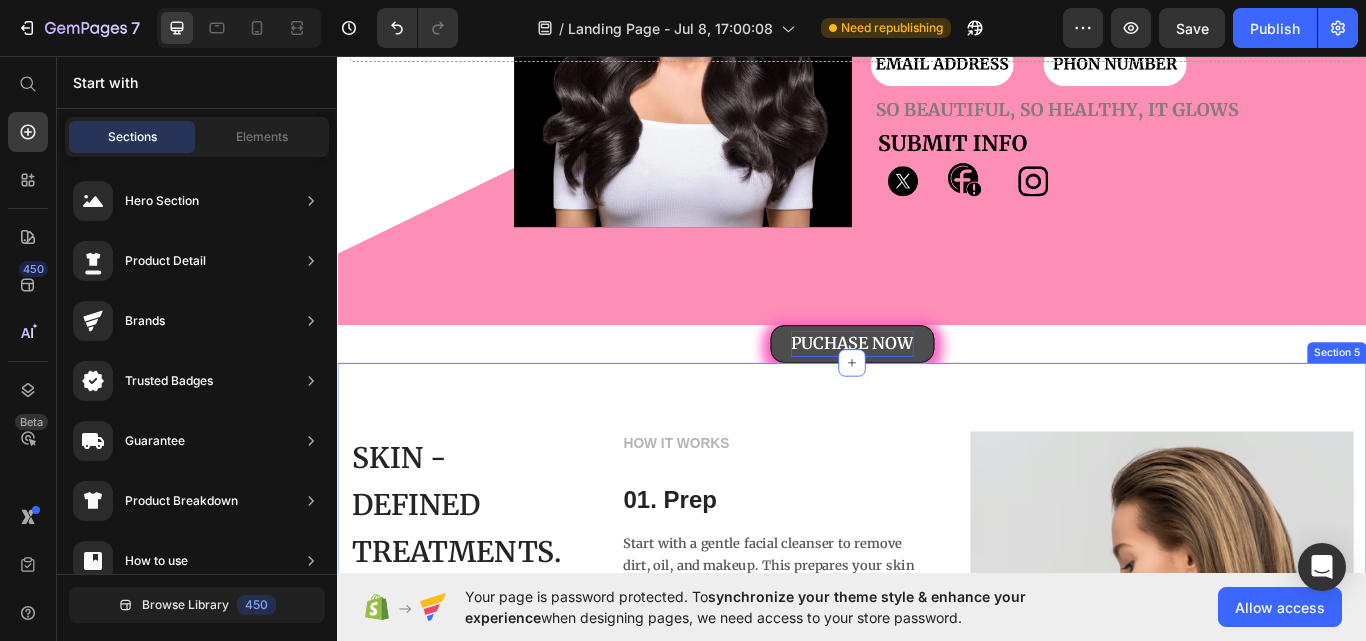 click at bounding box center [937, 415] 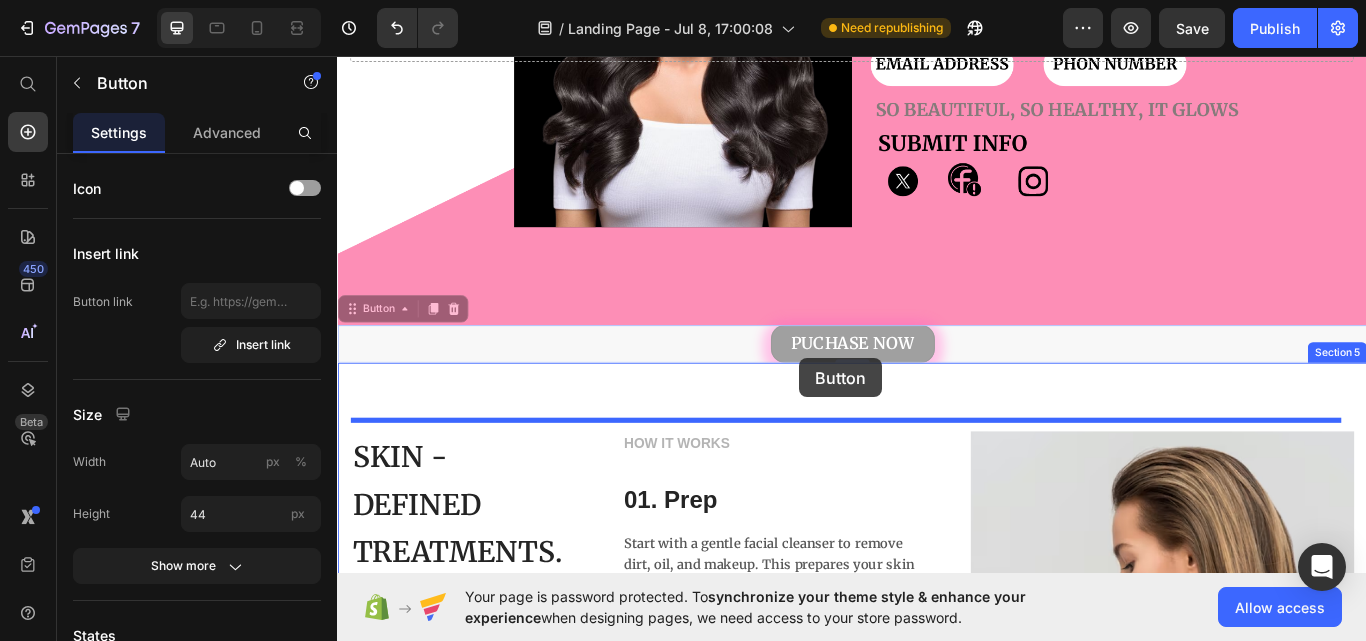 drag, startPoint x: 840, startPoint y: 400, endPoint x: 876, endPoint y: 409, distance: 37.107952 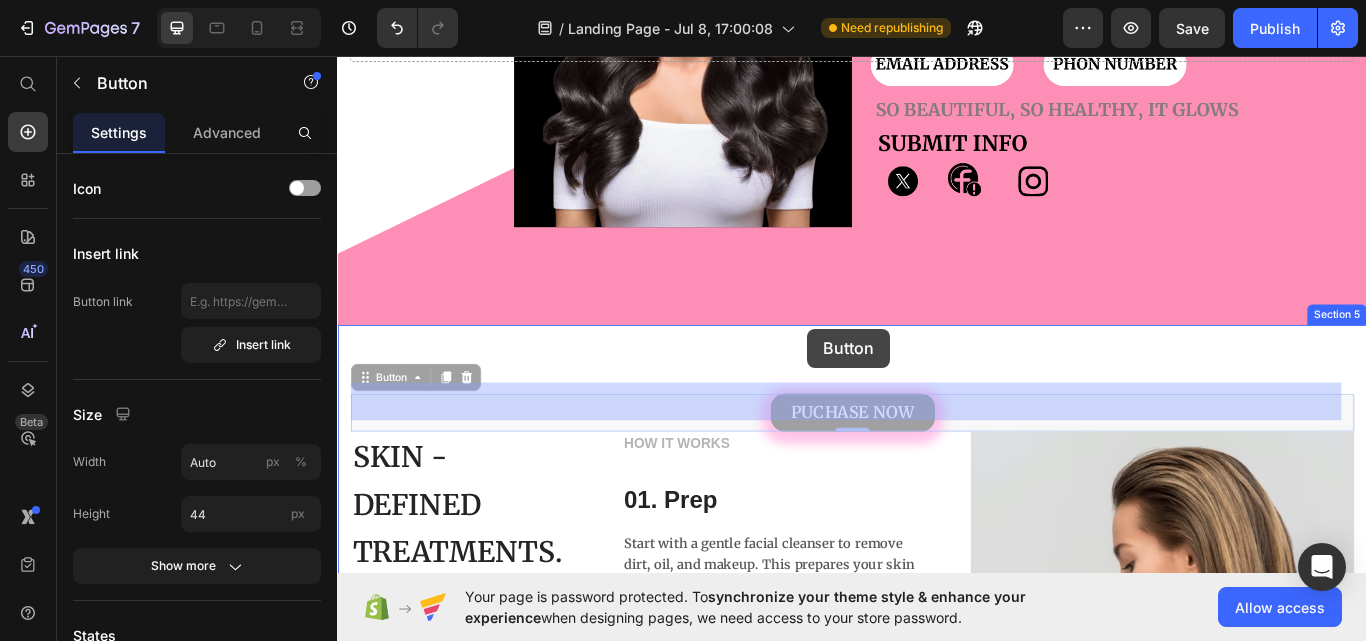 drag, startPoint x: 889, startPoint y: 442, endPoint x: 885, endPoint y: 375, distance: 67.11929 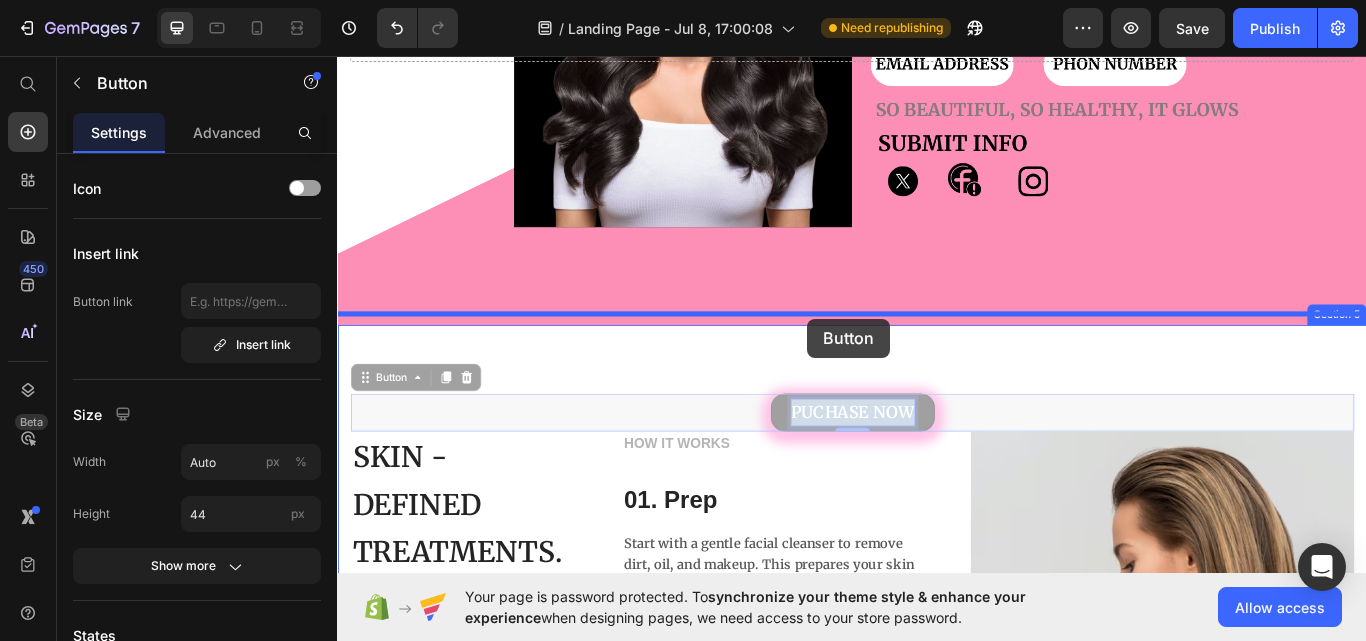 drag, startPoint x: 889, startPoint y: 446, endPoint x: 885, endPoint y: 363, distance: 83.09633 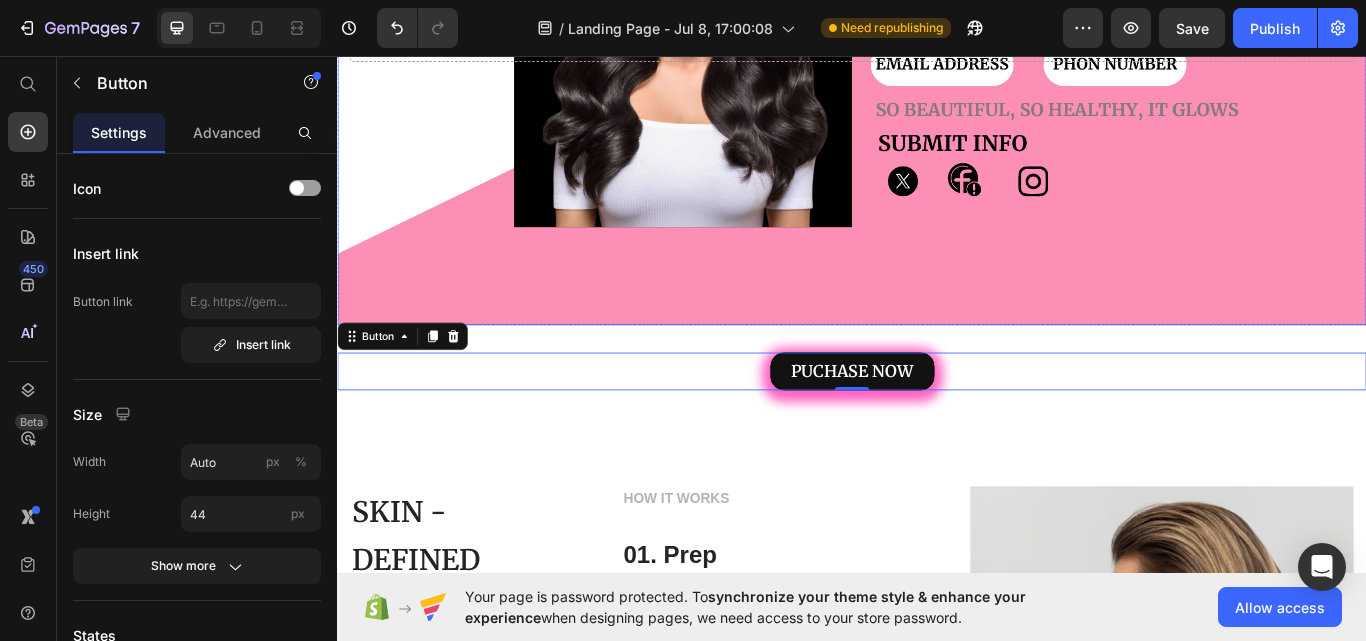 click at bounding box center (937, 33) 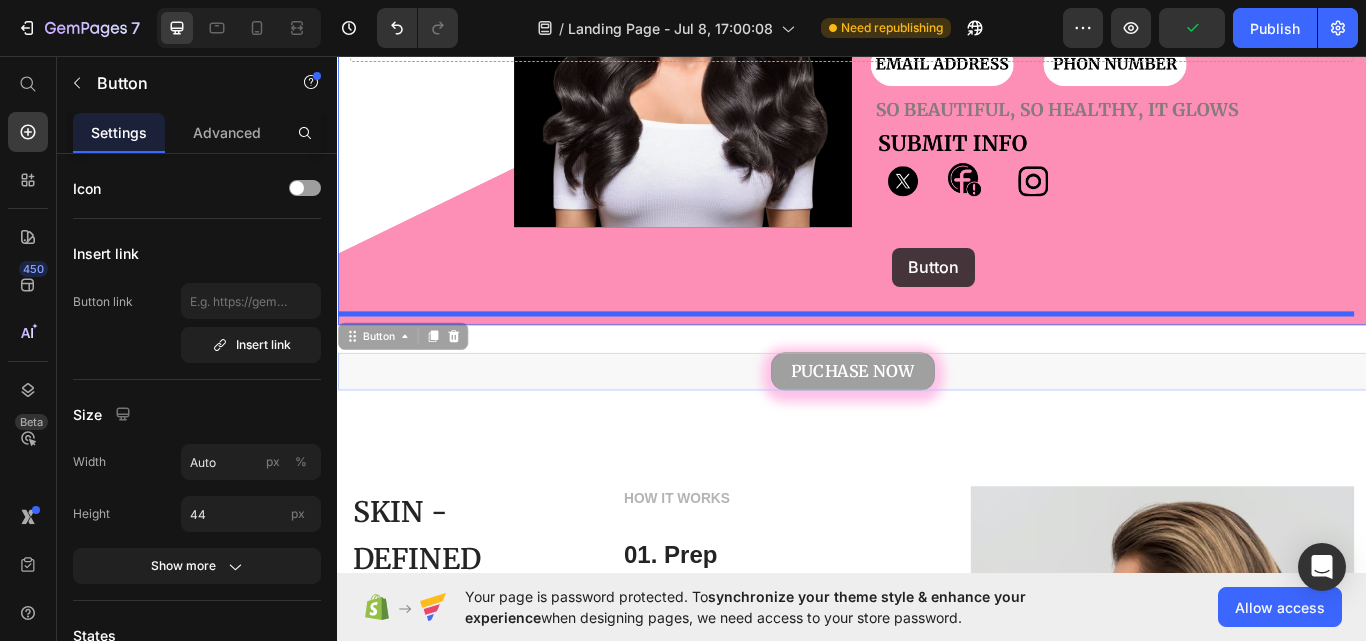 drag, startPoint x: 895, startPoint y: 401, endPoint x: 984, endPoint y: 280, distance: 150.20653 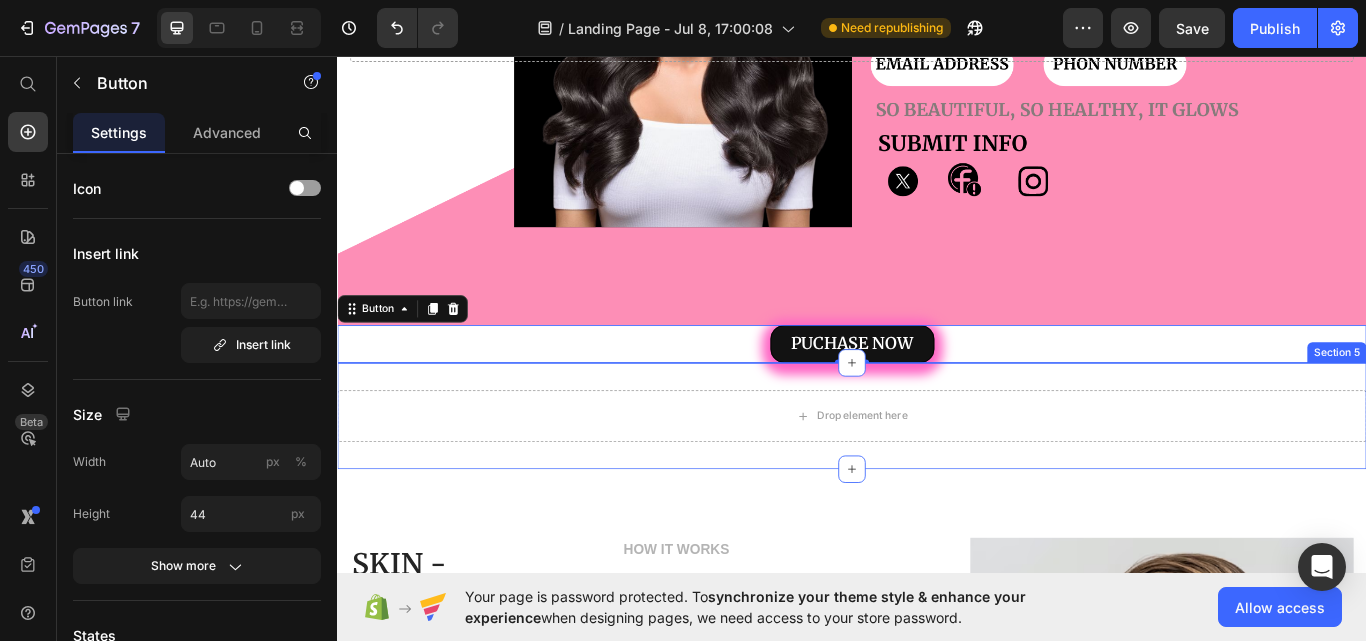 click on "Drop element here Section 5" at bounding box center [937, 477] 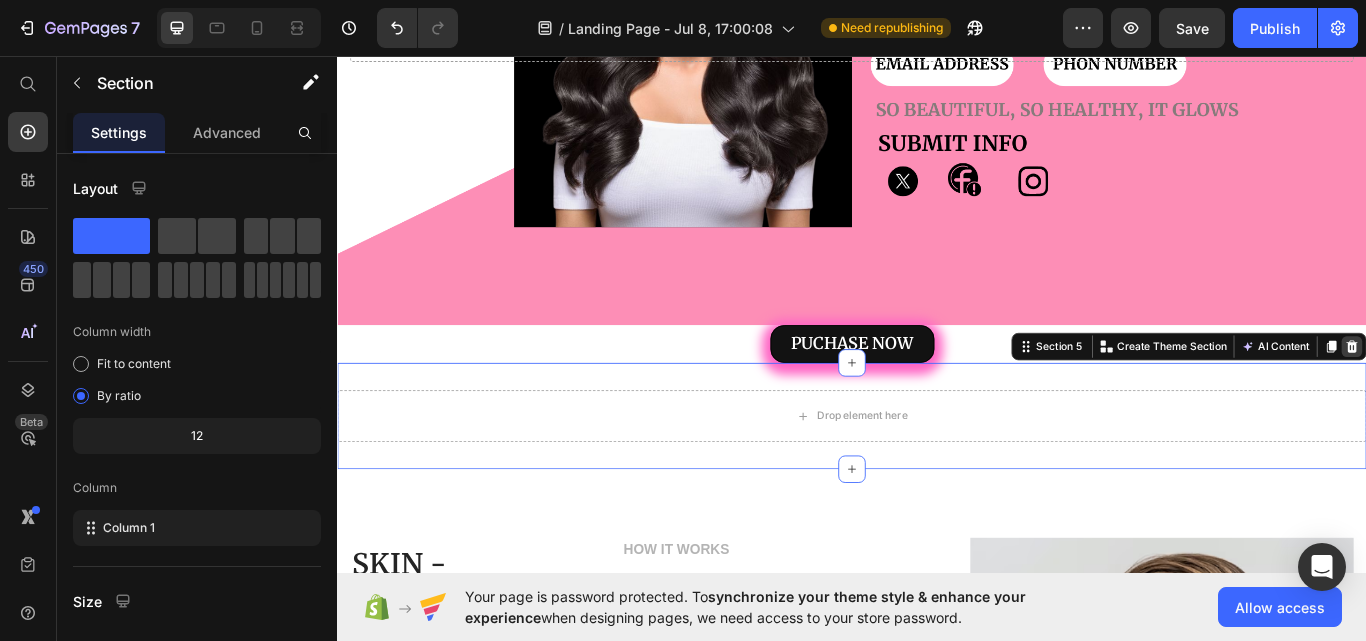click 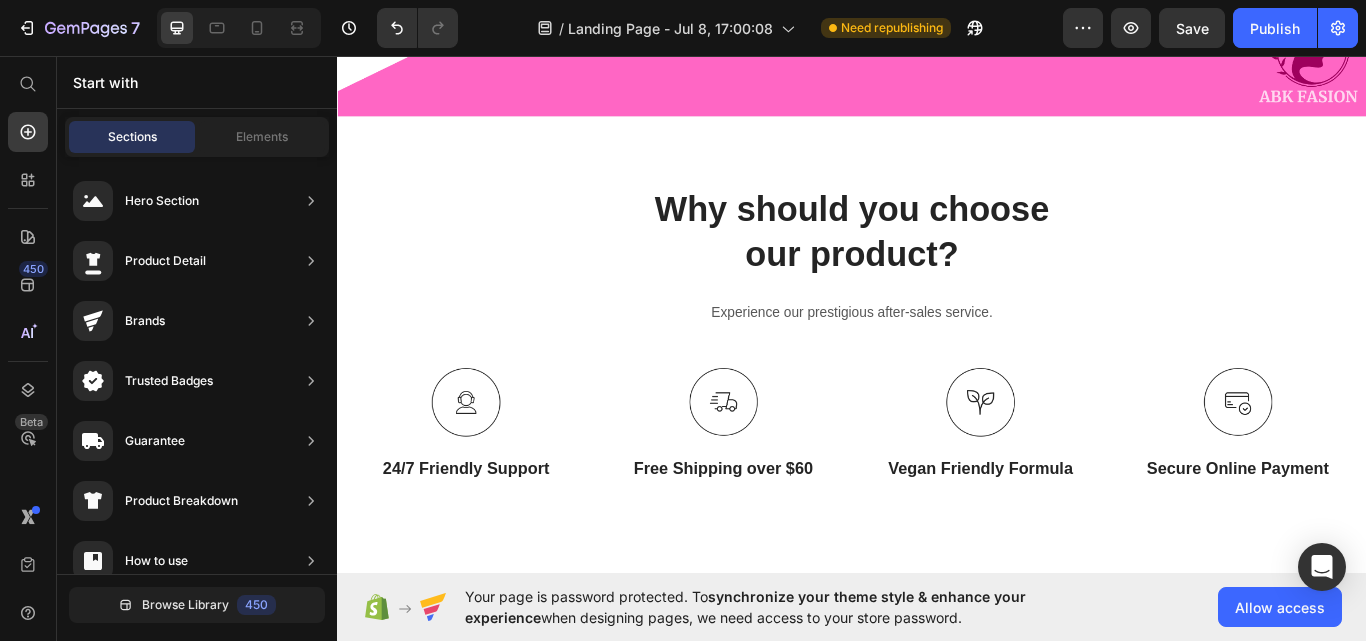 scroll, scrollTop: 3782, scrollLeft: 0, axis: vertical 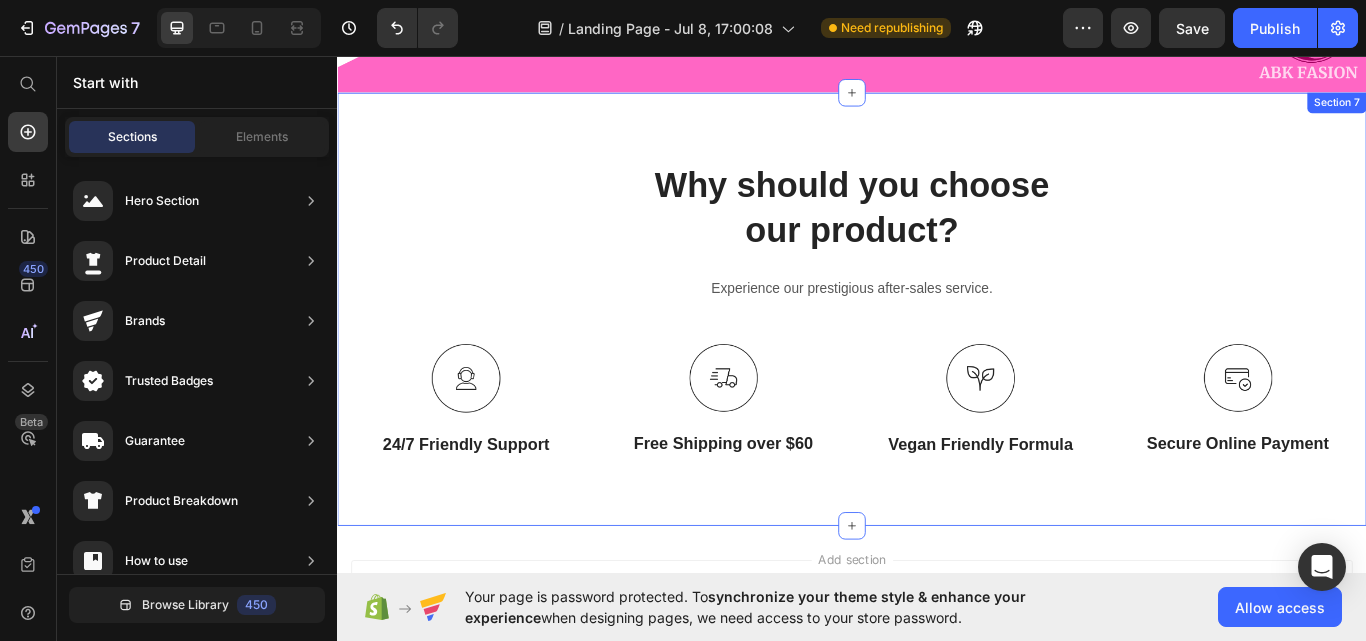 click on "Why should you choose our product? Heading Experience our prestigious after-sales service. Text block Row Image 24/7 Friendly Support Text Block Image Free Shipping over $60 Text Block Image Vegan Friendly Formula Text Block Image Secure Online Payment Text Block Row Section 7" at bounding box center (937, 353) 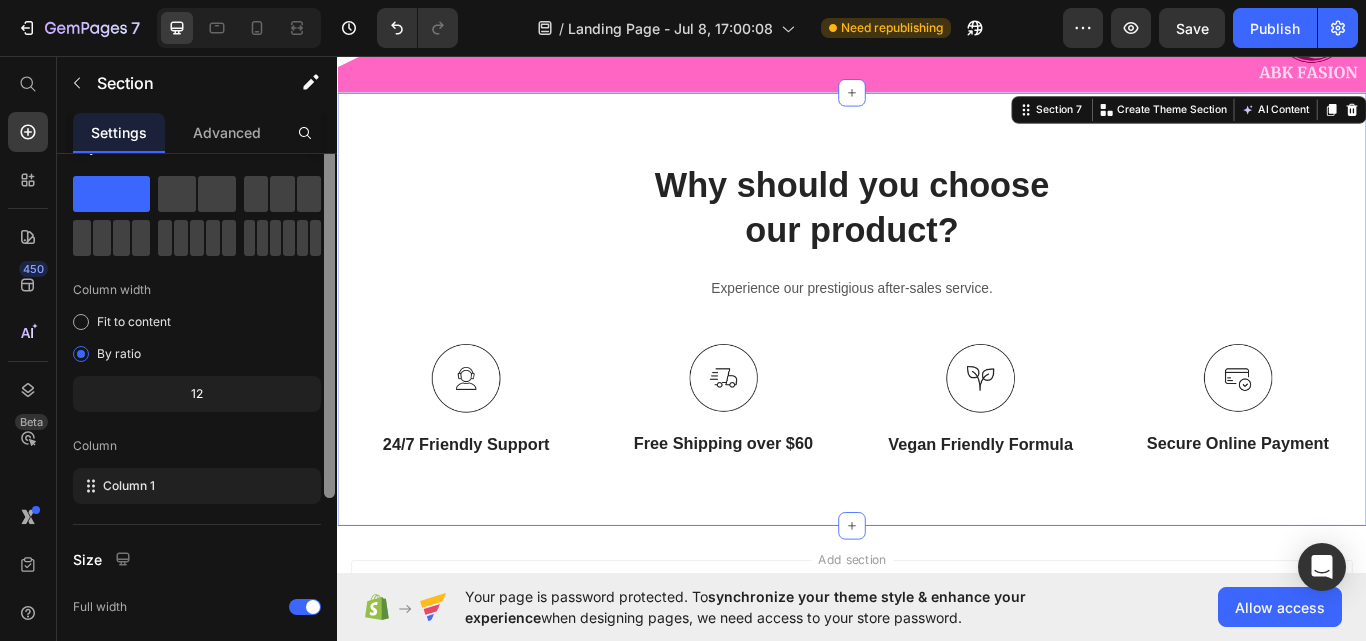 scroll, scrollTop: 107, scrollLeft: 0, axis: vertical 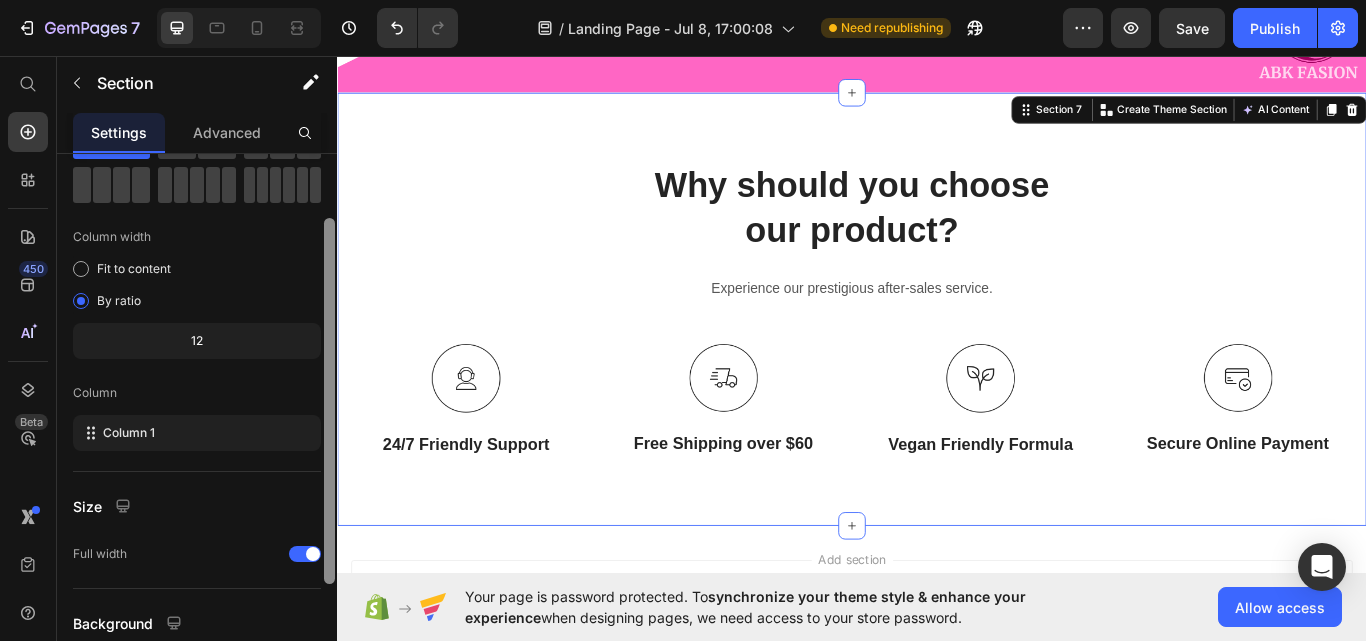 drag, startPoint x: 326, startPoint y: 294, endPoint x: 330, endPoint y: 357, distance: 63.126858 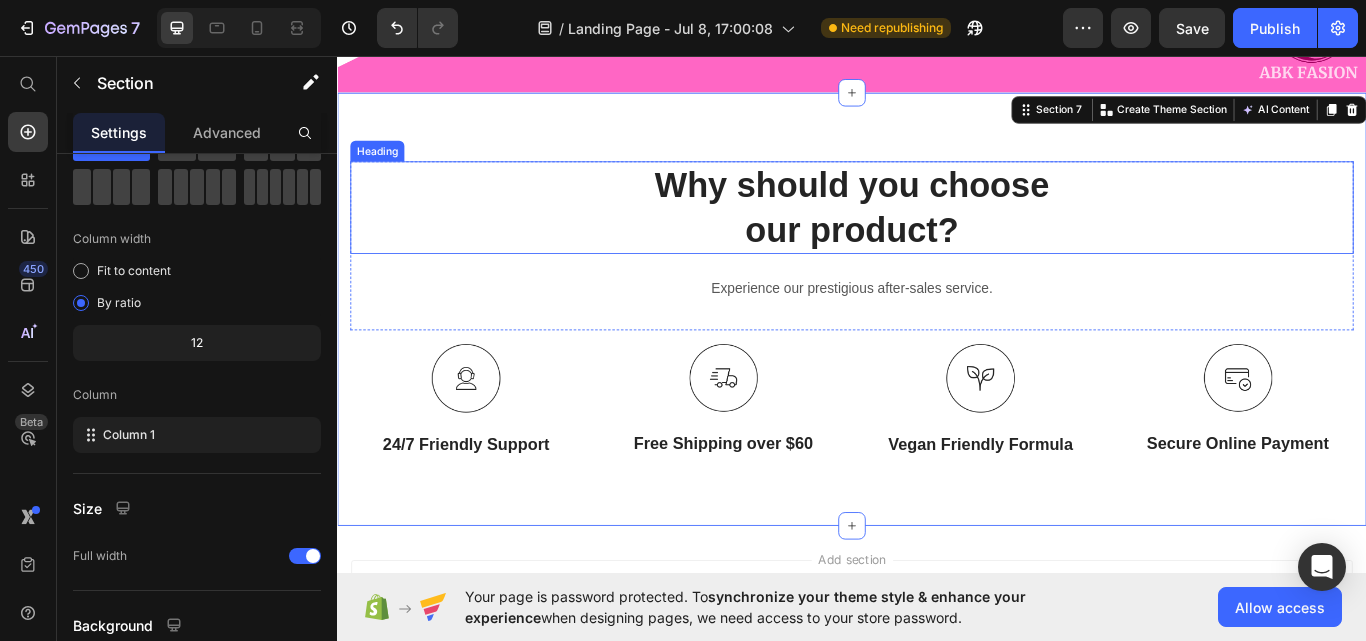 click on "Why should you choose our product?" at bounding box center [937, 234] 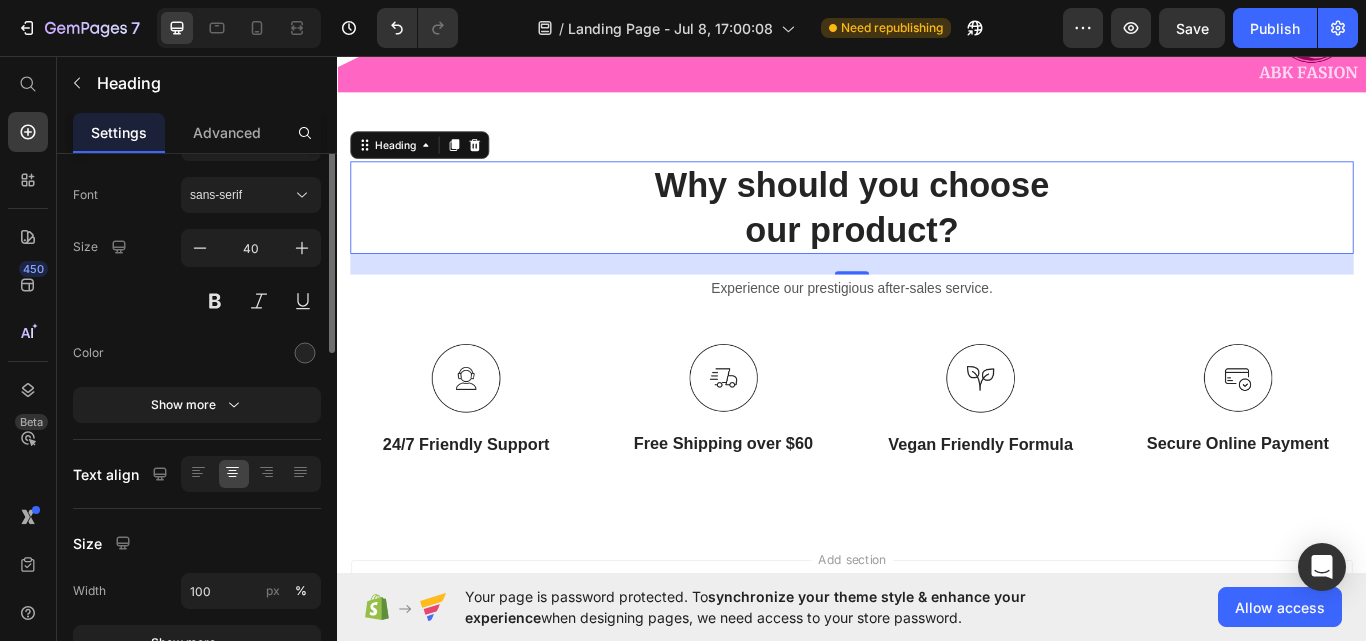 scroll, scrollTop: 0, scrollLeft: 0, axis: both 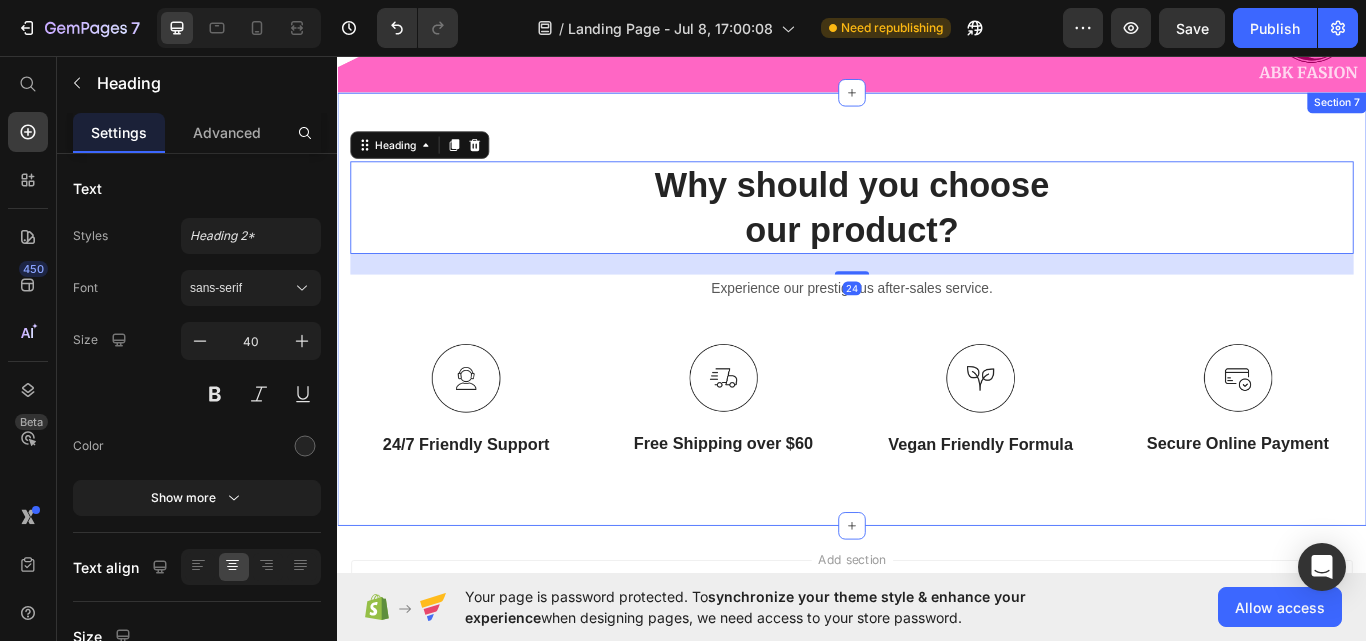 click on "Why should you choose our product? Heading   24 Experience our prestigious after-sales service. Text block Row Image 24/7 Friendly Support Text Block Image Free Shipping over $60 Text Block Image Vegan Friendly Formula Text Block Image Secure Online Payment Text Block Row Section 7" at bounding box center [937, 353] 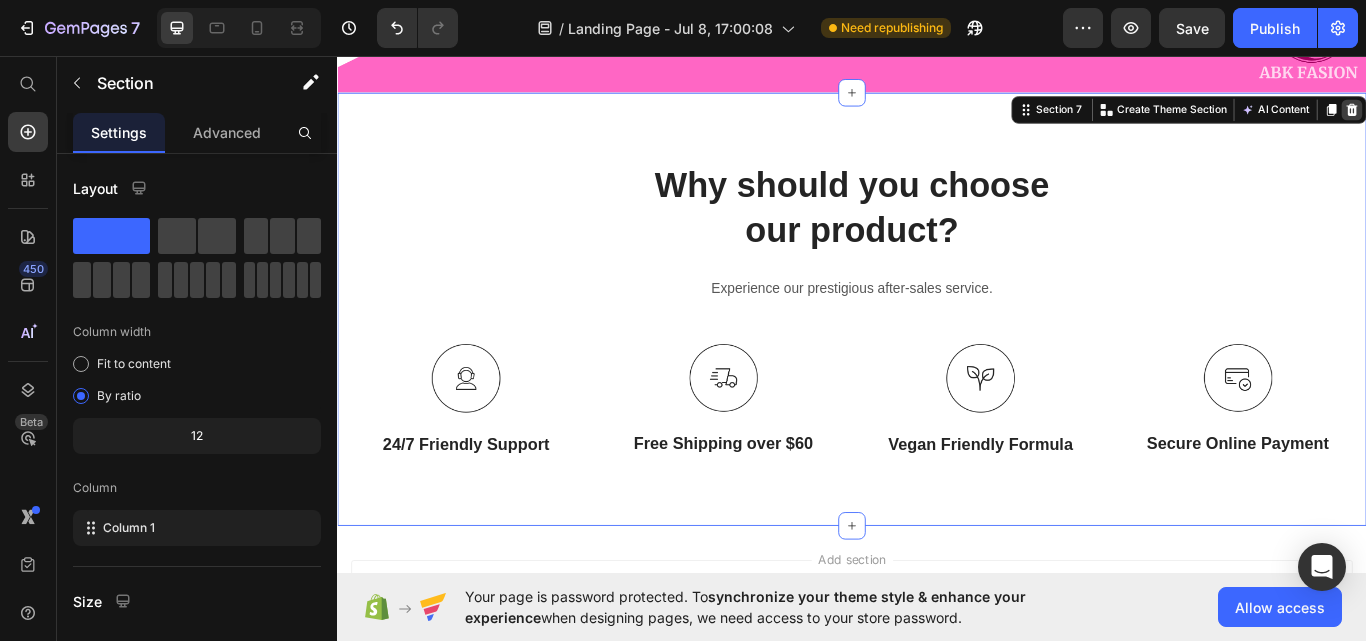 click 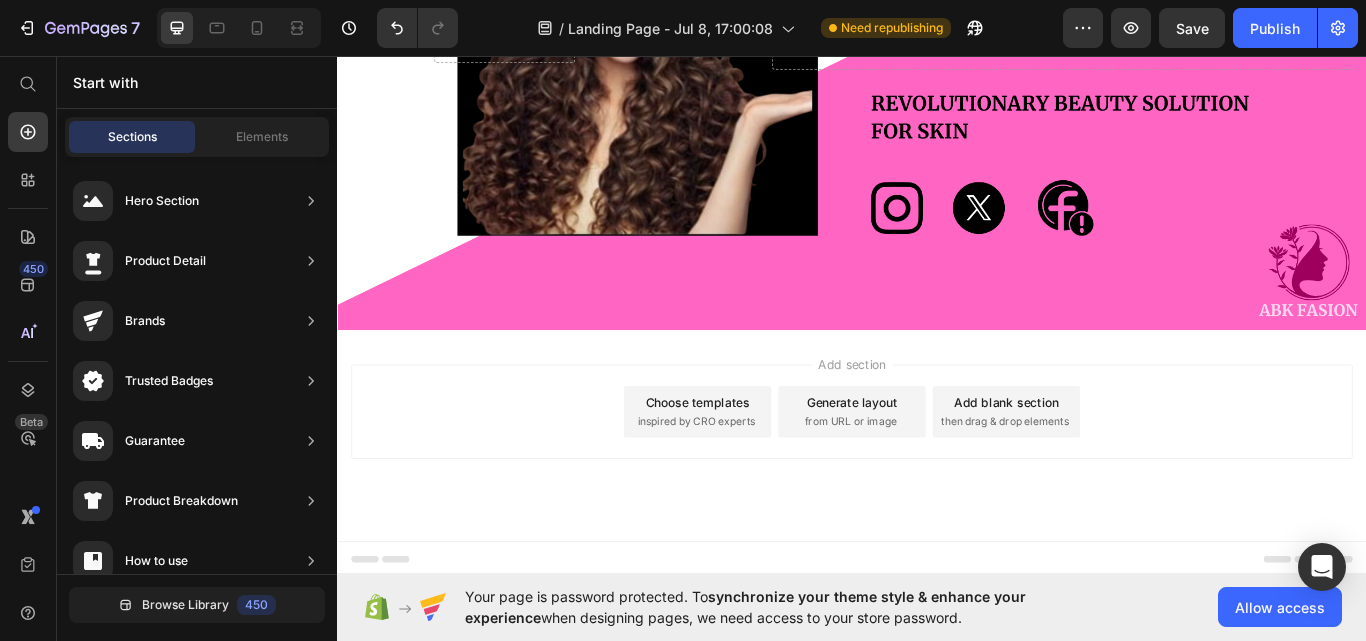 scroll, scrollTop: 3496, scrollLeft: 0, axis: vertical 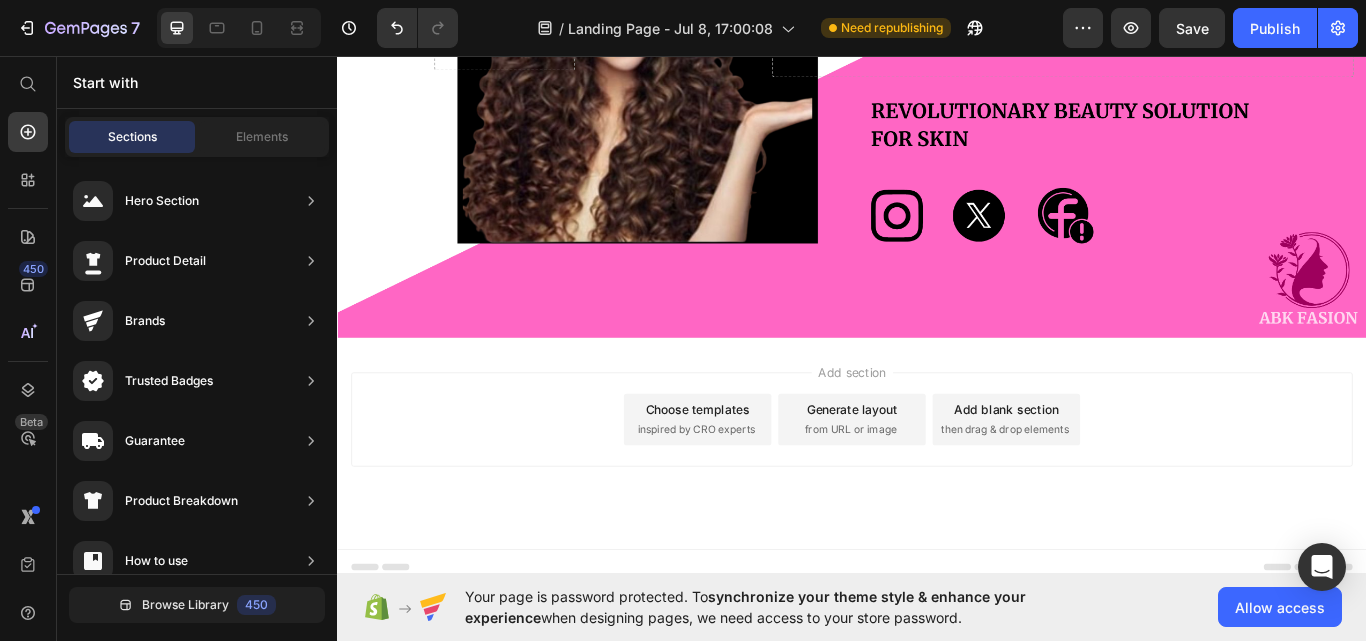 click on "Add section Choose templates inspired by CRO experts Generate layout from URL or image Add blank section then drag & drop elements" at bounding box center (937, 481) 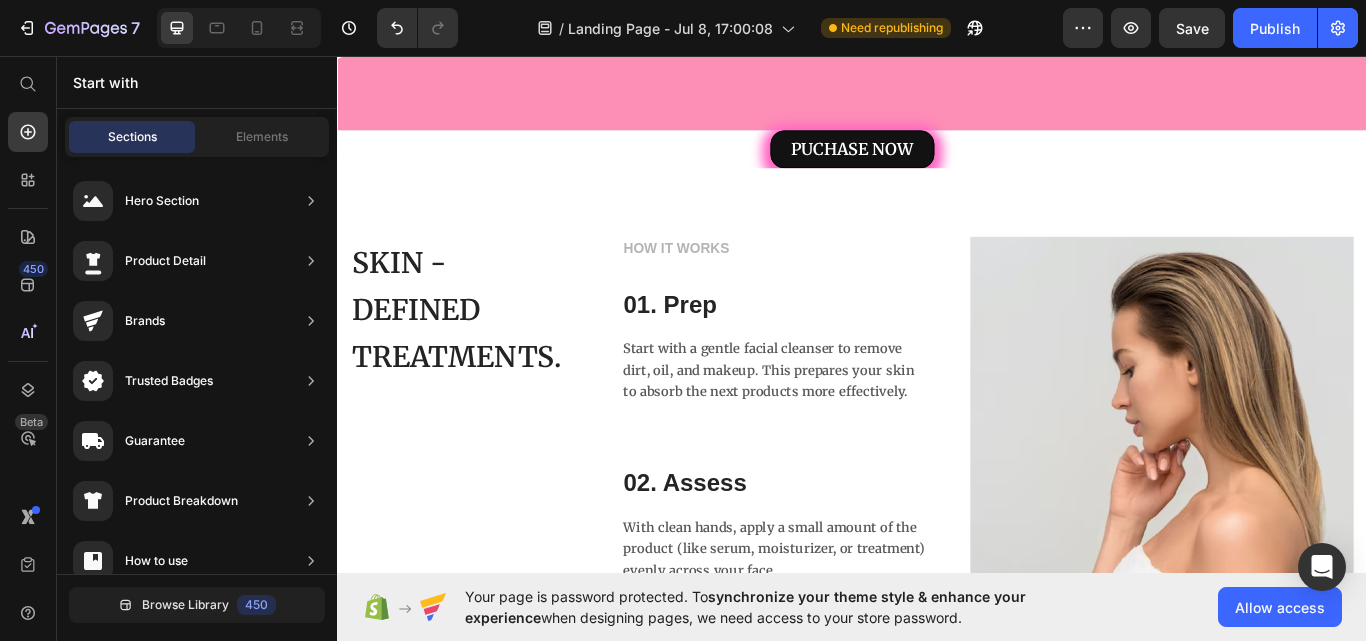 scroll, scrollTop: 1797, scrollLeft: 0, axis: vertical 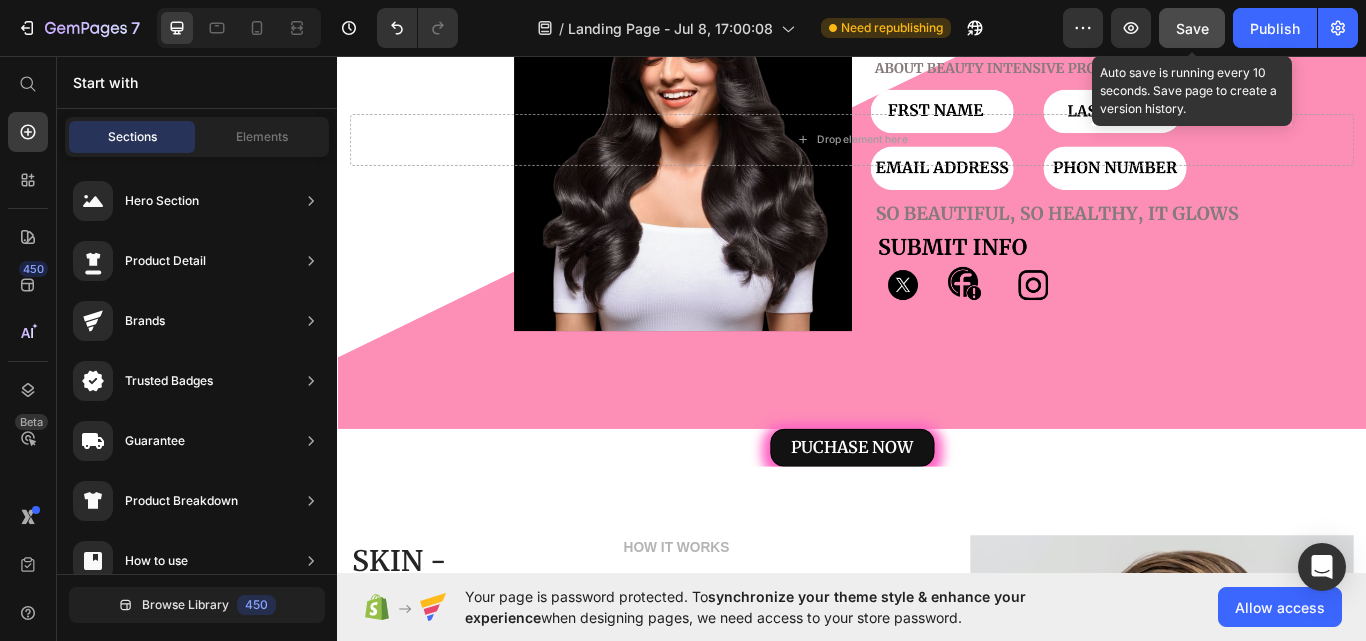 click on "Save" at bounding box center [1192, 28] 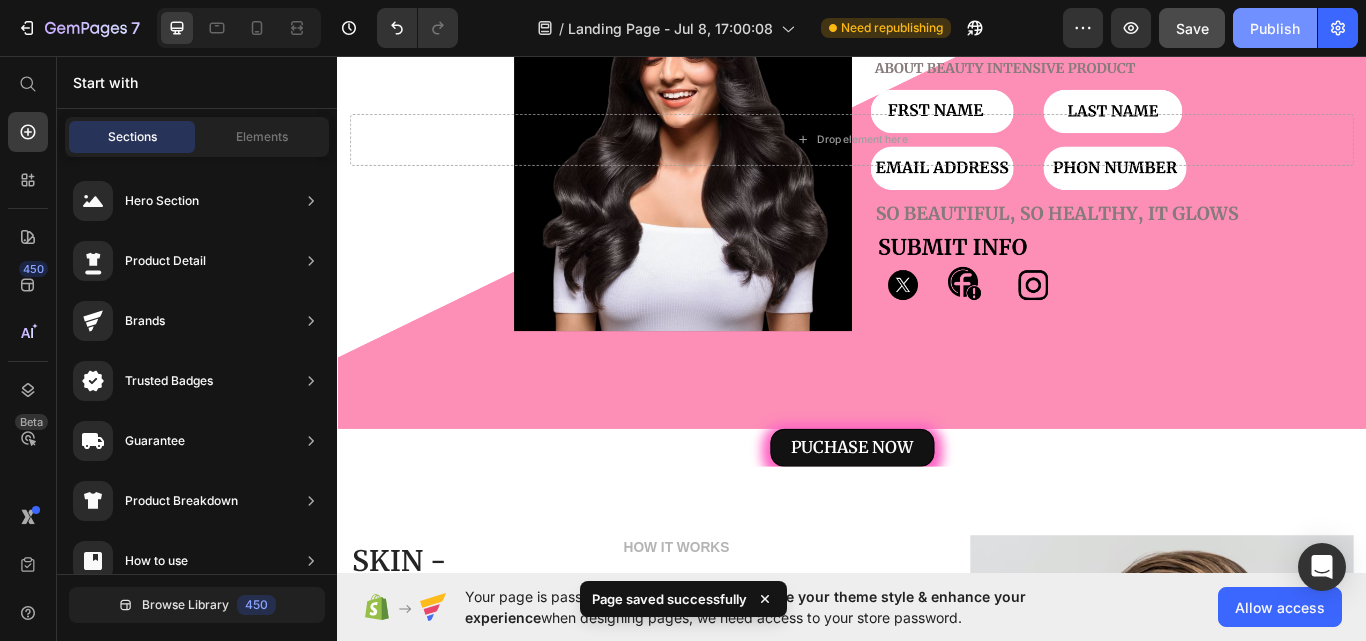 click on "Publish" at bounding box center (1275, 28) 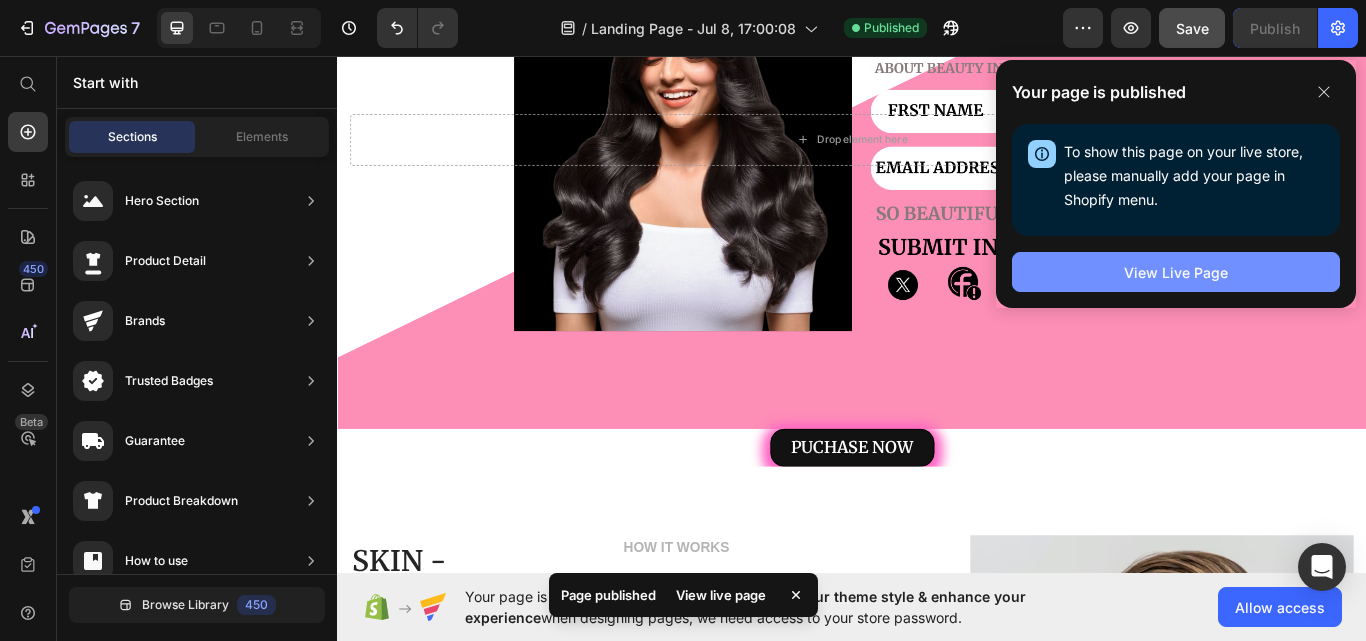 click on "View Live Page" at bounding box center (1176, 272) 